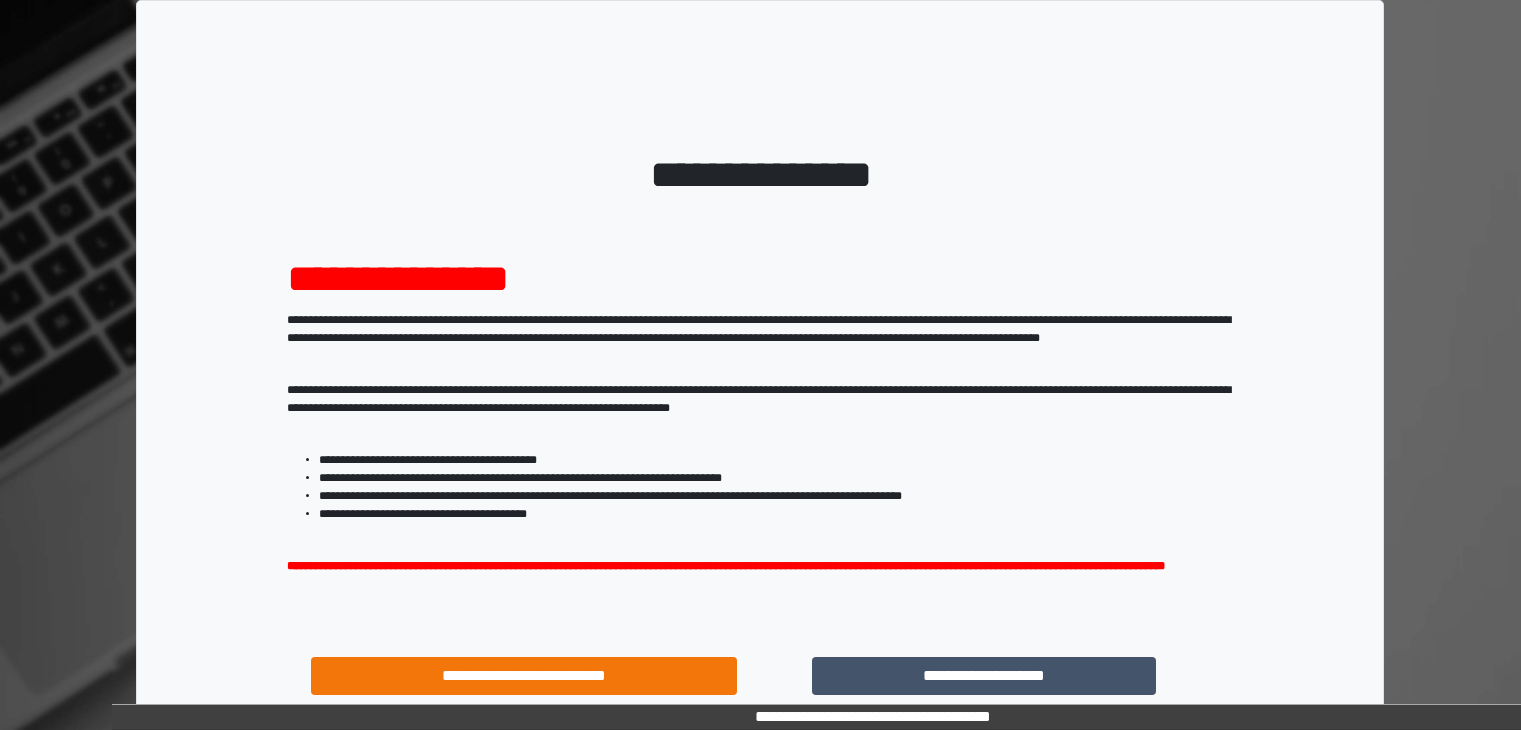 scroll, scrollTop: 0, scrollLeft: 0, axis: both 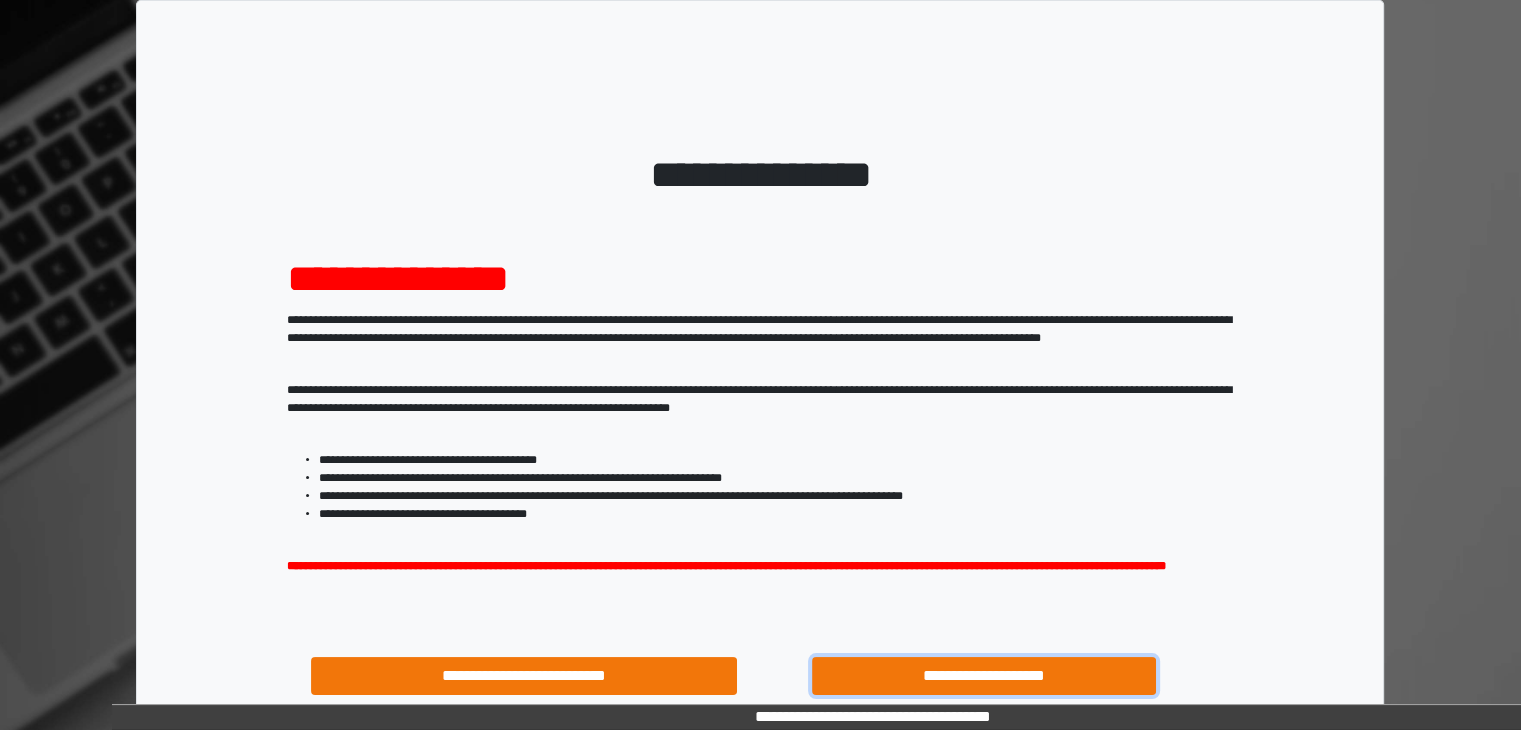 click on "**********" at bounding box center [984, 676] 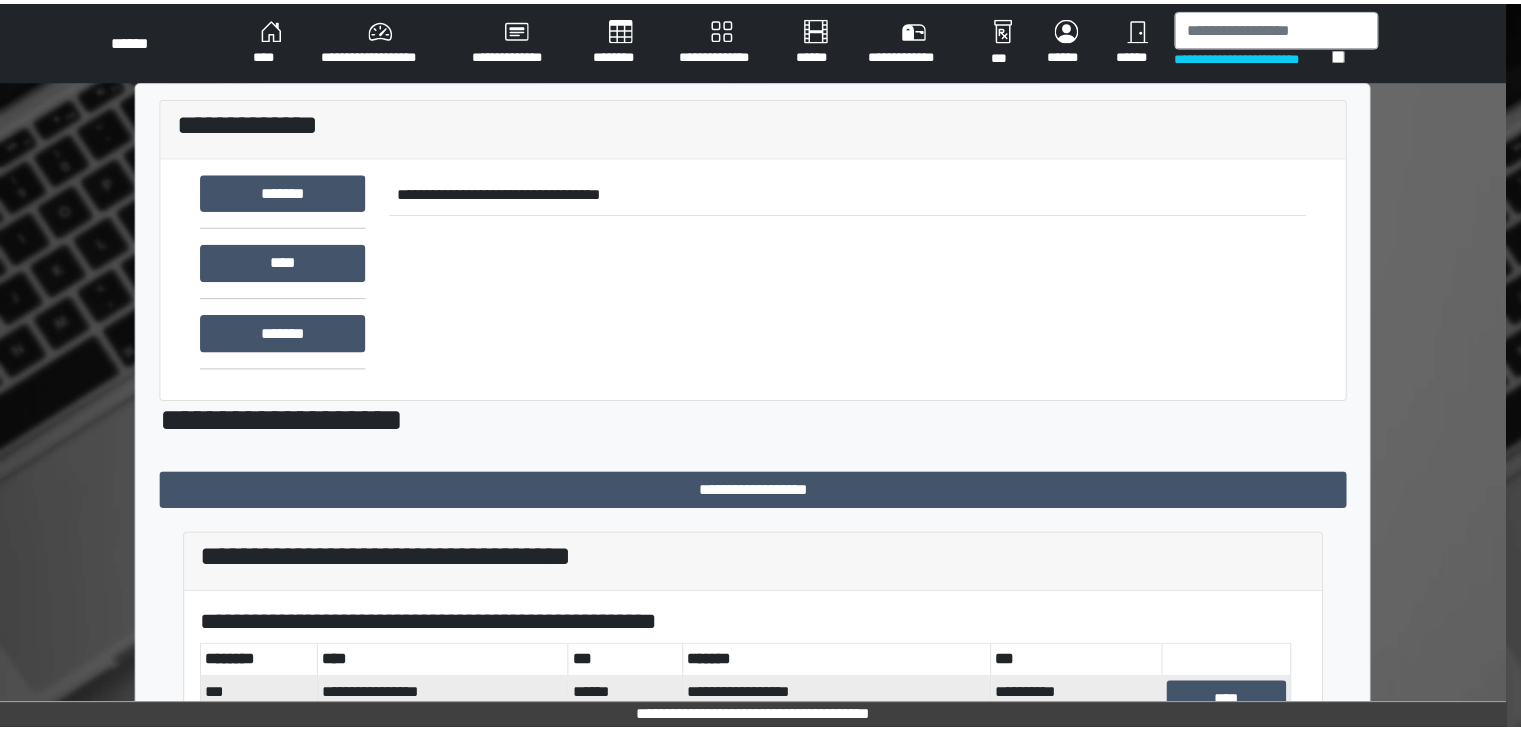 scroll, scrollTop: 0, scrollLeft: 0, axis: both 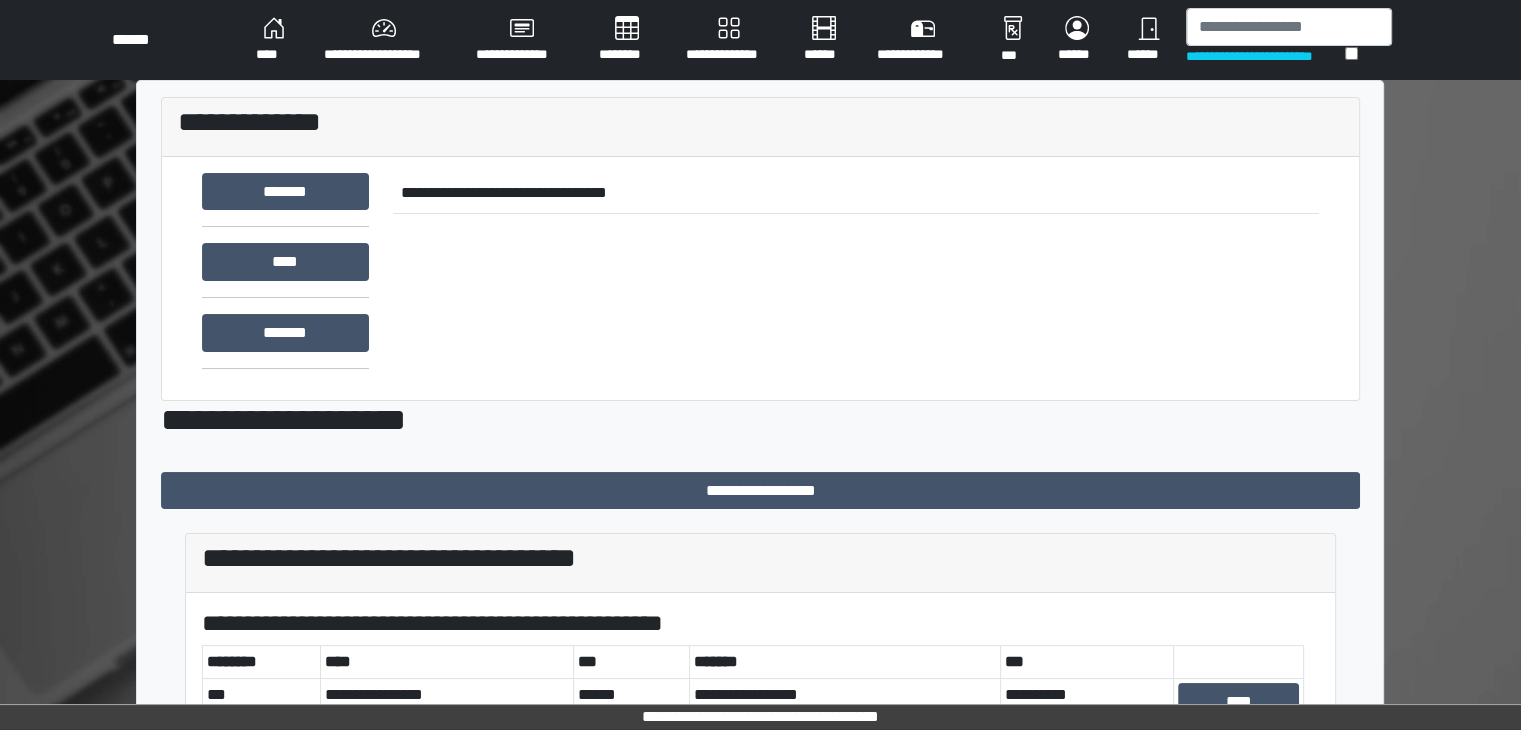 click on "**********" at bounding box center (384, 40) 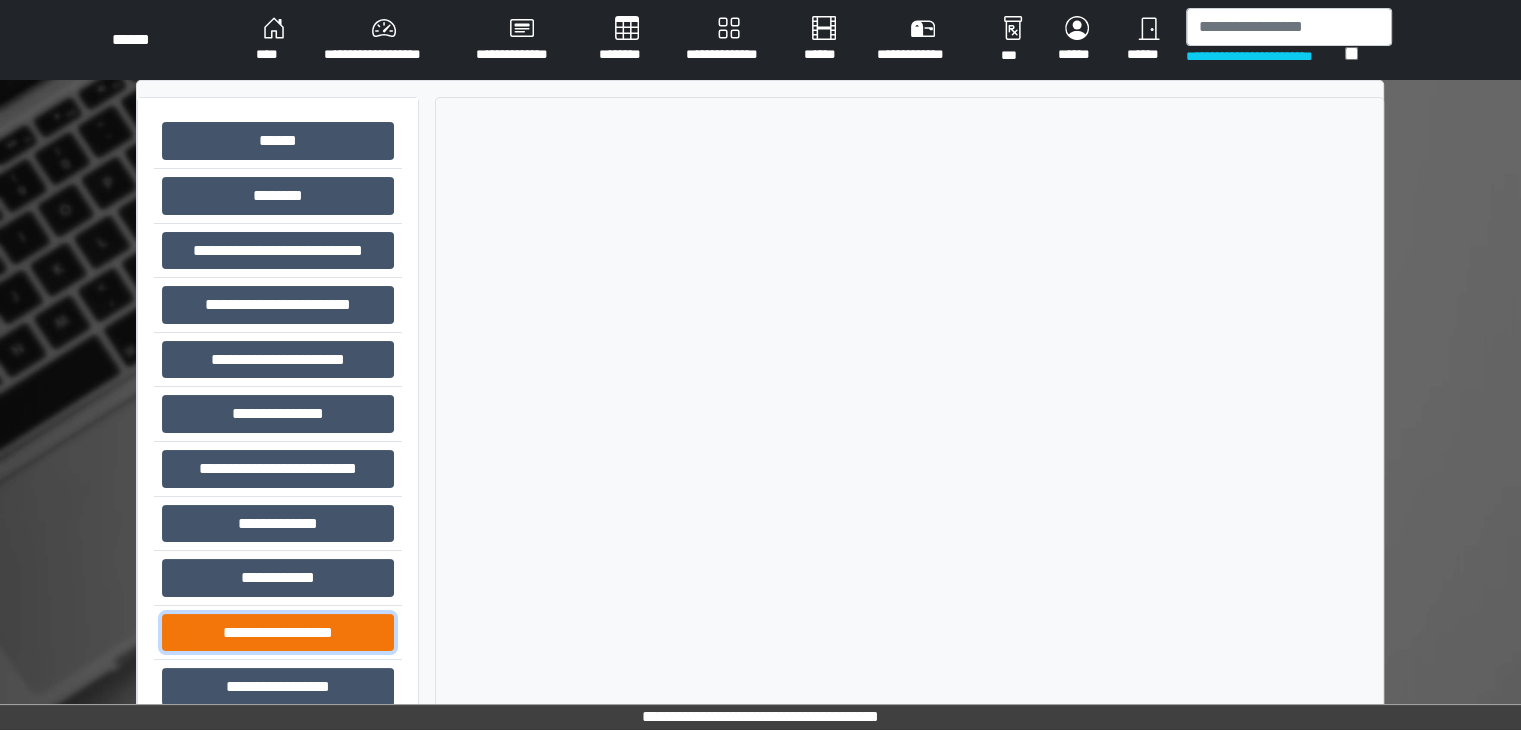 click on "**********" at bounding box center (278, 633) 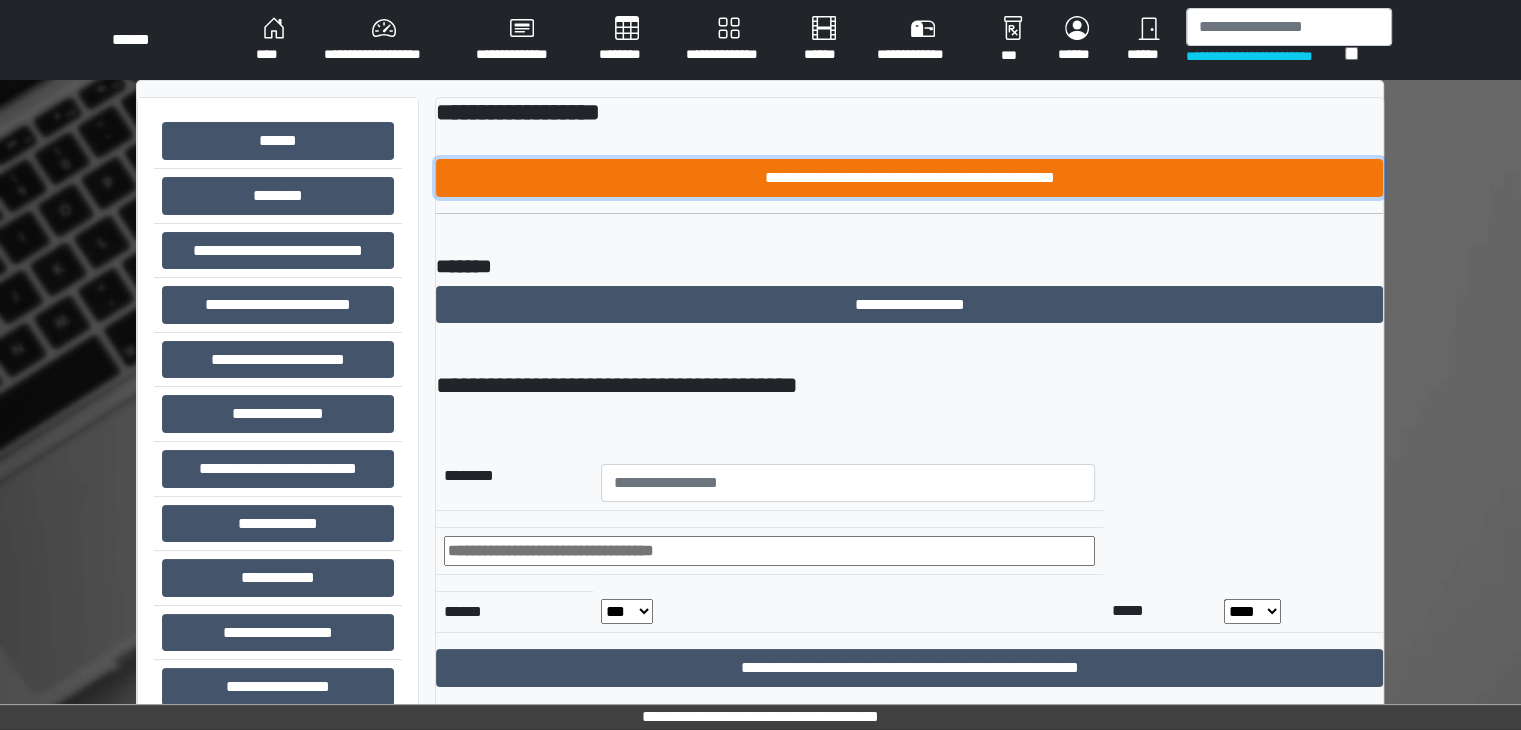 click on "**********" at bounding box center [909, 178] 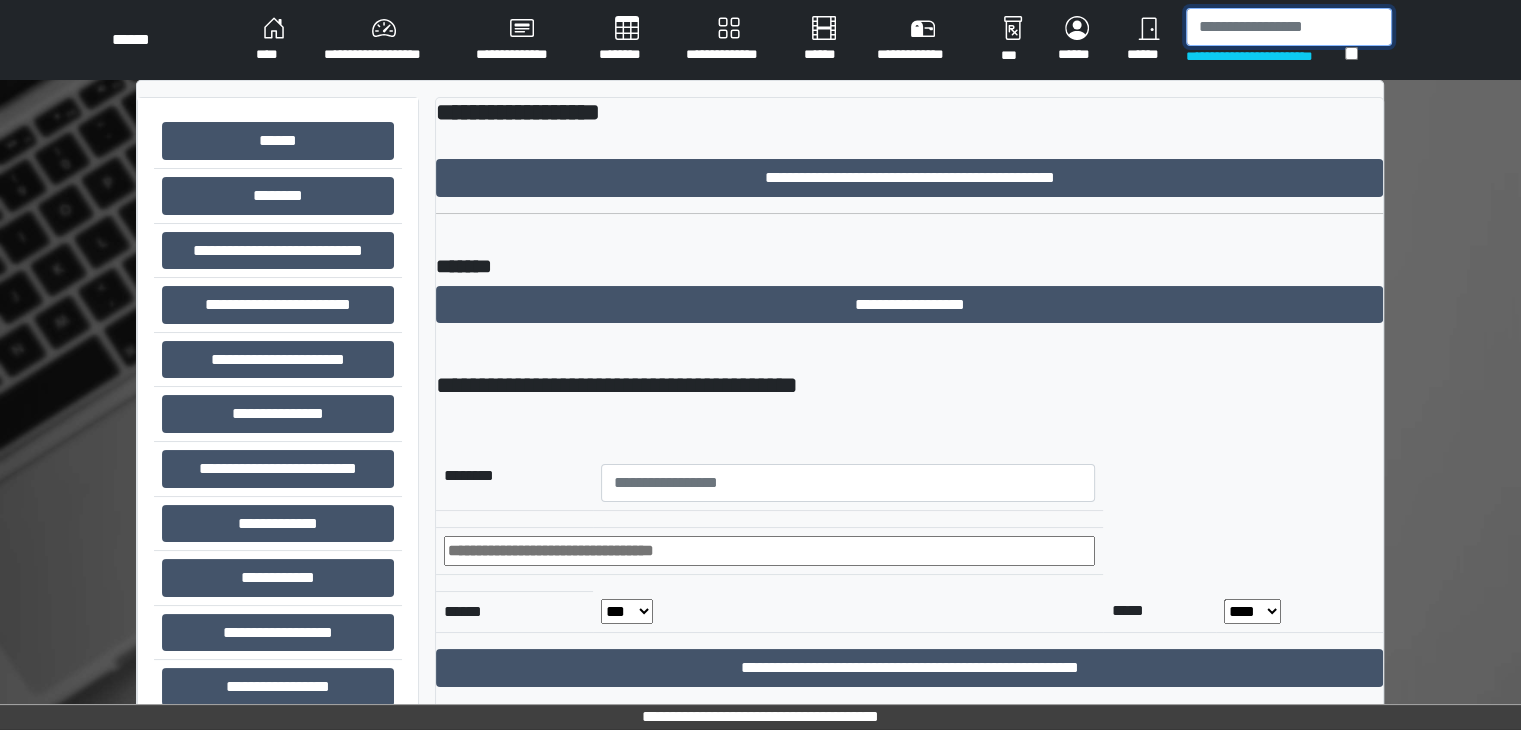 click at bounding box center [1289, 27] 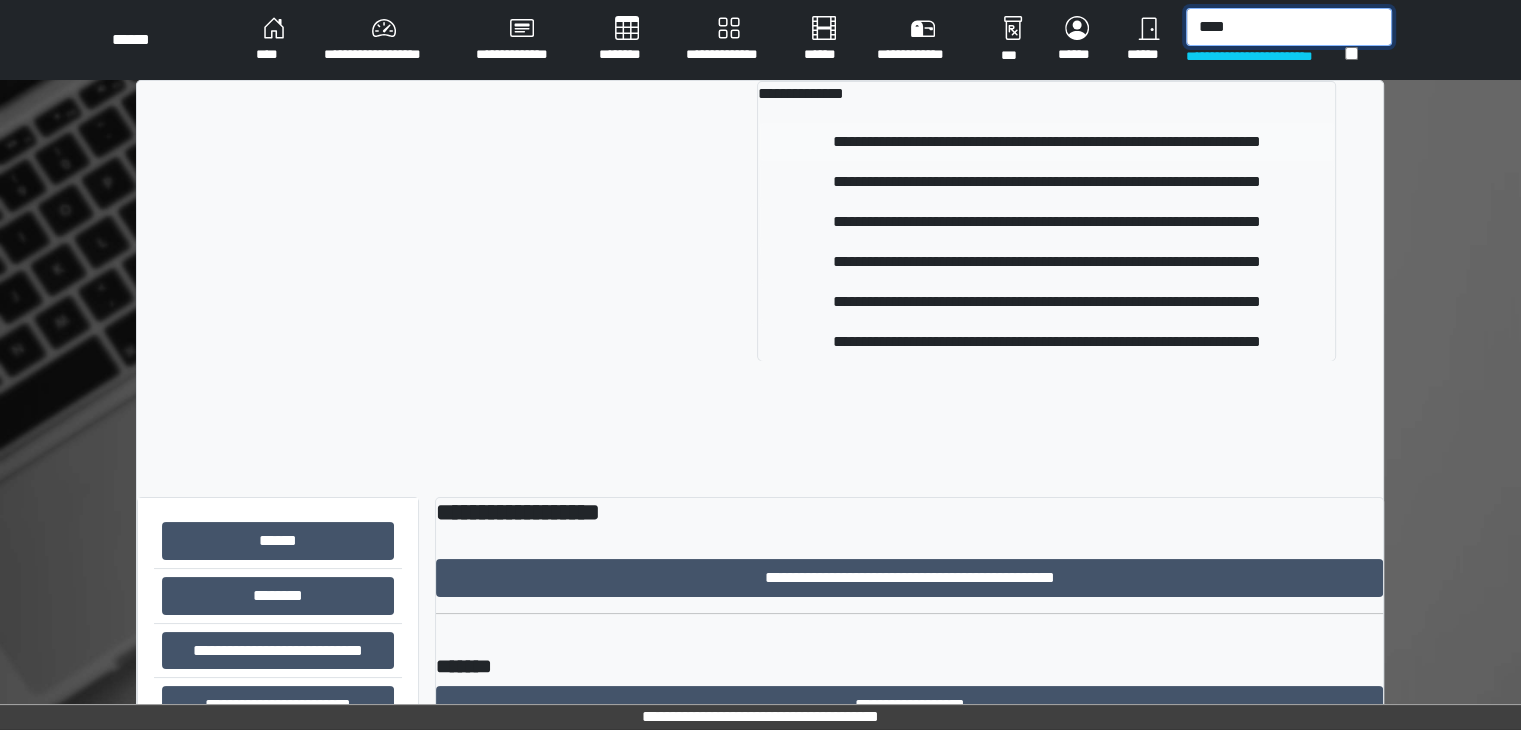 type on "****" 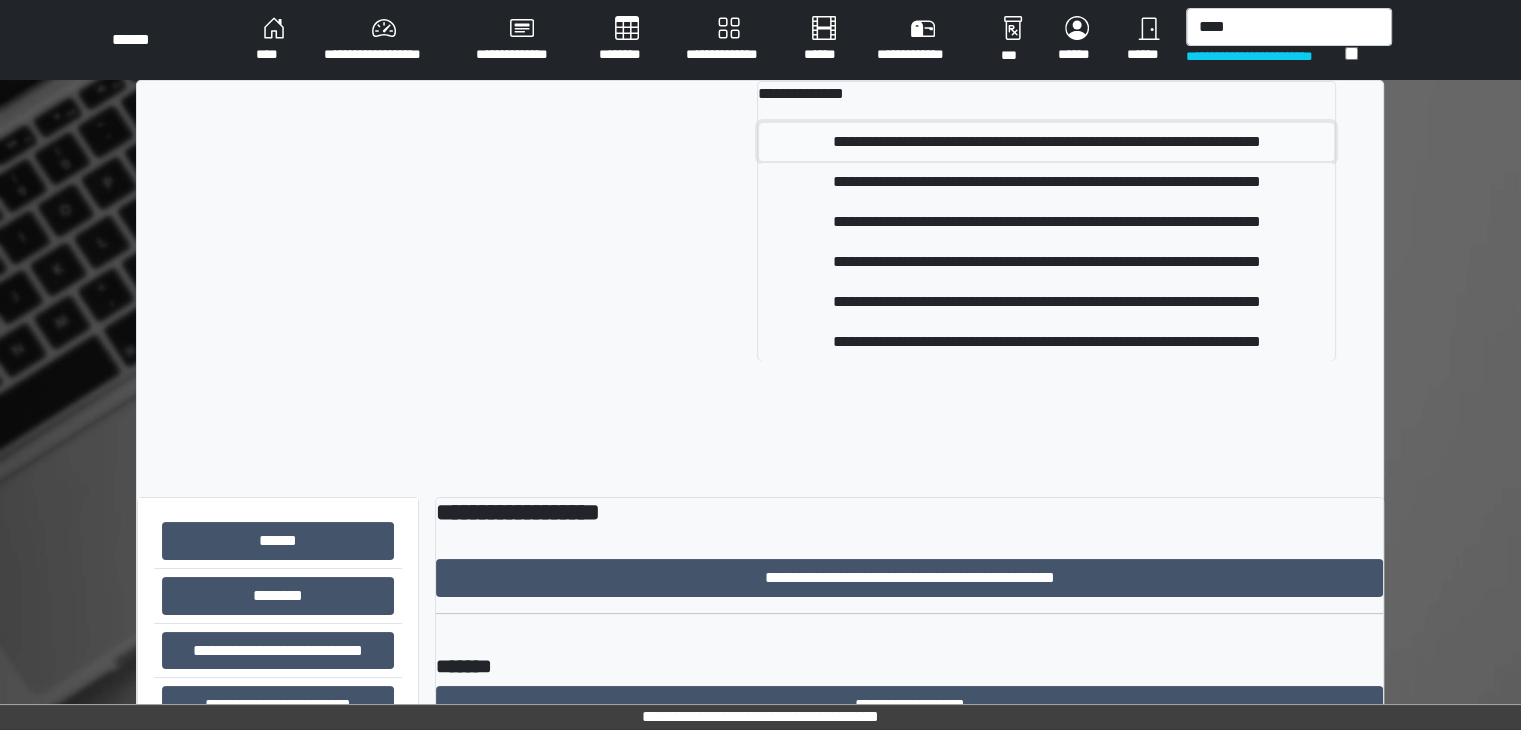 click on "**********" at bounding box center [1046, 142] 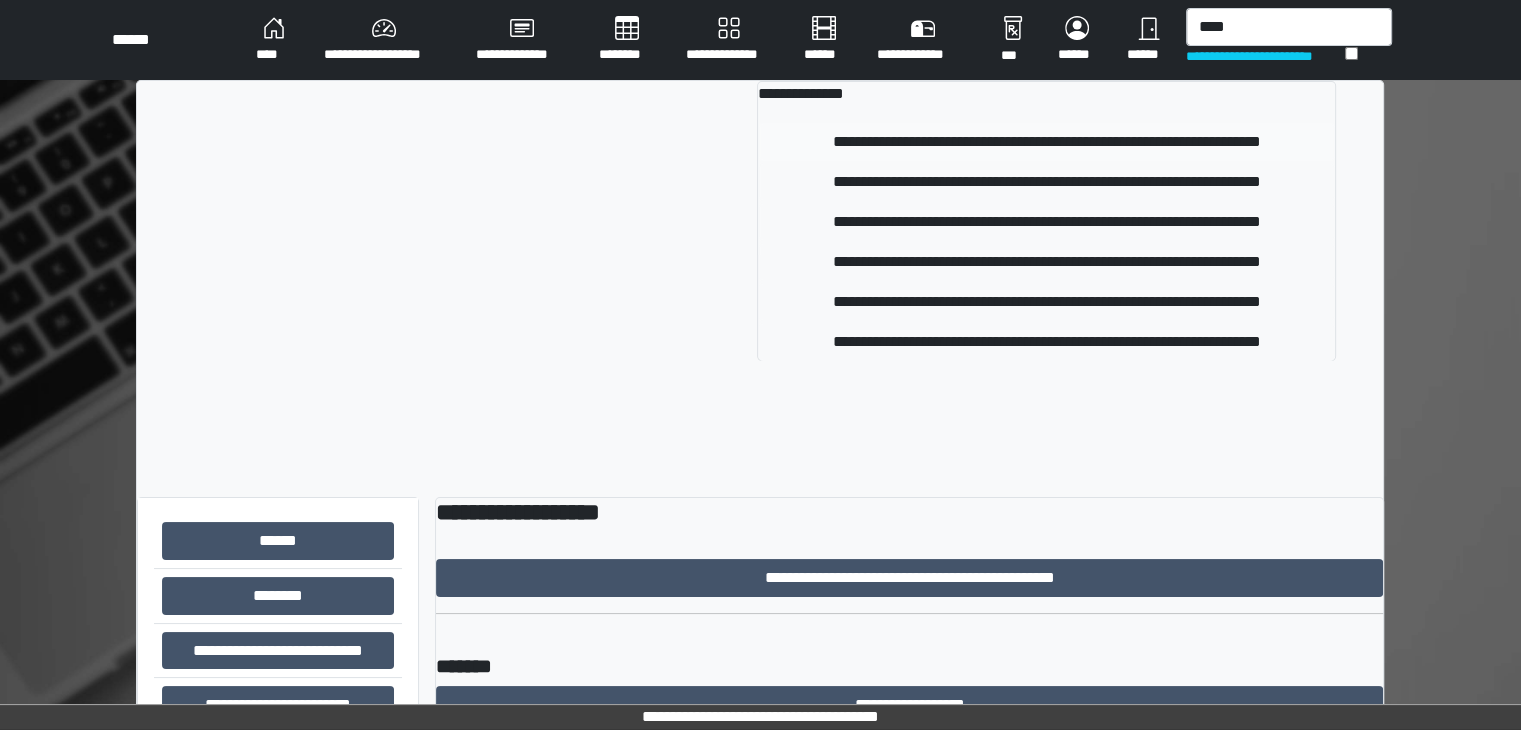 type 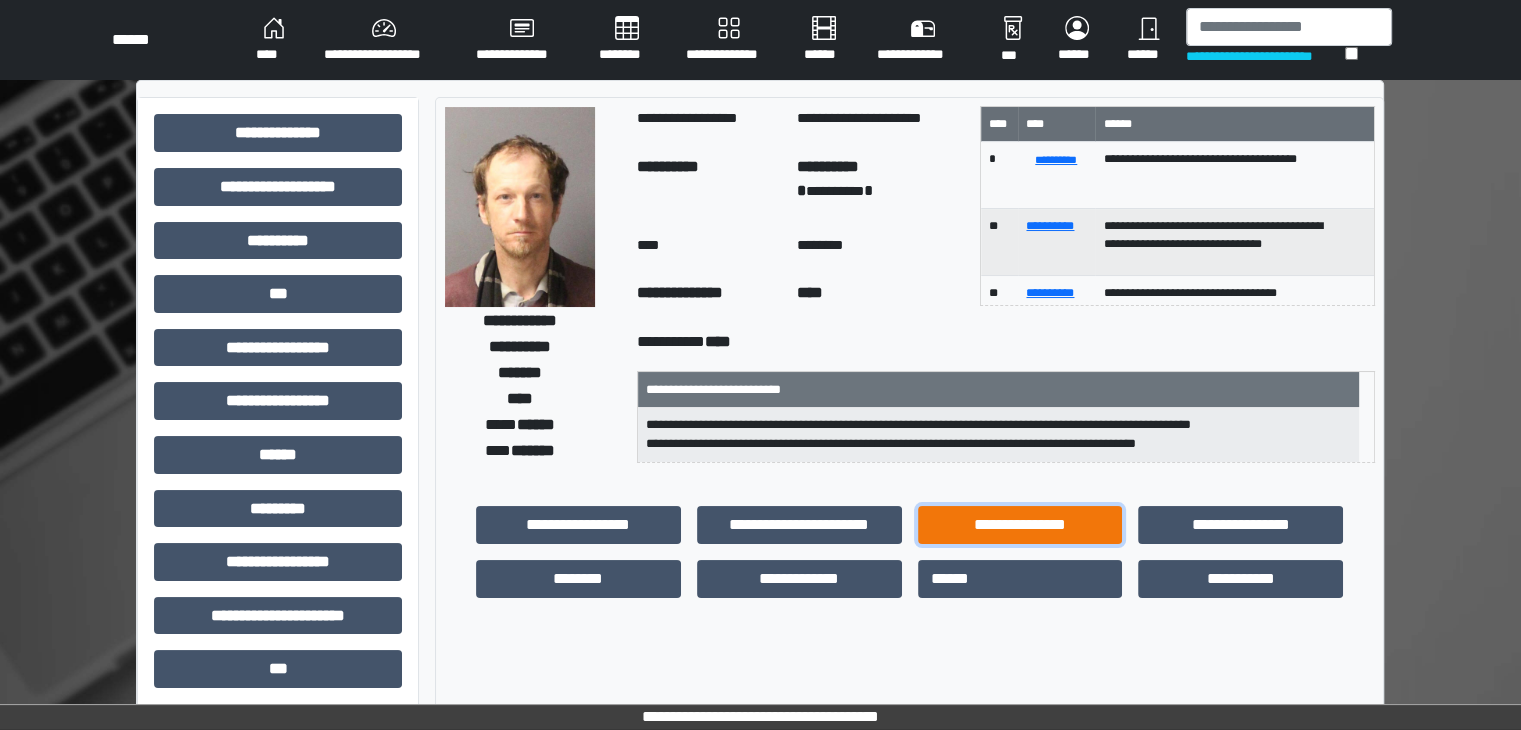 click on "**********" at bounding box center (1020, 525) 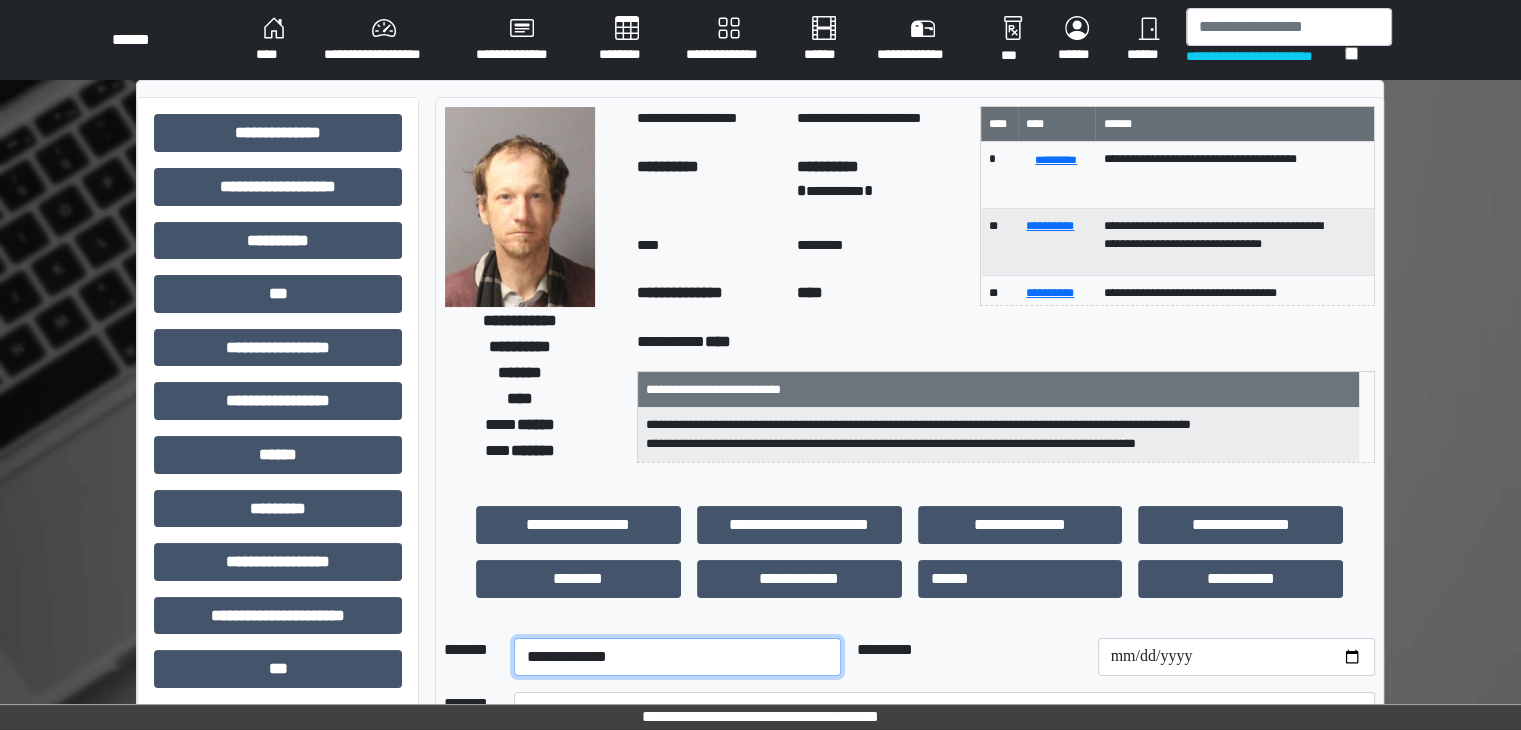 click on "**********" at bounding box center (677, 657) 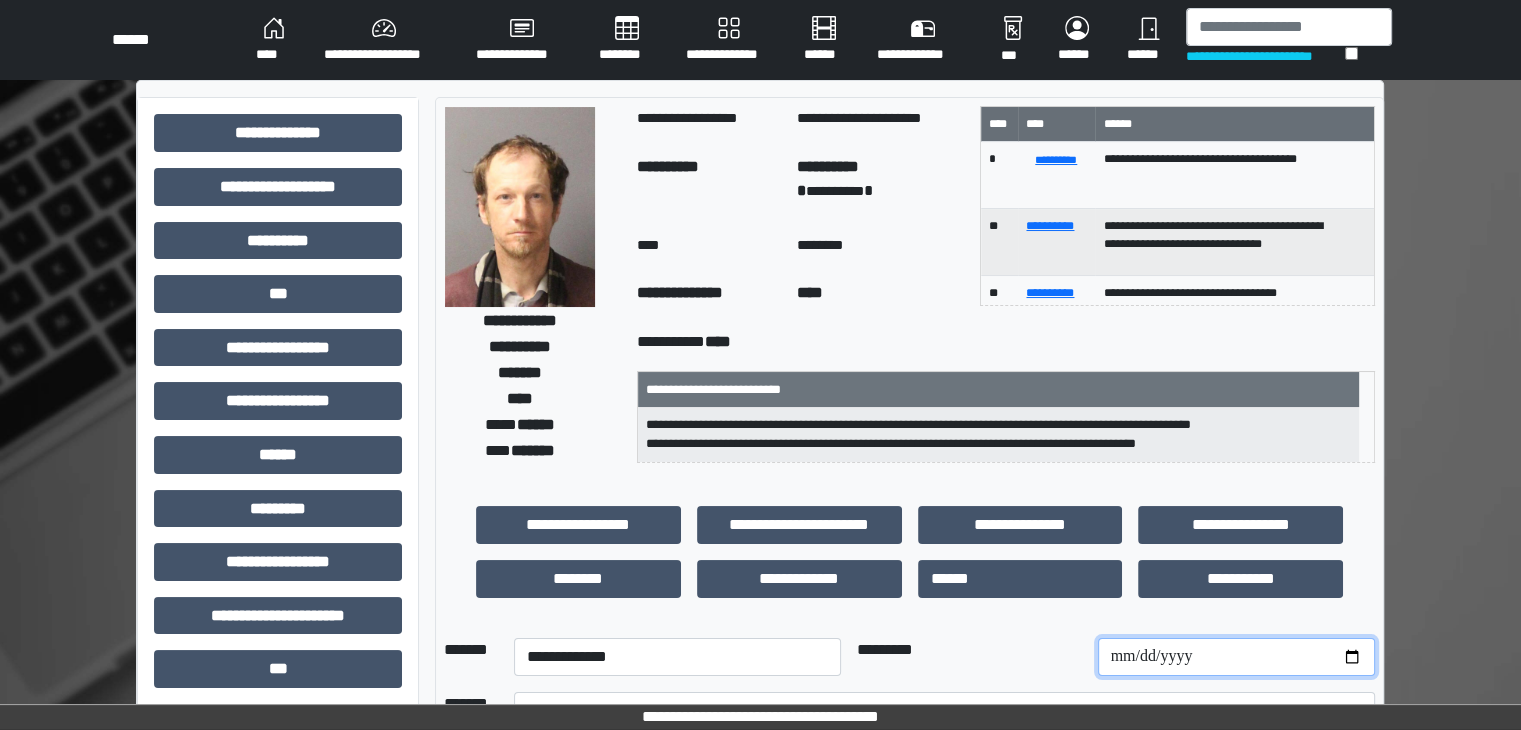 click at bounding box center (1236, 657) 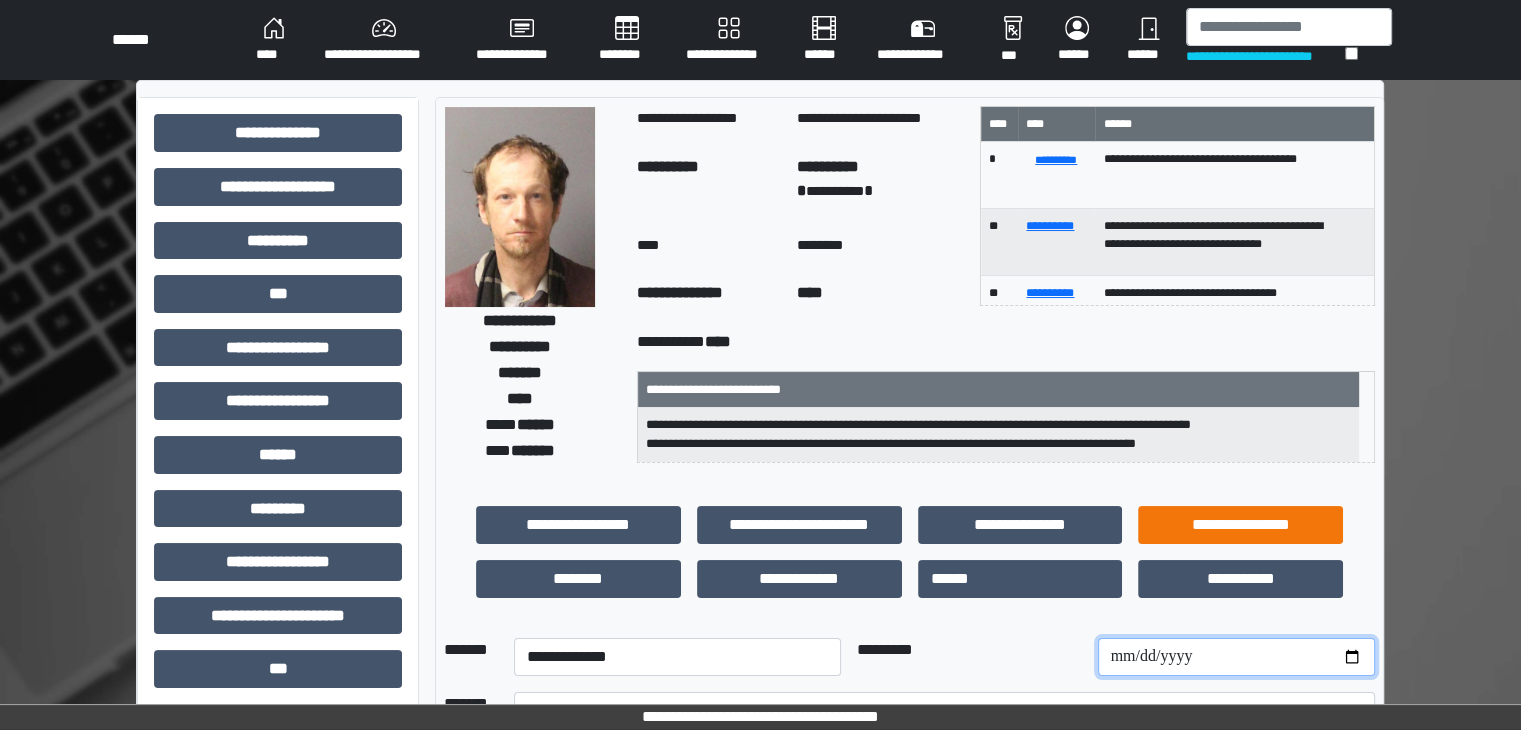 type on "**********" 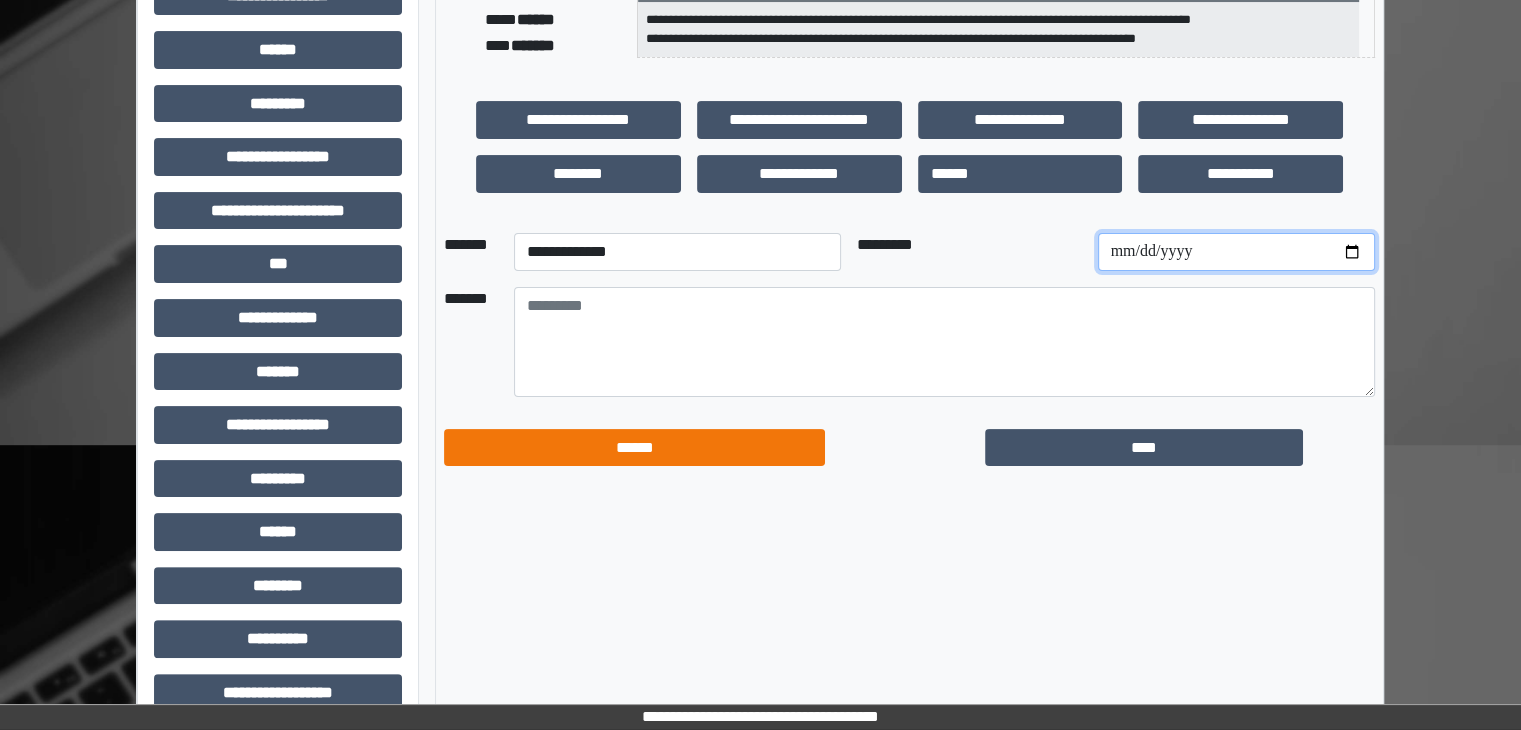 scroll, scrollTop: 436, scrollLeft: 0, axis: vertical 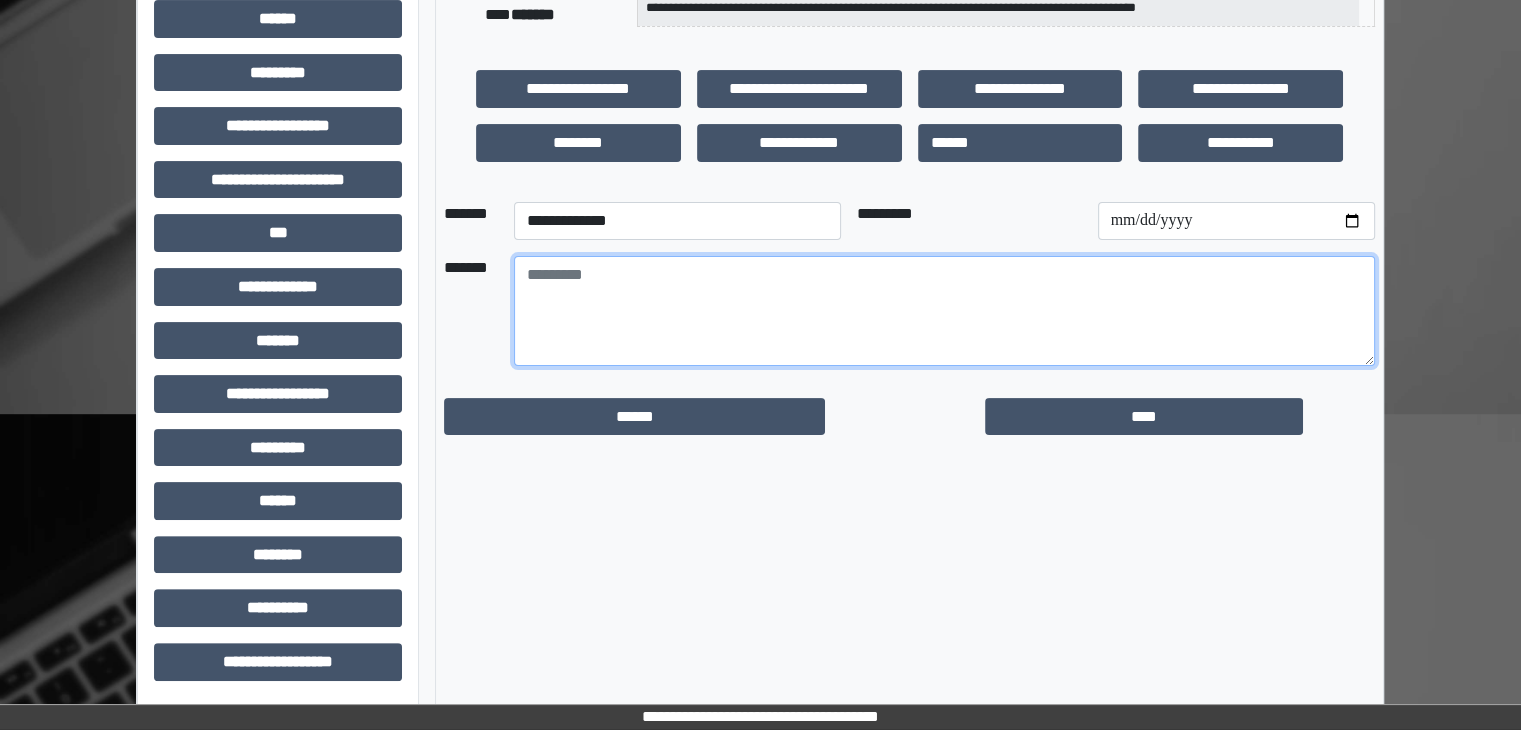 click at bounding box center [944, 311] 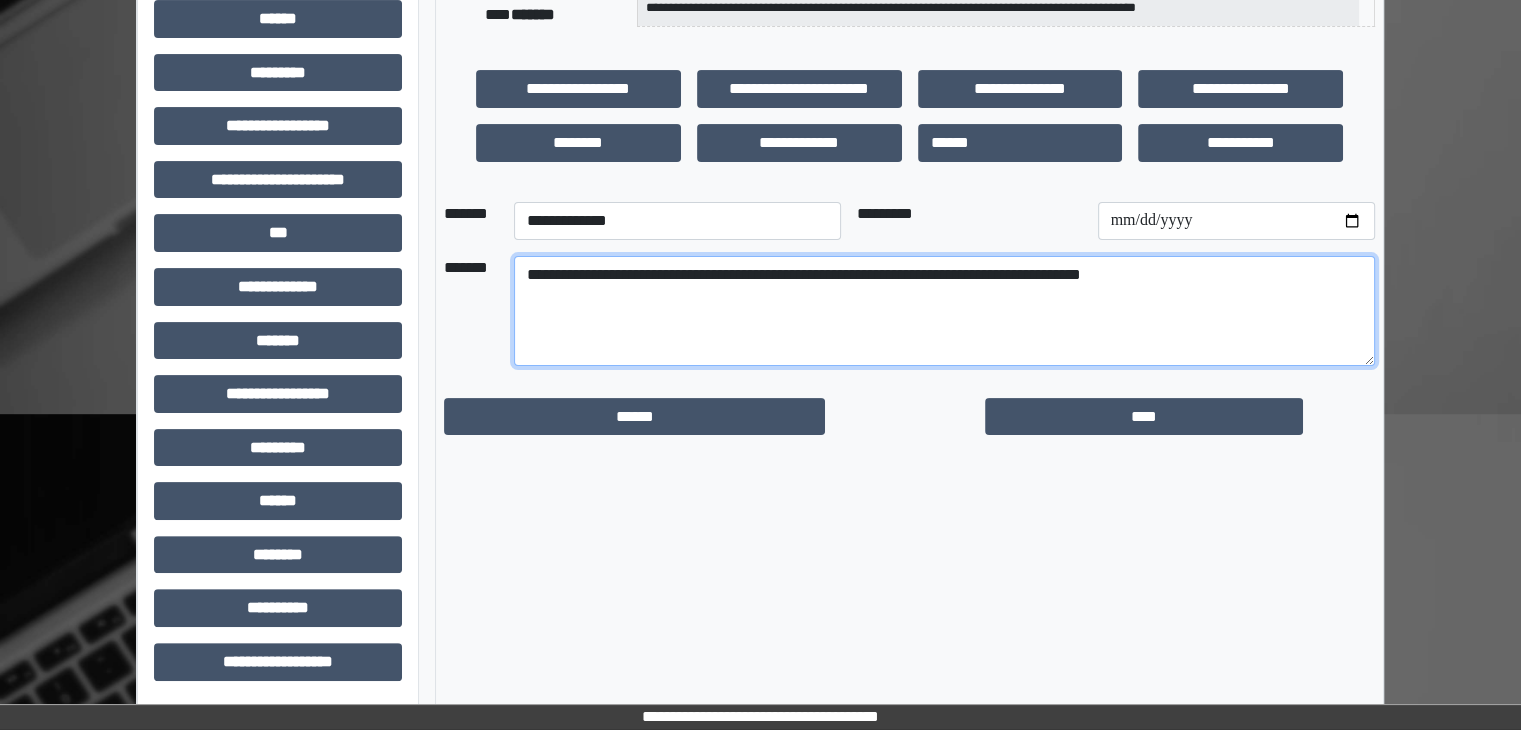 drag, startPoint x: 527, startPoint y: 268, endPoint x: 1263, endPoint y: 333, distance: 738.8647 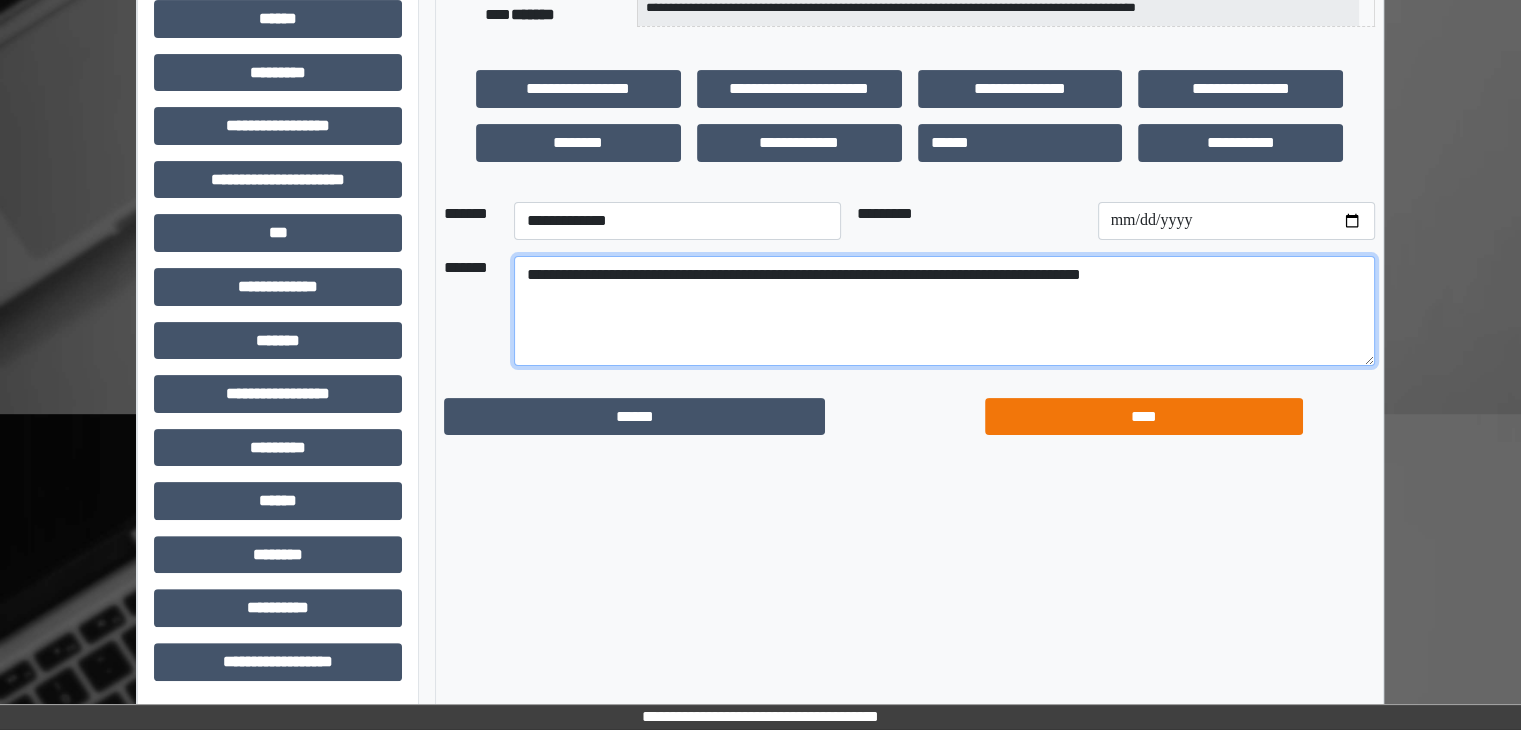type on "**********" 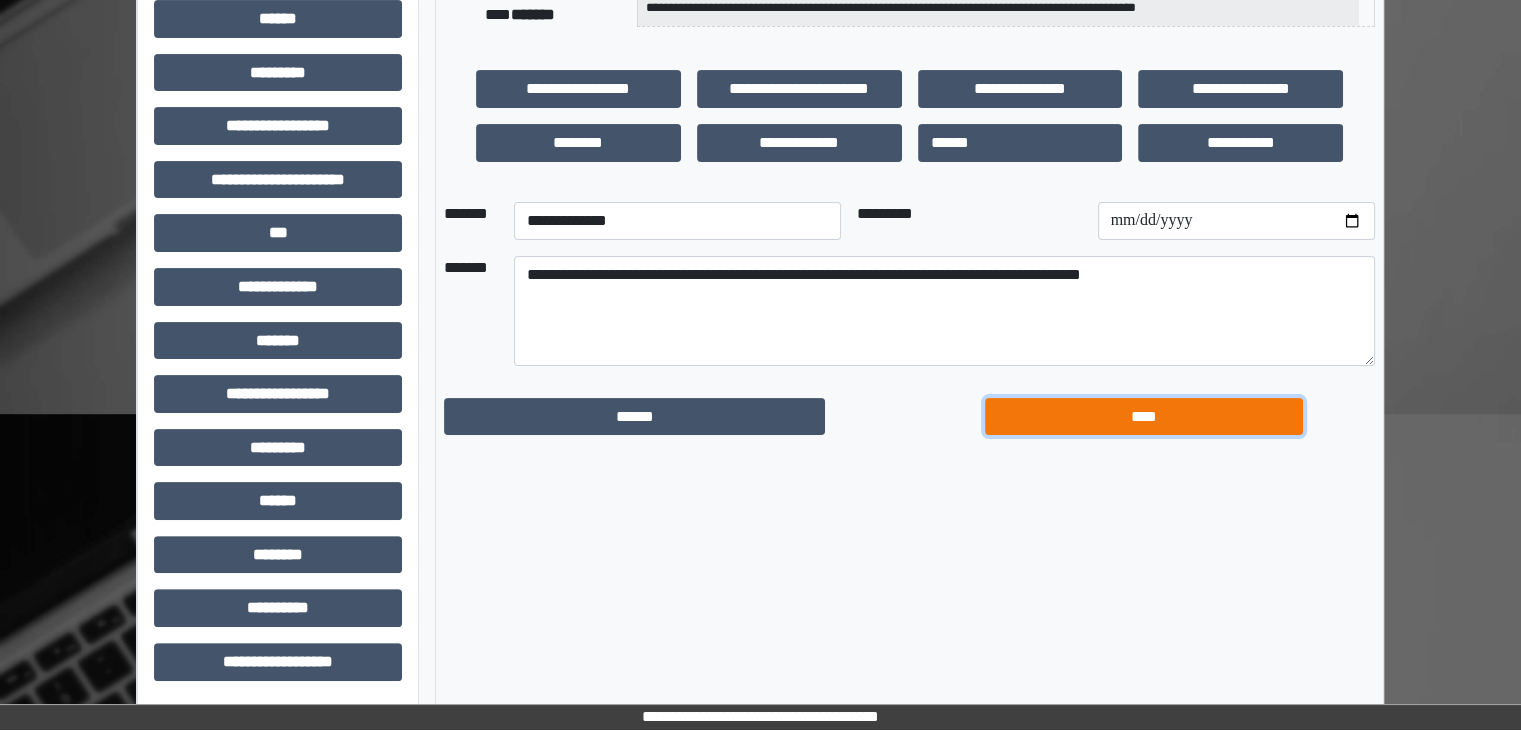 click on "****" at bounding box center [1144, 417] 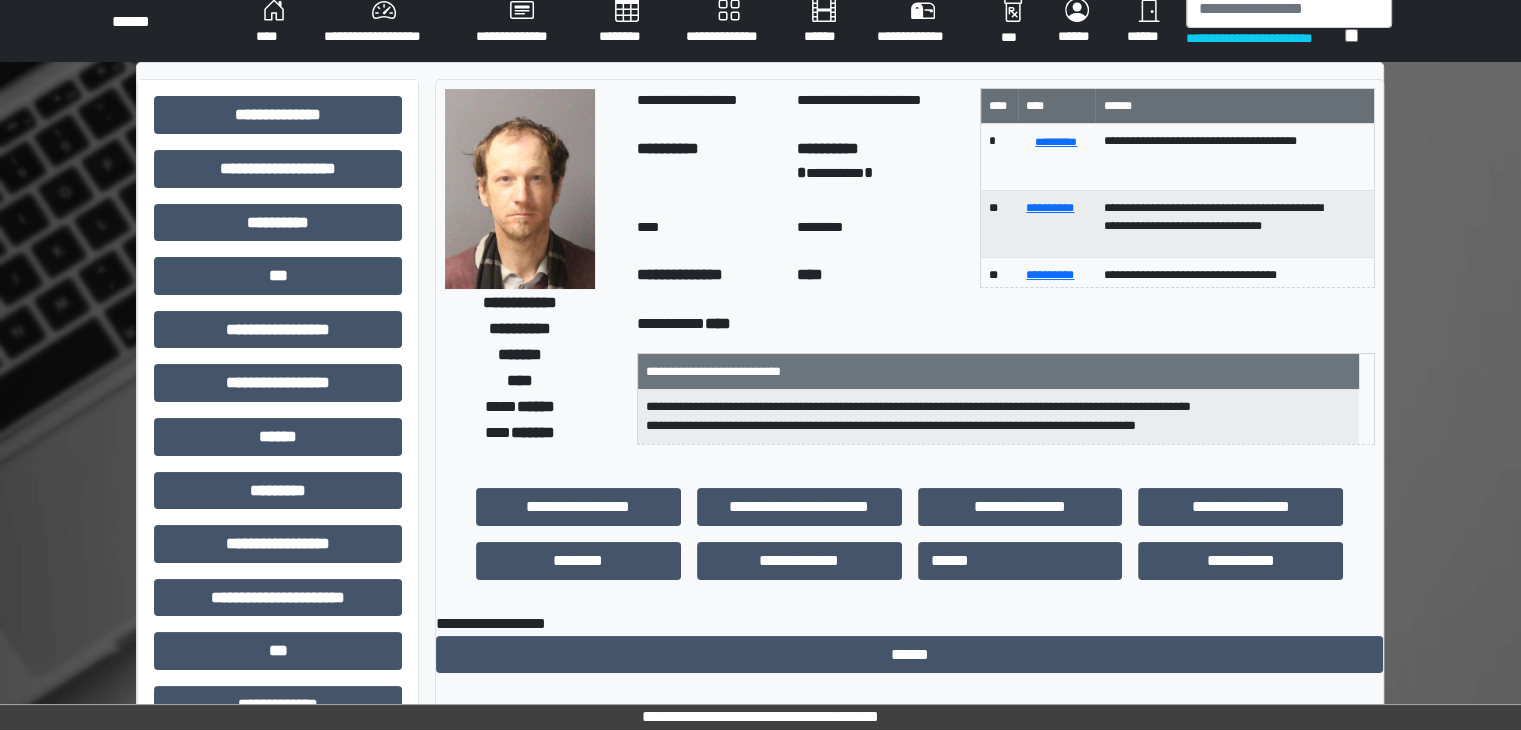 scroll, scrollTop: 0, scrollLeft: 0, axis: both 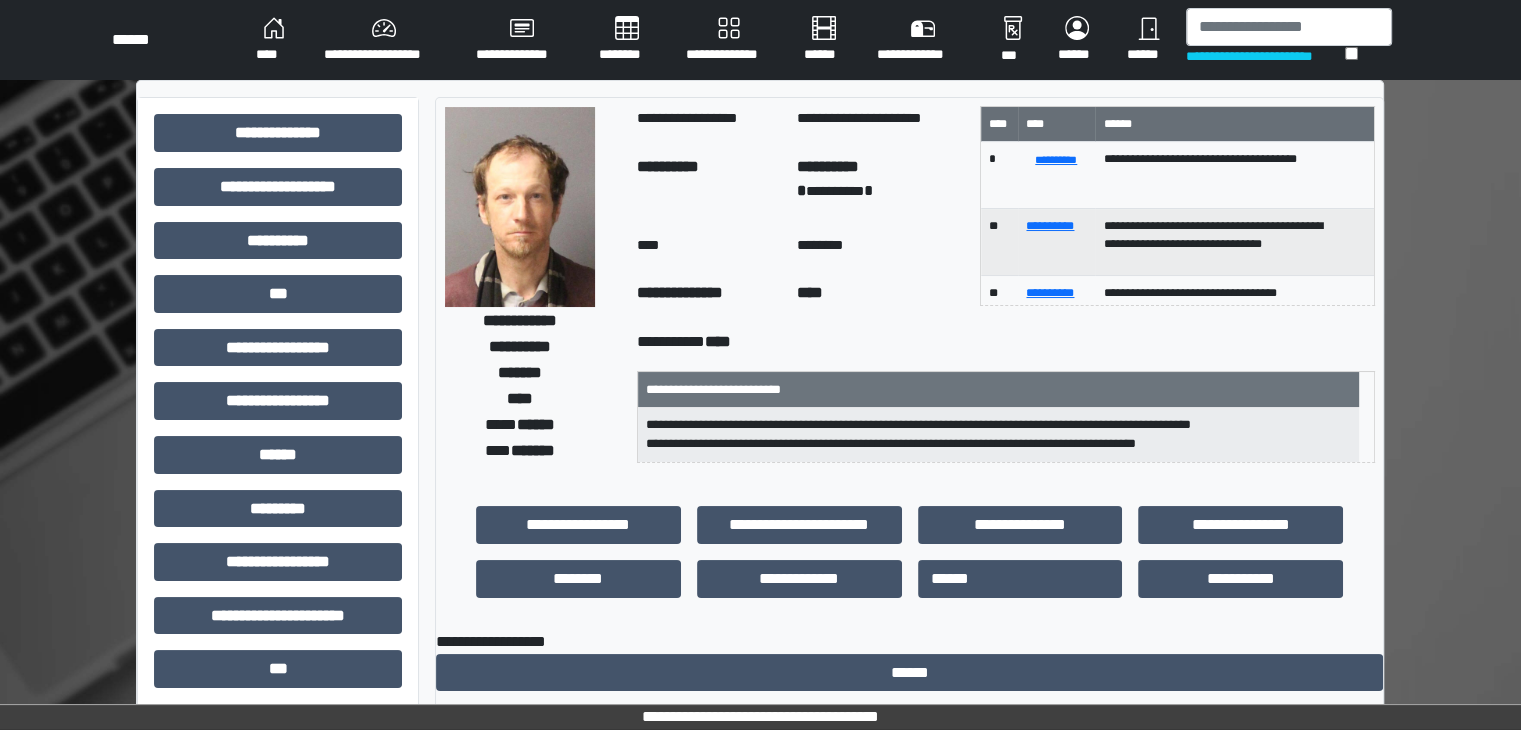 click on "********" at bounding box center [626, 40] 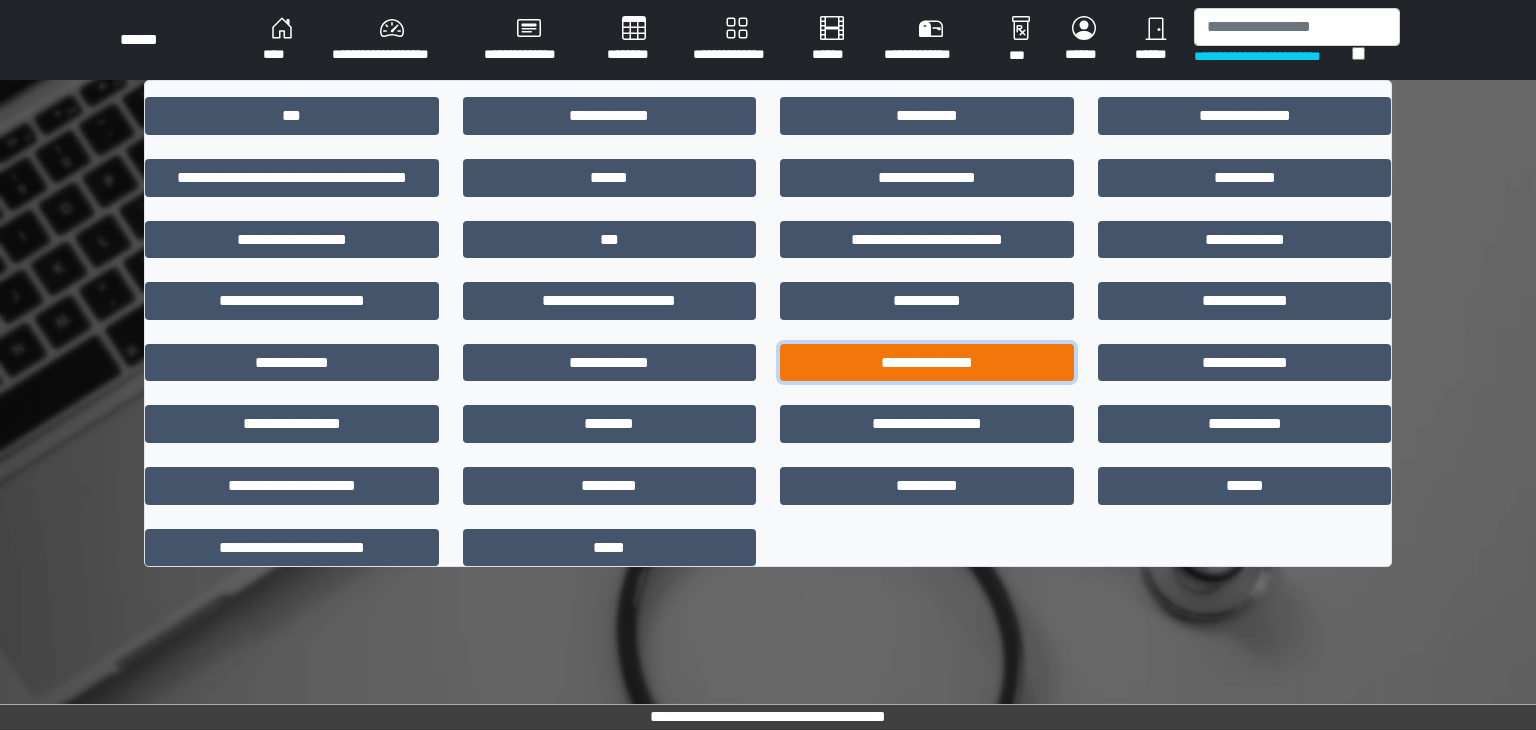 click on "**********" at bounding box center (927, 363) 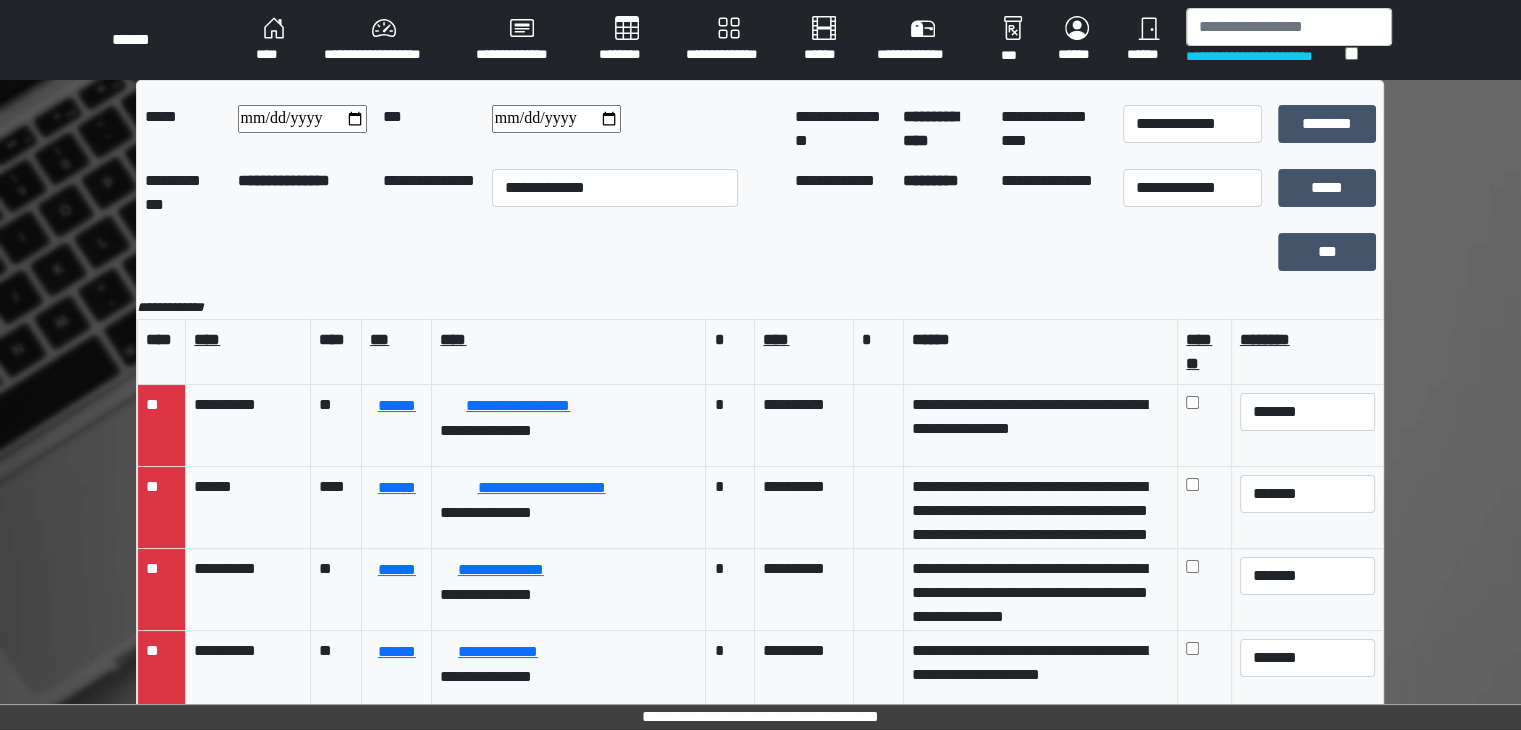 click at bounding box center (302, 119) 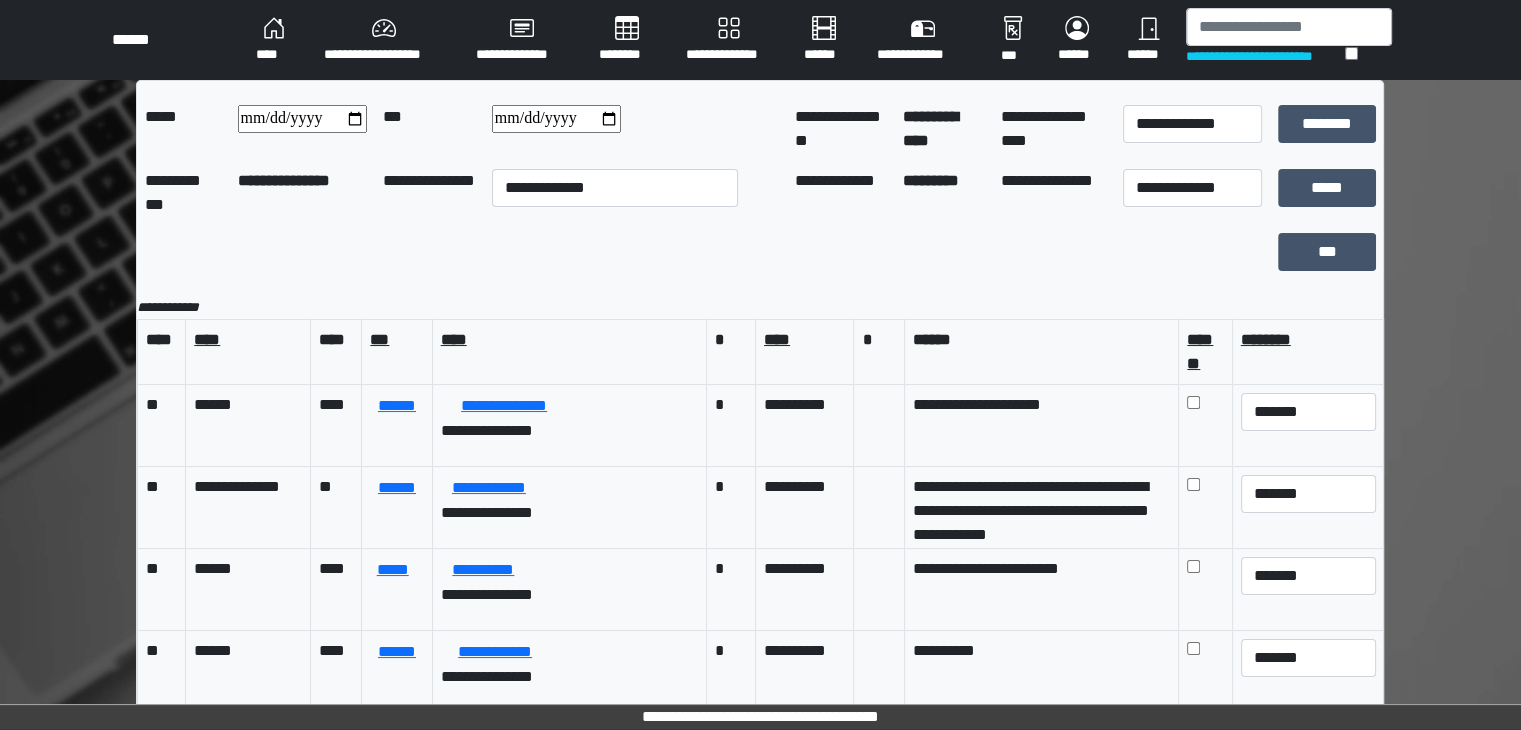 click at bounding box center [556, 119] 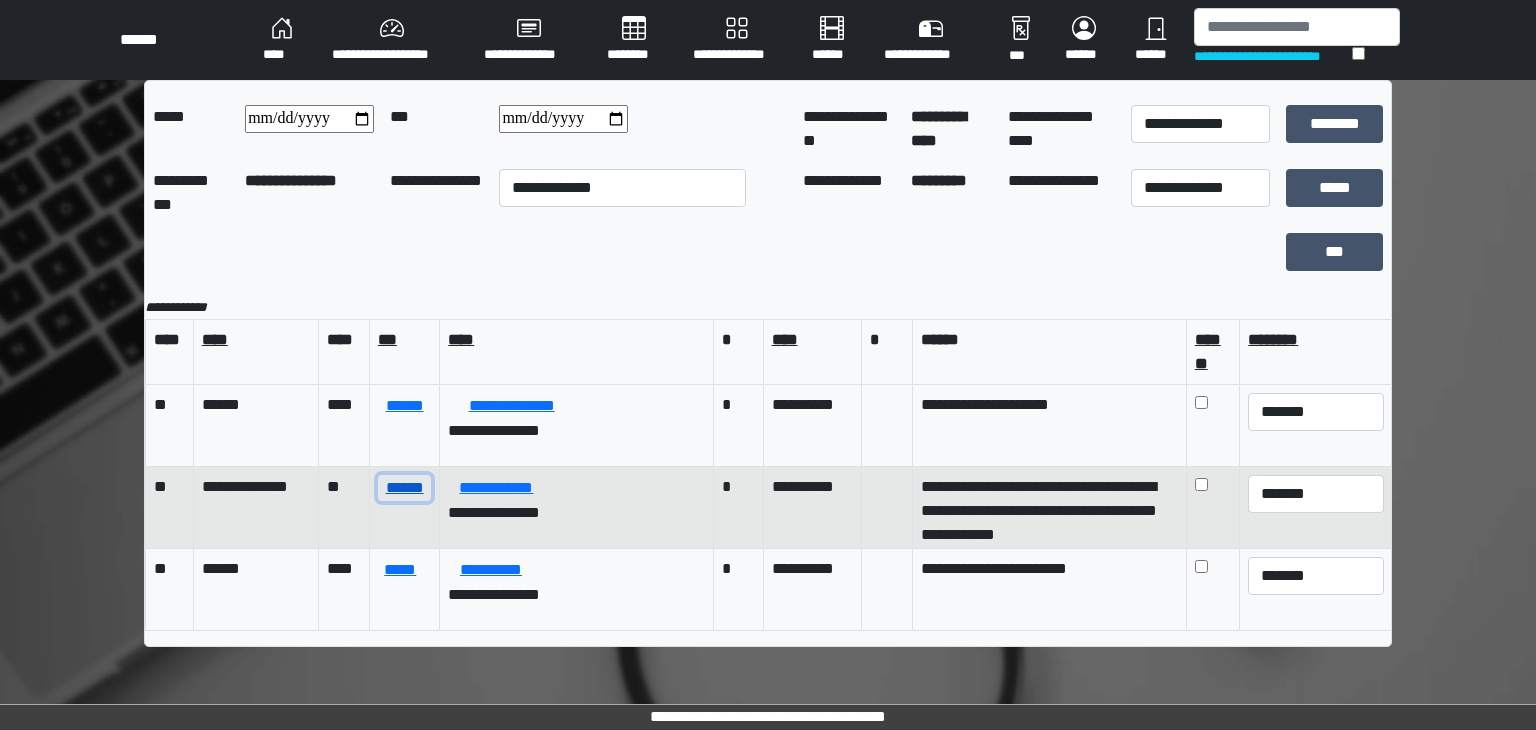 click on "******" at bounding box center [404, 488] 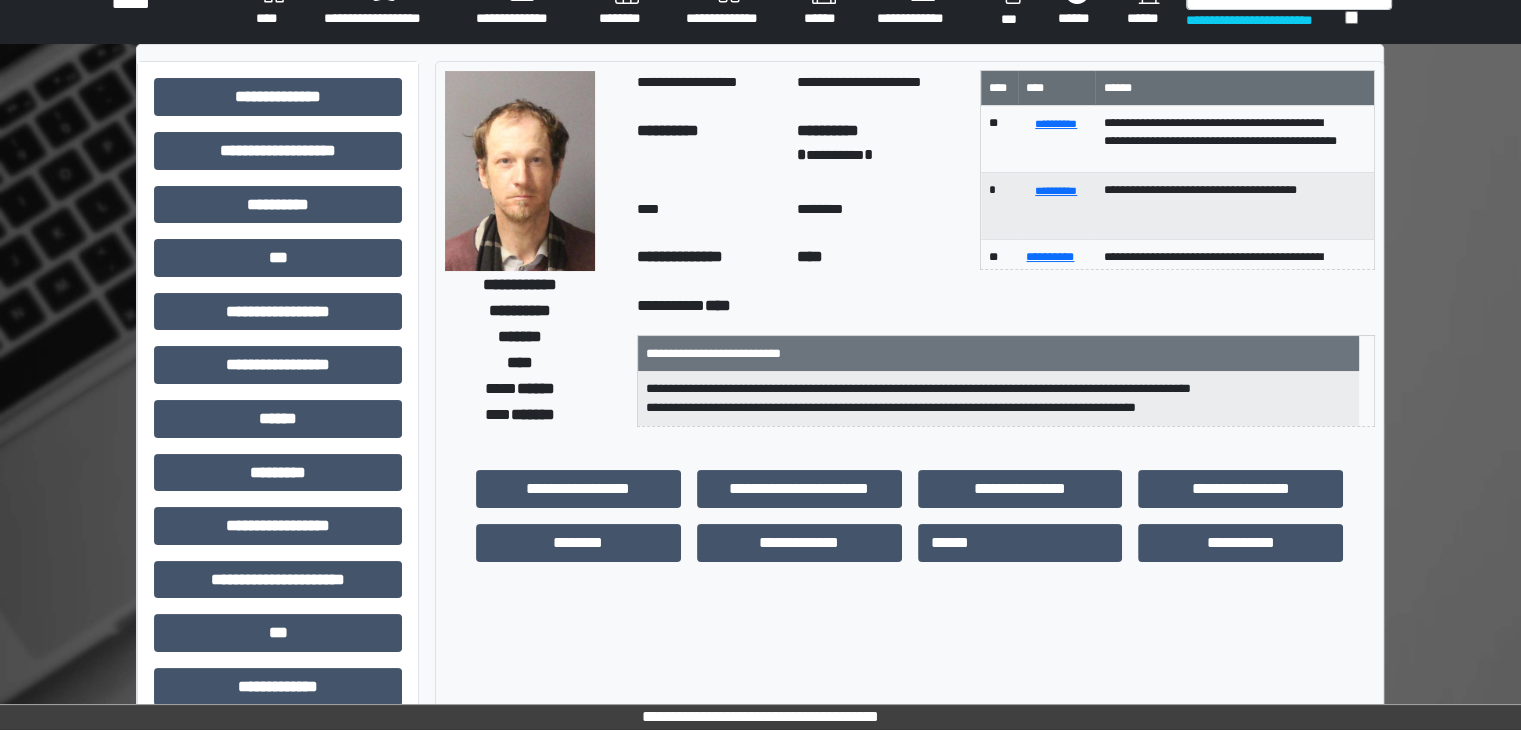 scroll, scrollTop: 0, scrollLeft: 0, axis: both 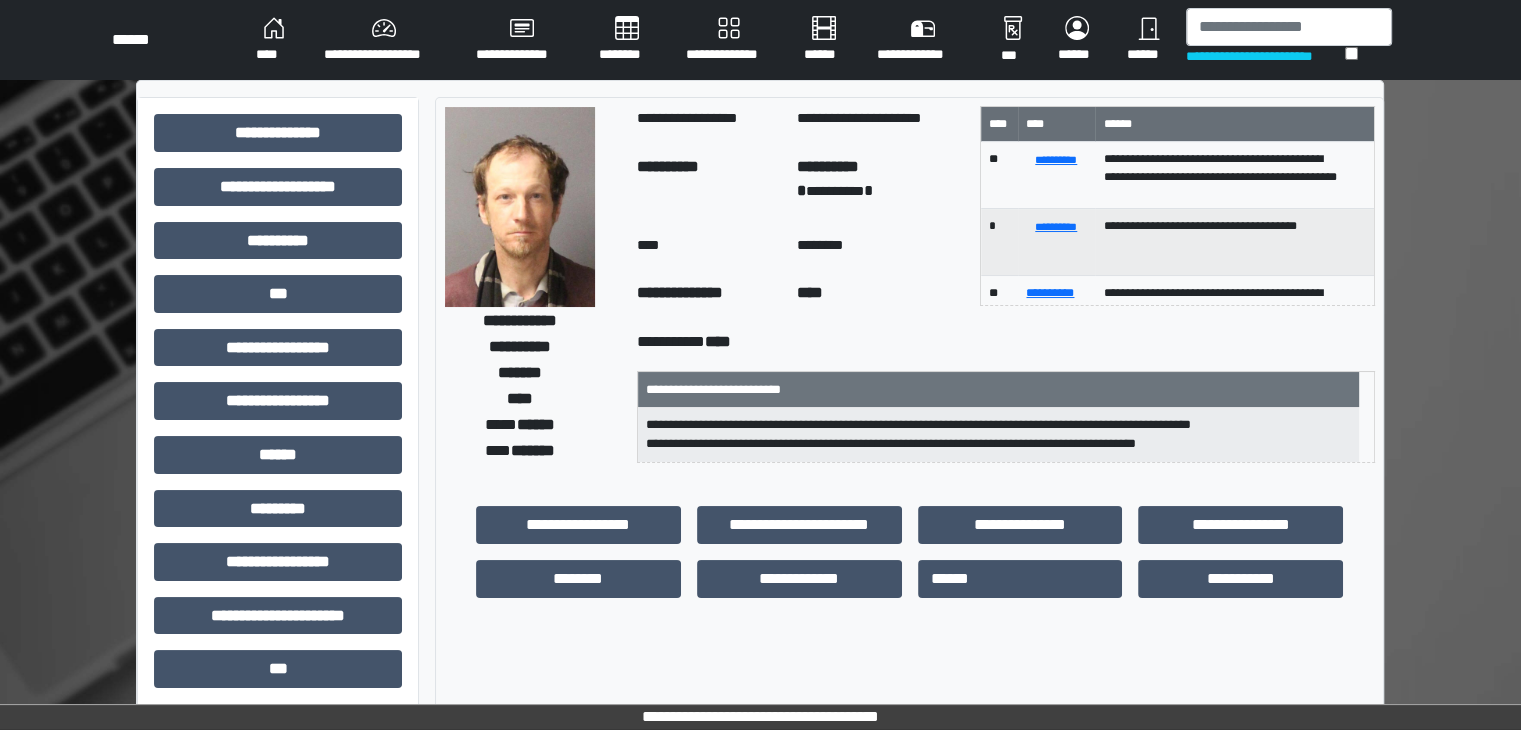 click on "********" at bounding box center [626, 40] 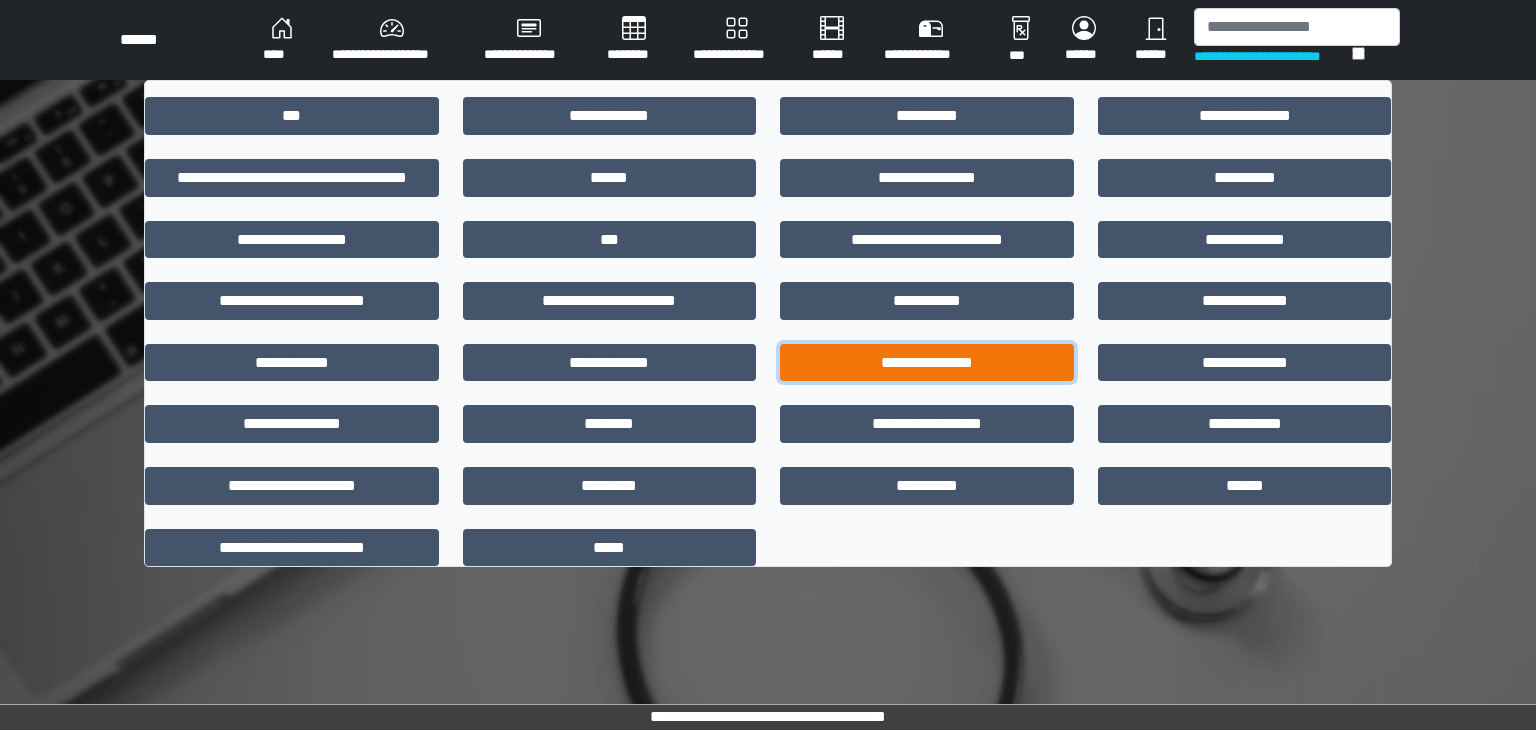 click on "**********" at bounding box center (927, 363) 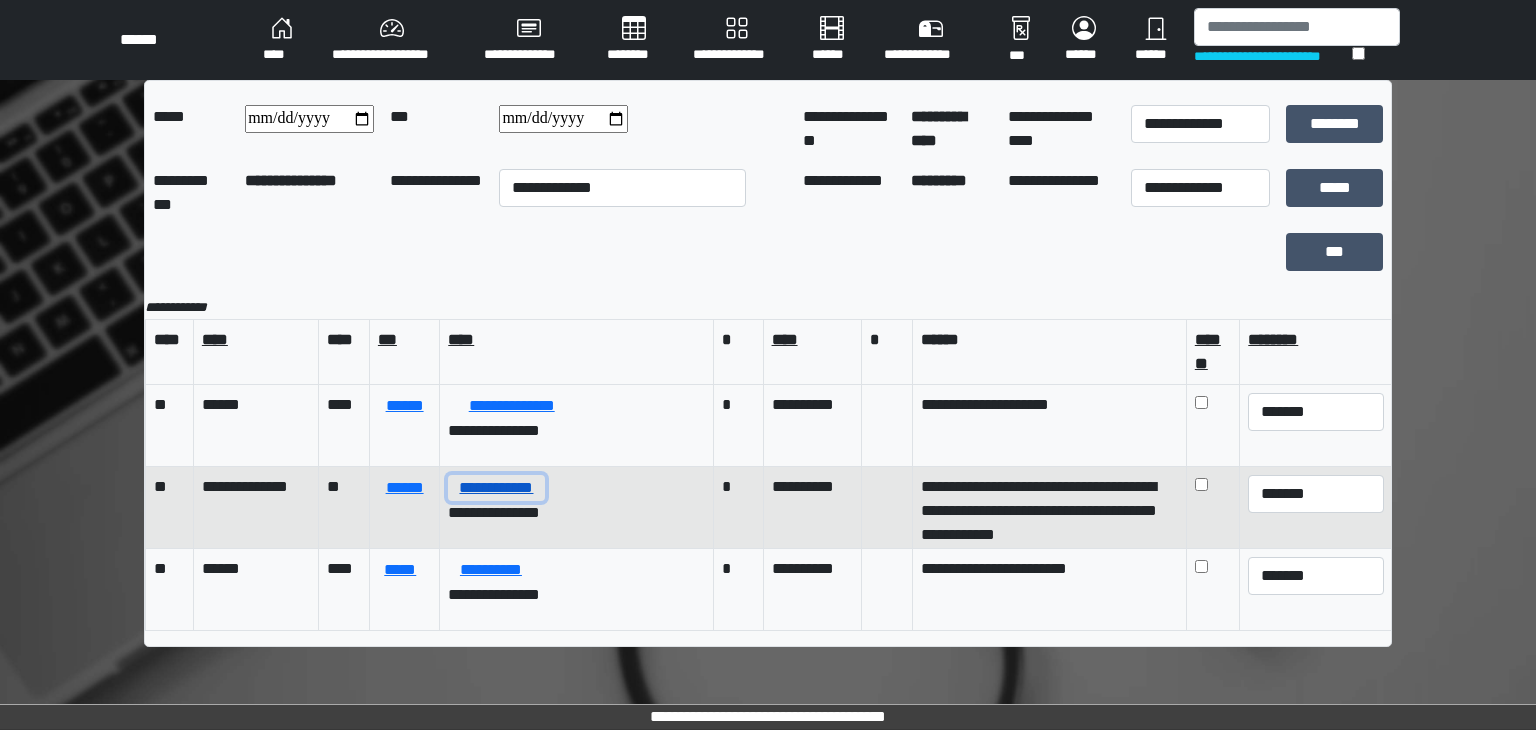 click on "**********" at bounding box center (496, 488) 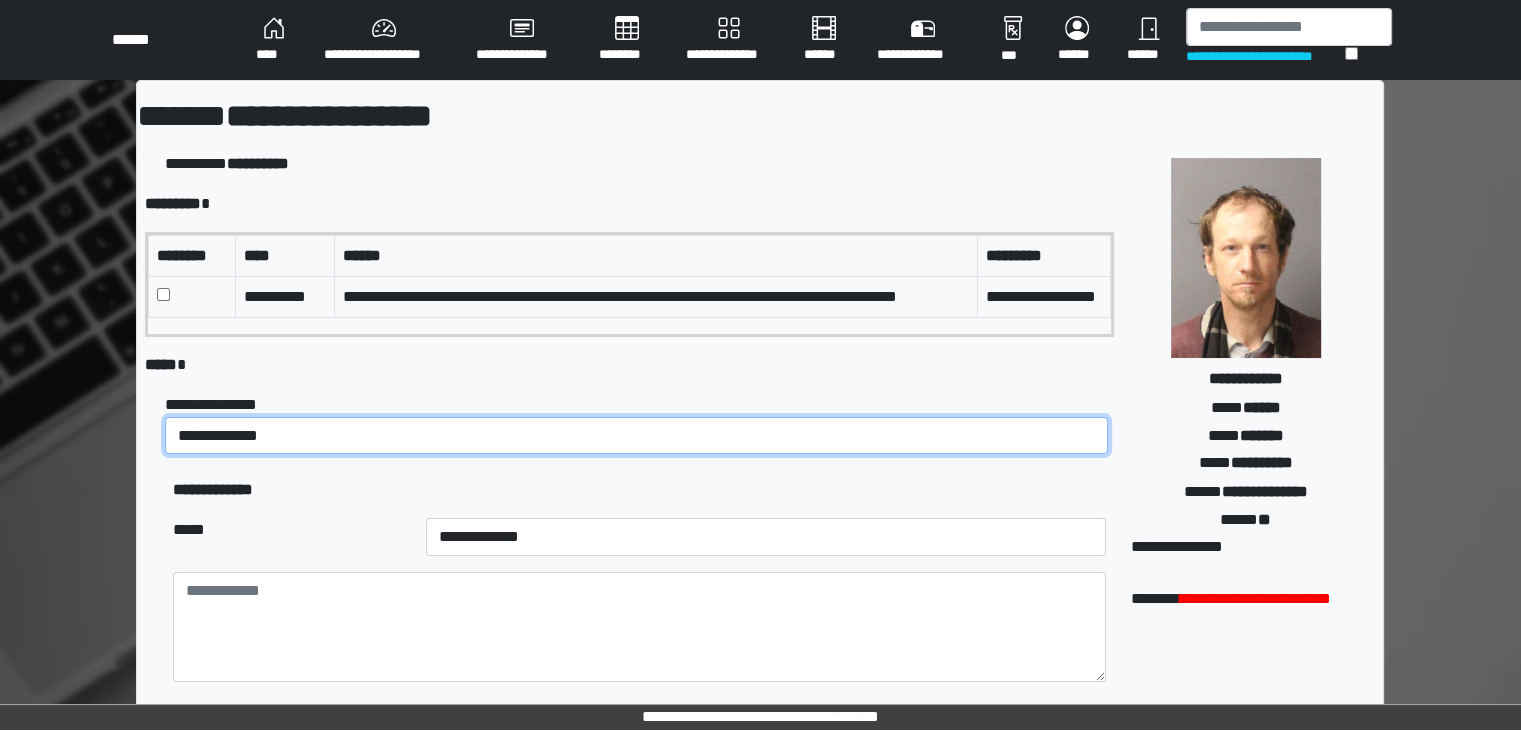 click on "**********" at bounding box center [636, 436] 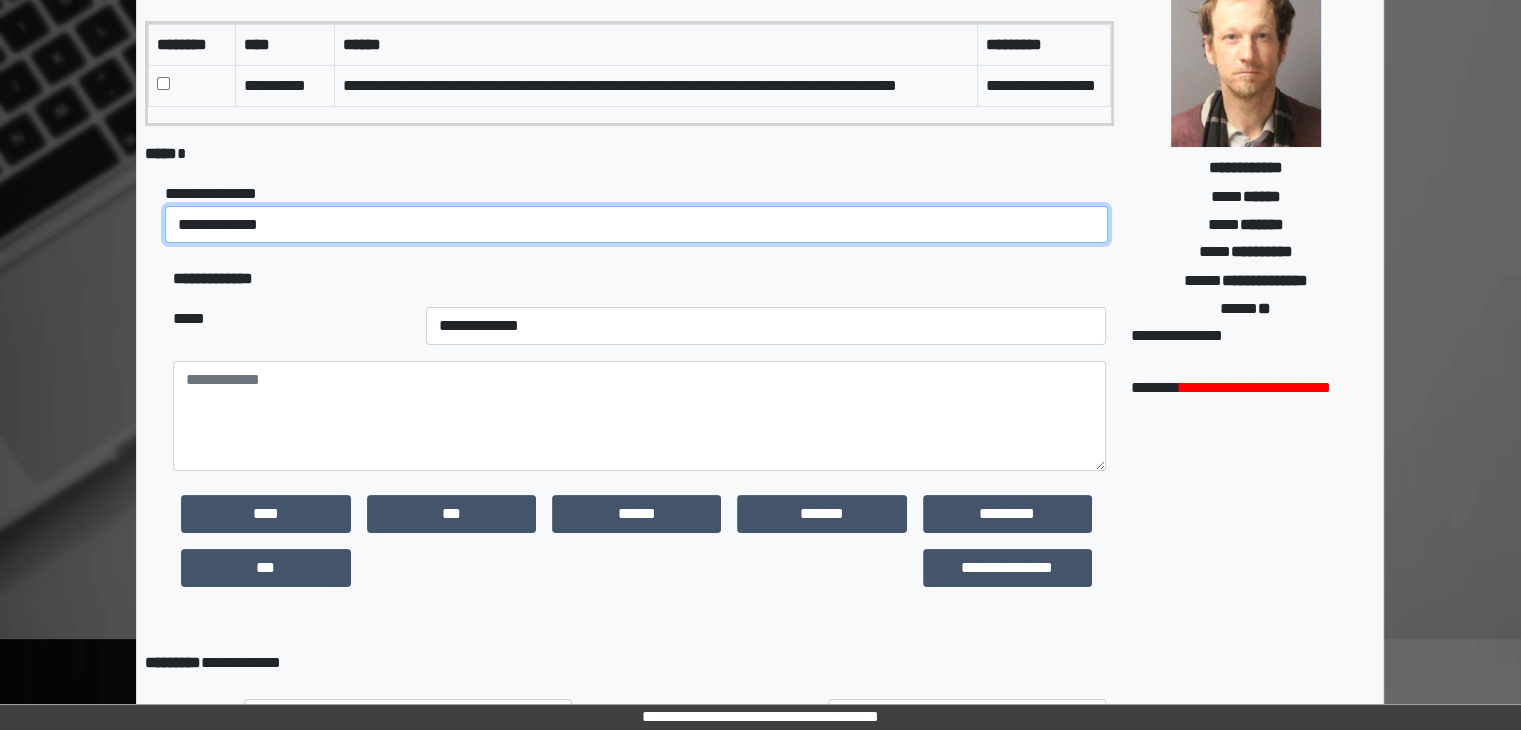 scroll, scrollTop: 300, scrollLeft: 0, axis: vertical 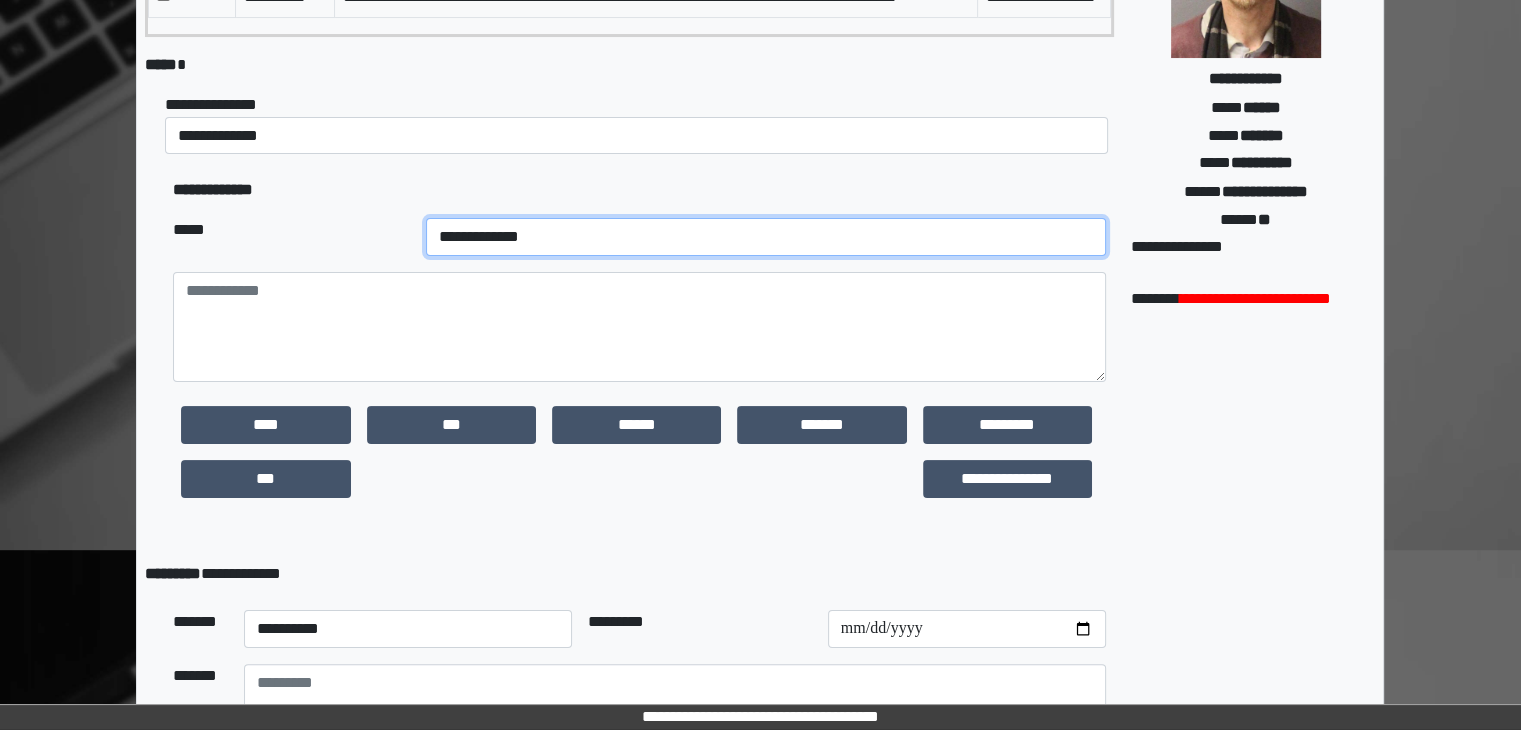 click on "**********" at bounding box center [766, 237] 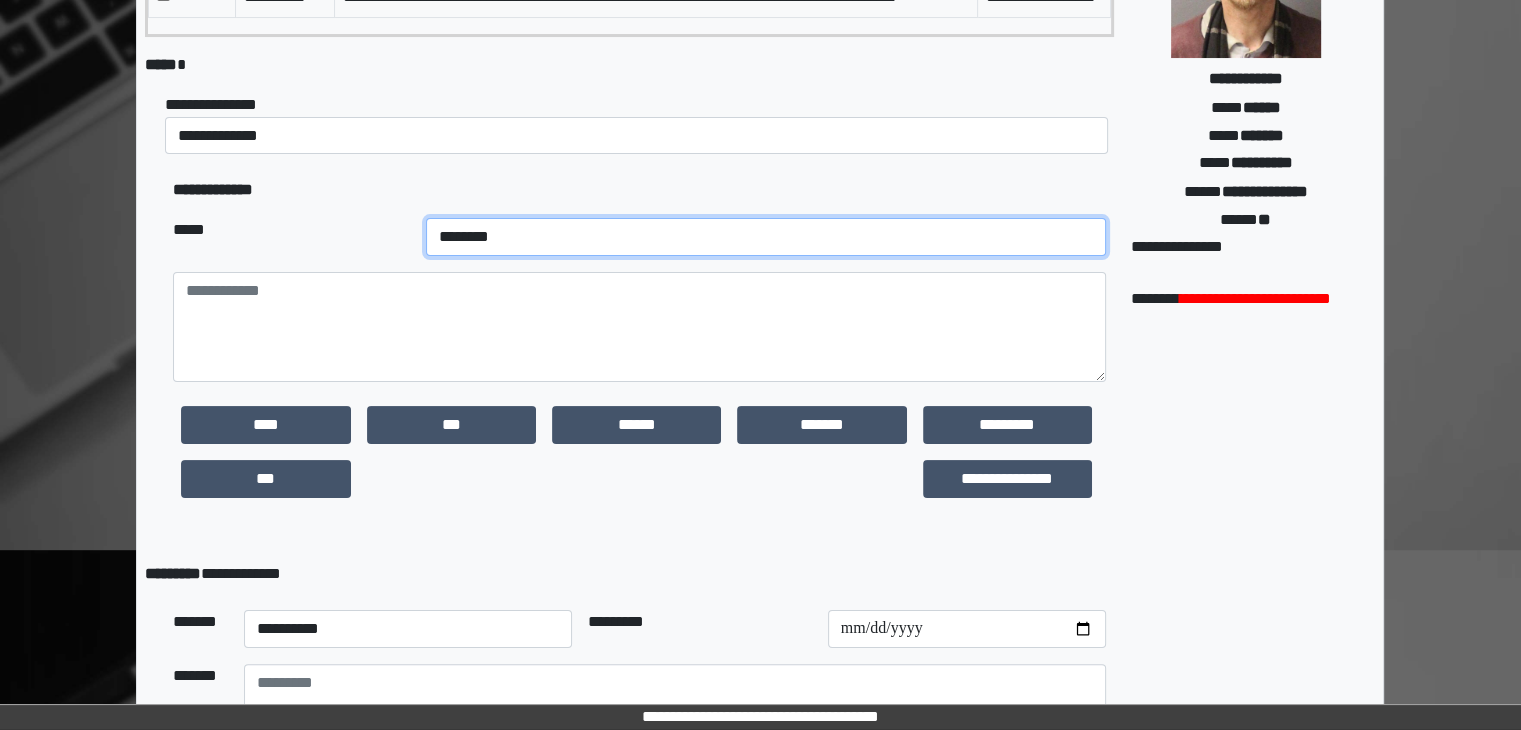 click on "**********" at bounding box center [766, 237] 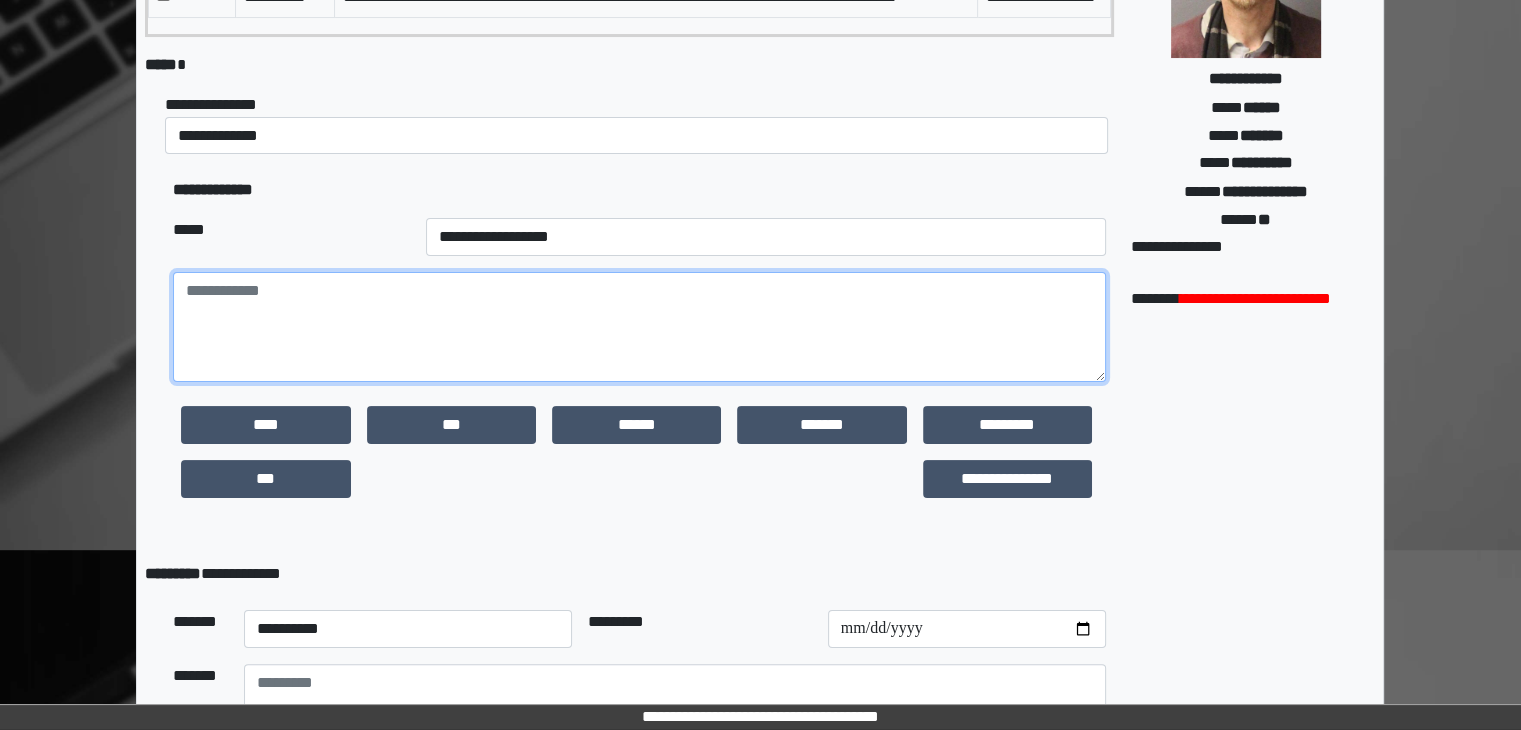 paste on "**********" 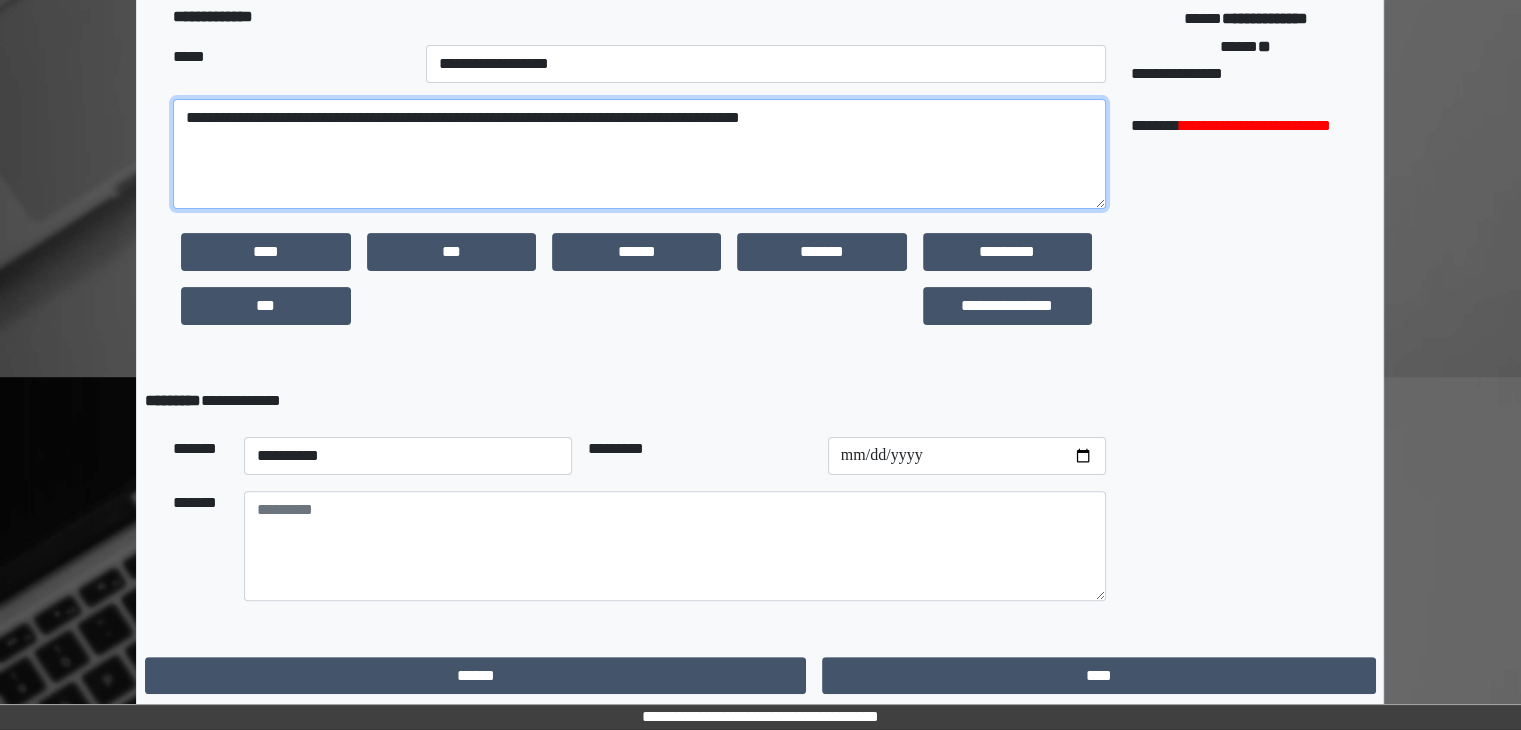 scroll, scrollTop: 499, scrollLeft: 0, axis: vertical 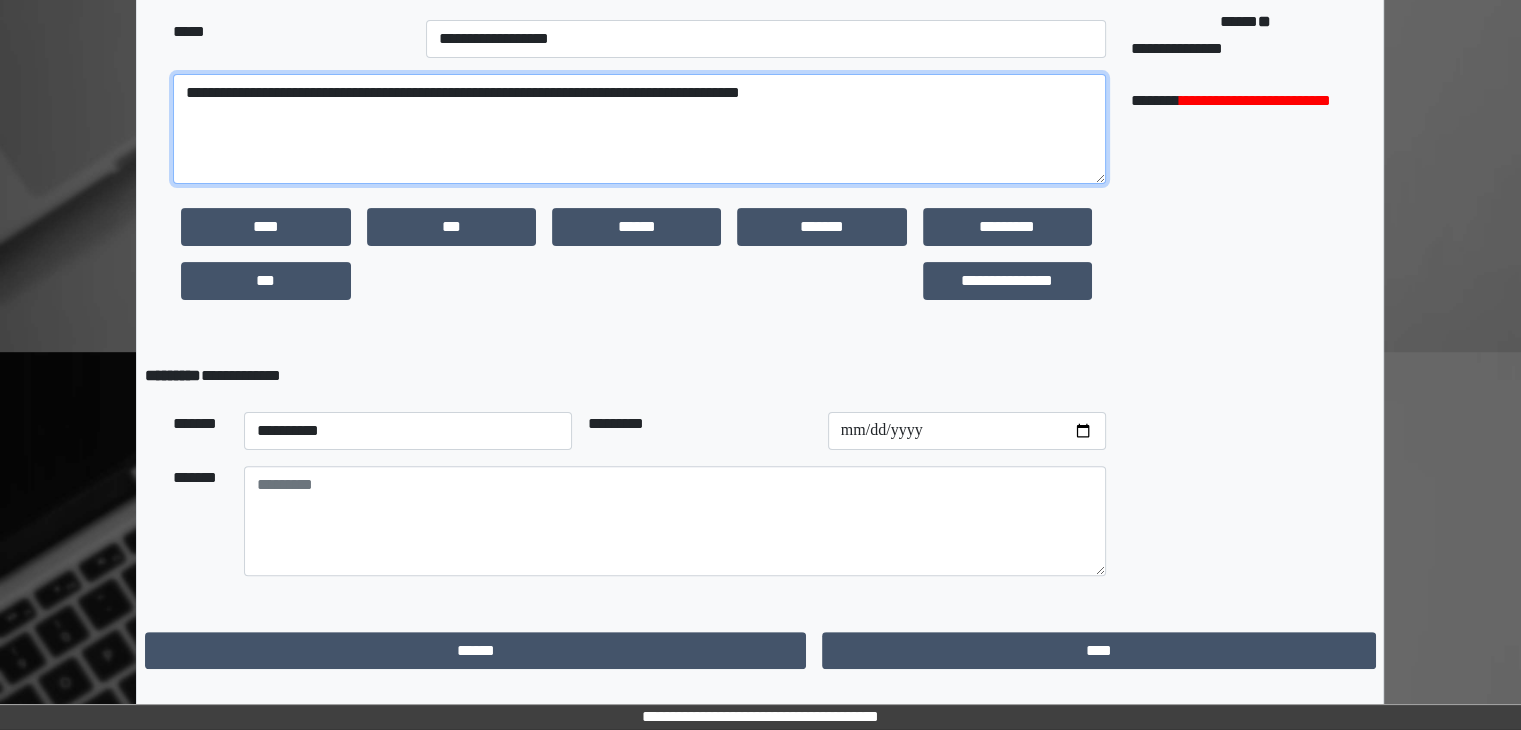 type on "**********" 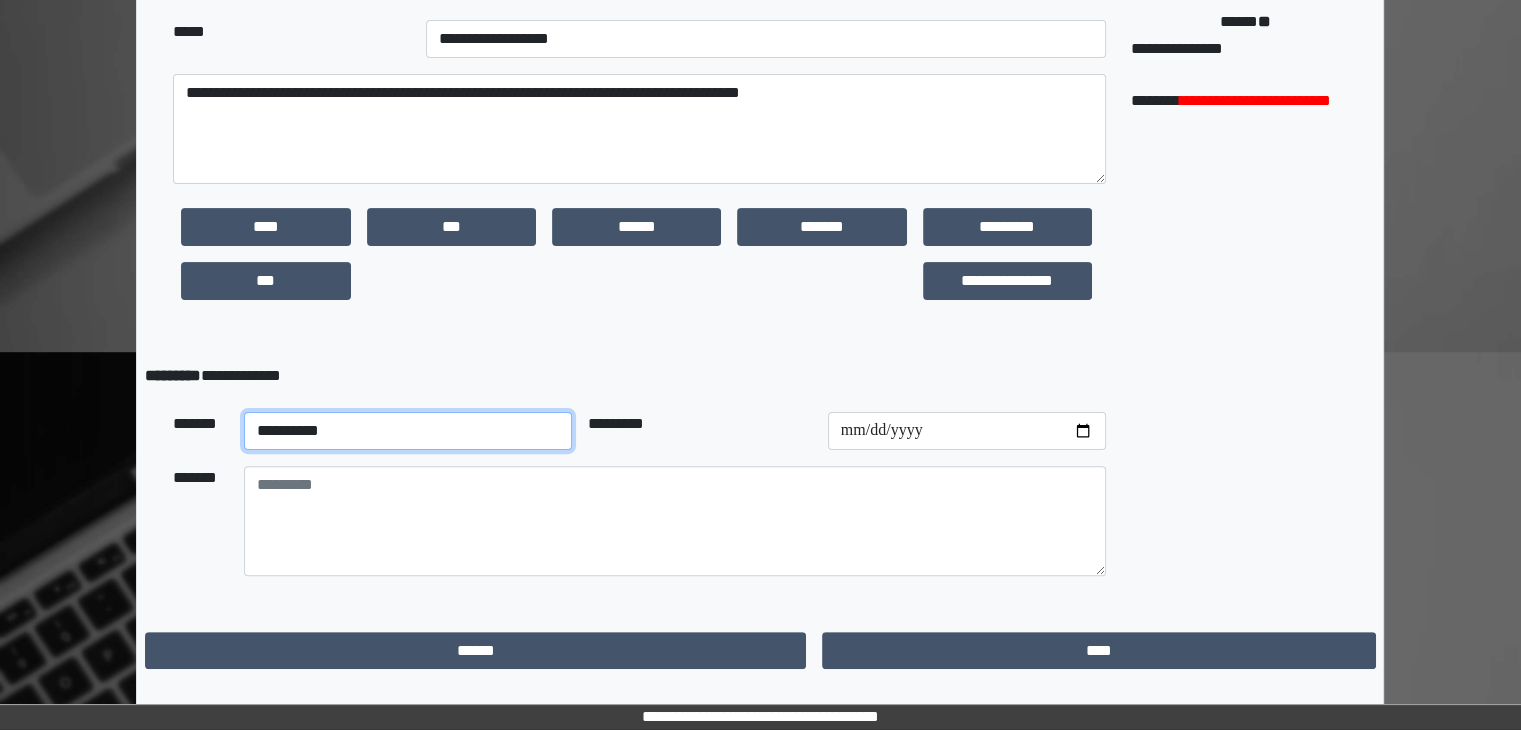 click on "**********" at bounding box center [408, 431] 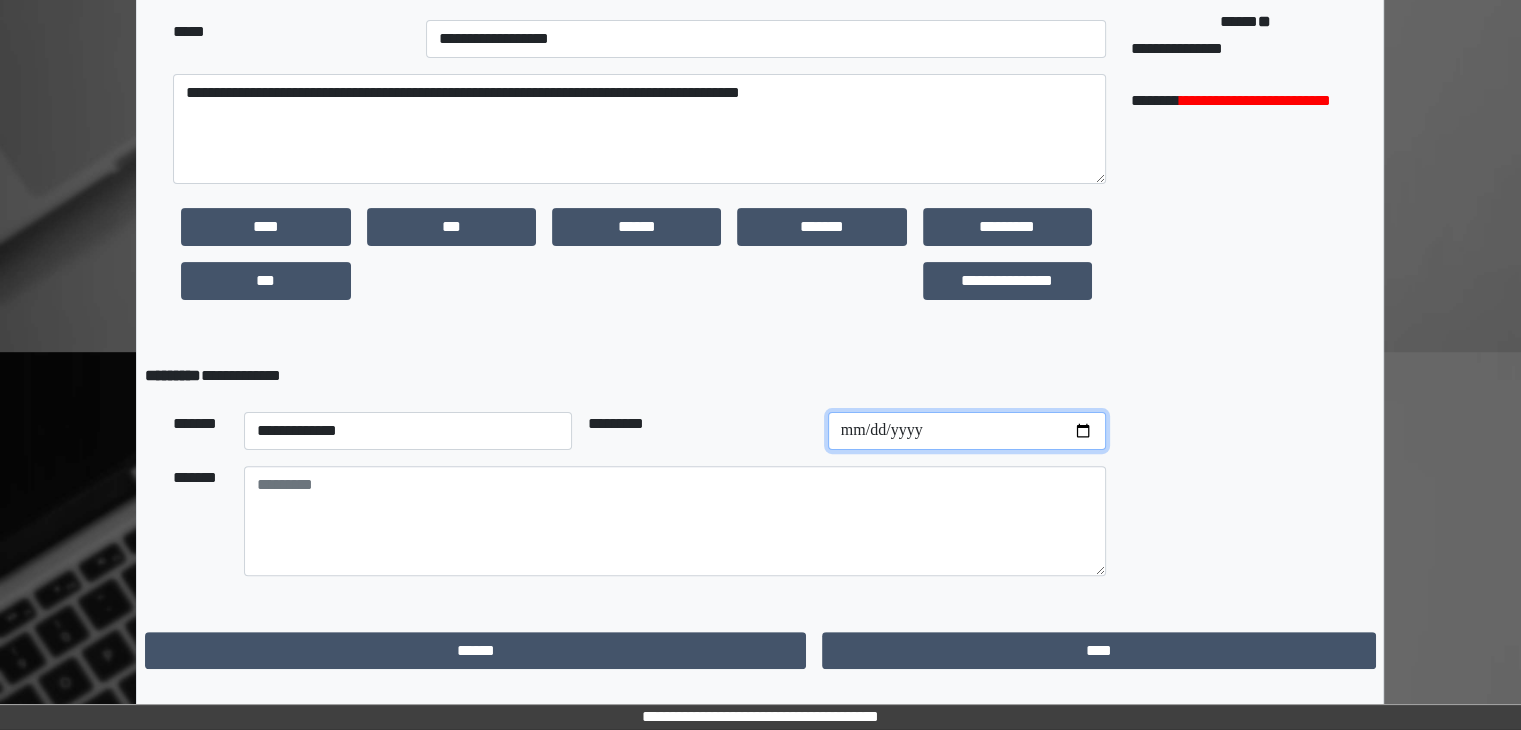 click at bounding box center (967, 431) 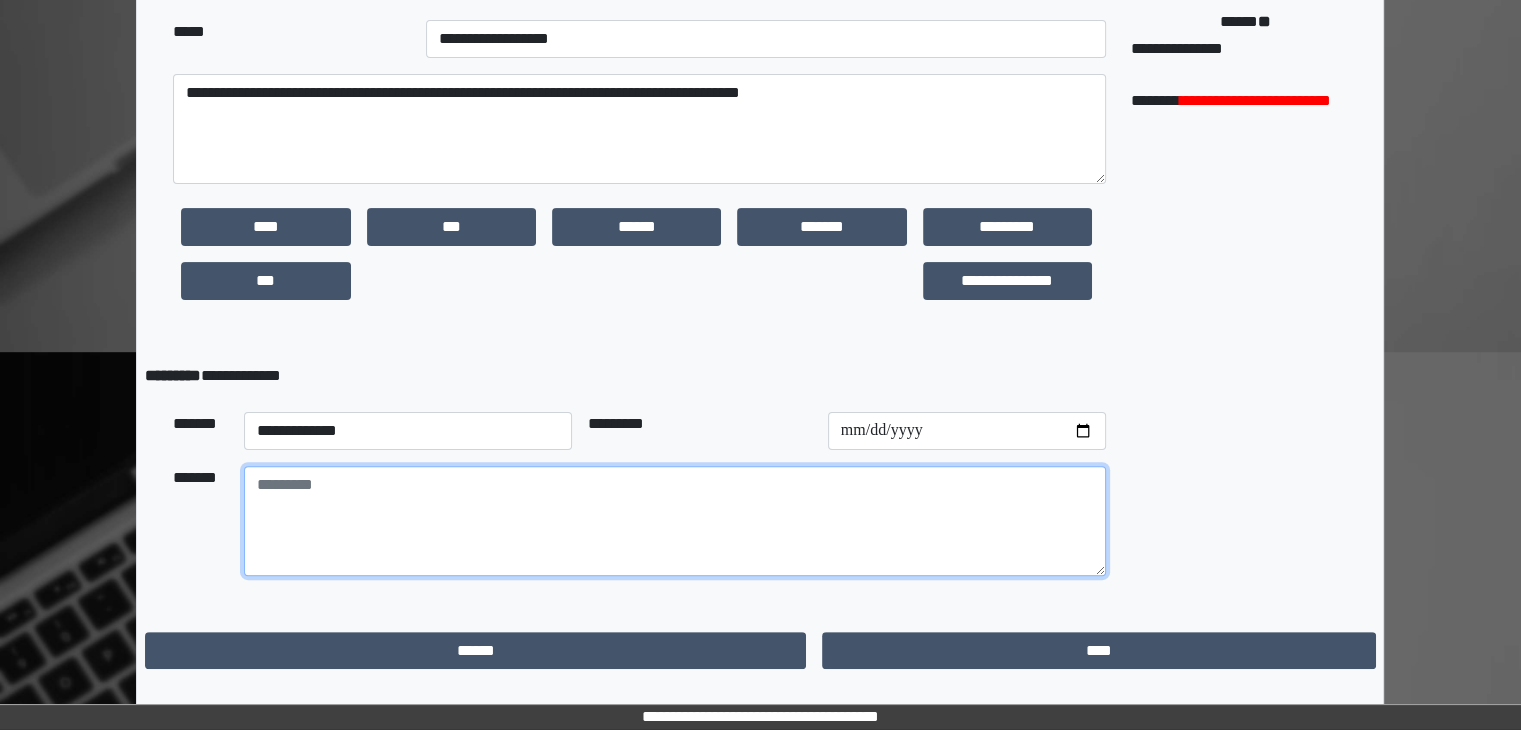 paste on "**********" 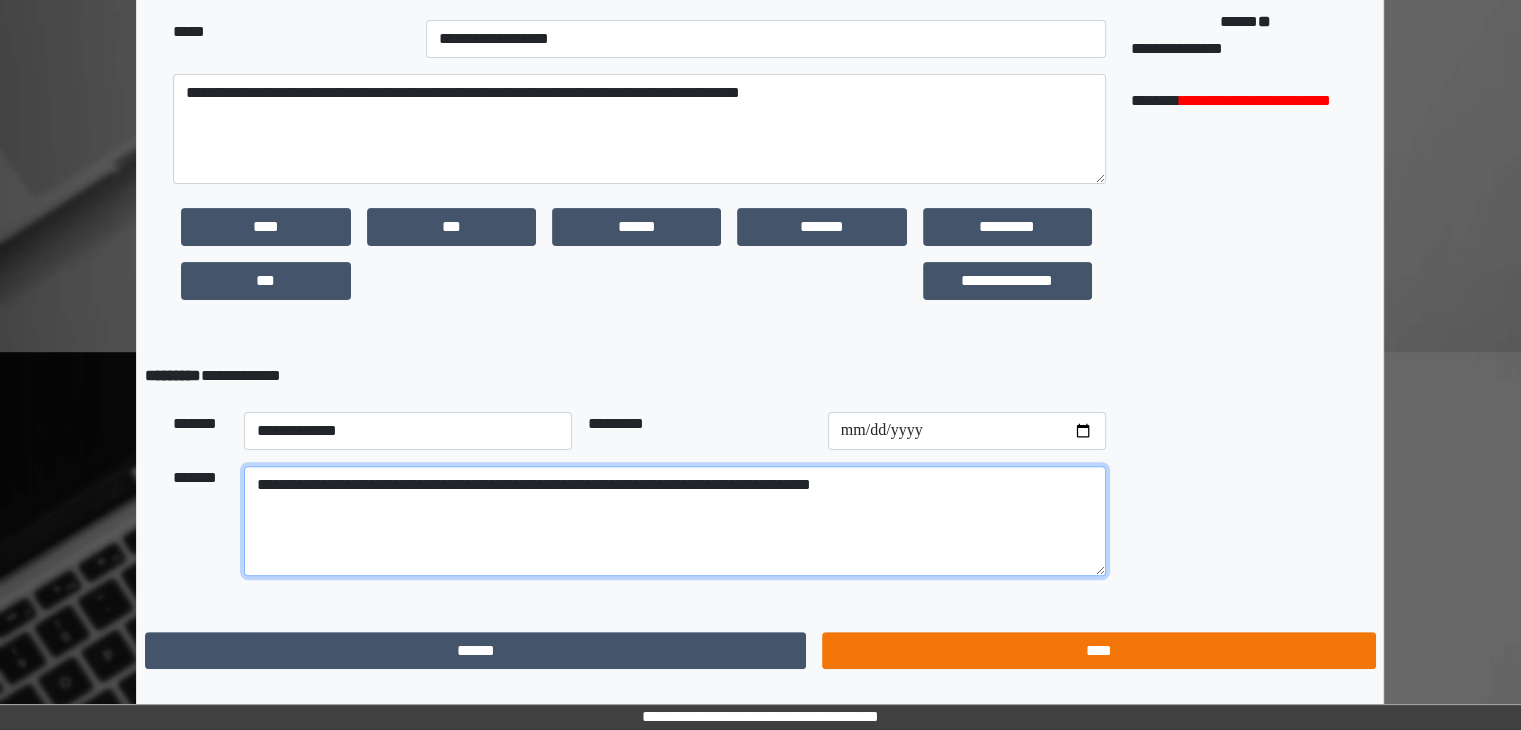 type on "**********" 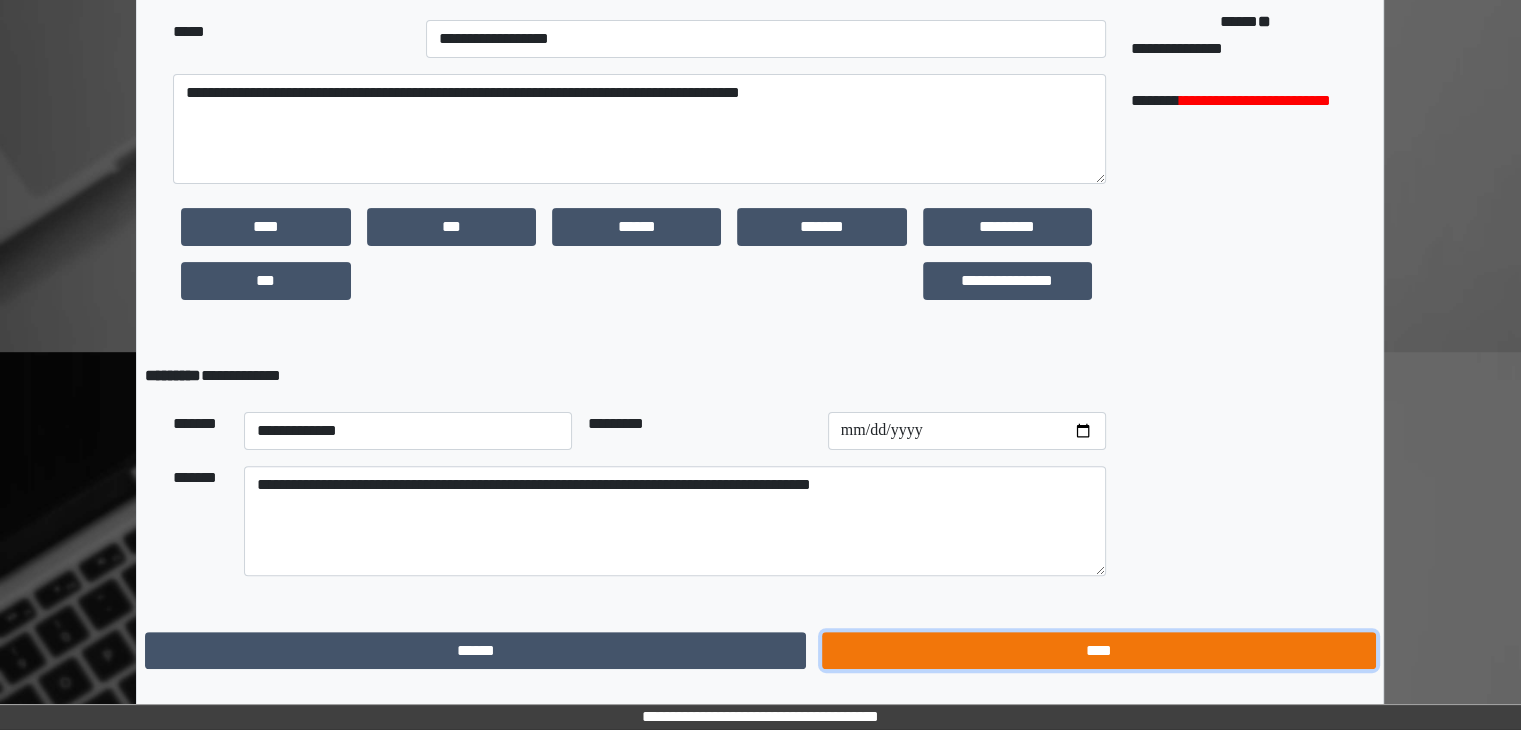 click on "****" at bounding box center [1098, 651] 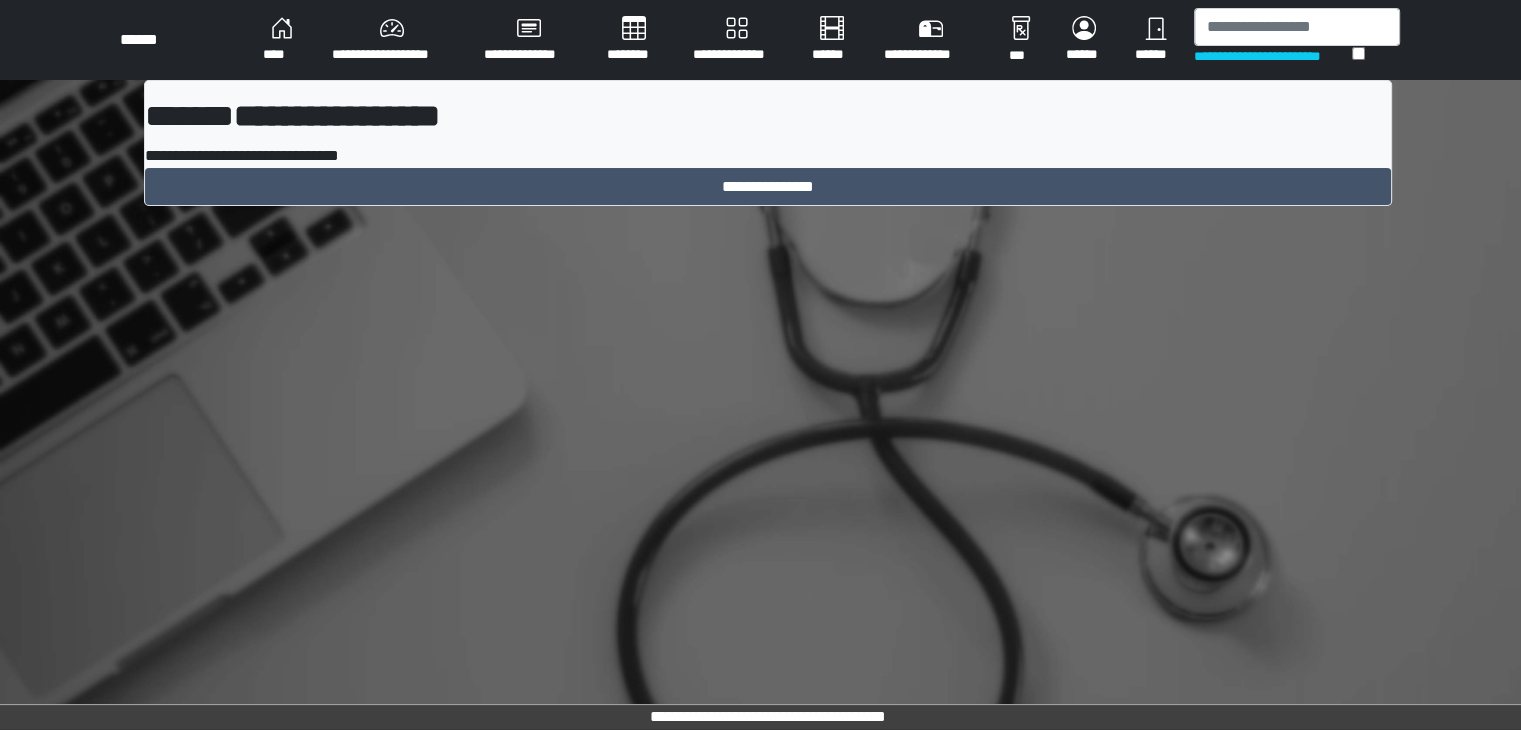 scroll, scrollTop: 0, scrollLeft: 0, axis: both 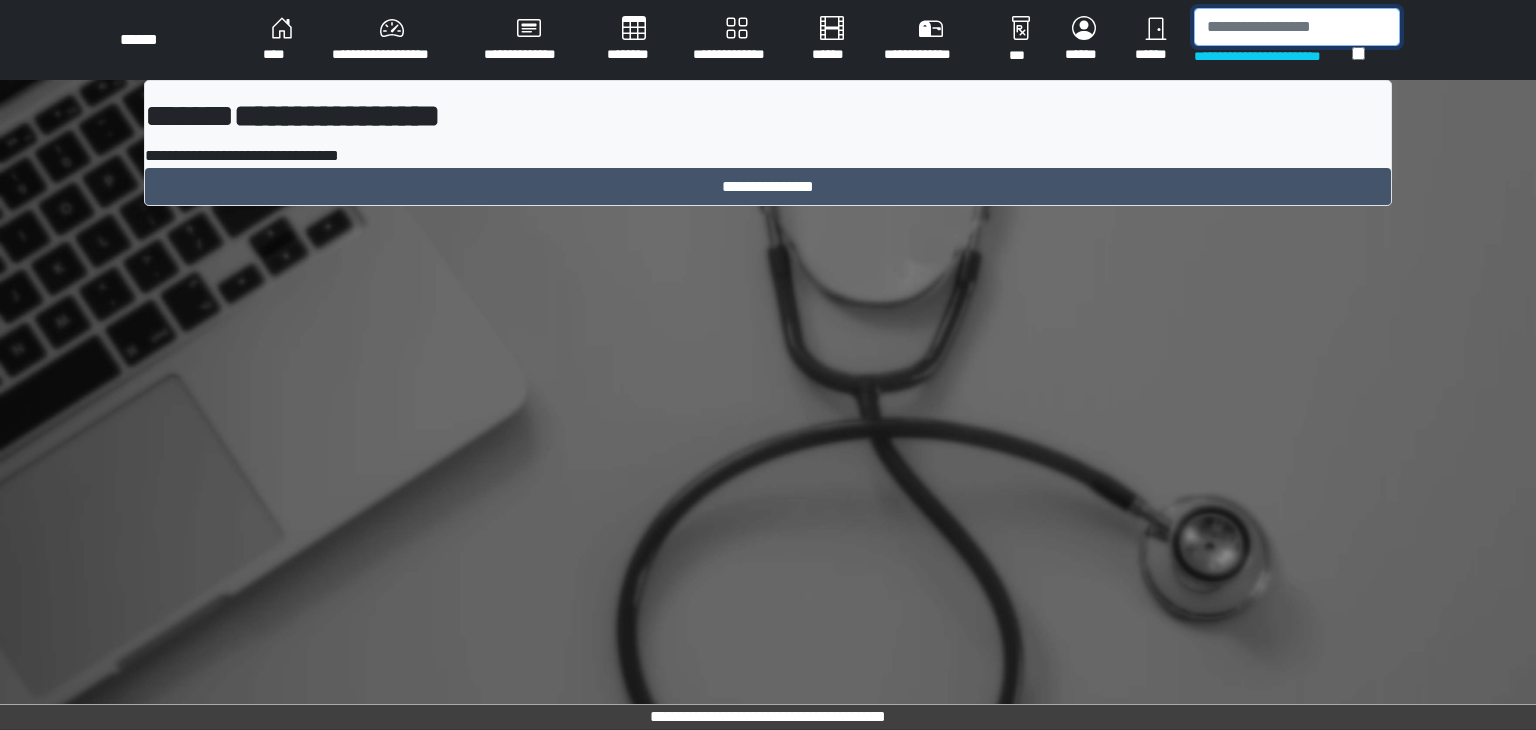 click at bounding box center [1297, 27] 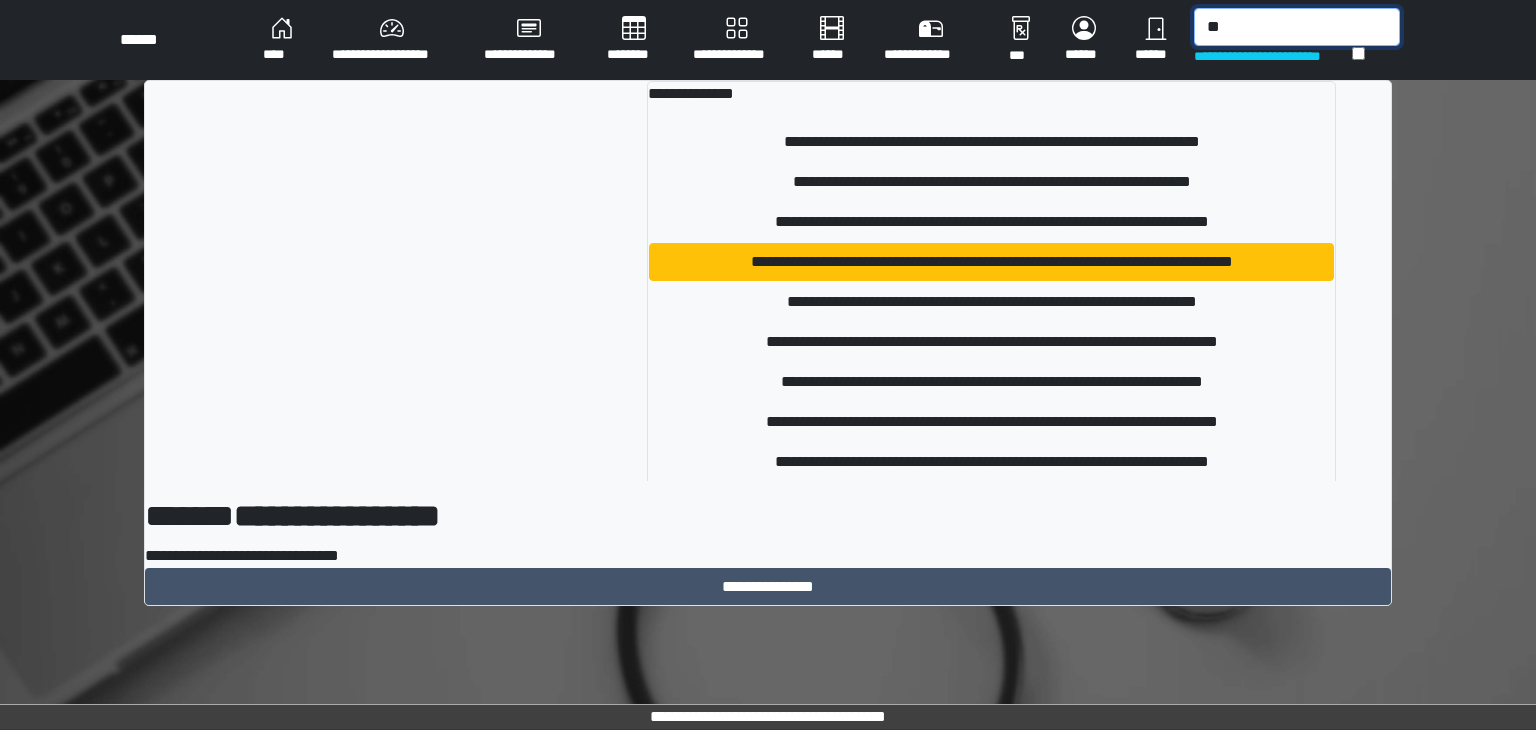 type on "*" 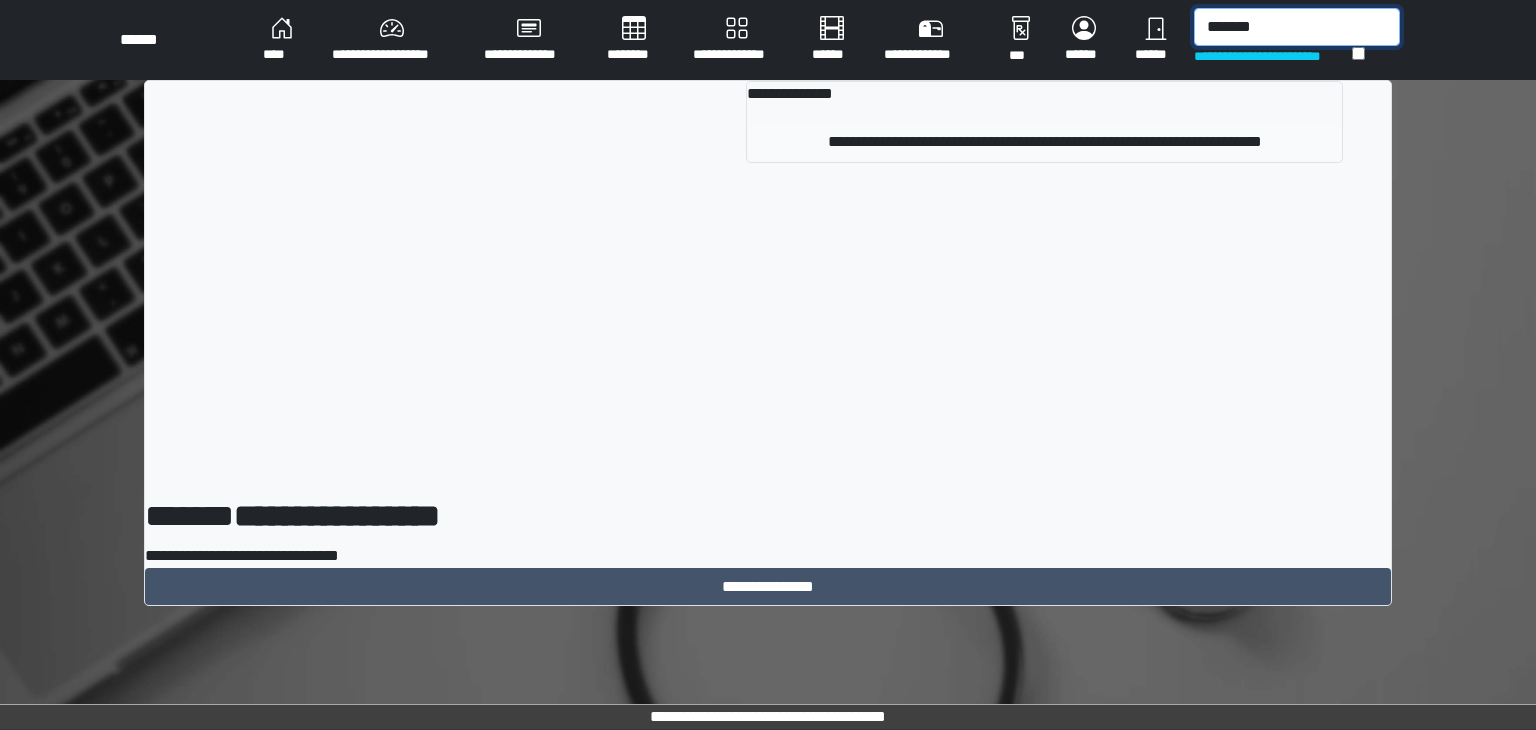 type on "*******" 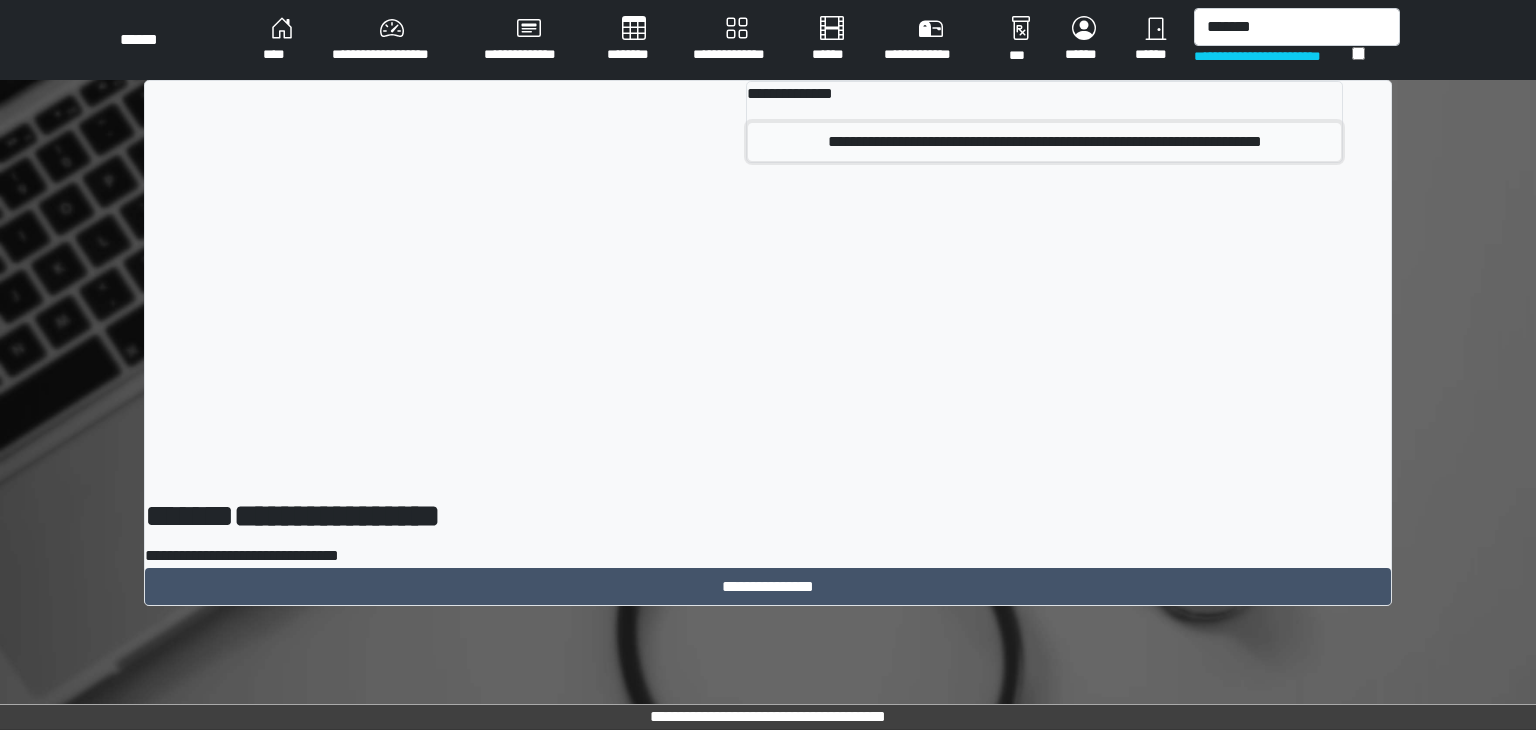 click on "**********" at bounding box center [1045, 142] 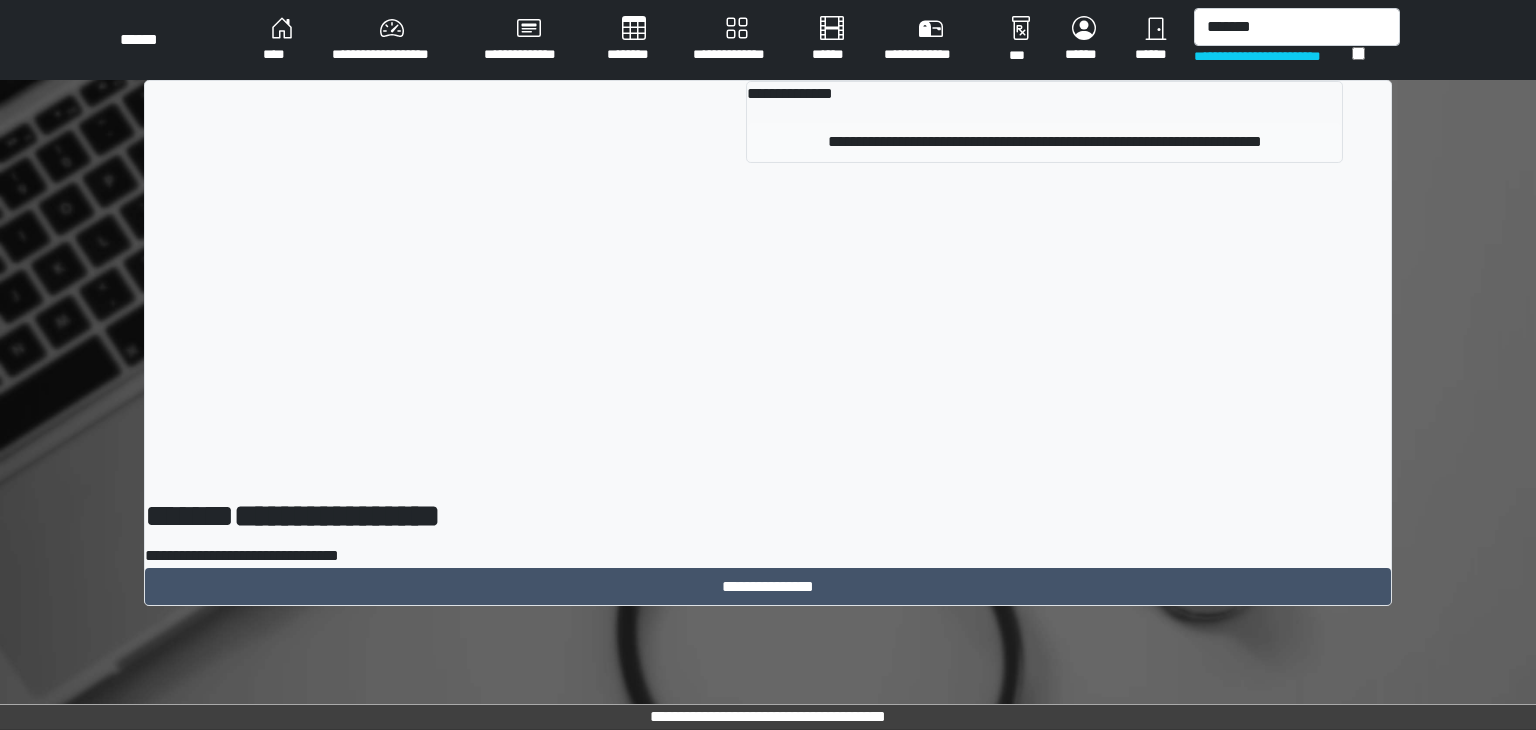 type 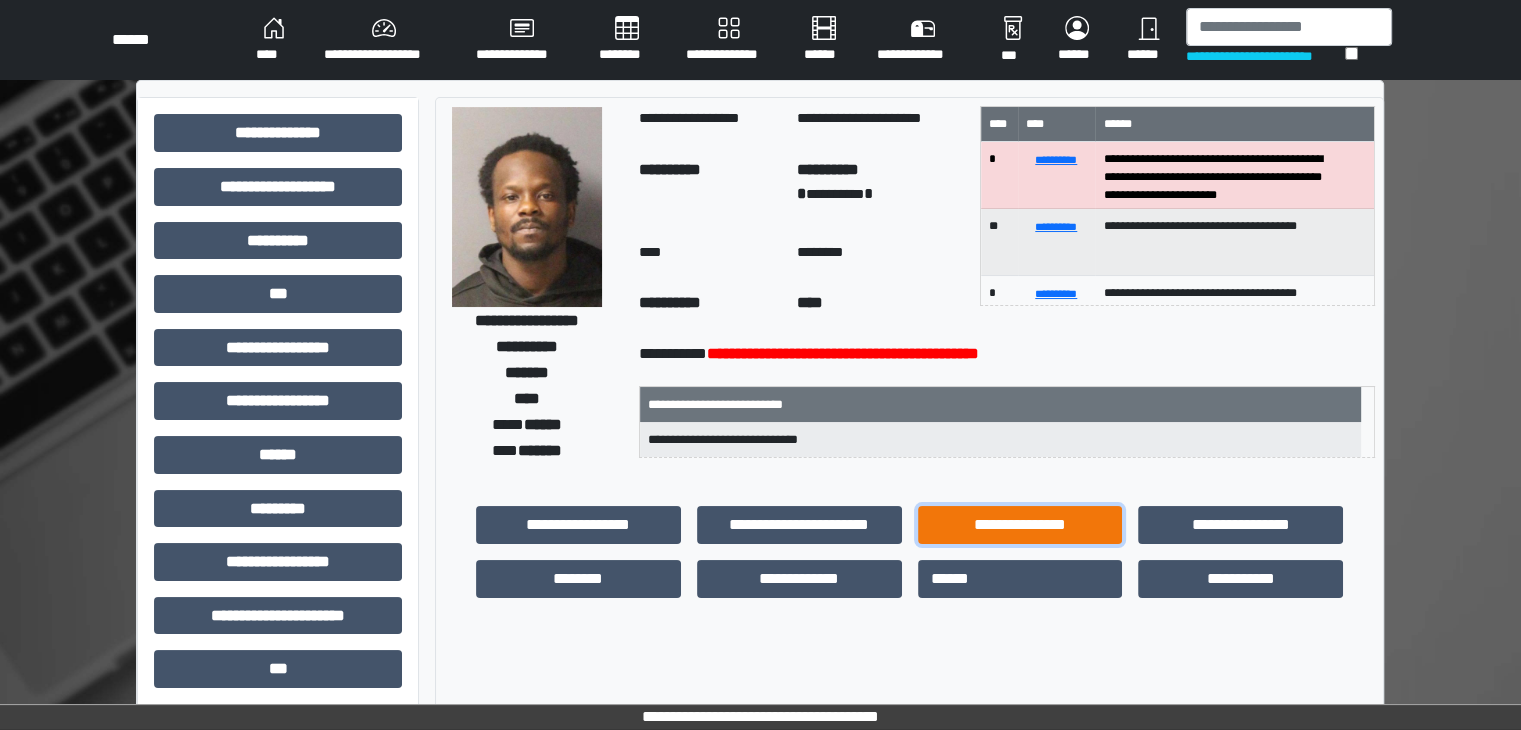 click on "**********" at bounding box center [1020, 525] 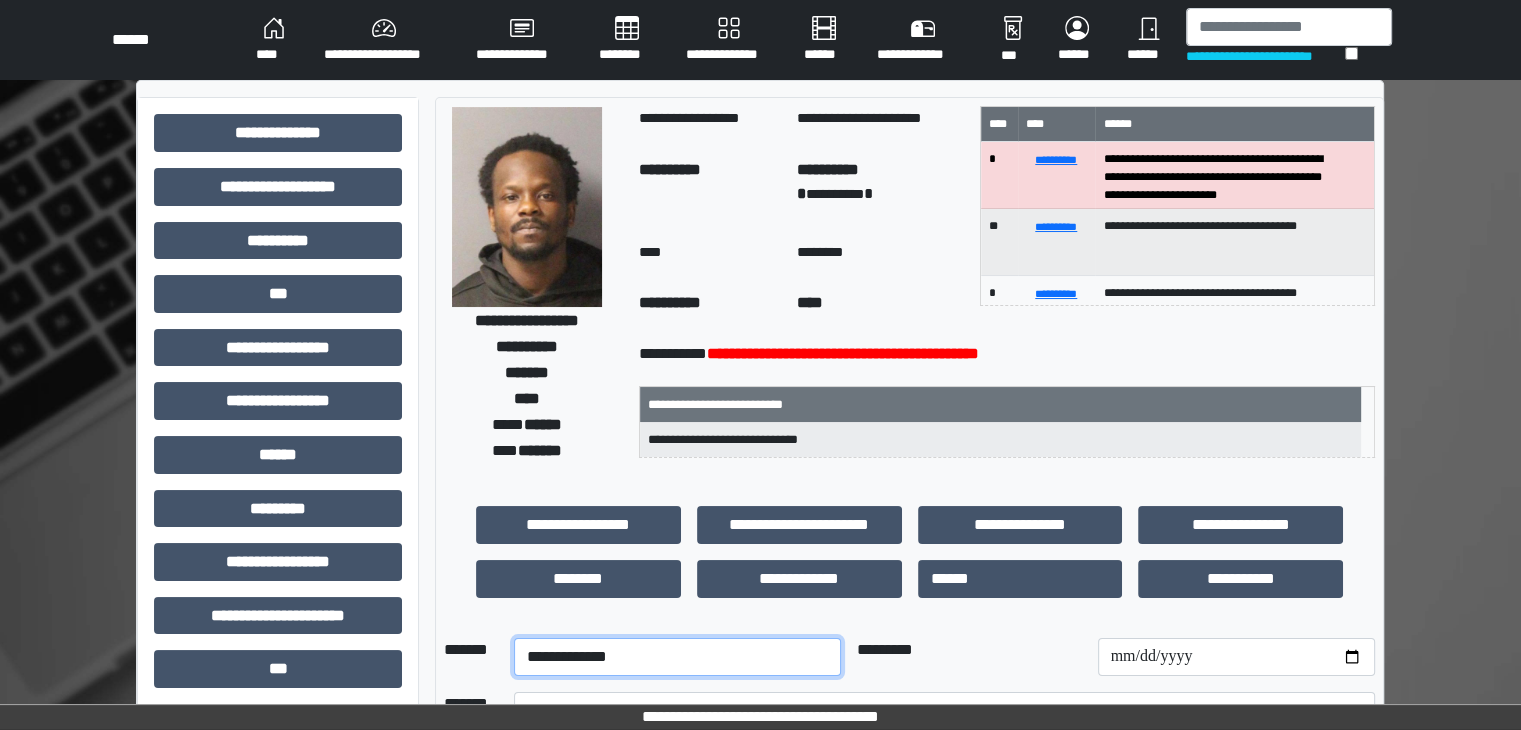 click on "**********" at bounding box center (677, 657) 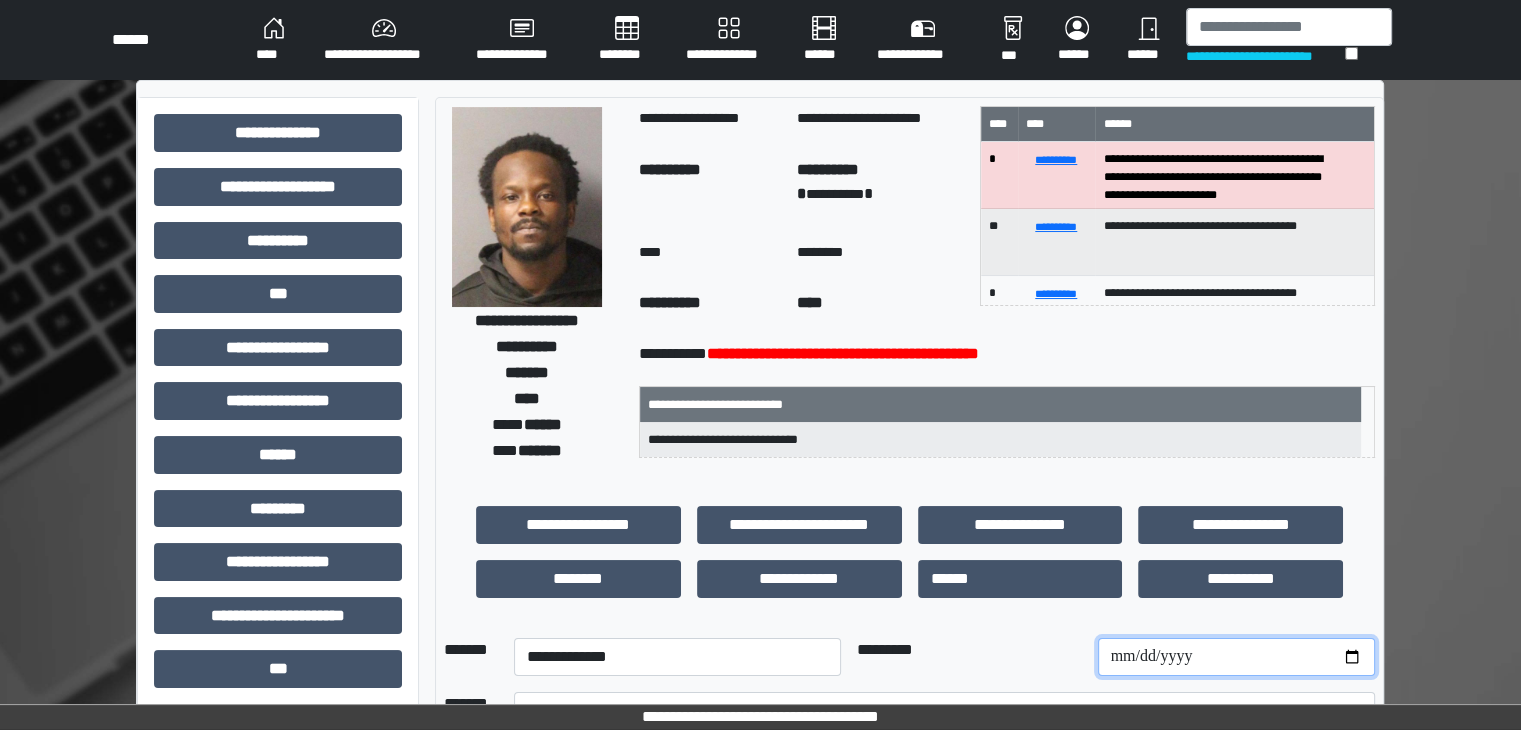 click at bounding box center (1236, 657) 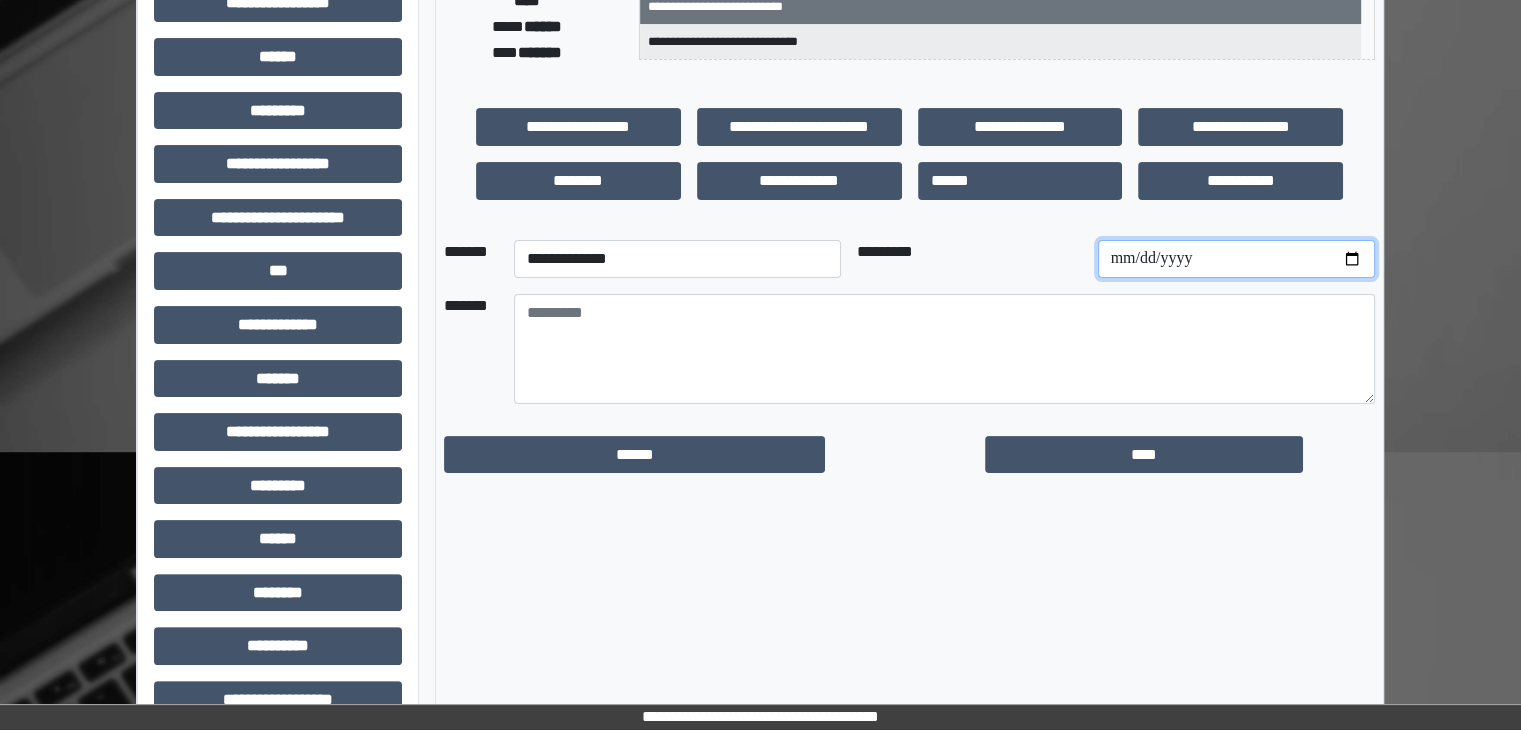 scroll, scrollTop: 436, scrollLeft: 0, axis: vertical 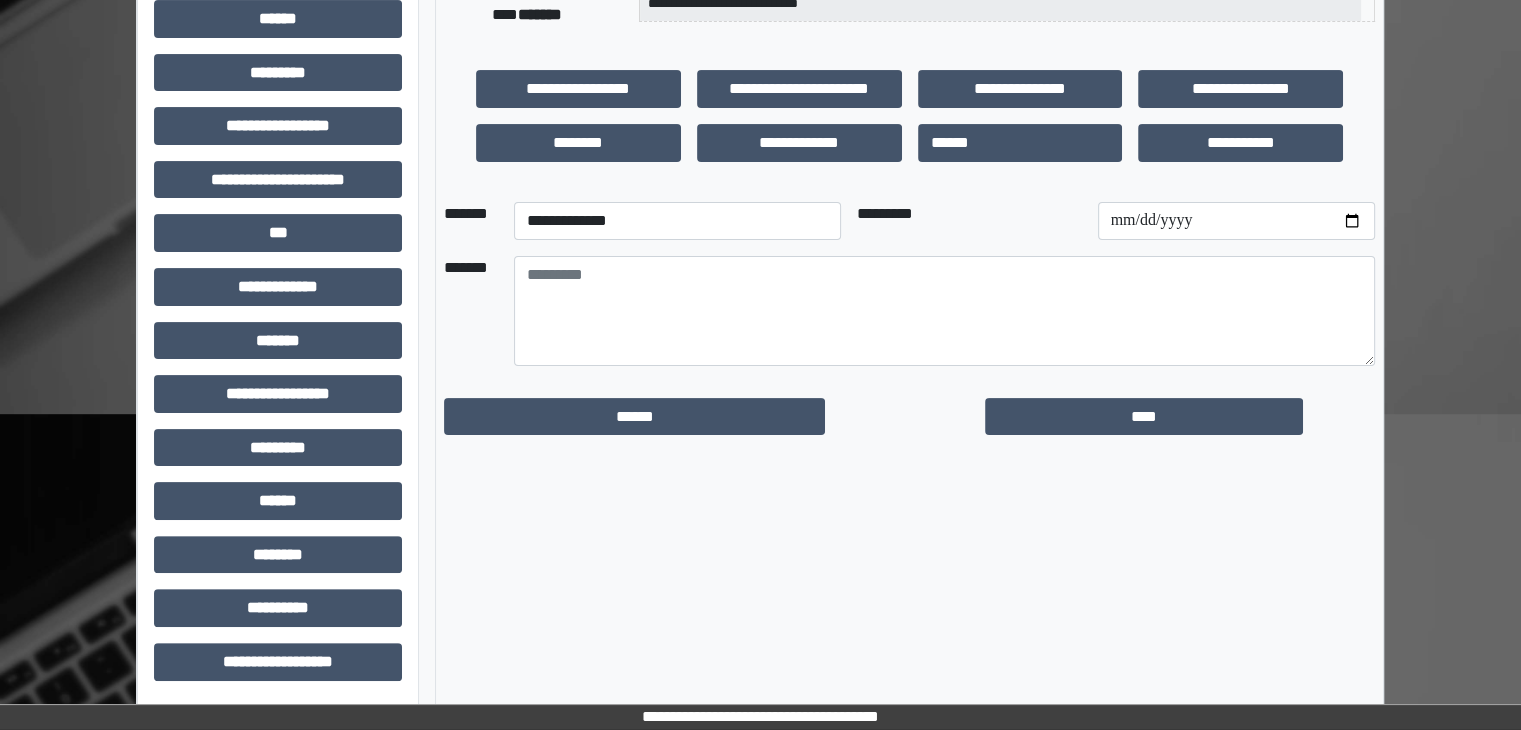 click on "*******" at bounding box center [471, 311] 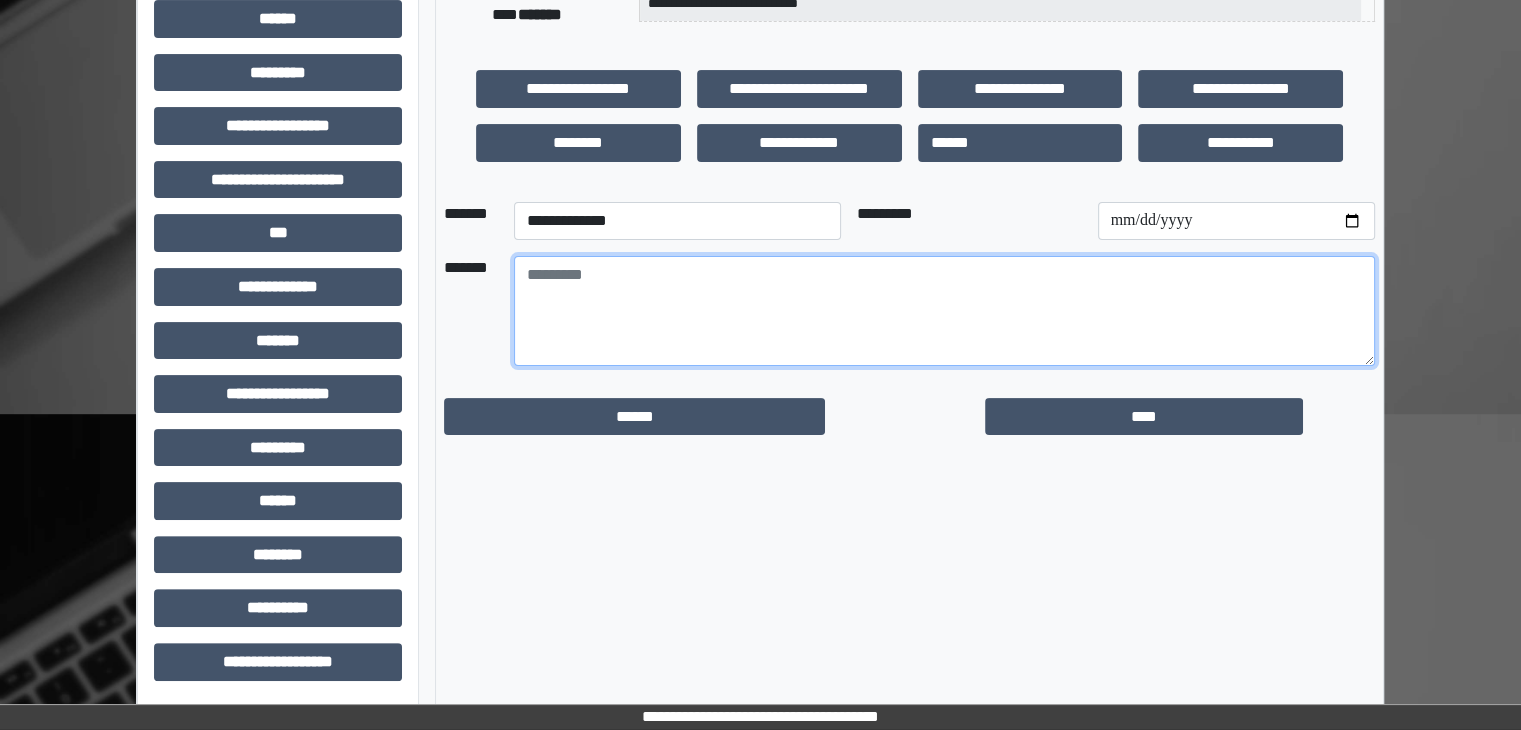 click at bounding box center [944, 311] 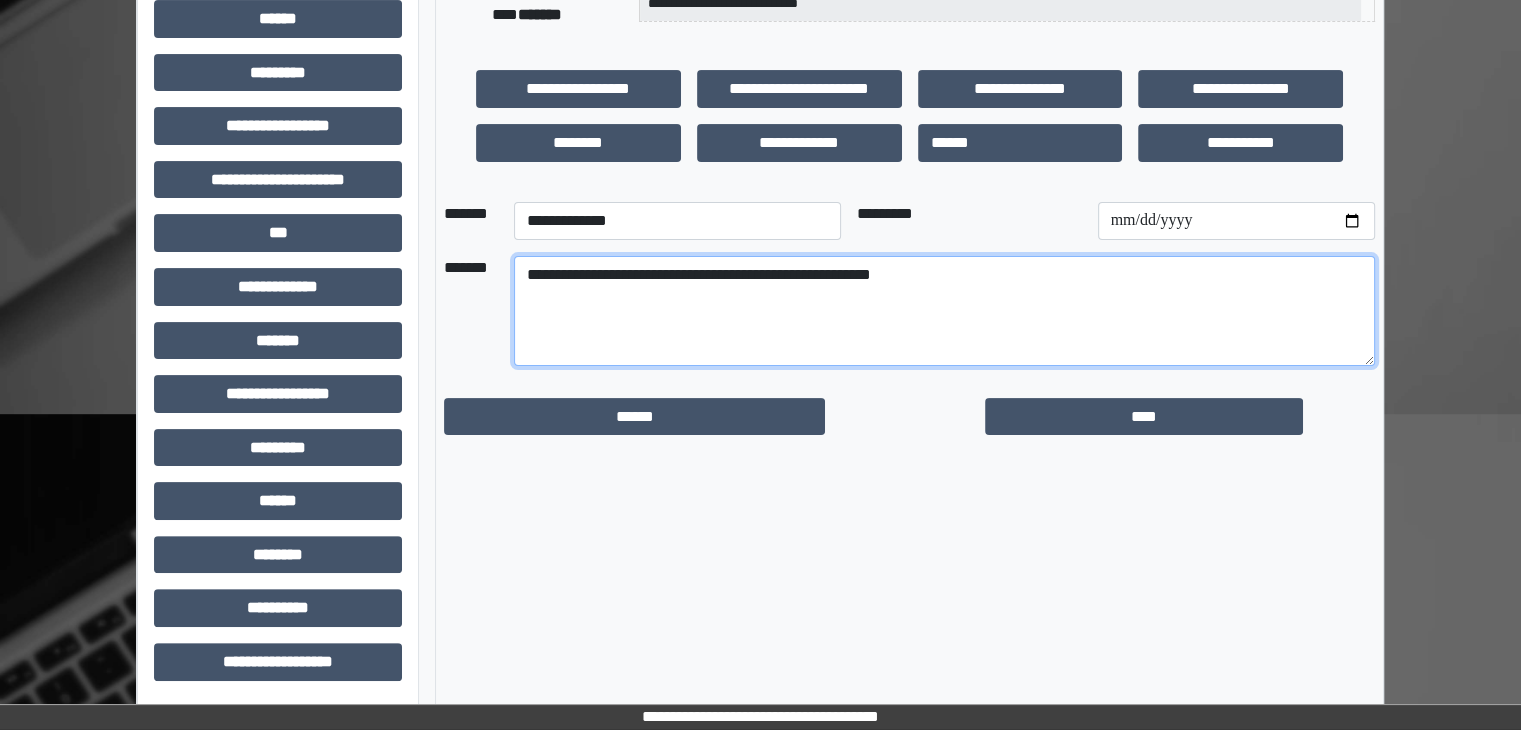 drag, startPoint x: 528, startPoint y: 272, endPoint x: 977, endPoint y: 297, distance: 449.69547 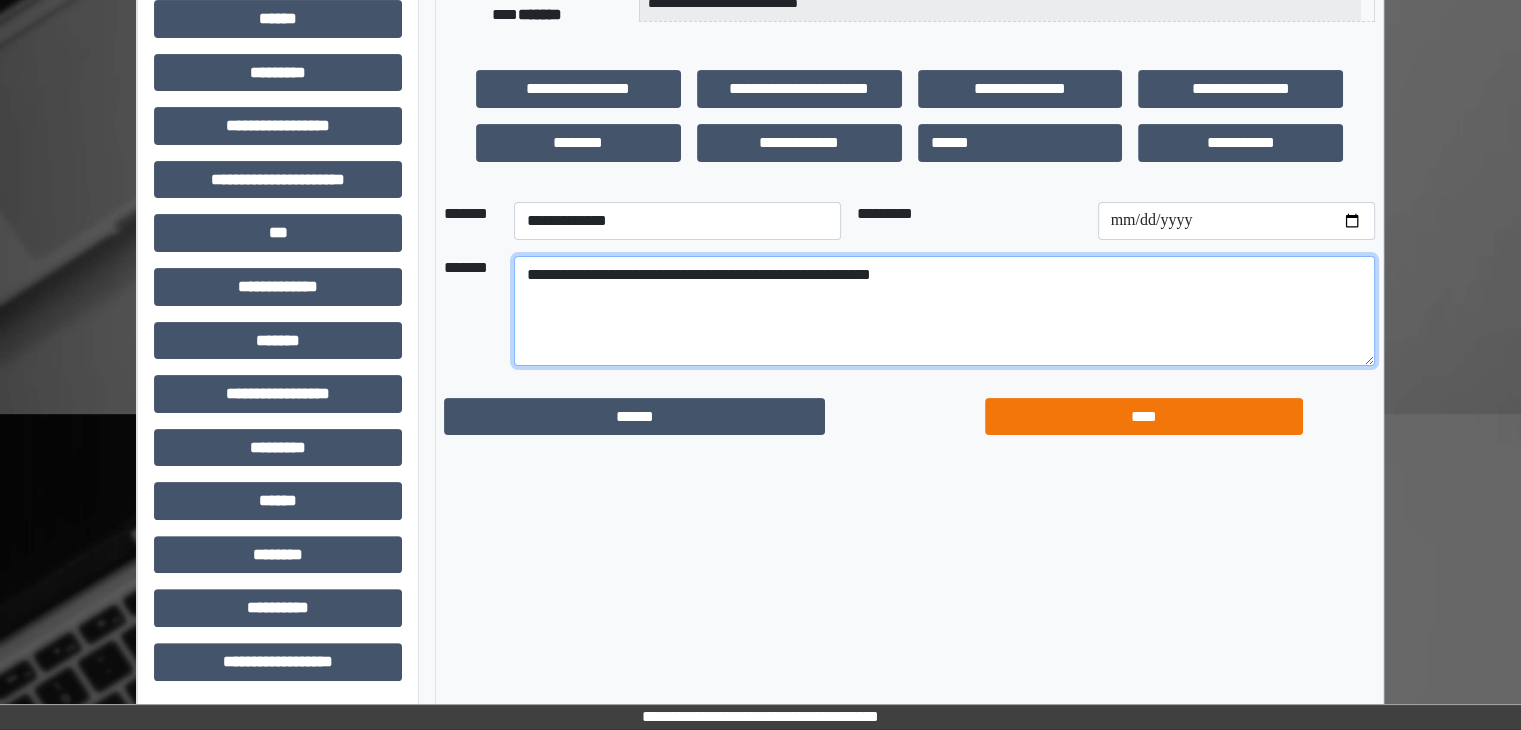 type on "**********" 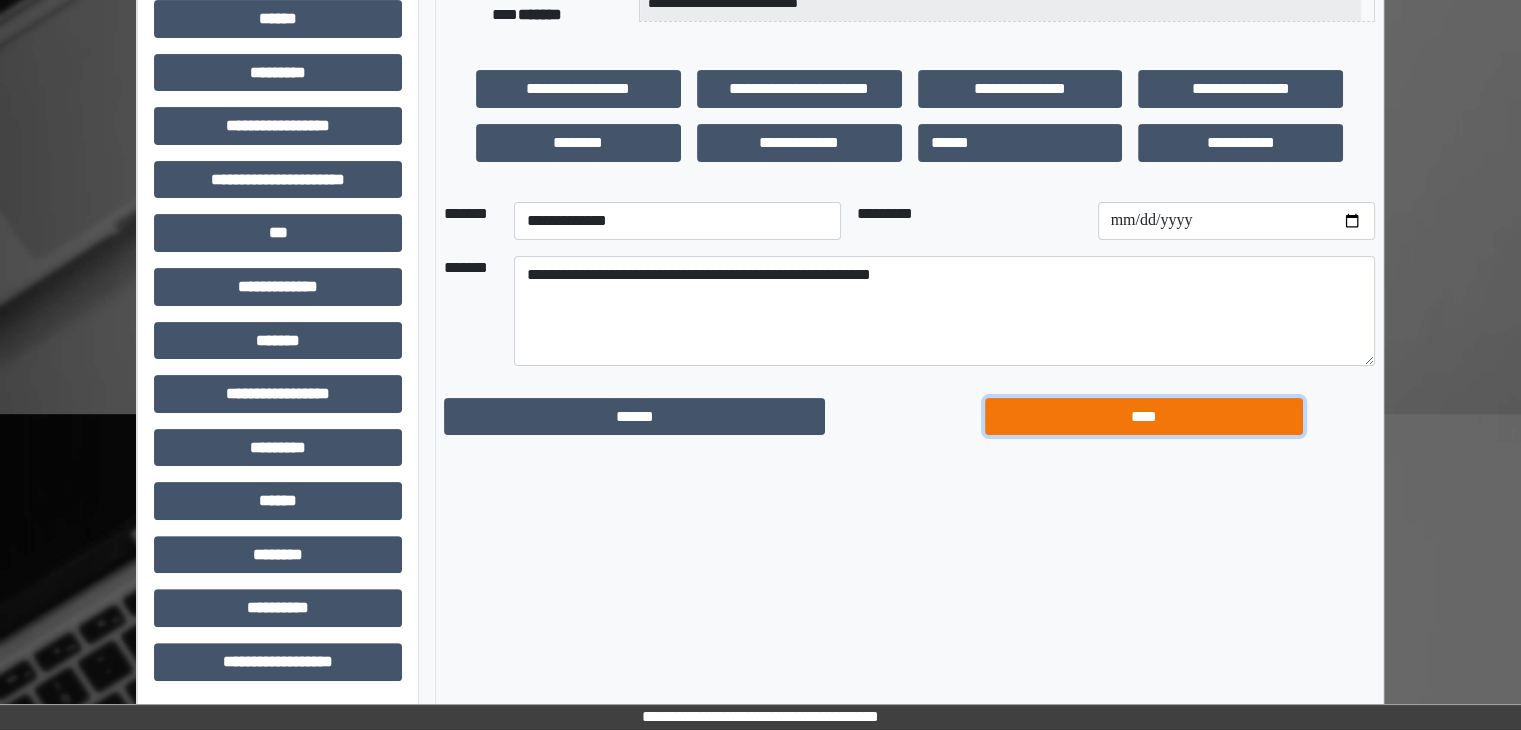 click on "****" at bounding box center (1144, 417) 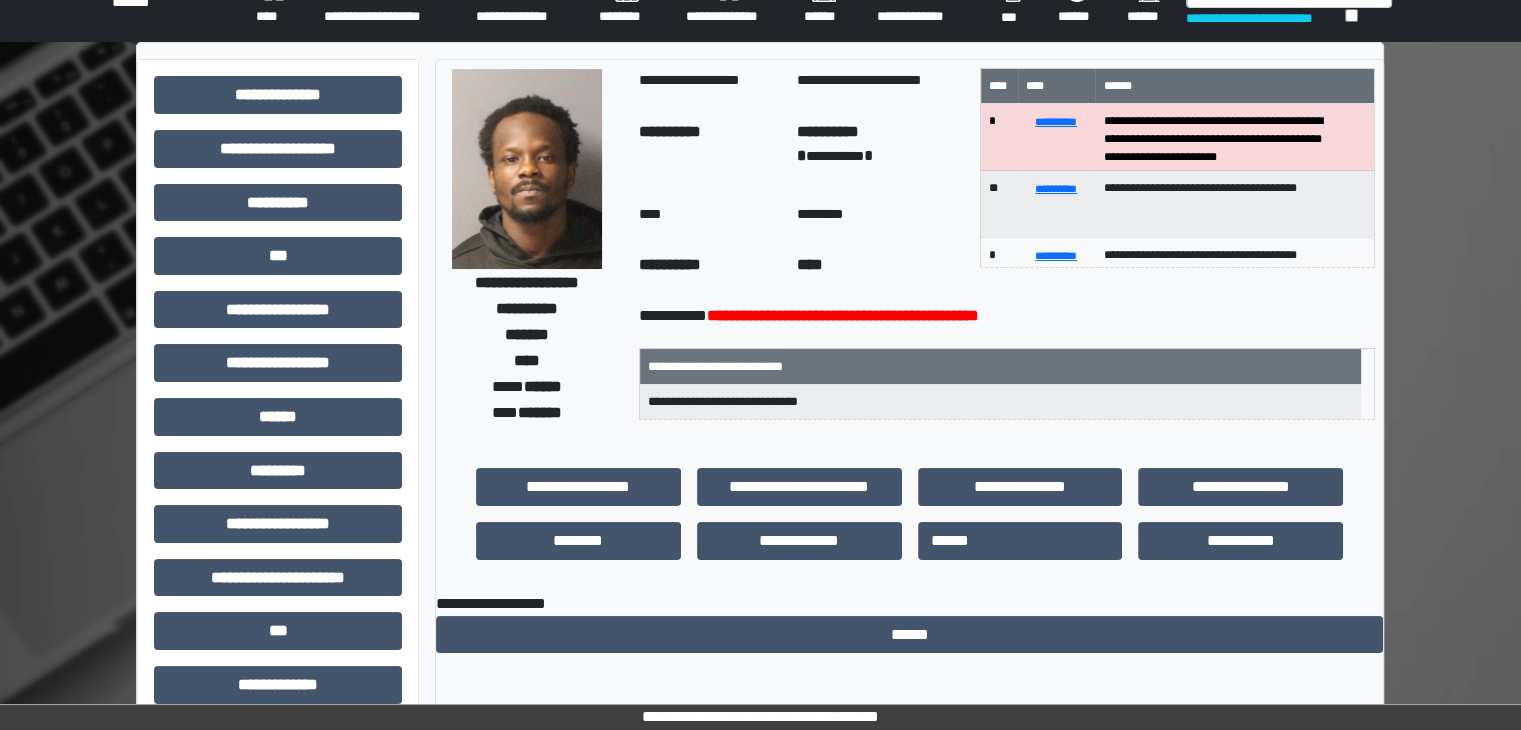 scroll, scrollTop: 0, scrollLeft: 0, axis: both 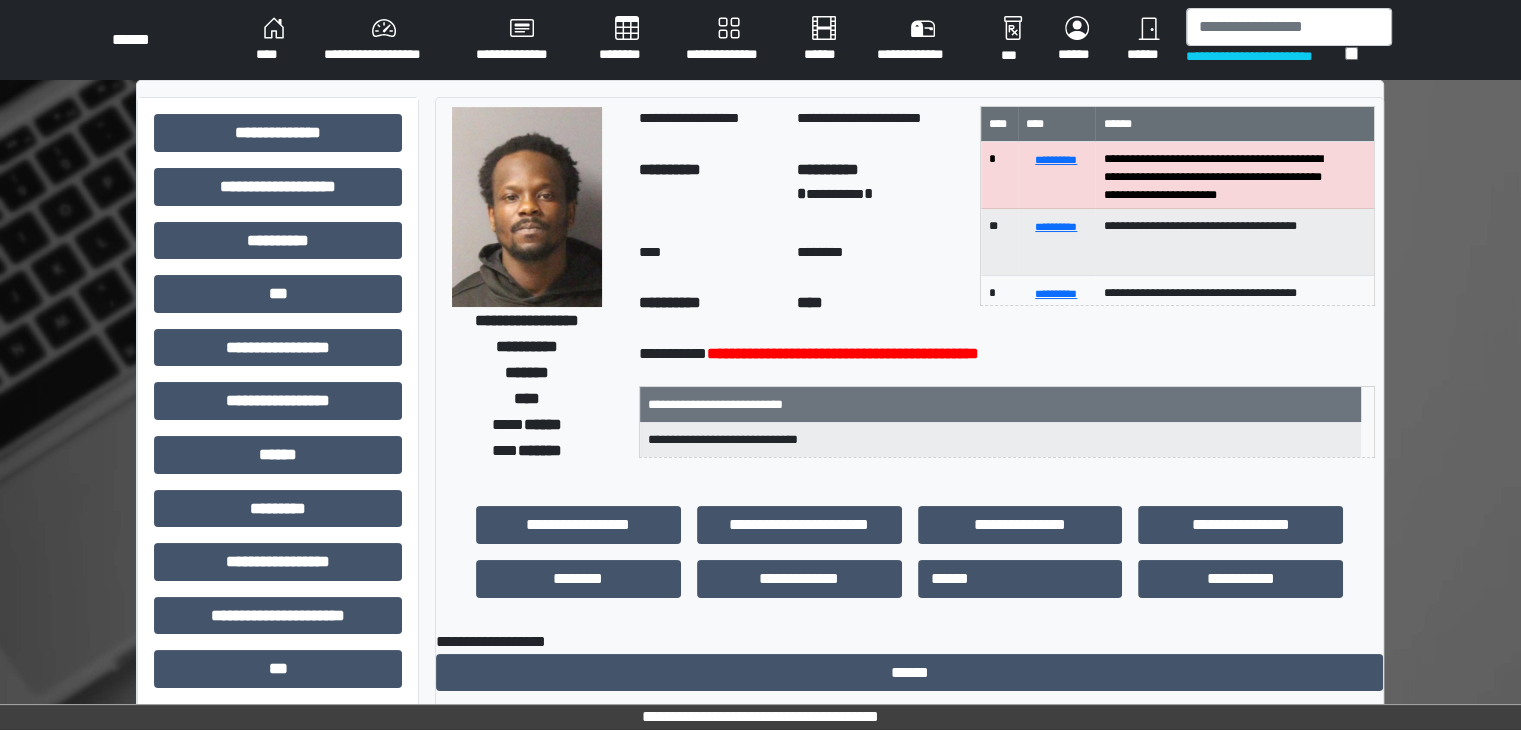 click on "********" at bounding box center (626, 40) 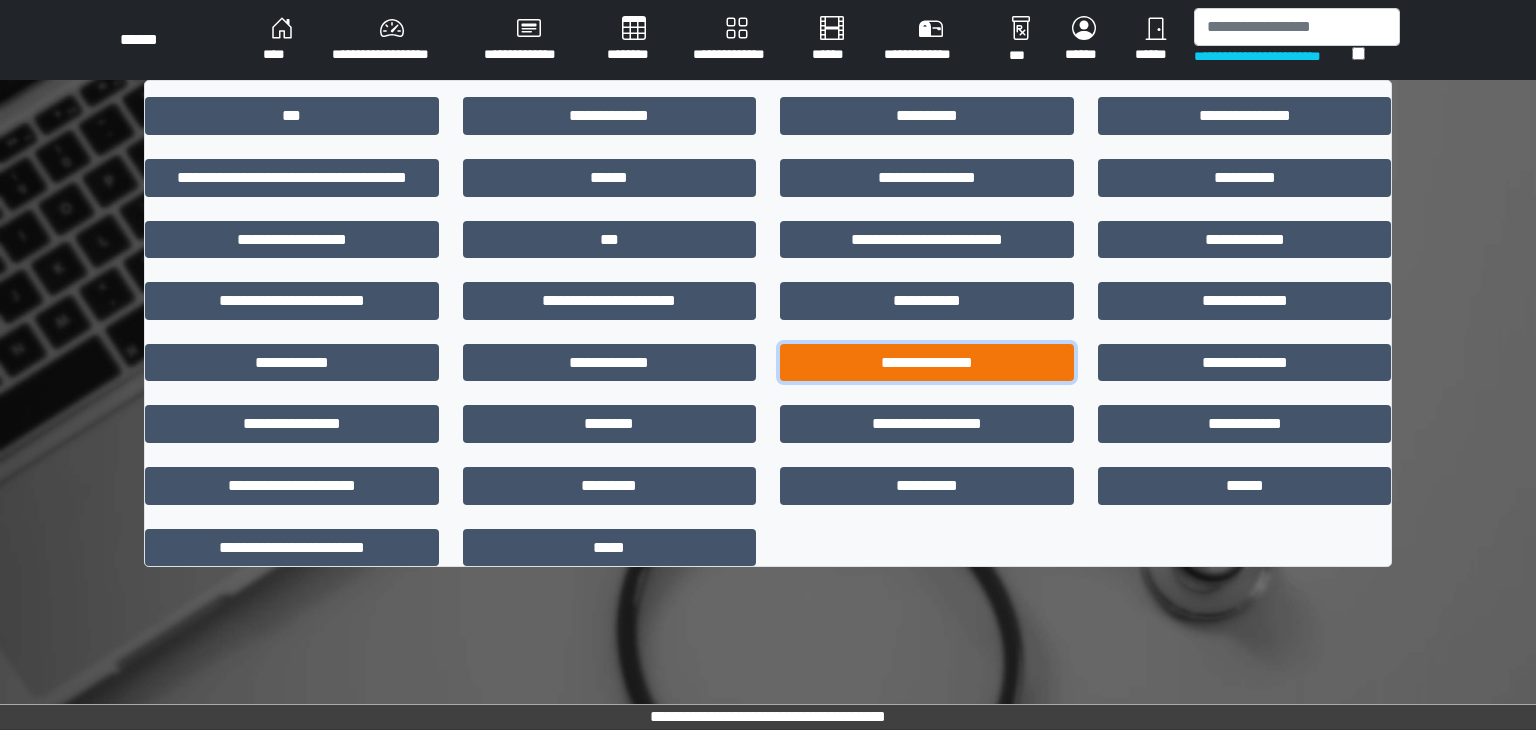 click on "**********" at bounding box center [927, 363] 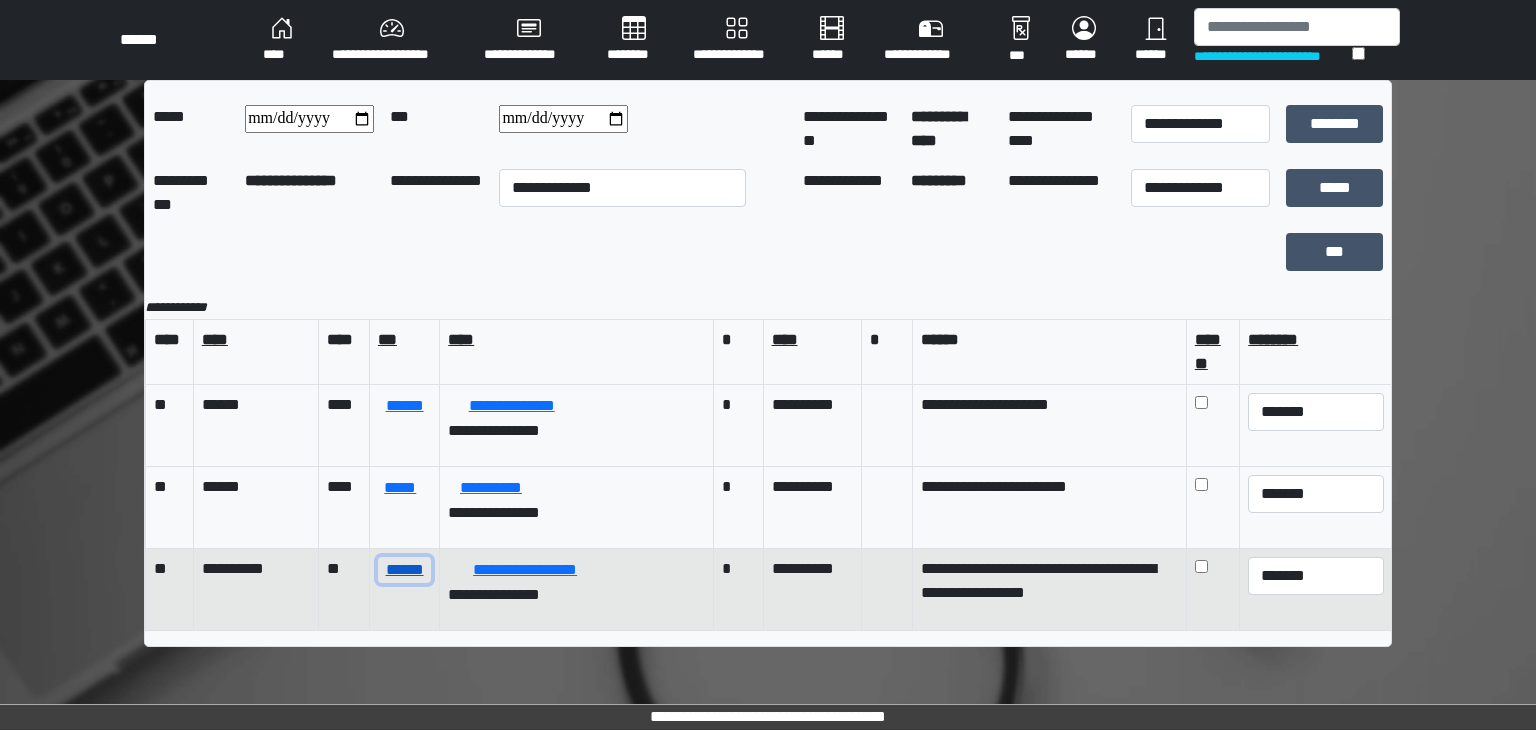 click on "******" at bounding box center [404, 570] 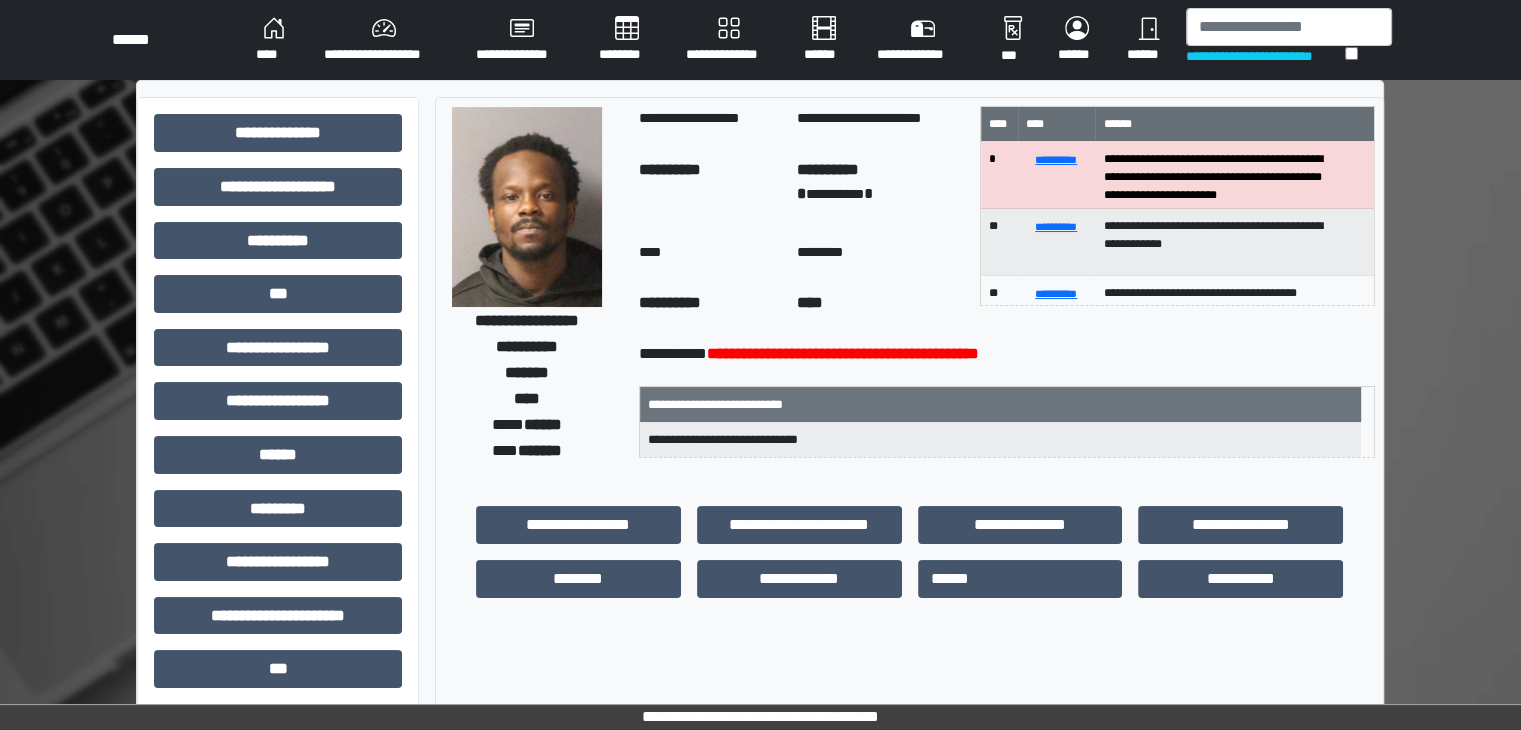 click on "********" at bounding box center (626, 40) 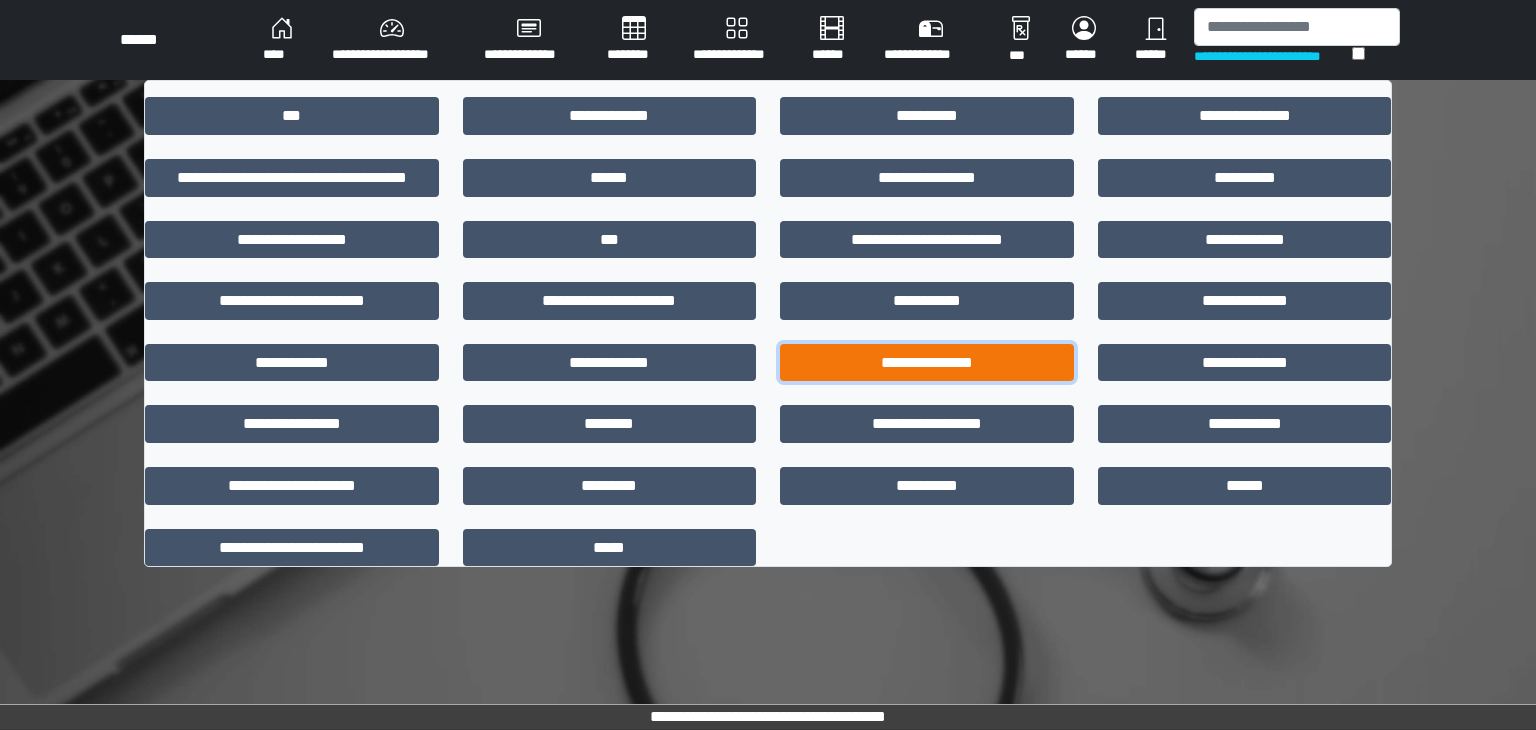 click on "**********" at bounding box center [927, 363] 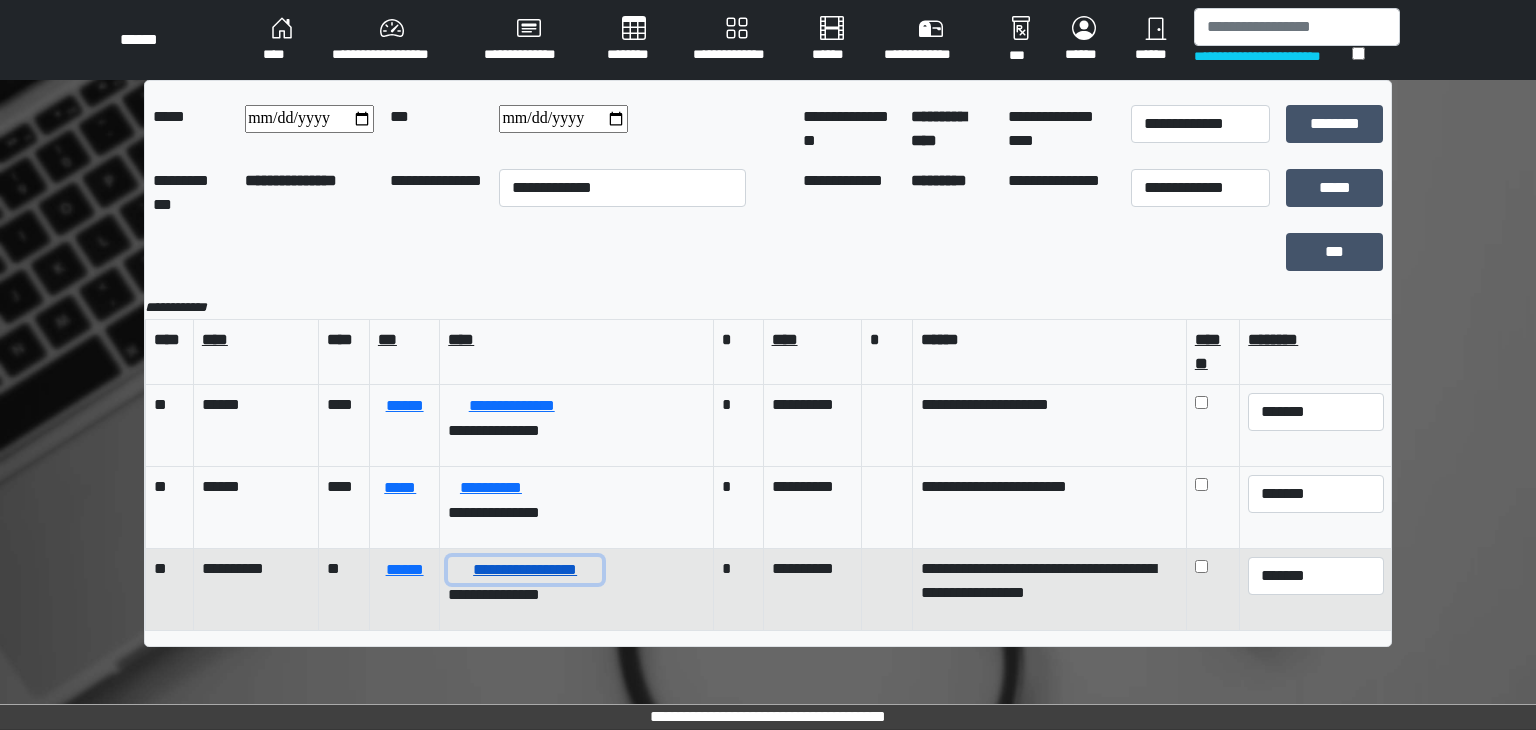 click on "**********" at bounding box center [525, 570] 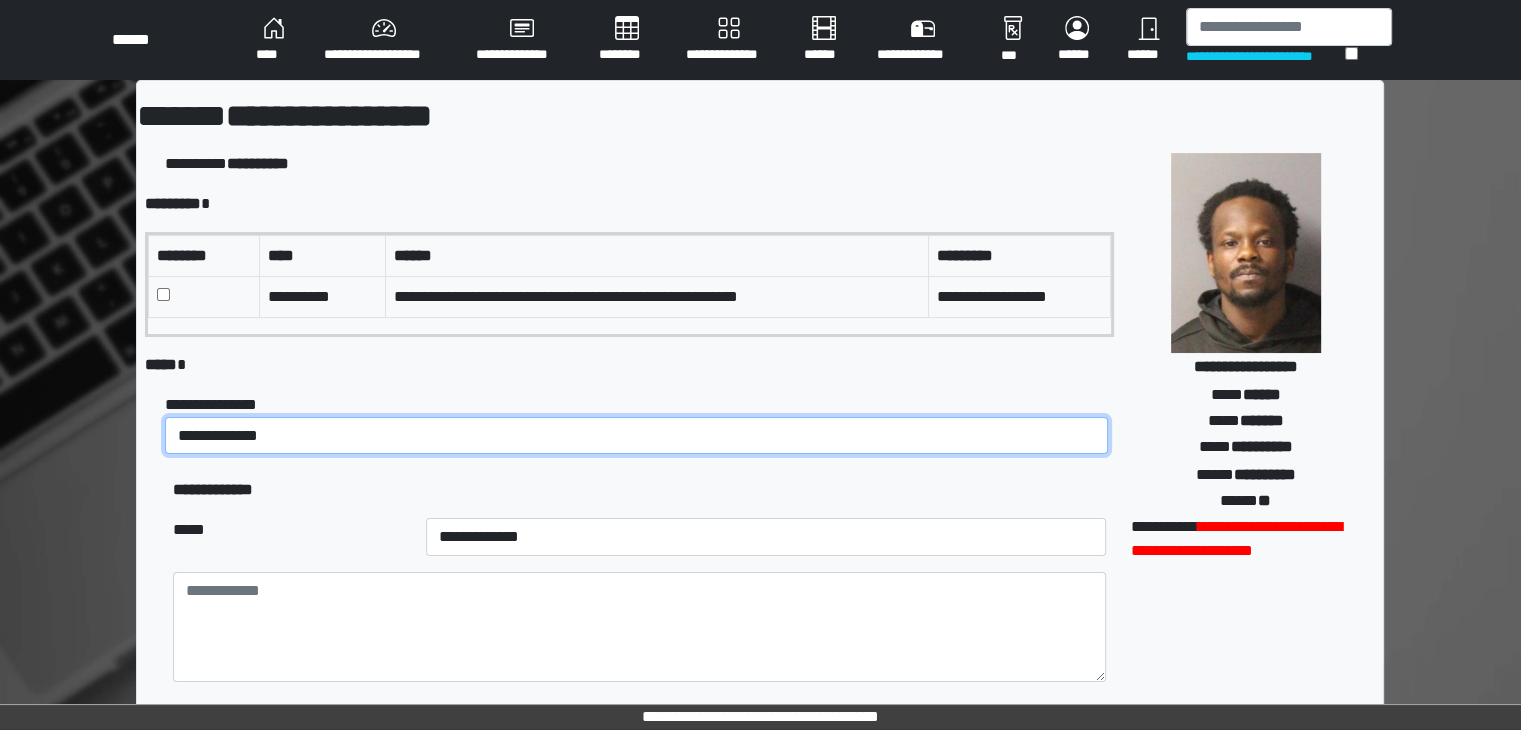 click on "**********" at bounding box center (636, 436) 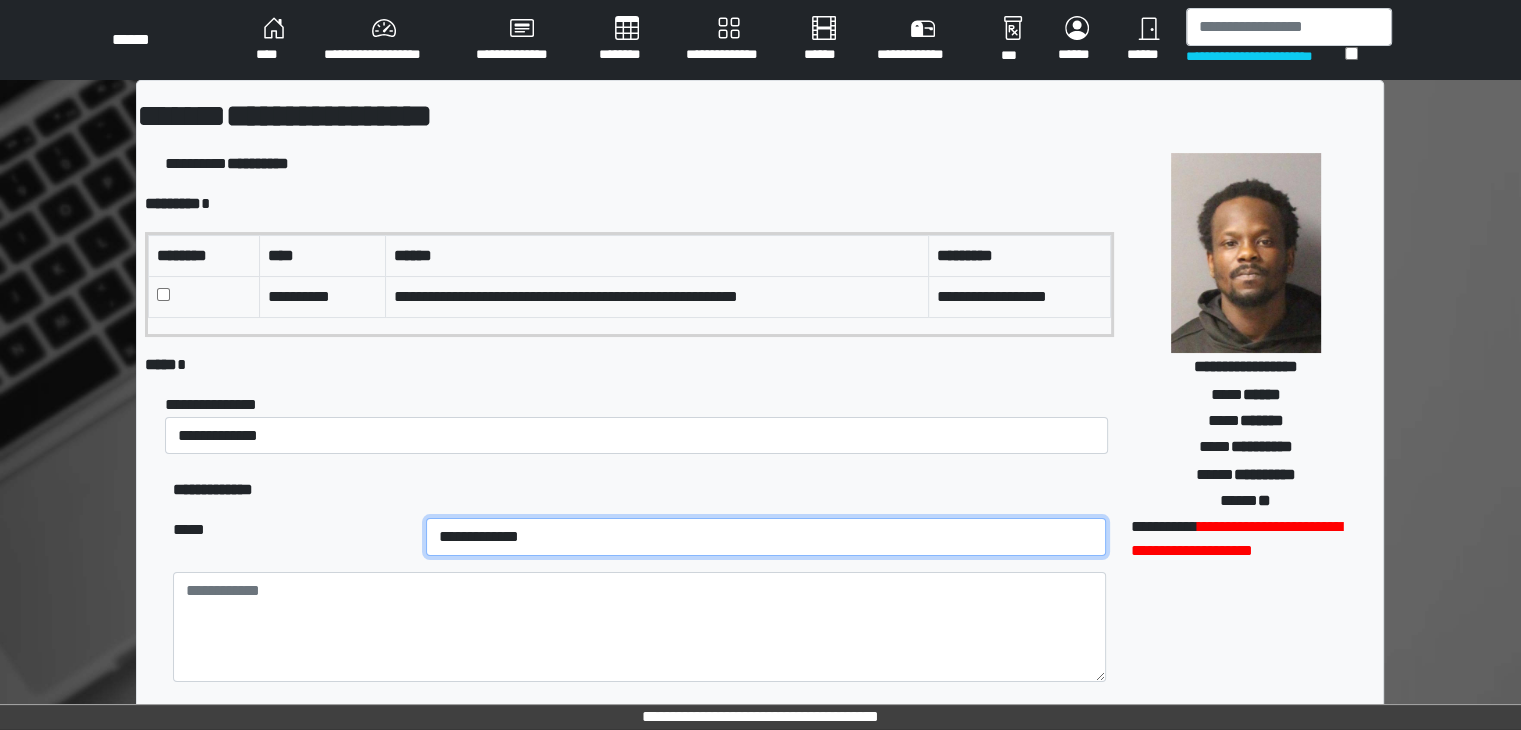 click on "**********" at bounding box center [766, 537] 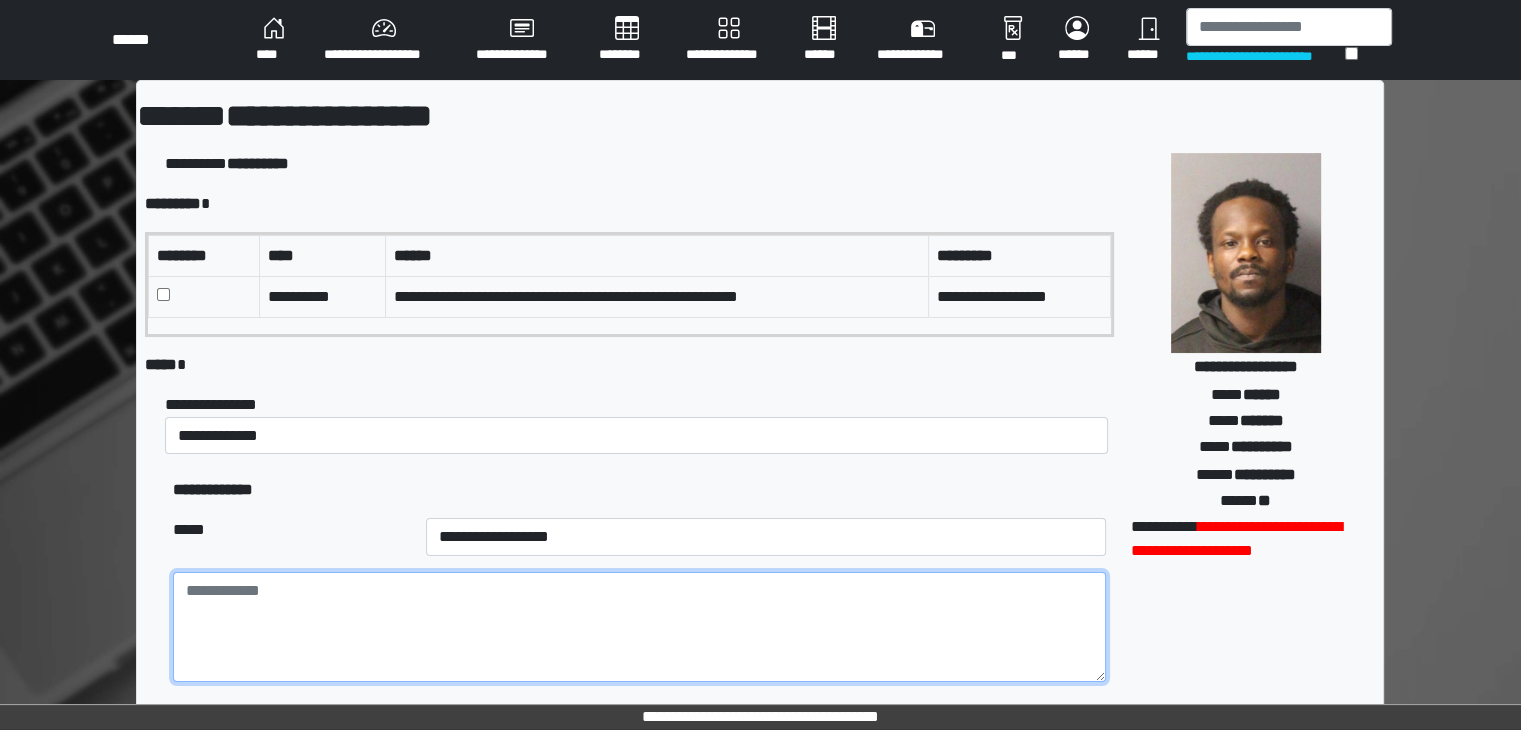 paste on "**********" 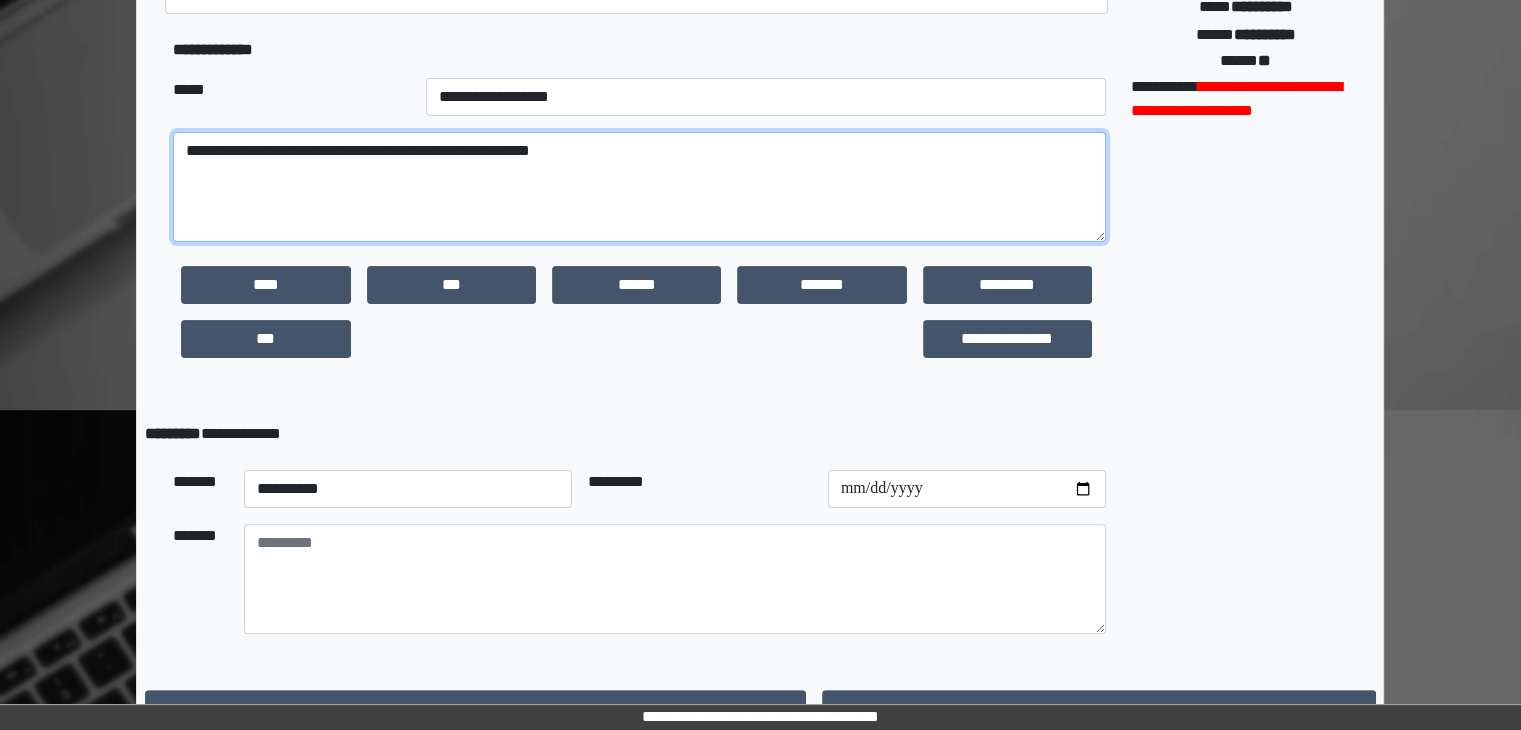 scroll, scrollTop: 475, scrollLeft: 0, axis: vertical 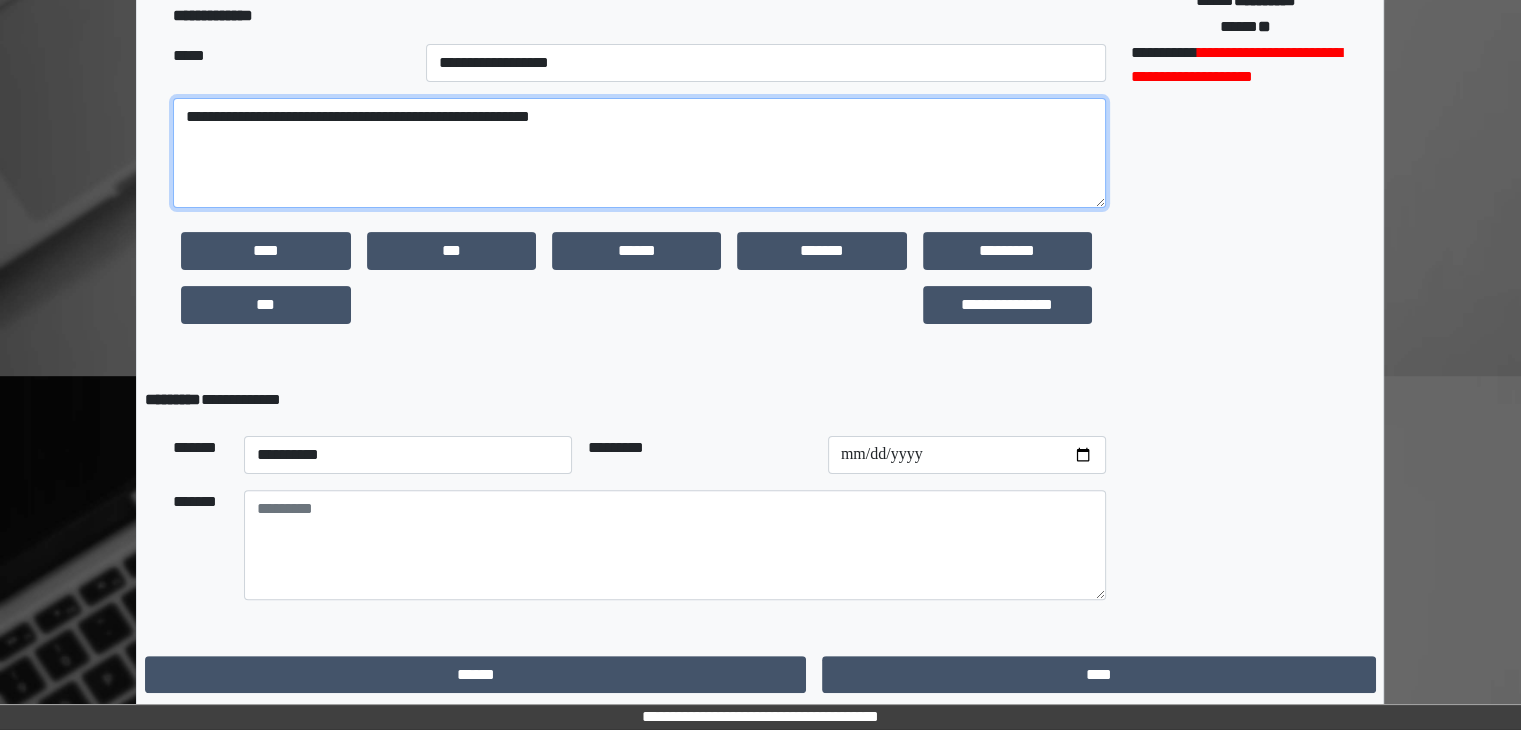 type on "**********" 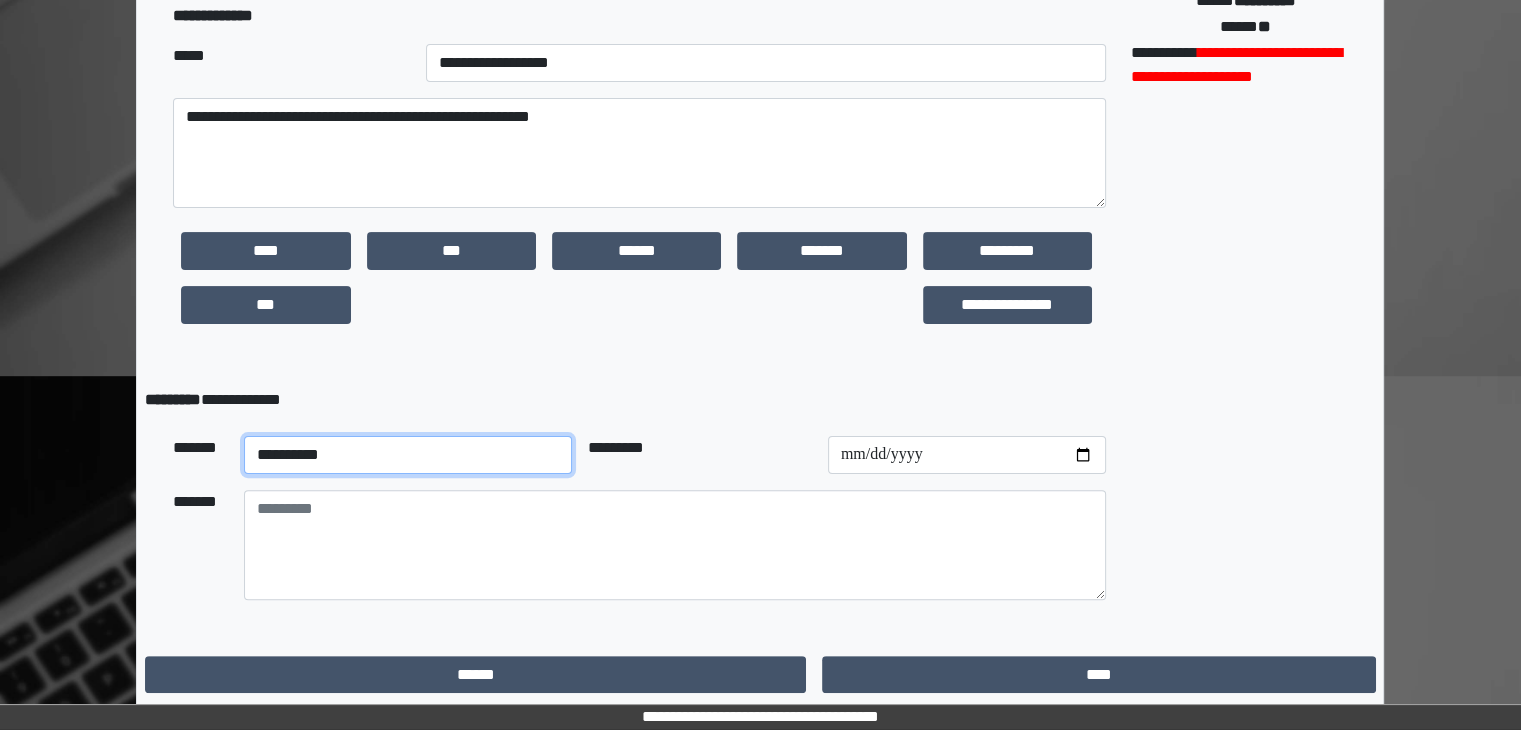 click on "**********" at bounding box center (408, 455) 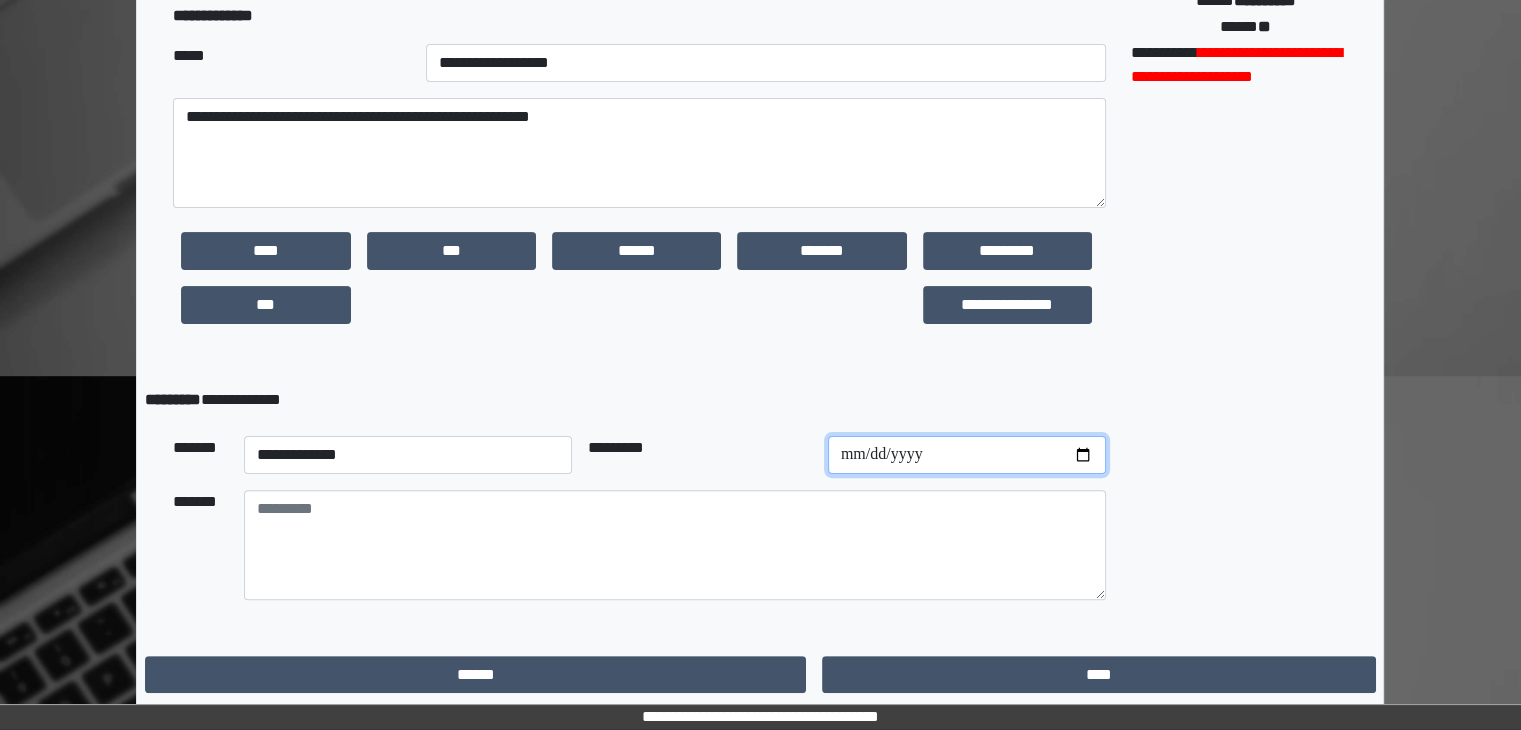 click at bounding box center [967, 455] 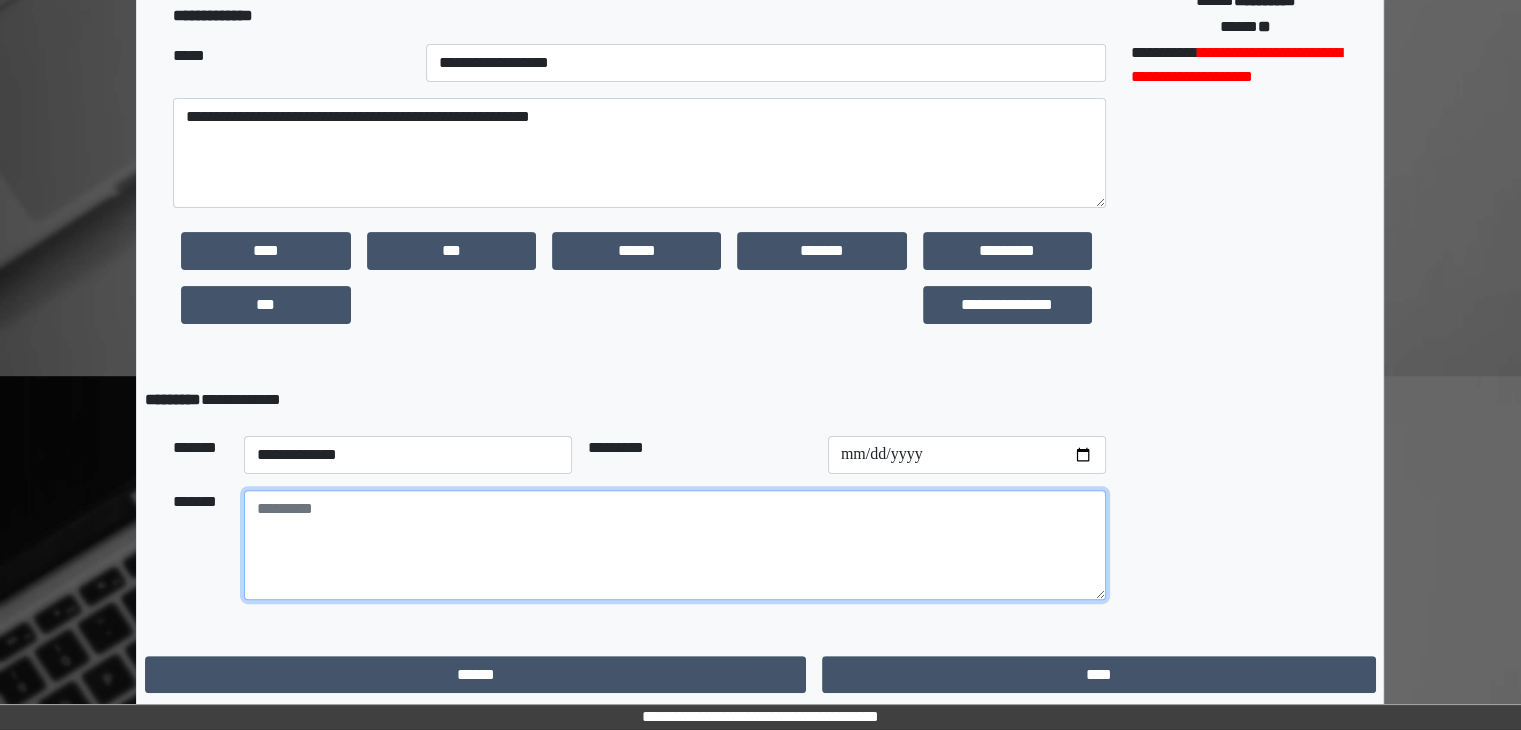 paste on "**********" 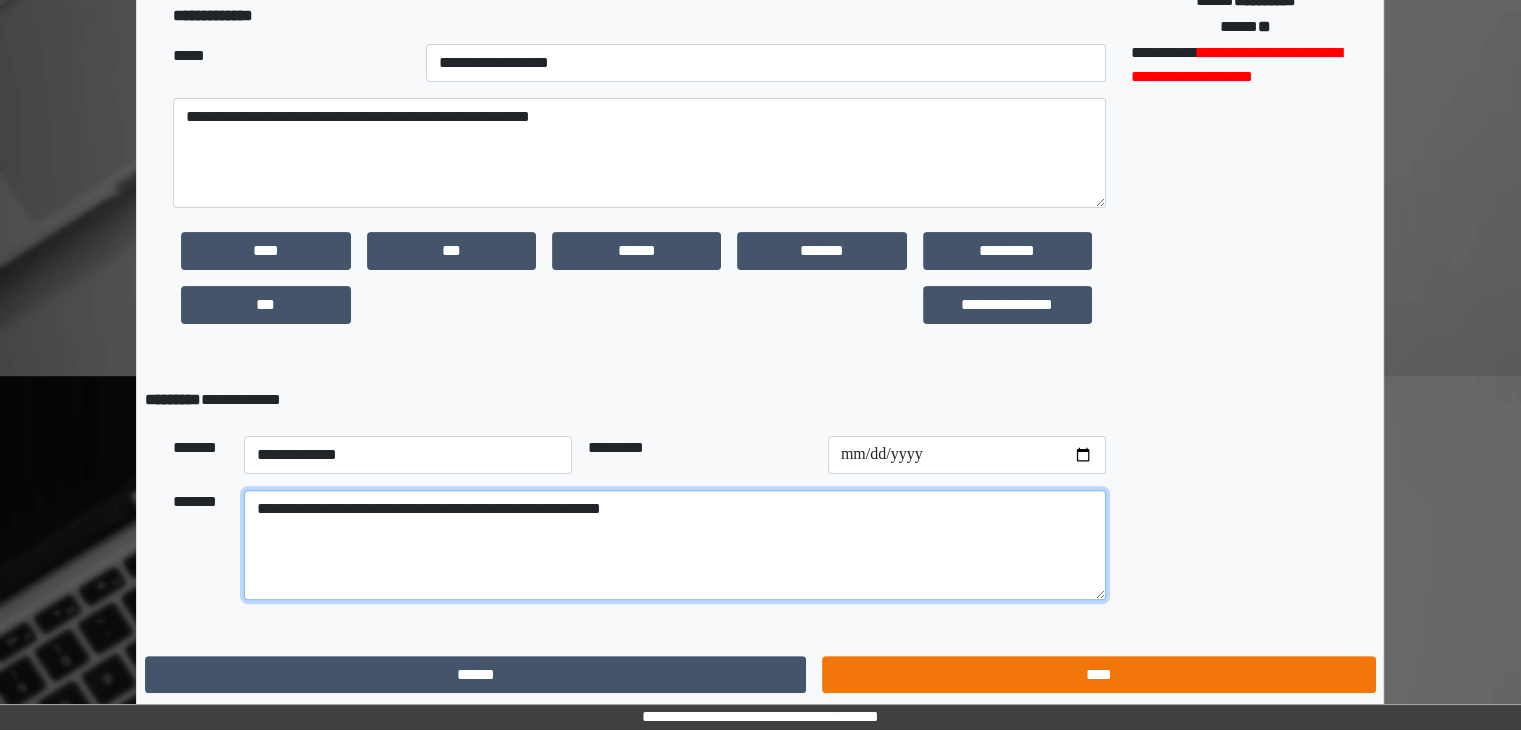 type on "**********" 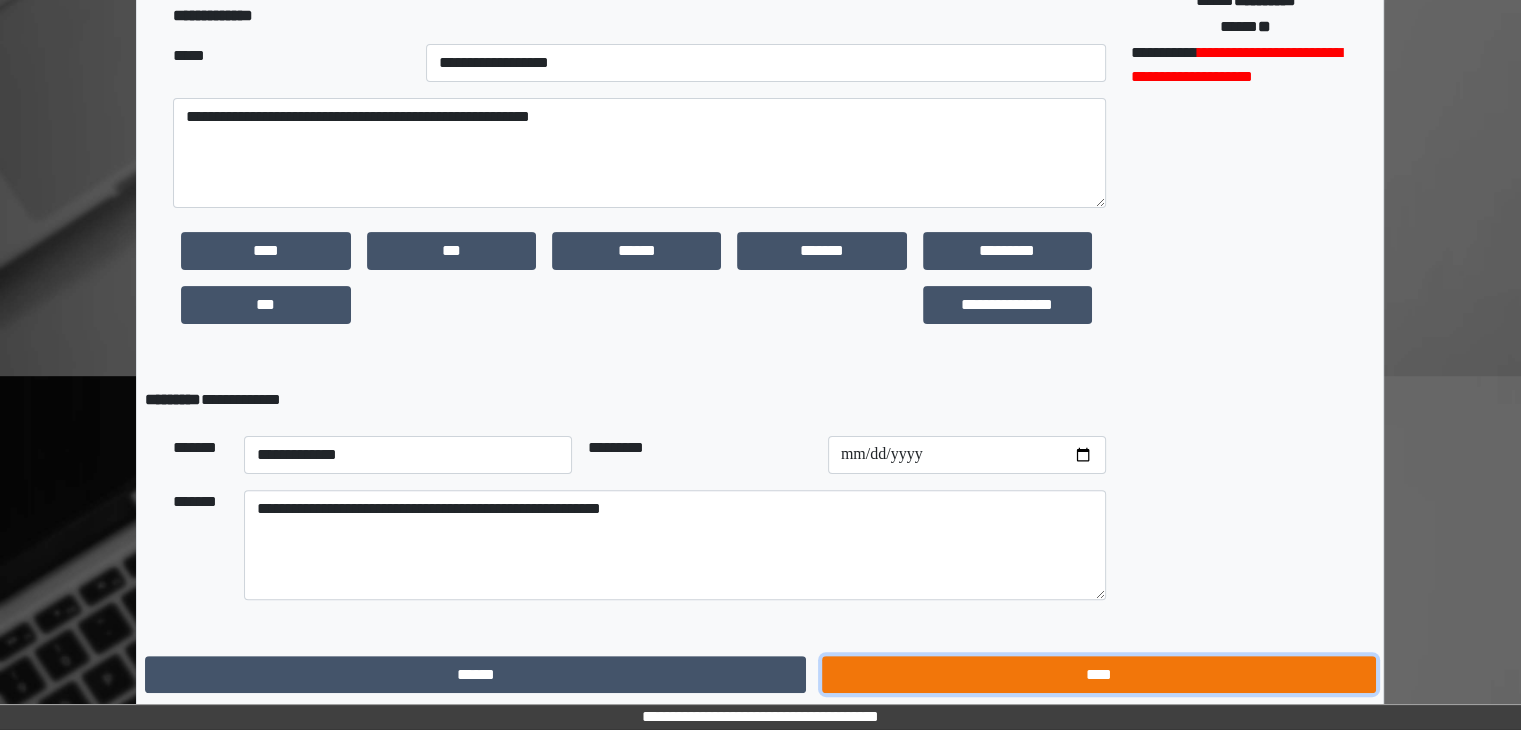 click on "****" at bounding box center [1098, 675] 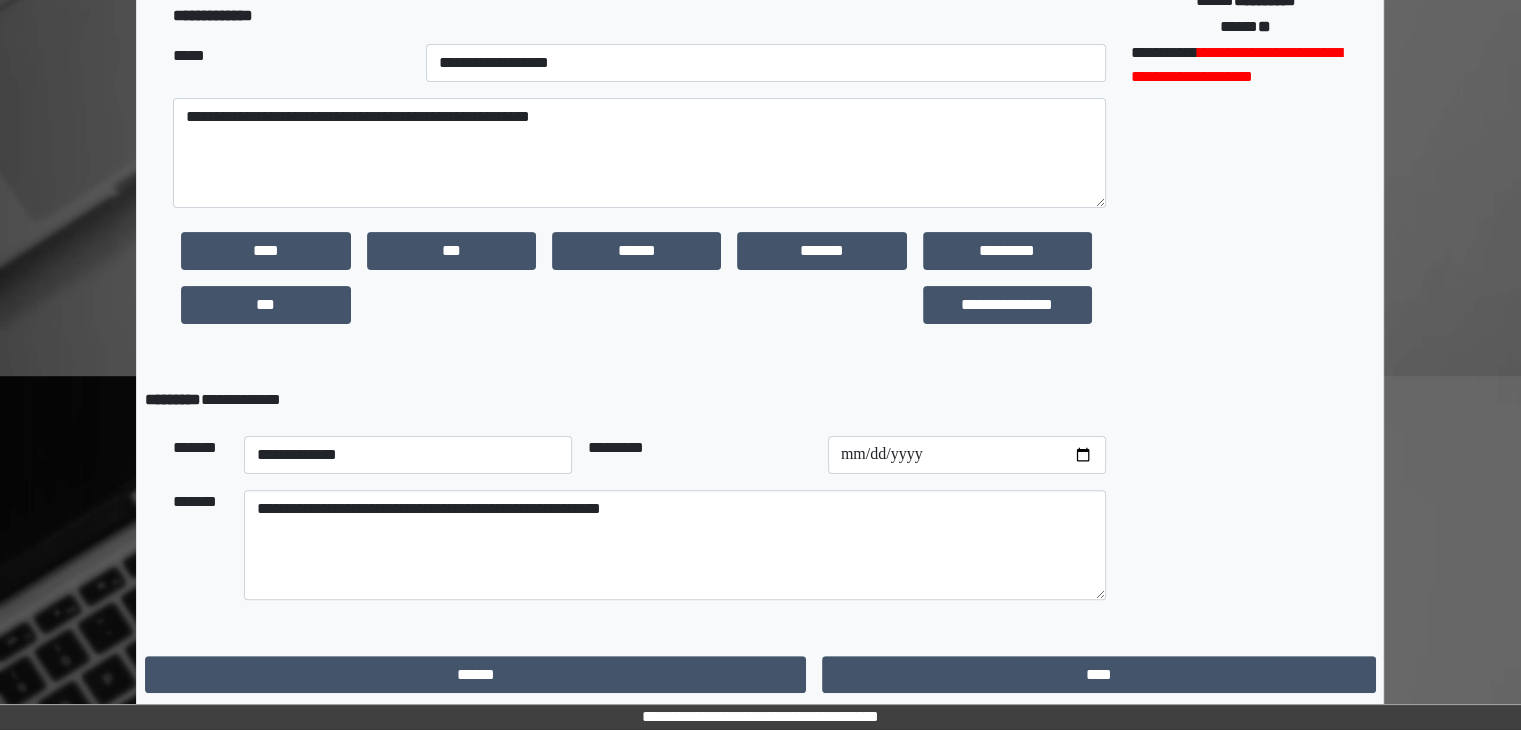 scroll, scrollTop: 0, scrollLeft: 0, axis: both 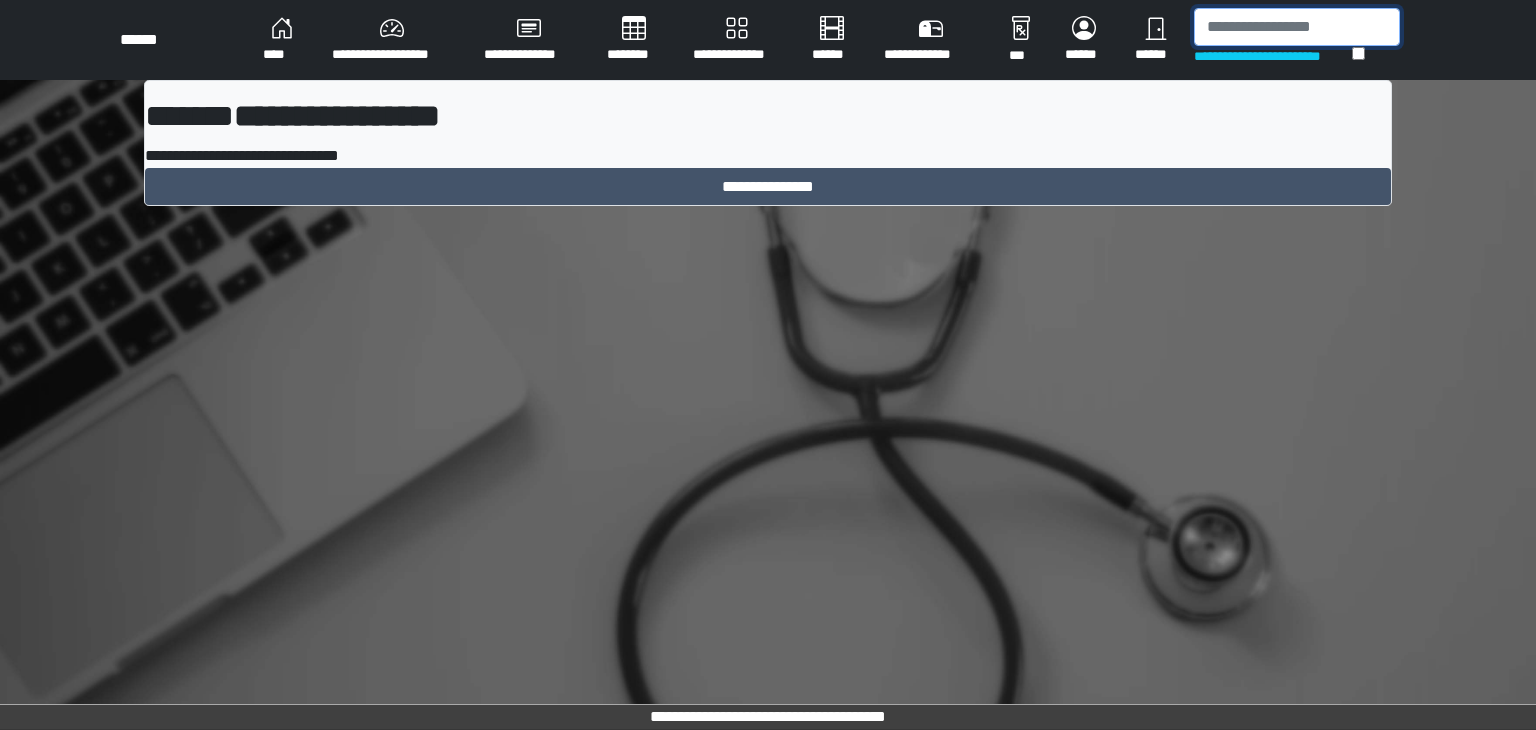 click at bounding box center [1297, 27] 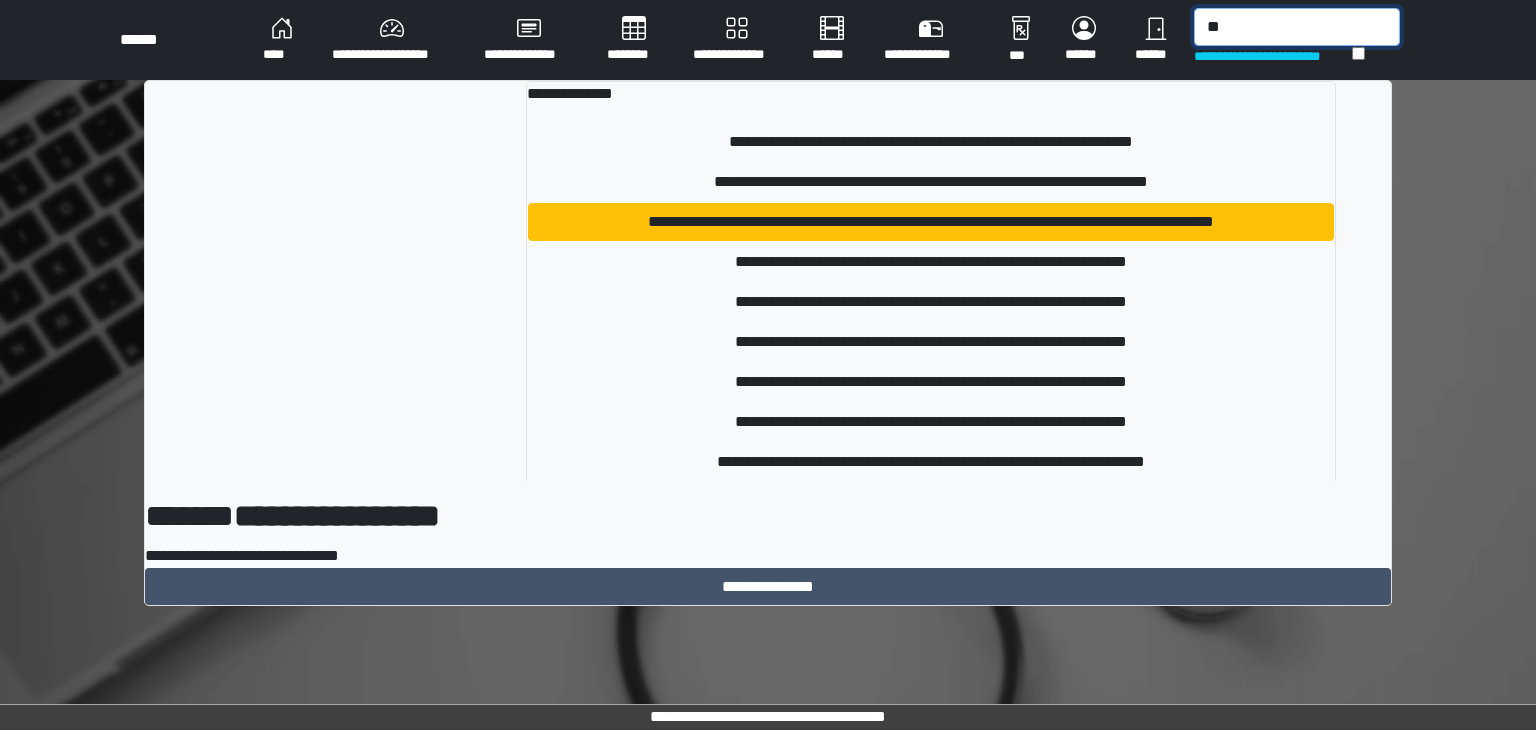 type on "*" 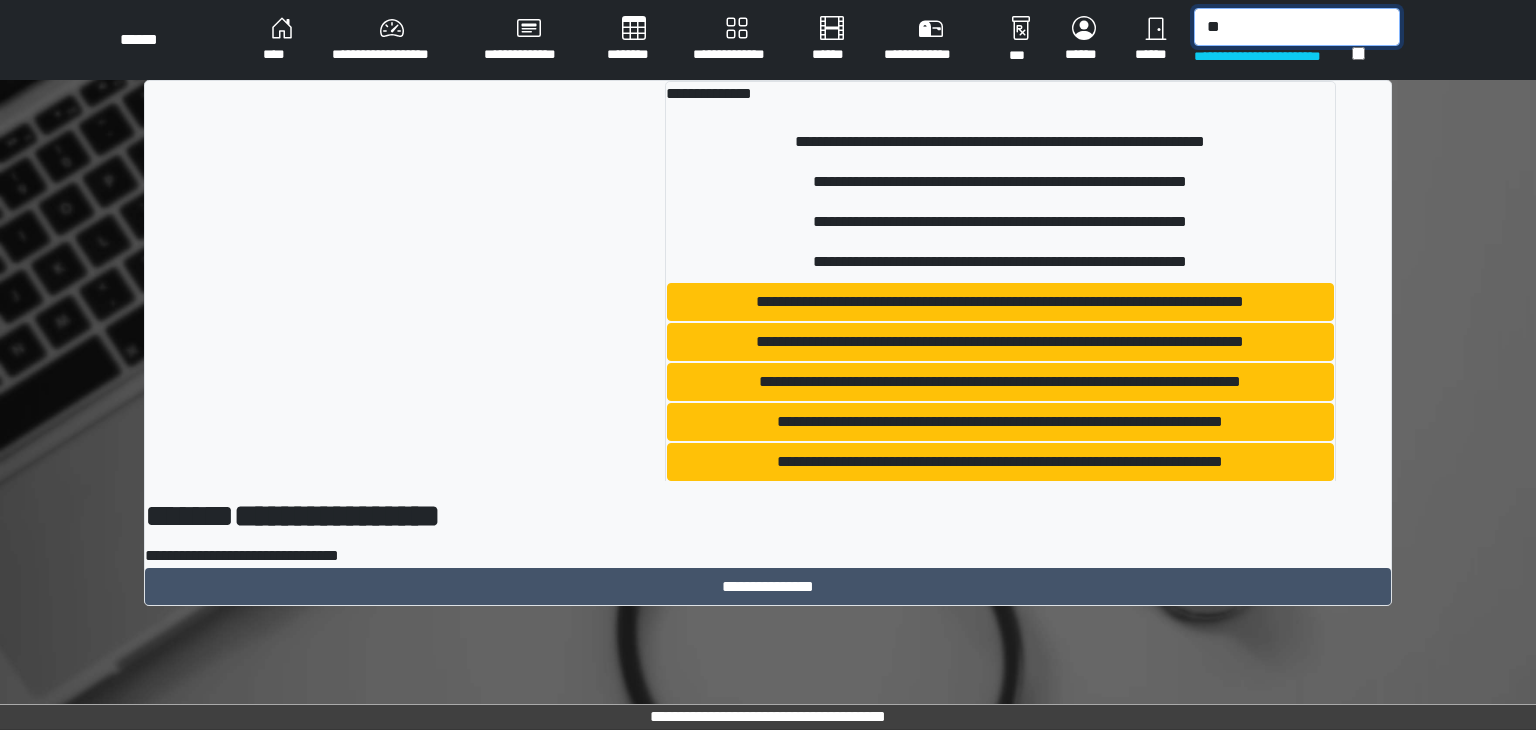 type on "*" 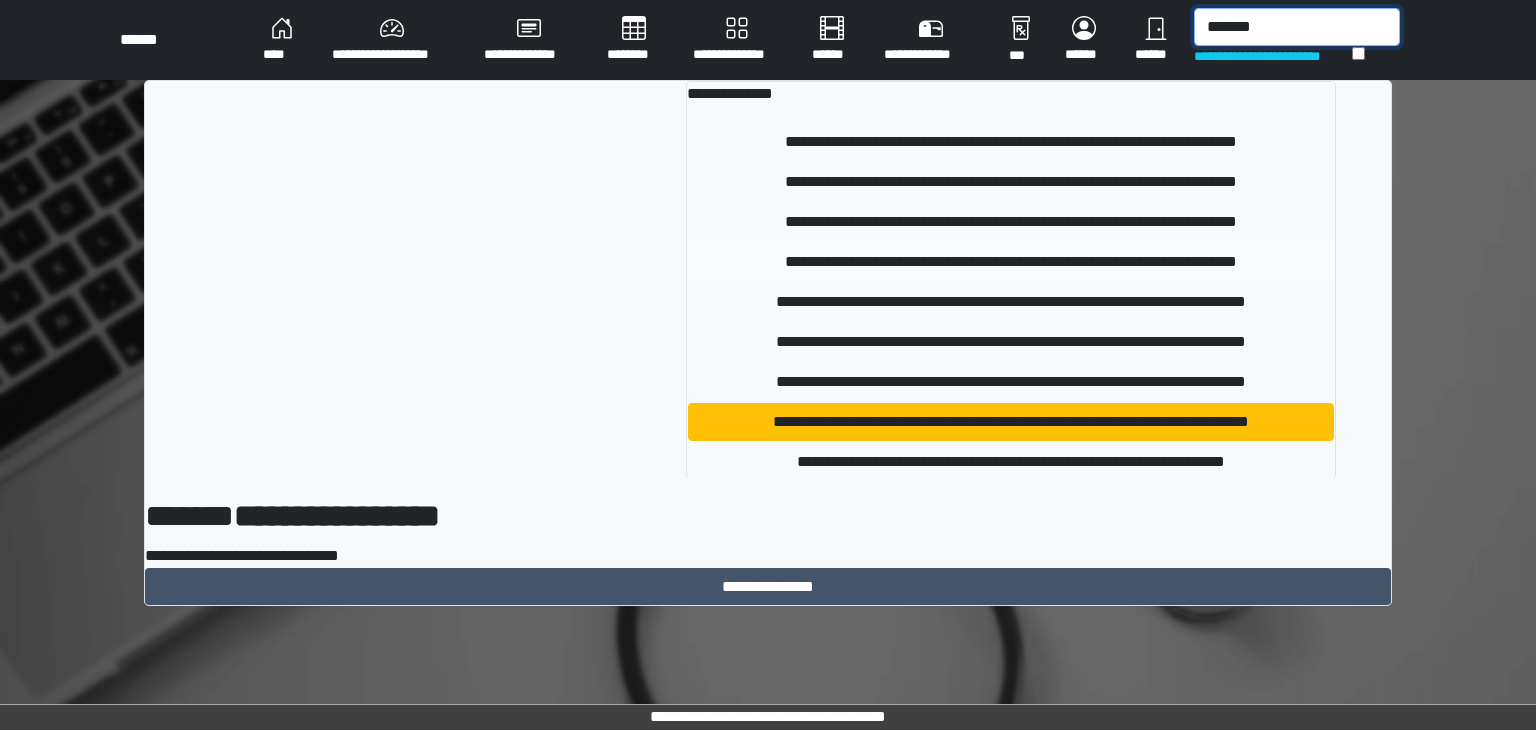 type on "*******" 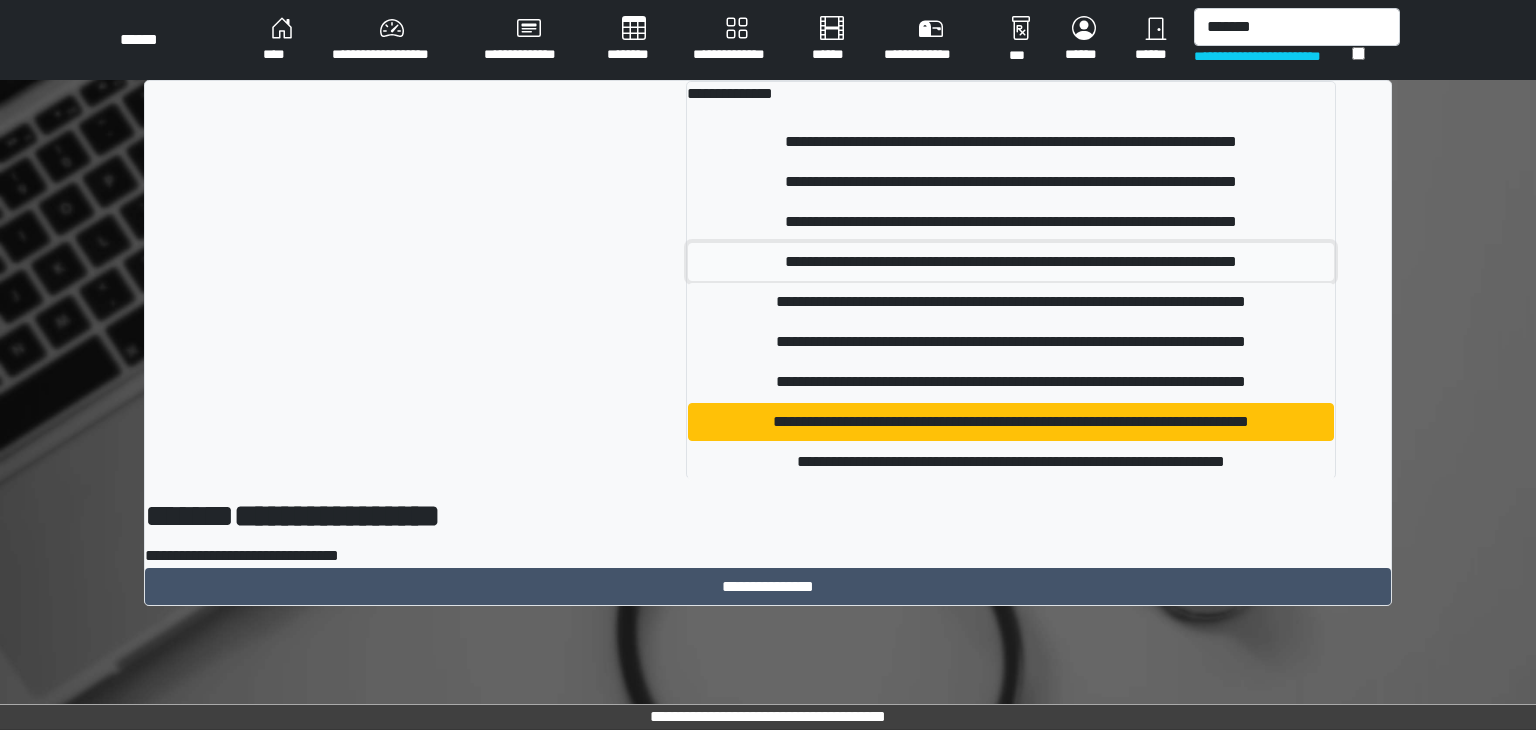 click on "**********" at bounding box center (1010, 262) 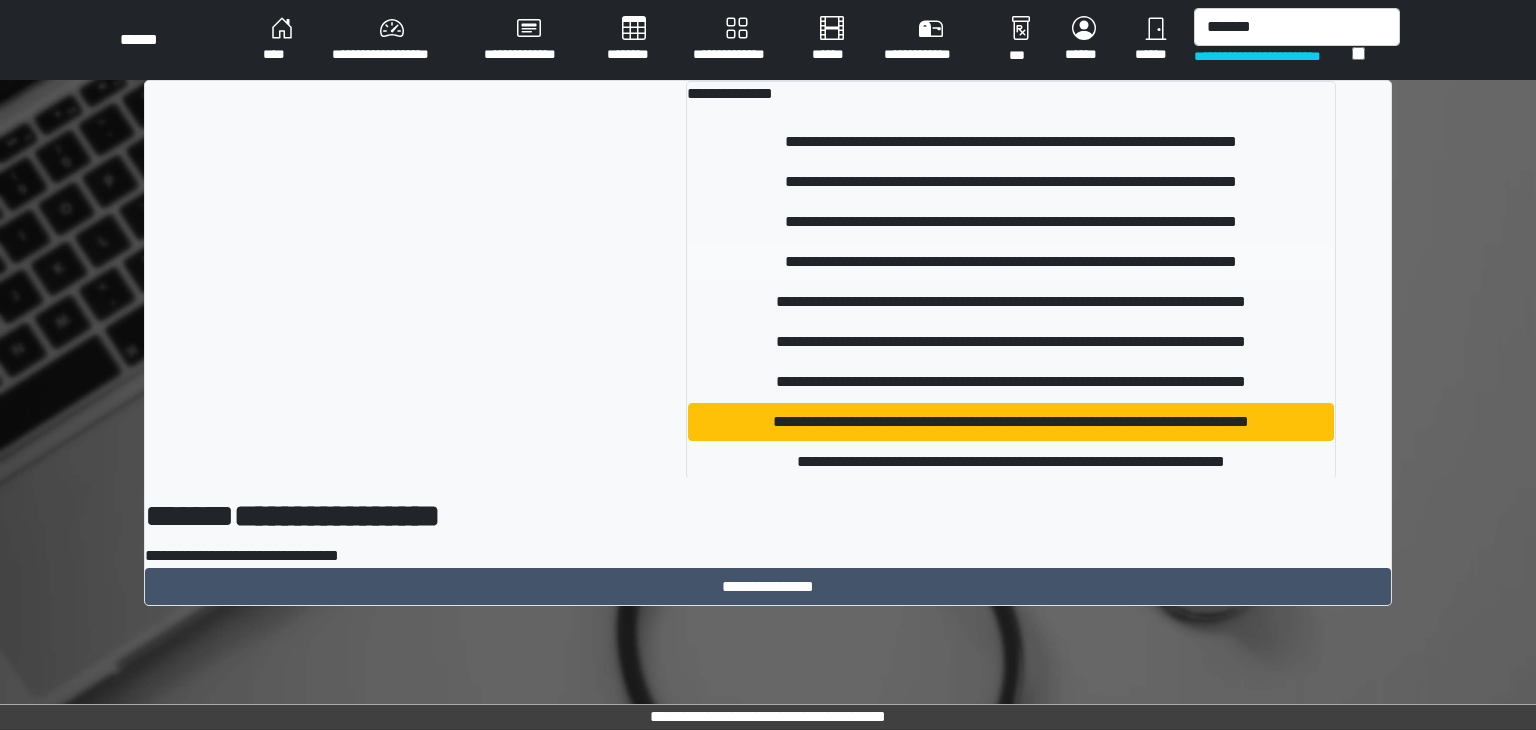 type 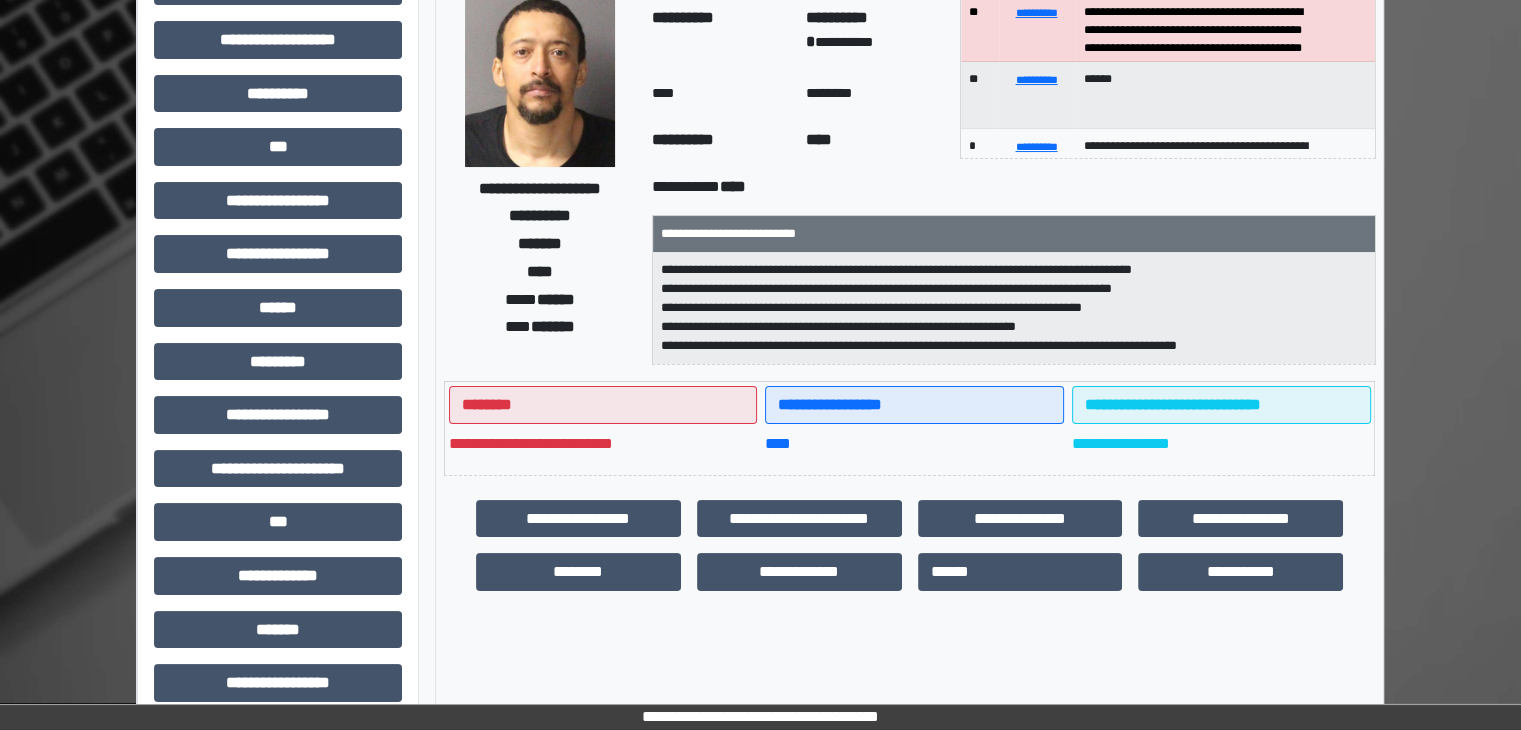 scroll, scrollTop: 200, scrollLeft: 0, axis: vertical 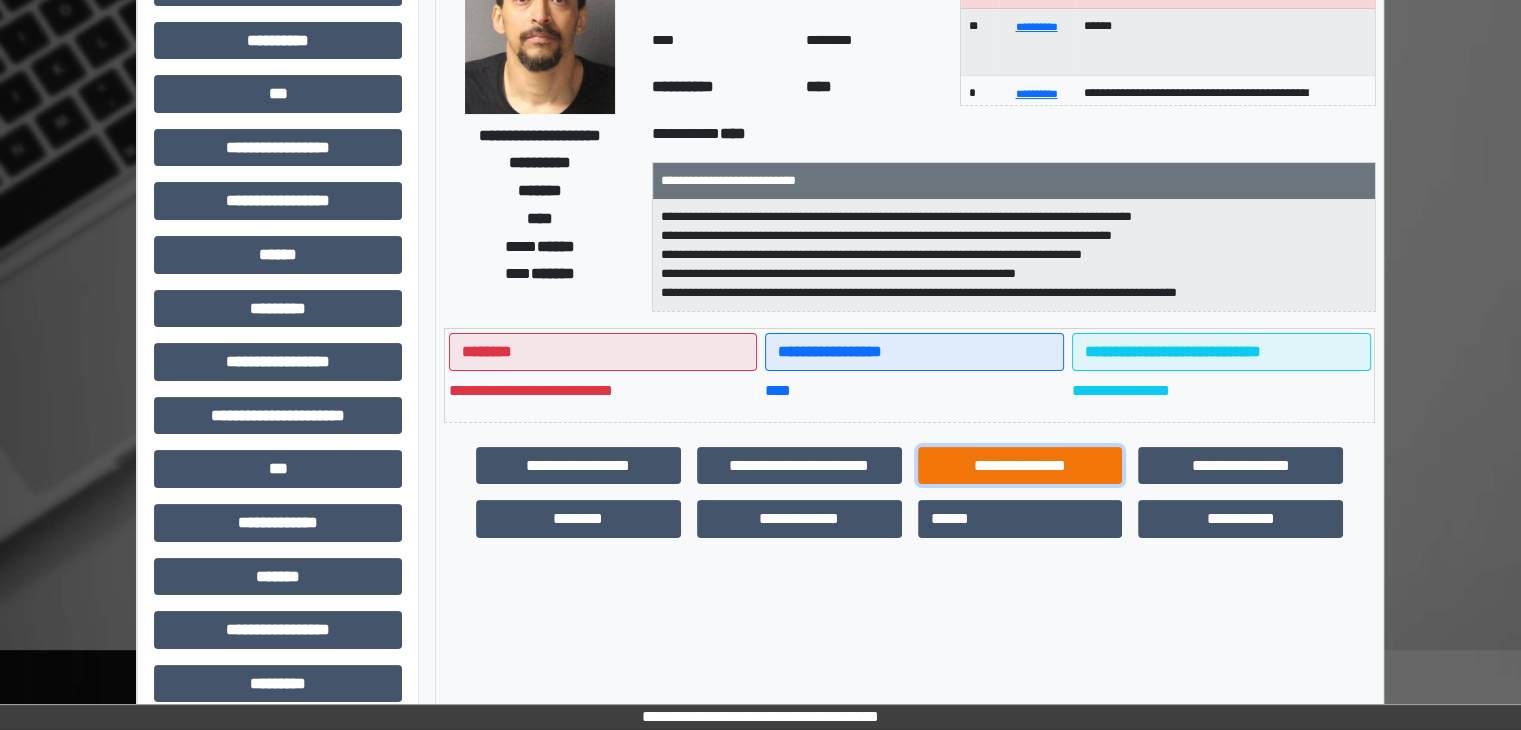 click on "**********" at bounding box center (1020, 466) 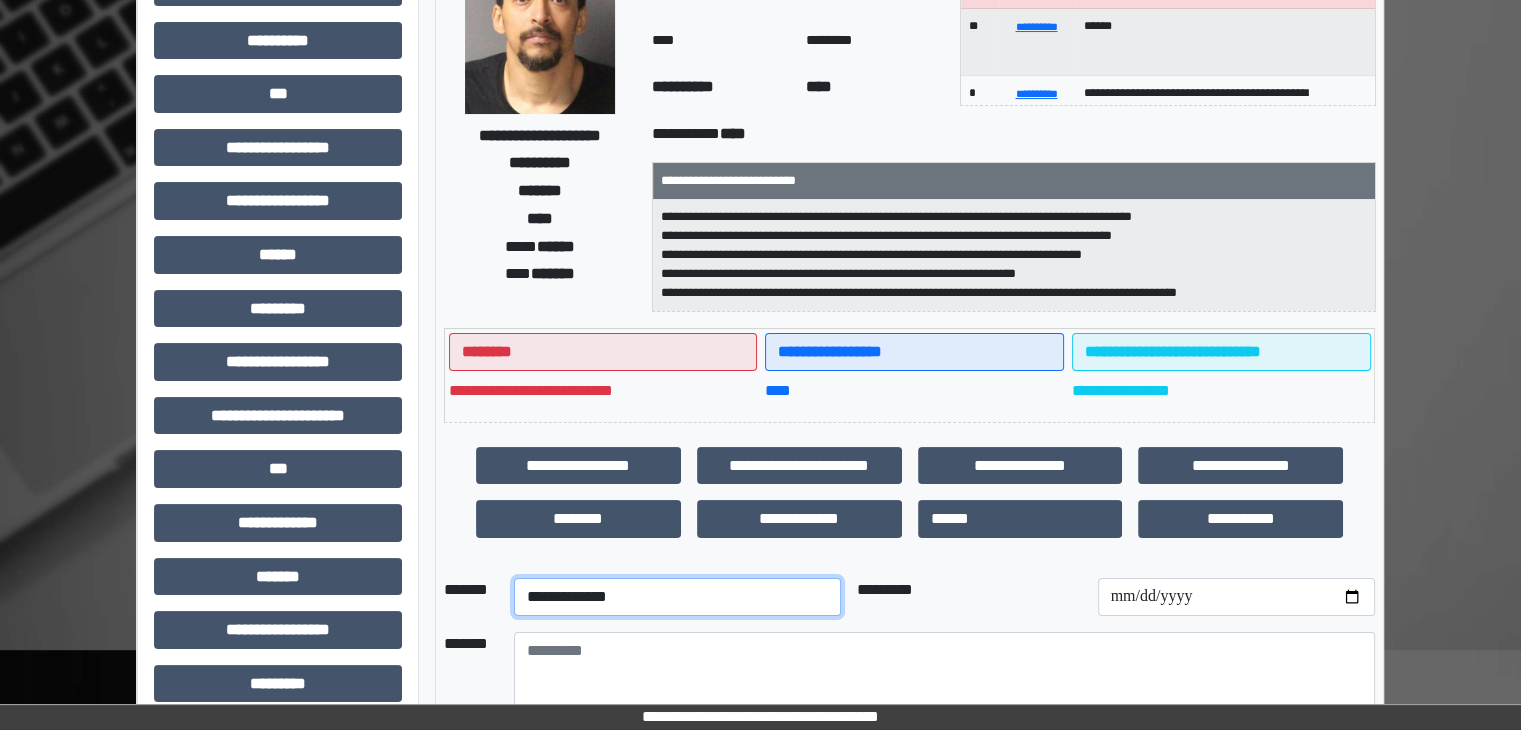 click on "**********" at bounding box center [677, 597] 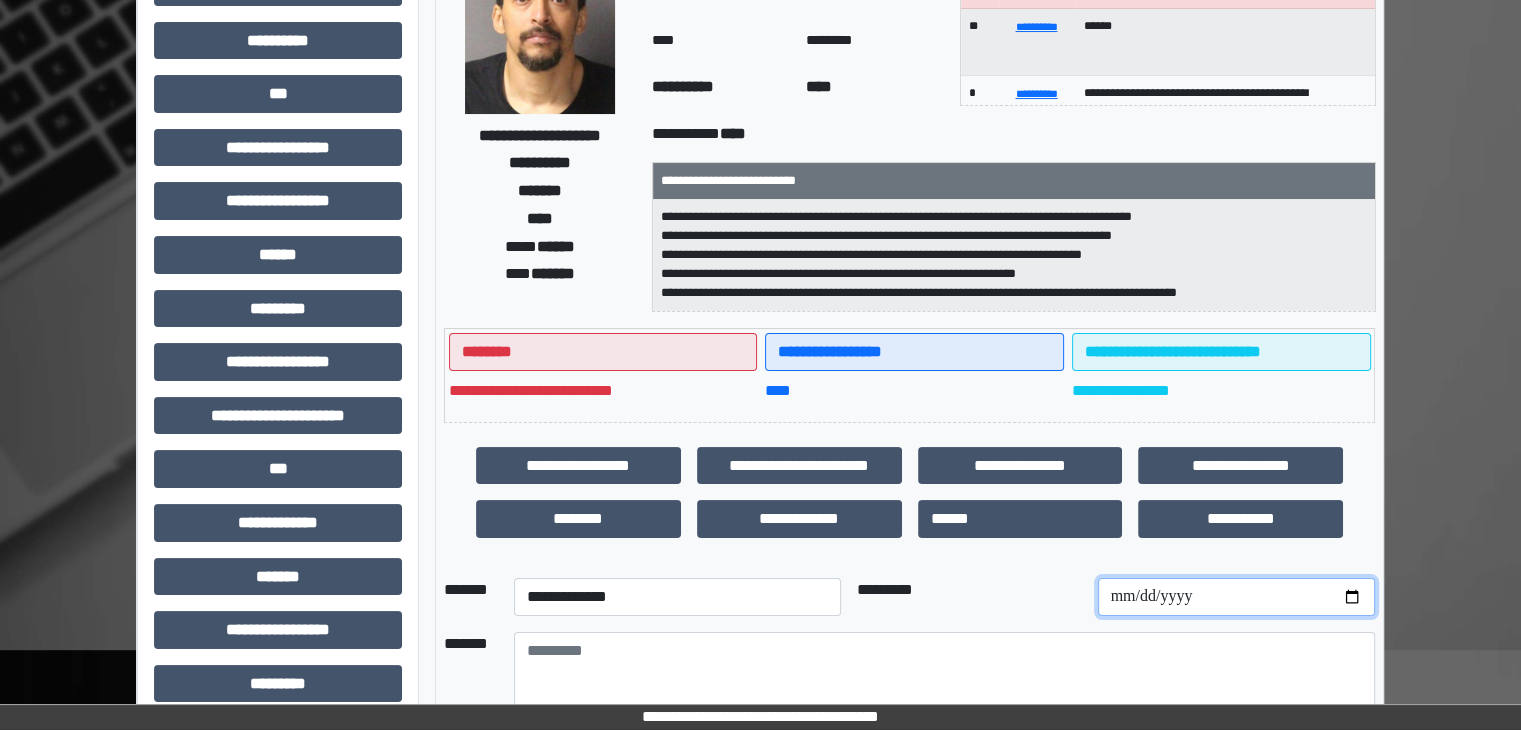 click at bounding box center (1236, 597) 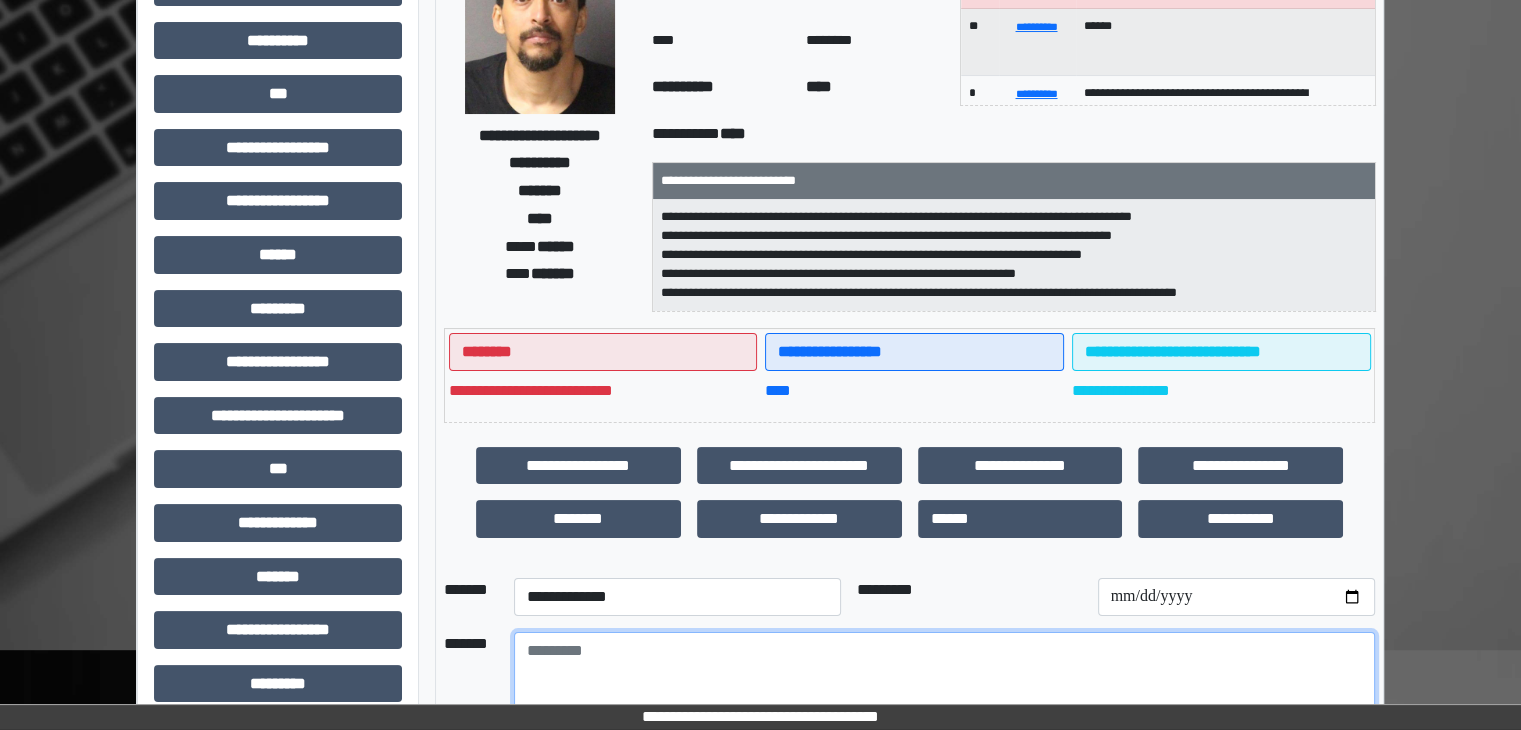 click at bounding box center (944, 687) 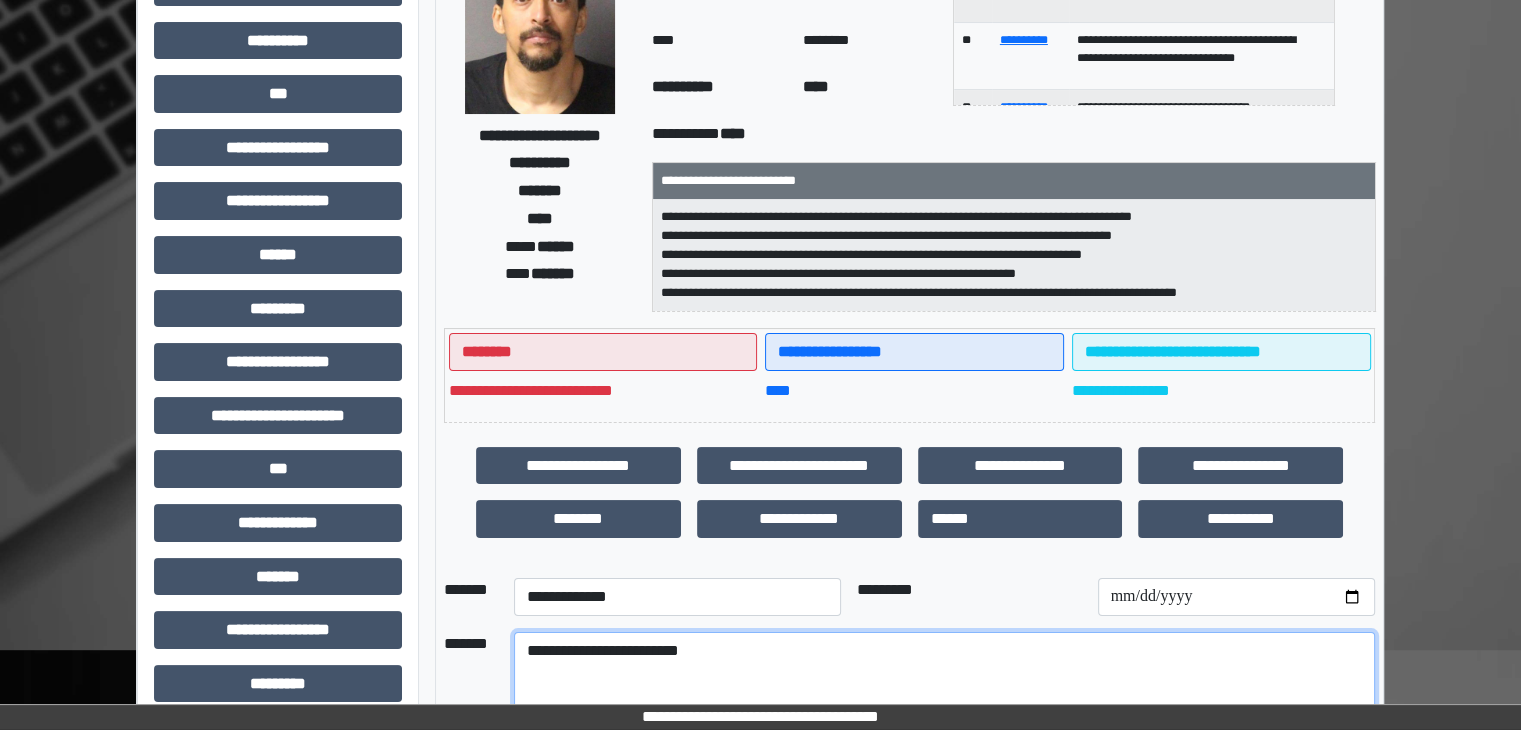 scroll, scrollTop: 252, scrollLeft: 0, axis: vertical 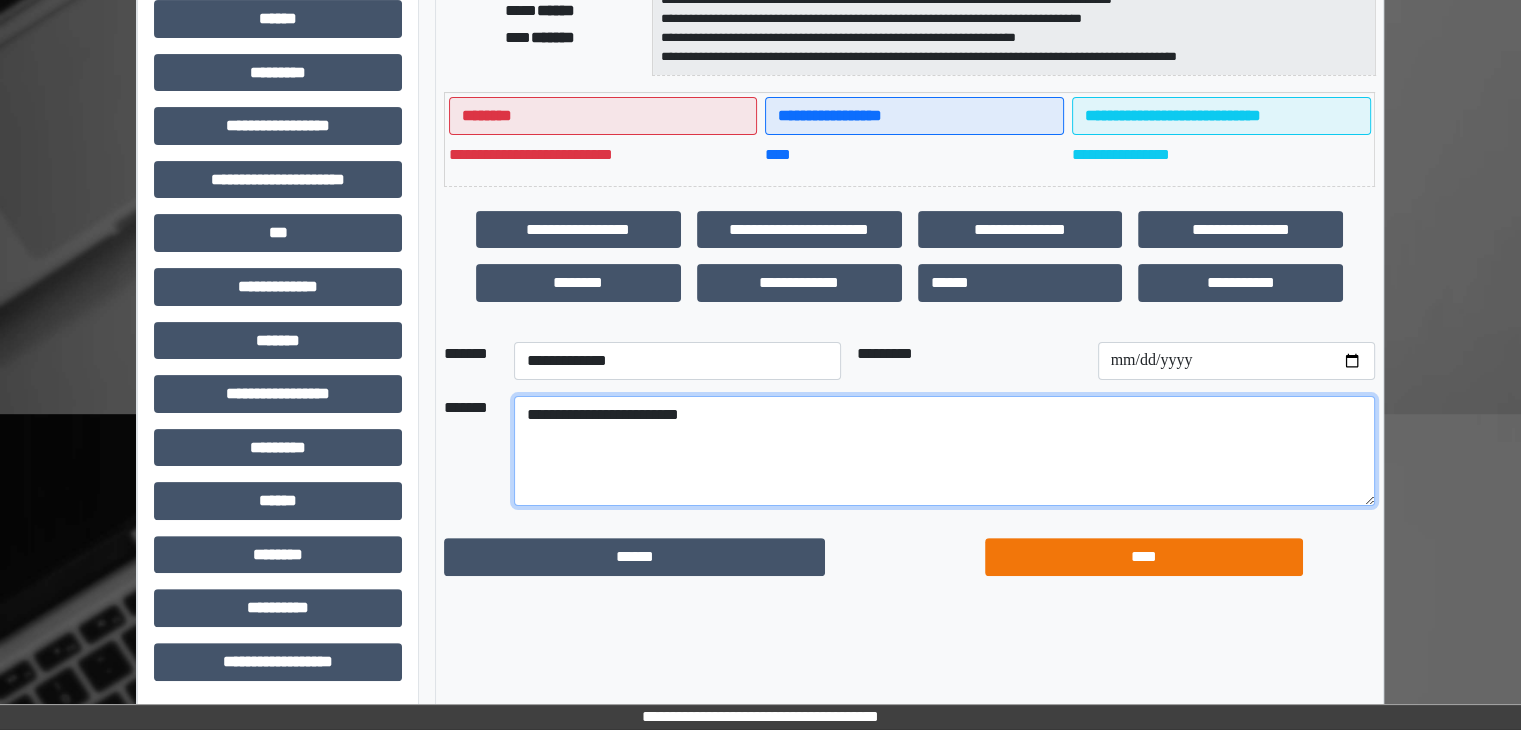 type on "**********" 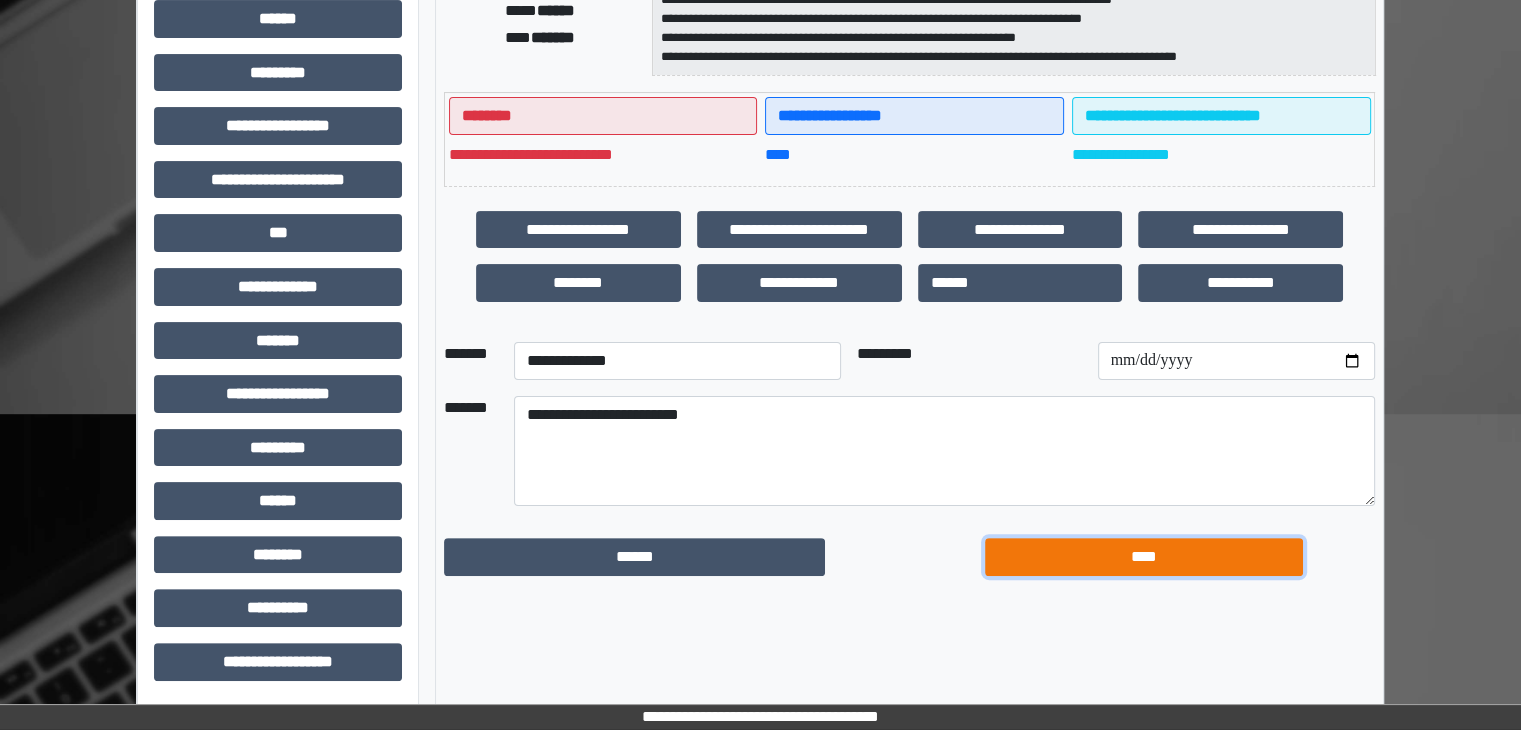 click on "****" at bounding box center (1144, 557) 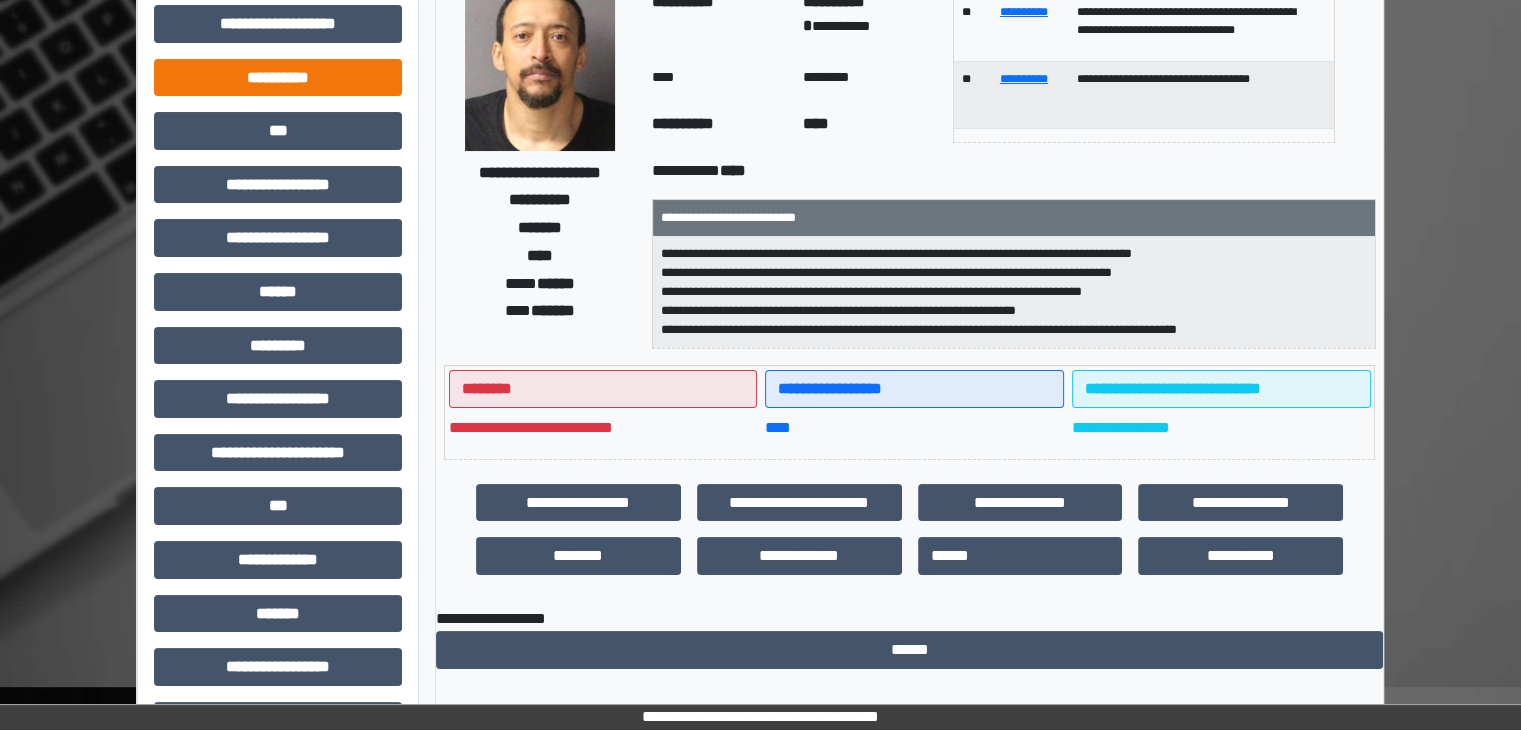 scroll, scrollTop: 0, scrollLeft: 0, axis: both 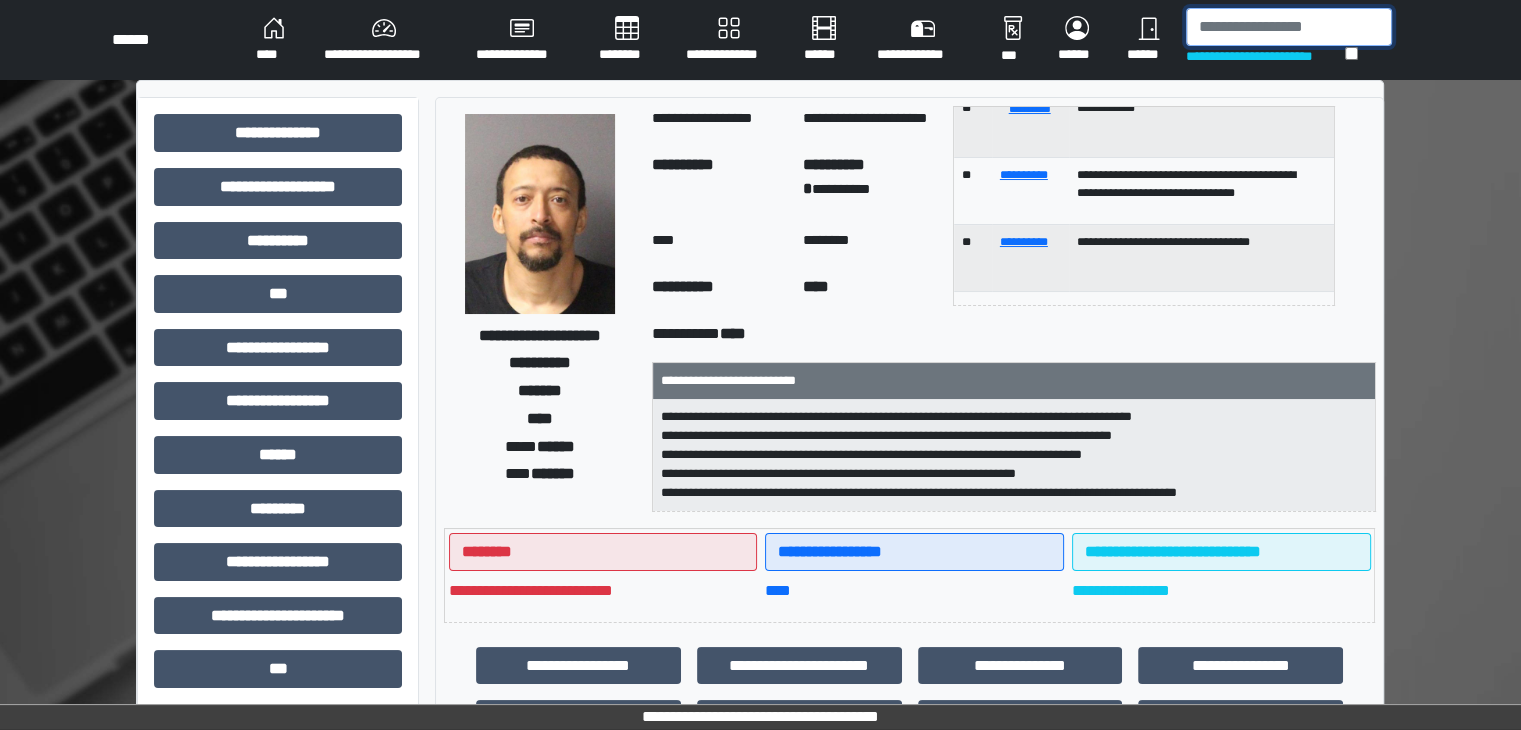 click at bounding box center (1289, 27) 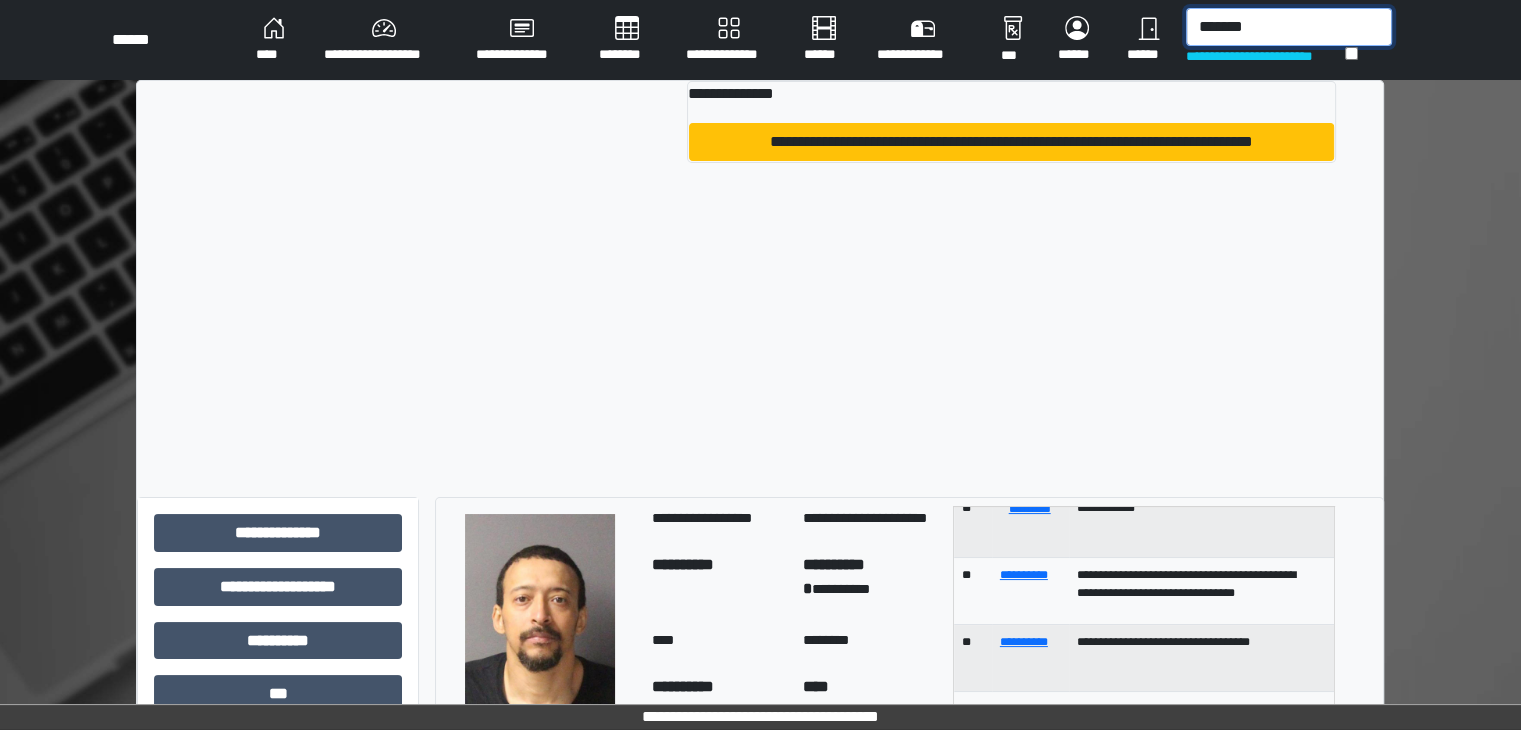 type on "*******" 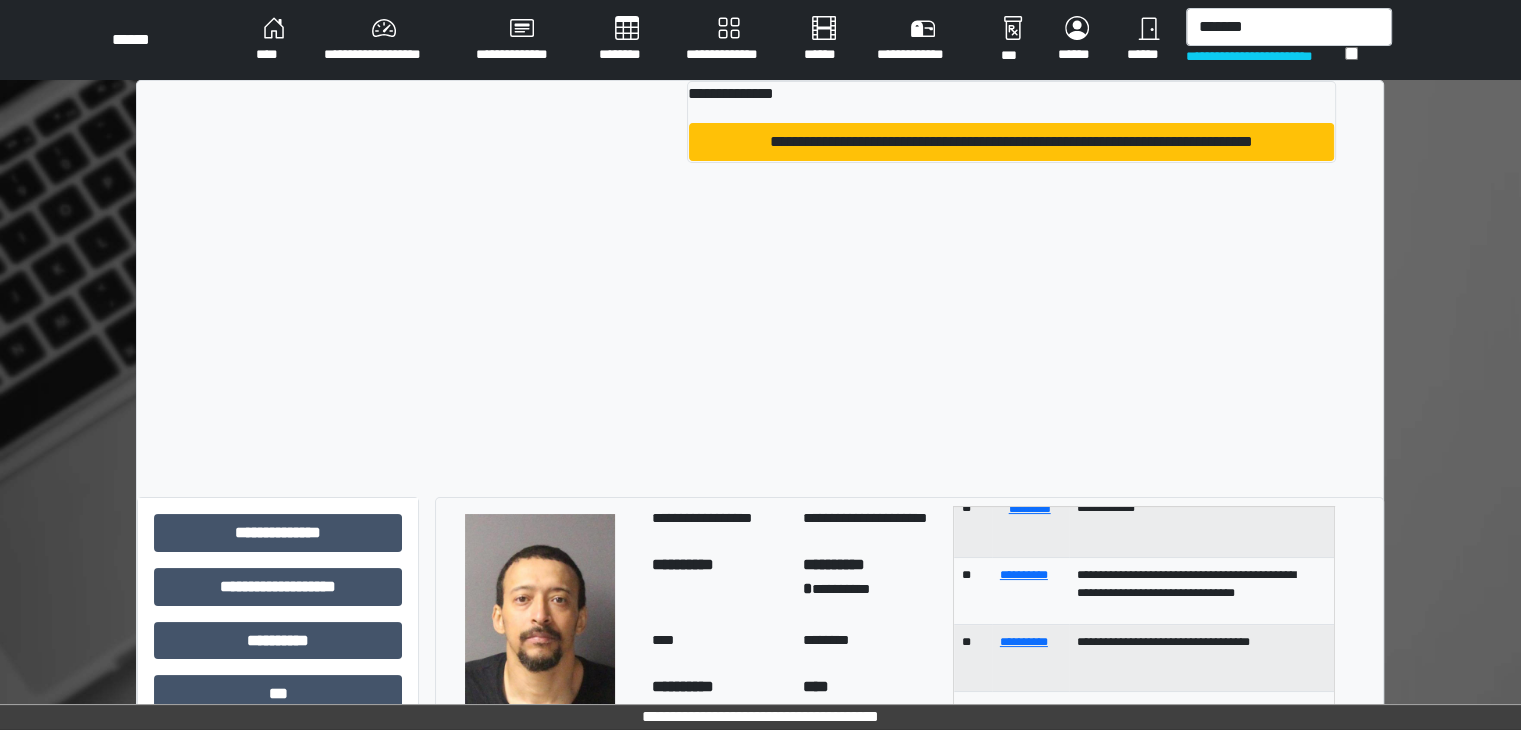 click on "**********" at bounding box center [760, 129] 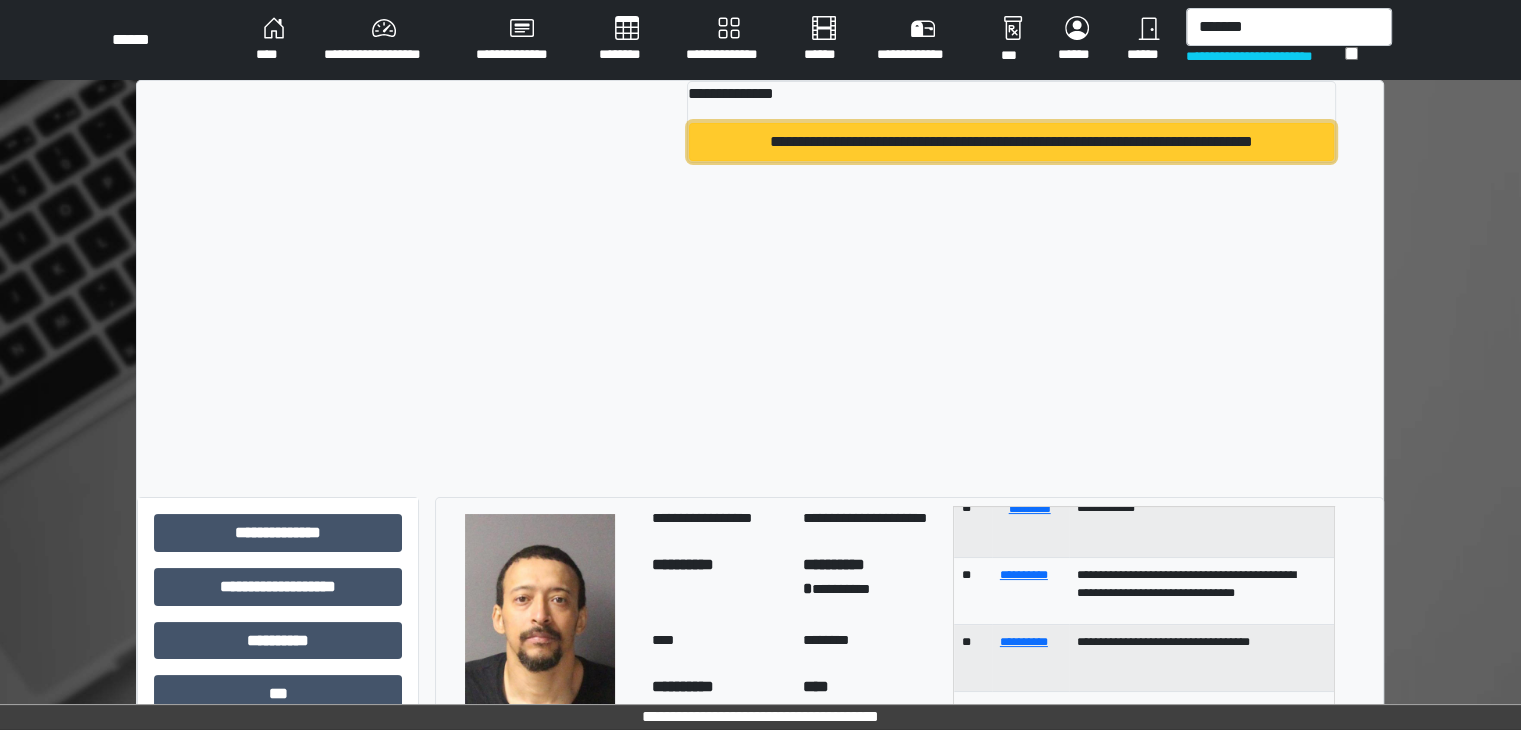 click on "**********" at bounding box center [1011, 142] 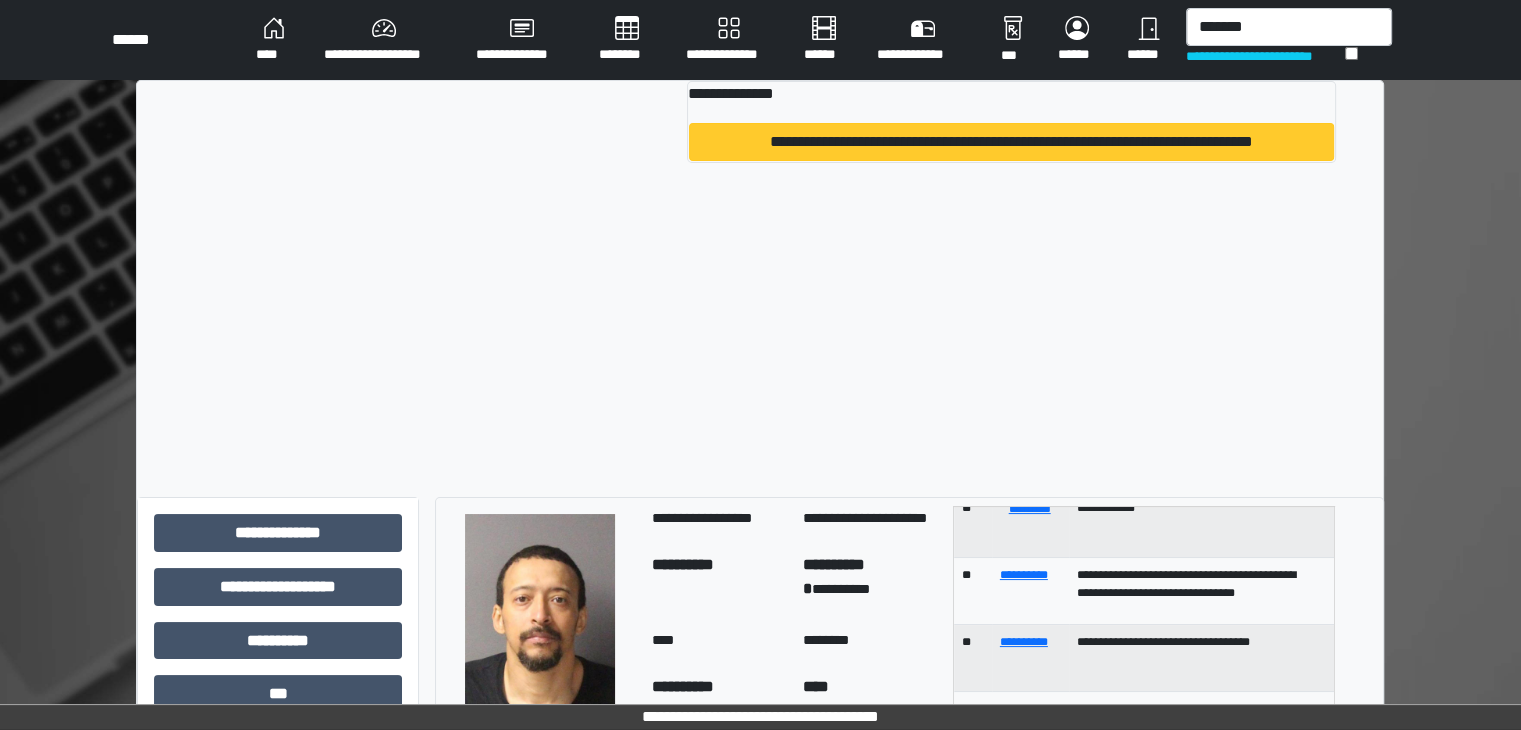 type 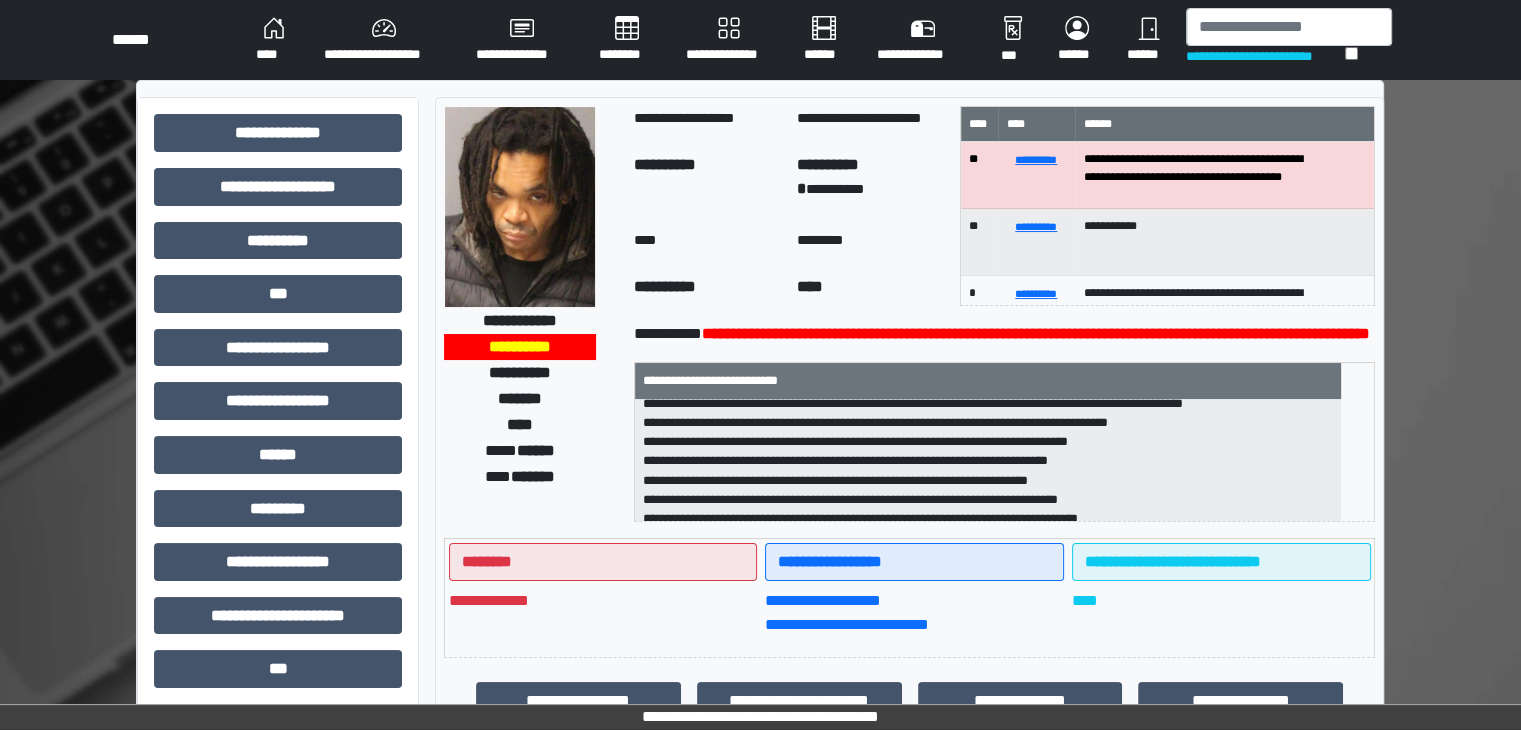 scroll, scrollTop: 64, scrollLeft: 0, axis: vertical 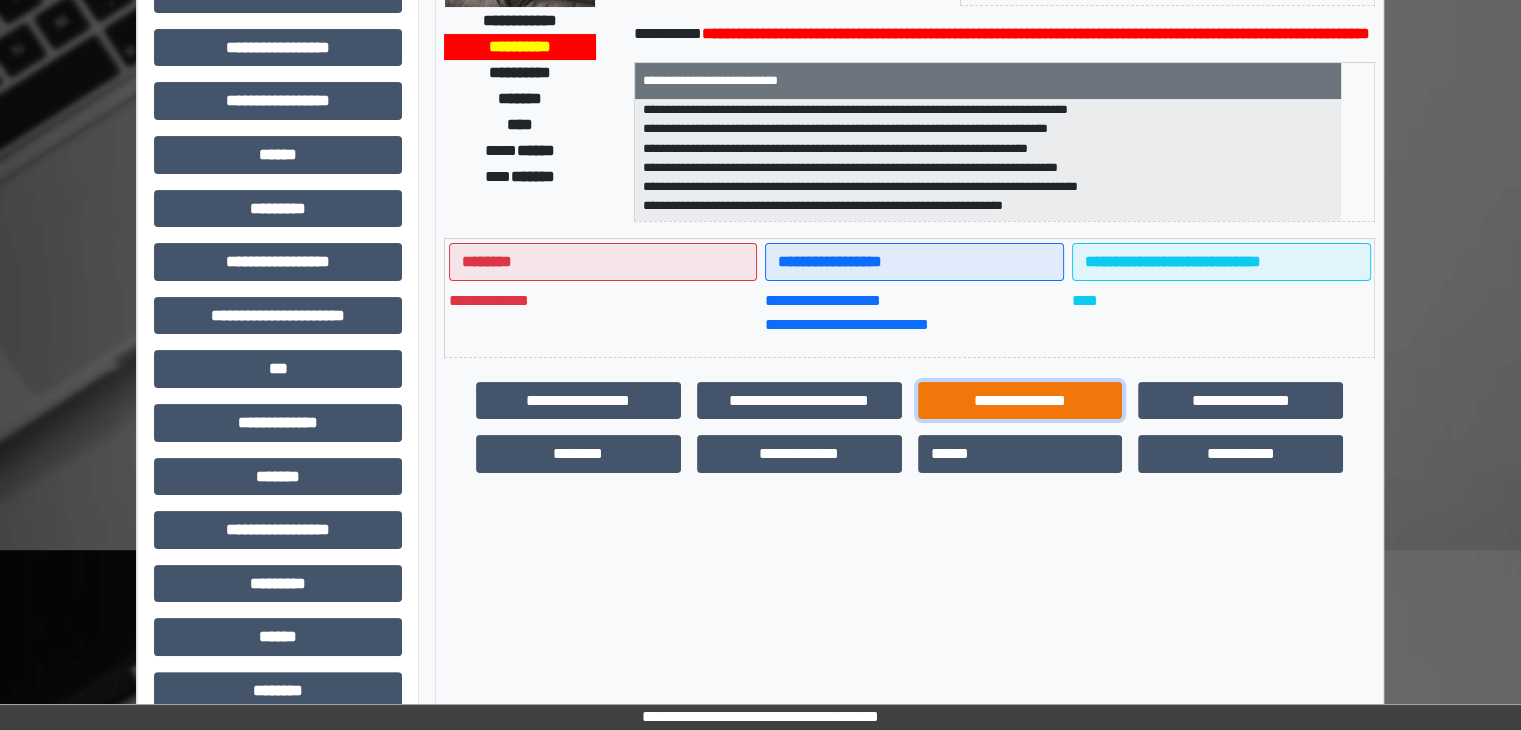 click on "**********" at bounding box center [1020, 401] 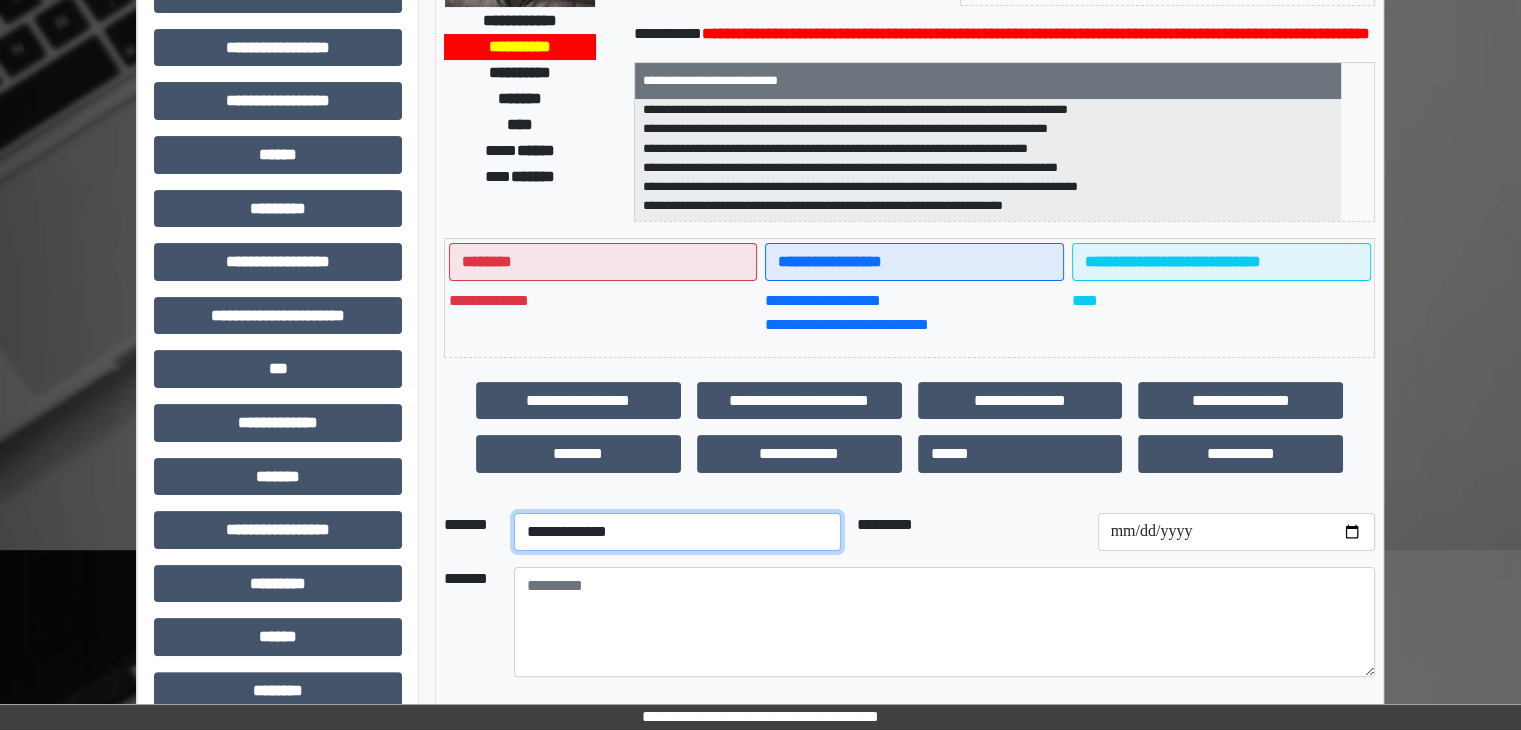 click on "**********" at bounding box center [677, 532] 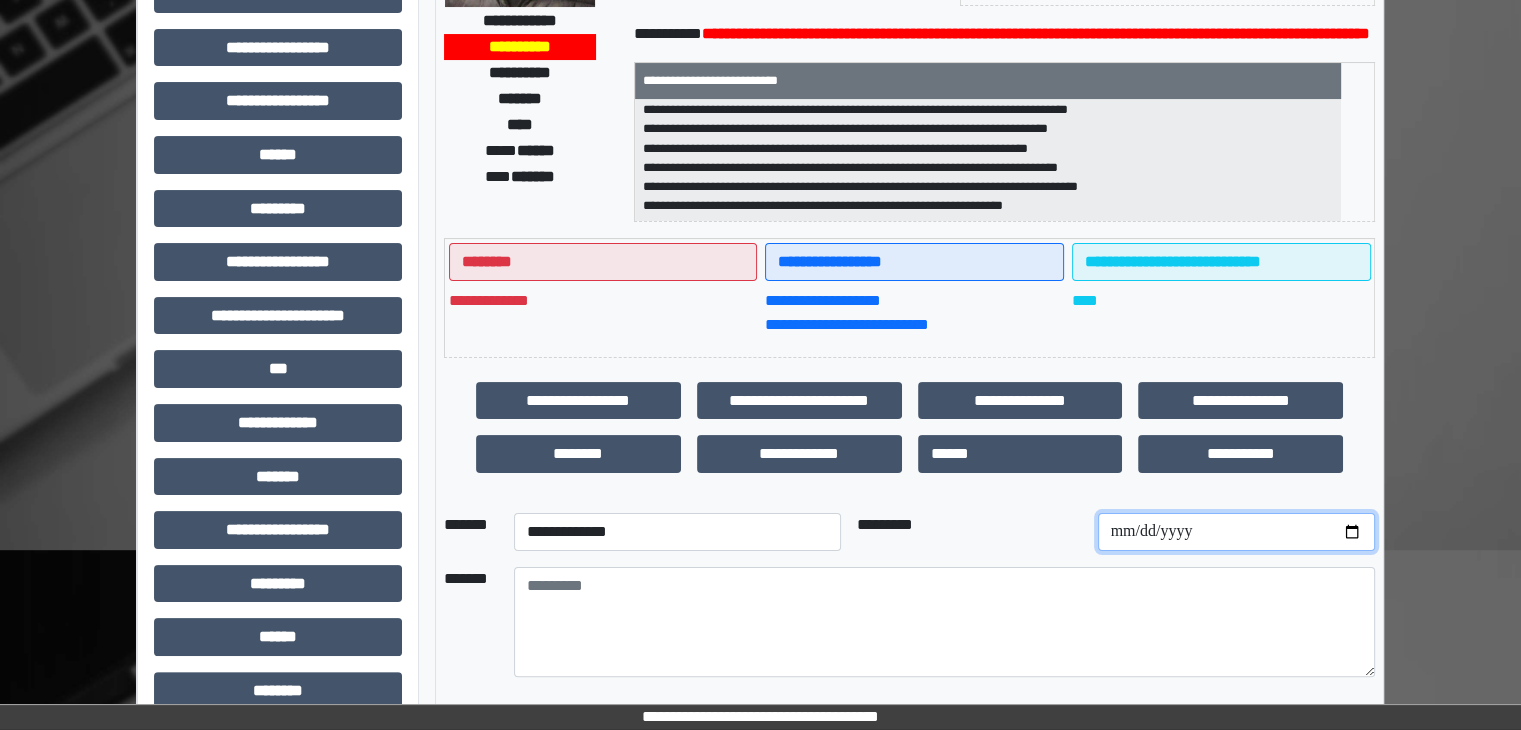 click at bounding box center (1236, 532) 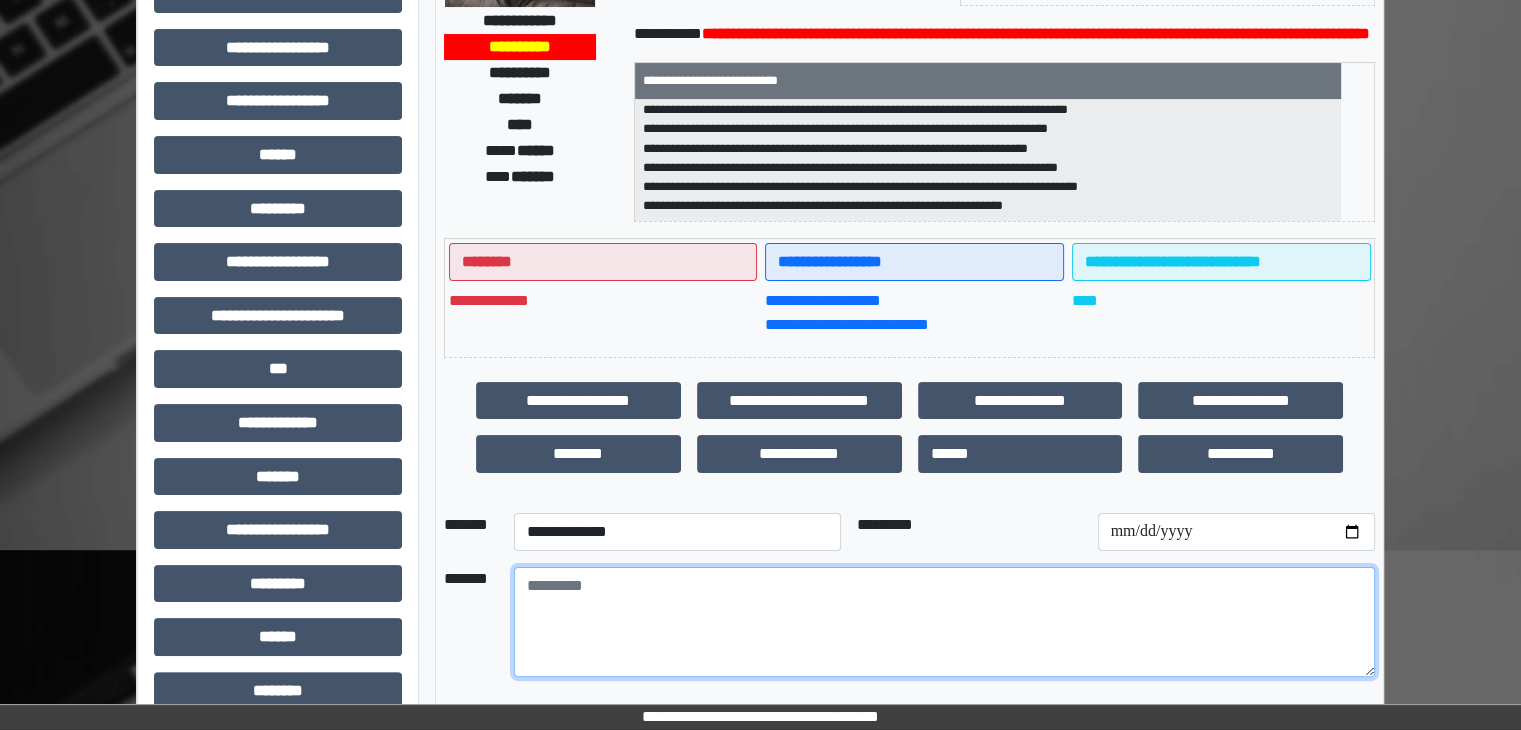 click at bounding box center [944, 622] 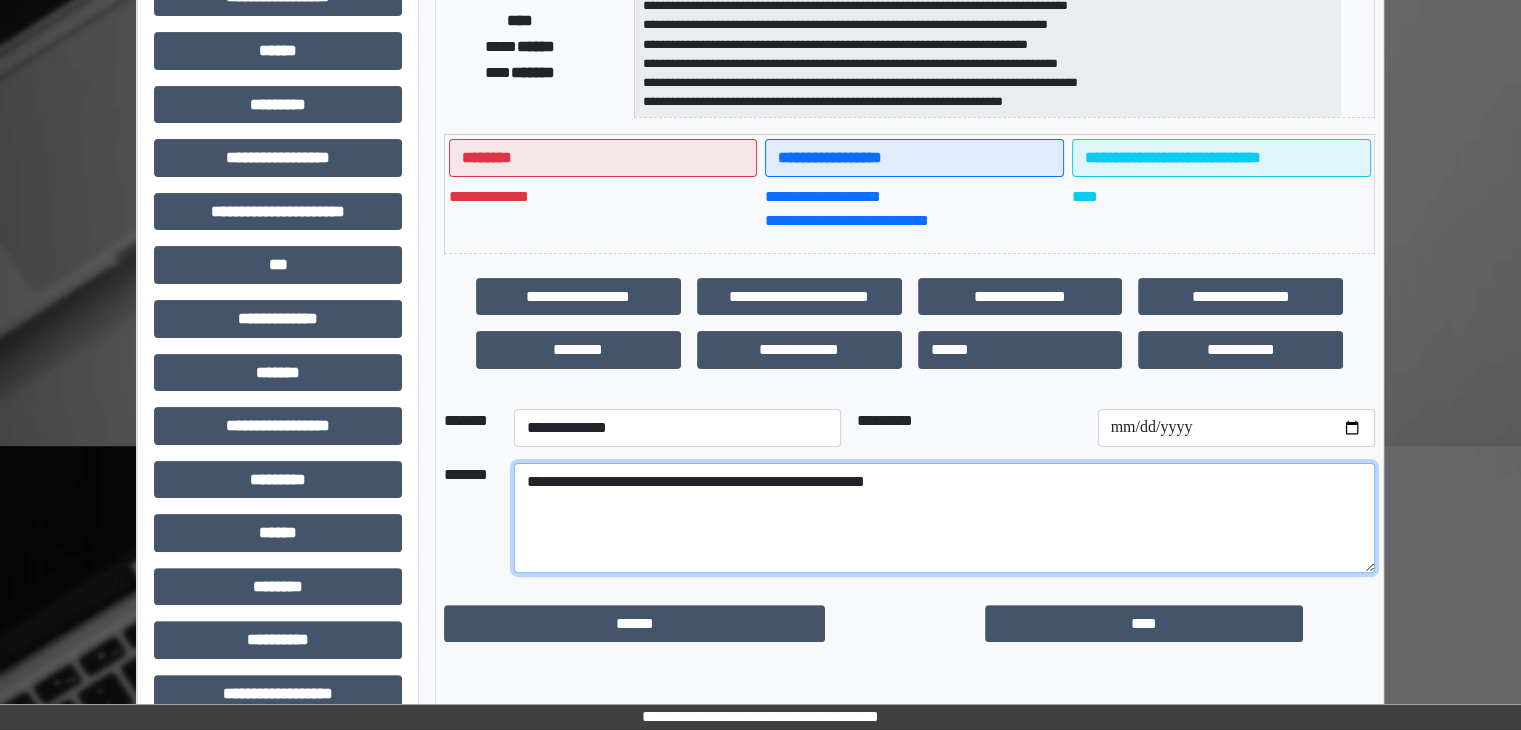scroll, scrollTop: 436, scrollLeft: 0, axis: vertical 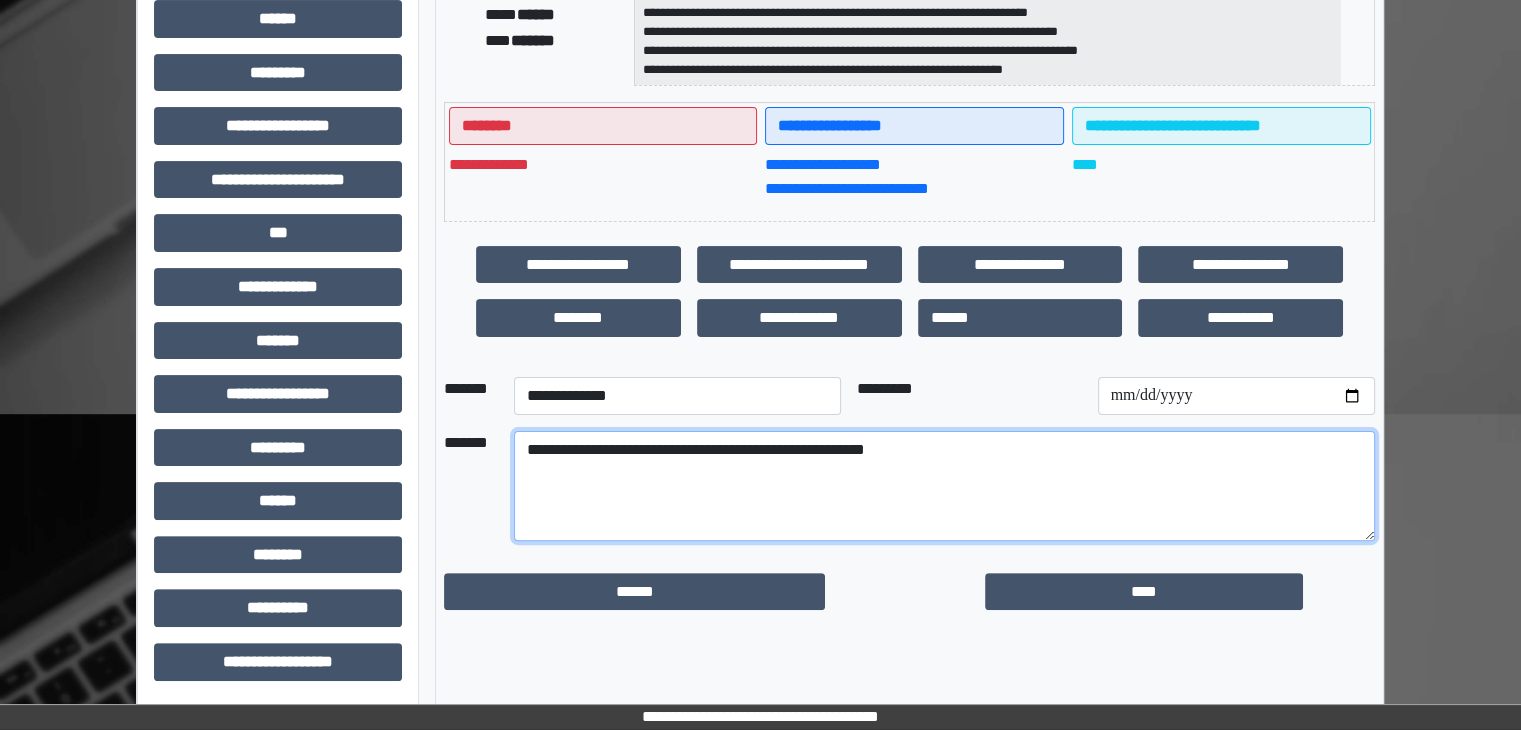 click on "**********" at bounding box center (944, 486) 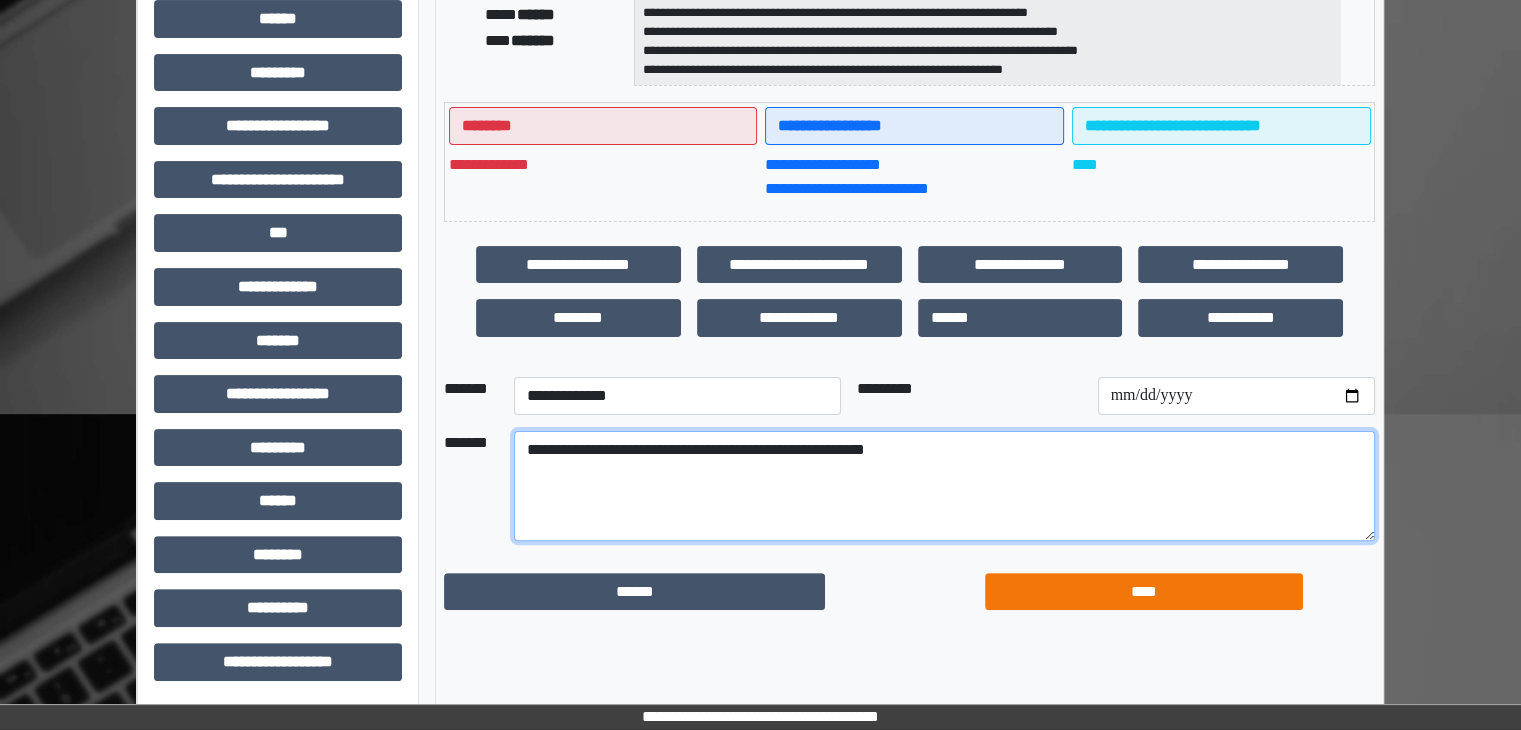 type on "**********" 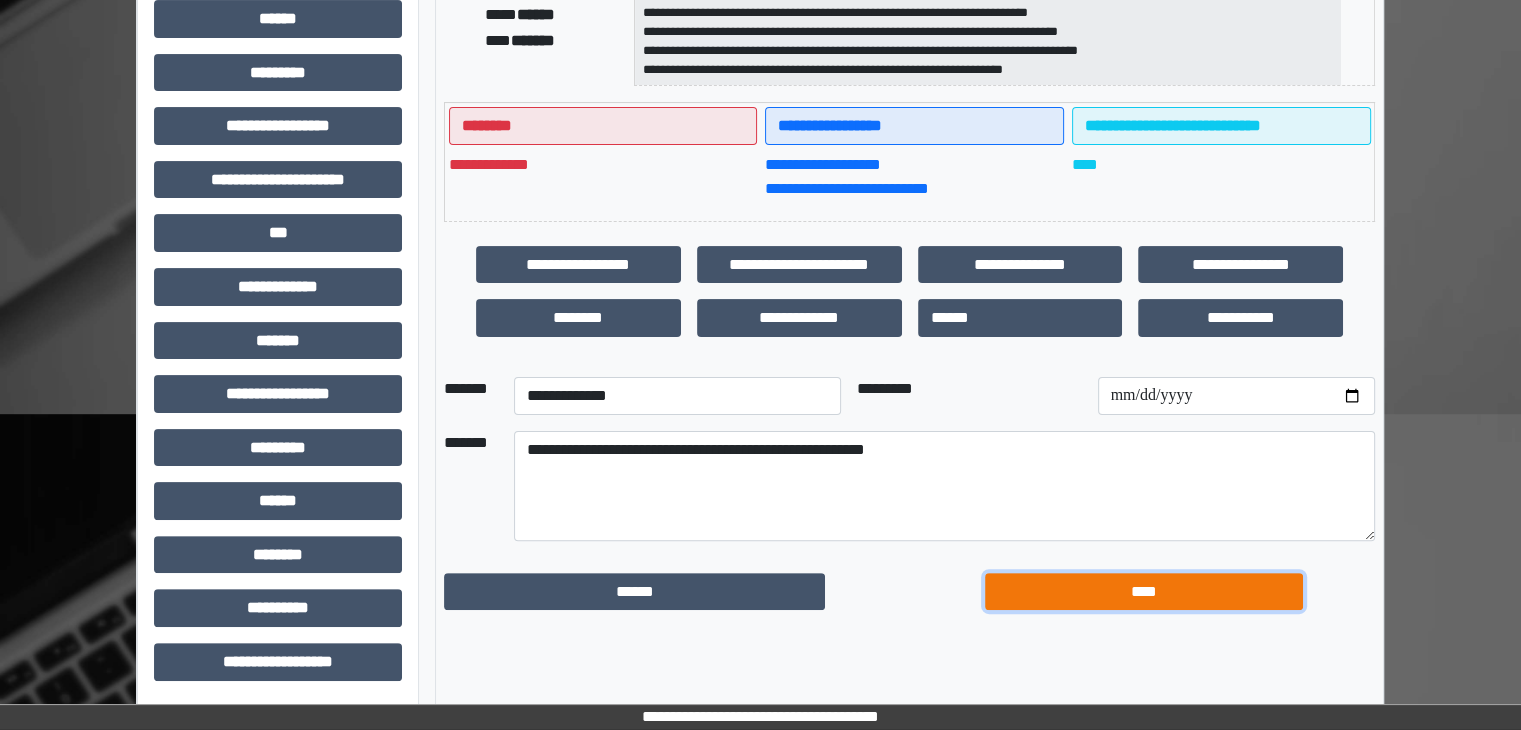 click on "****" at bounding box center [1144, 592] 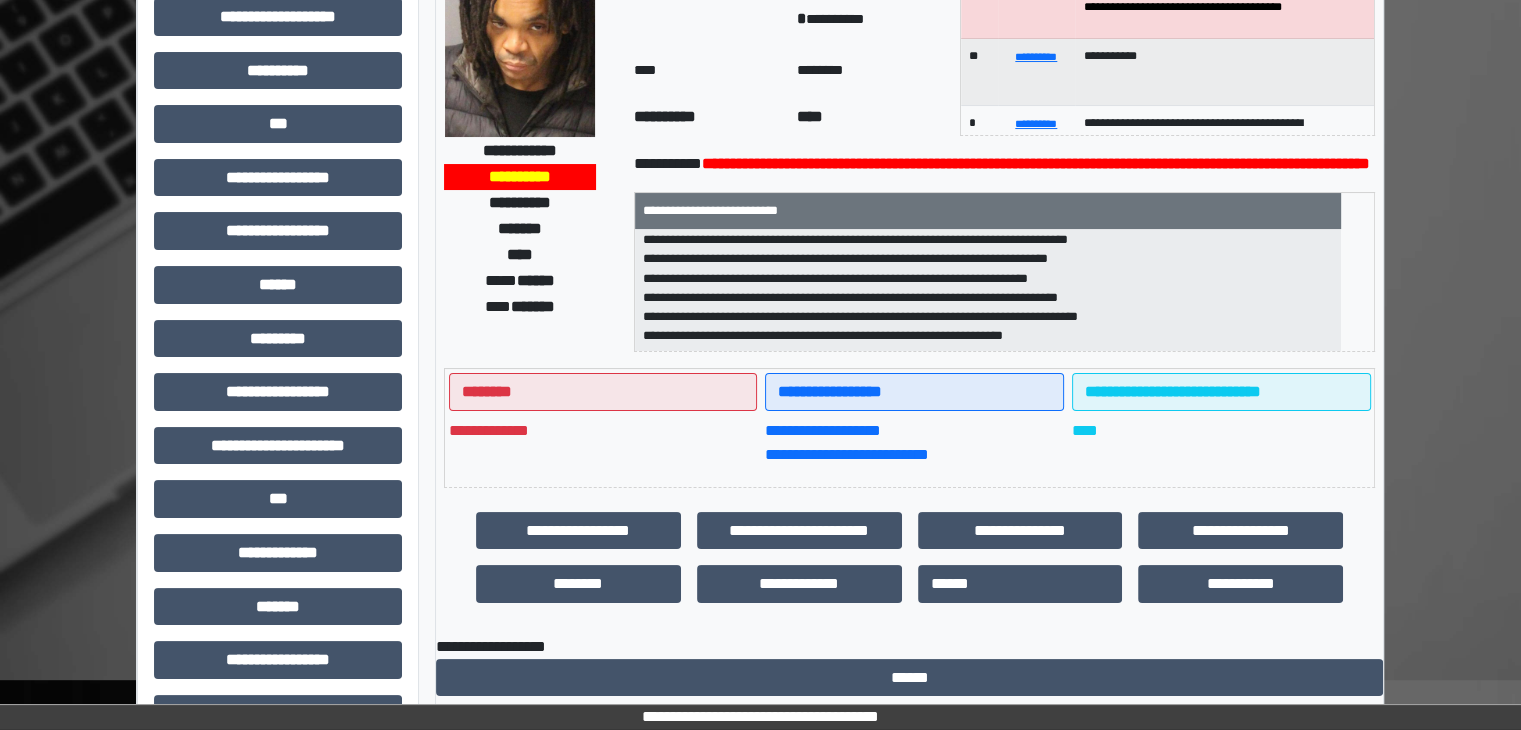 scroll, scrollTop: 0, scrollLeft: 0, axis: both 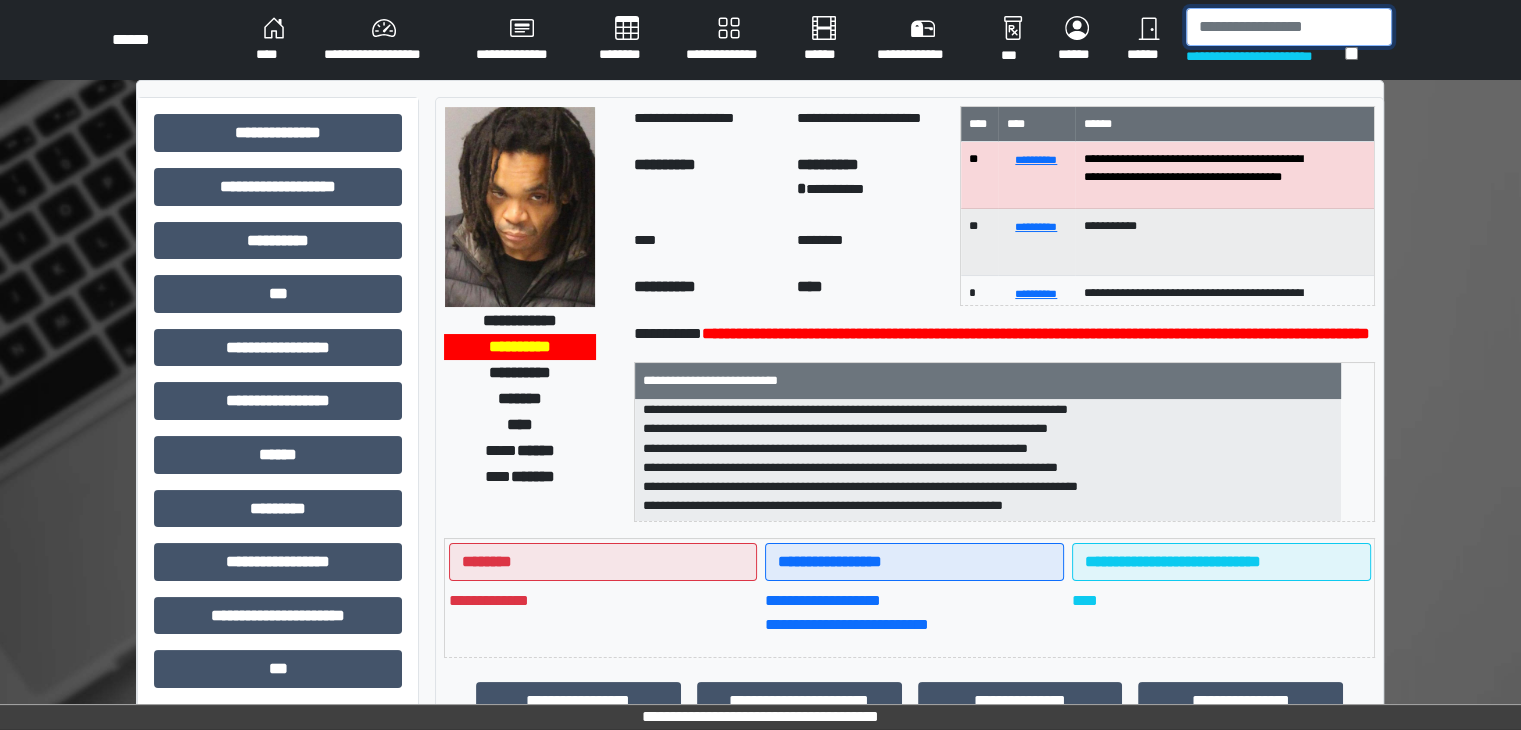 click at bounding box center (1289, 27) 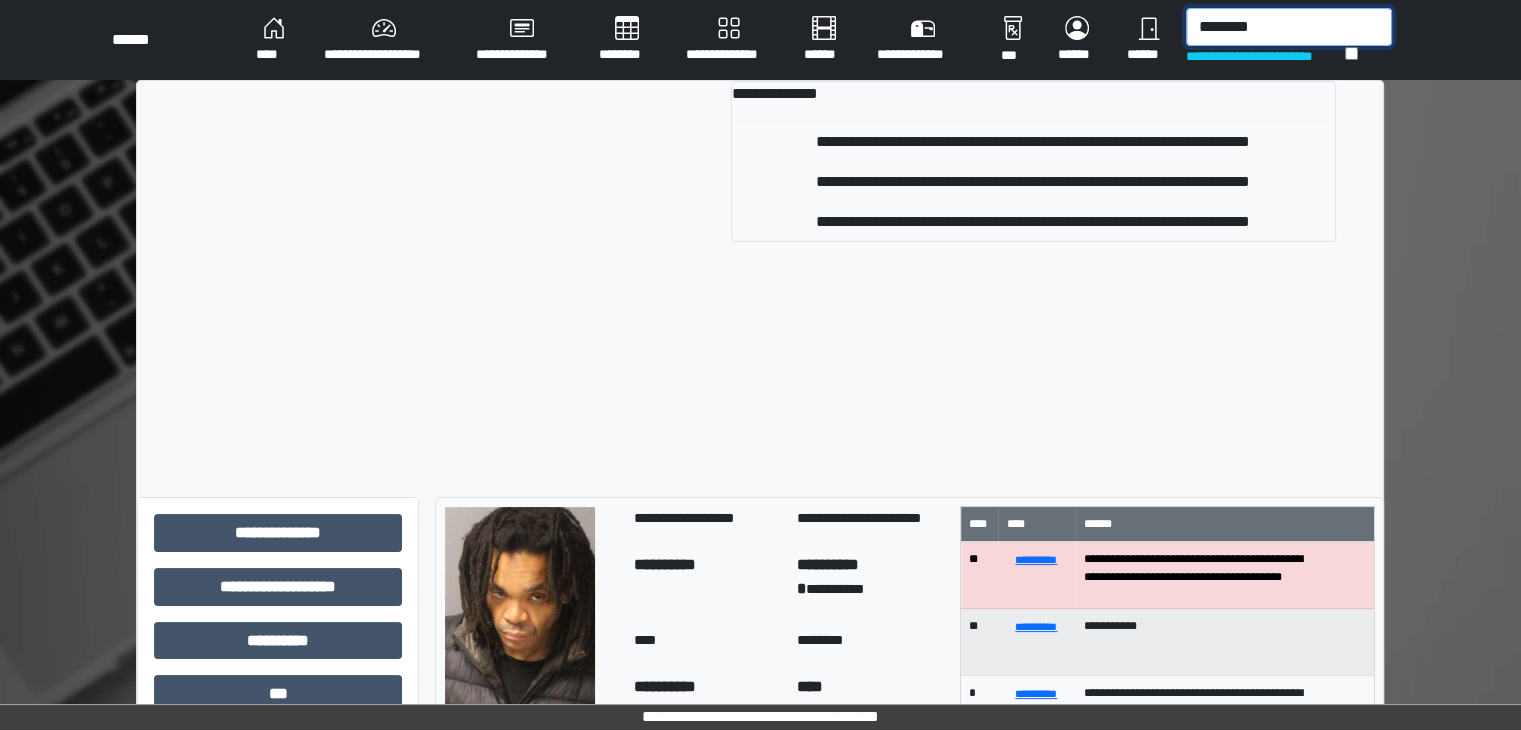 type on "********" 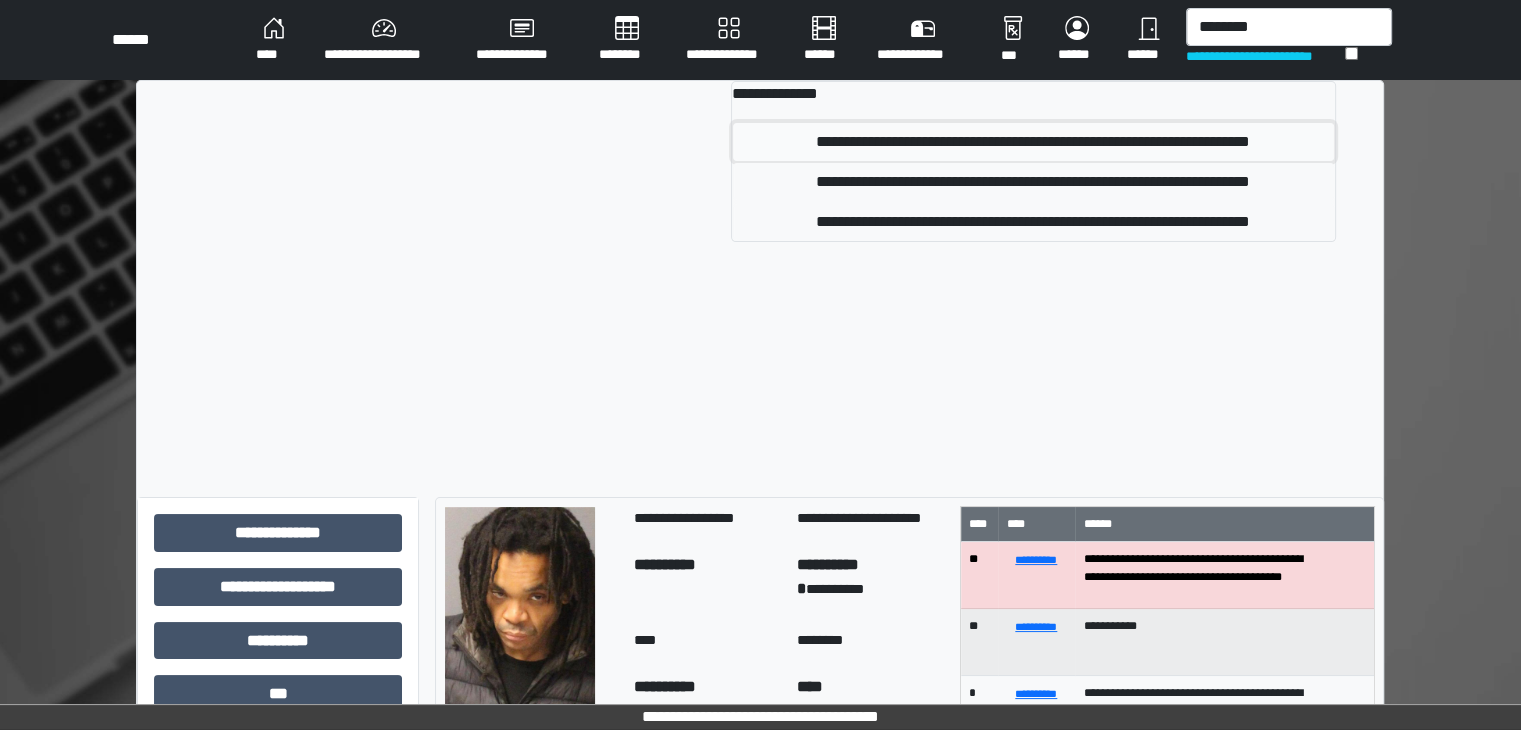 click on "**********" at bounding box center (1033, 142) 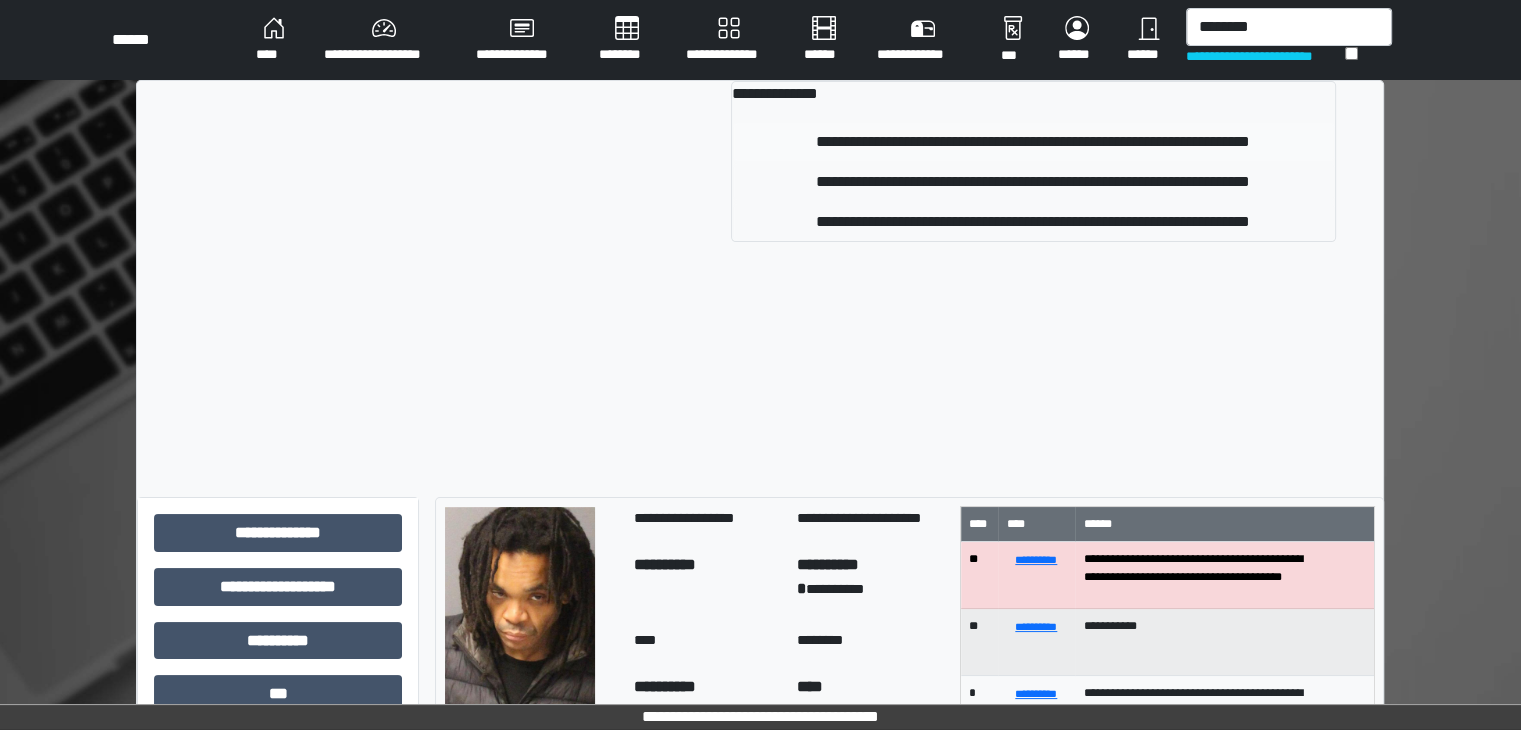 type 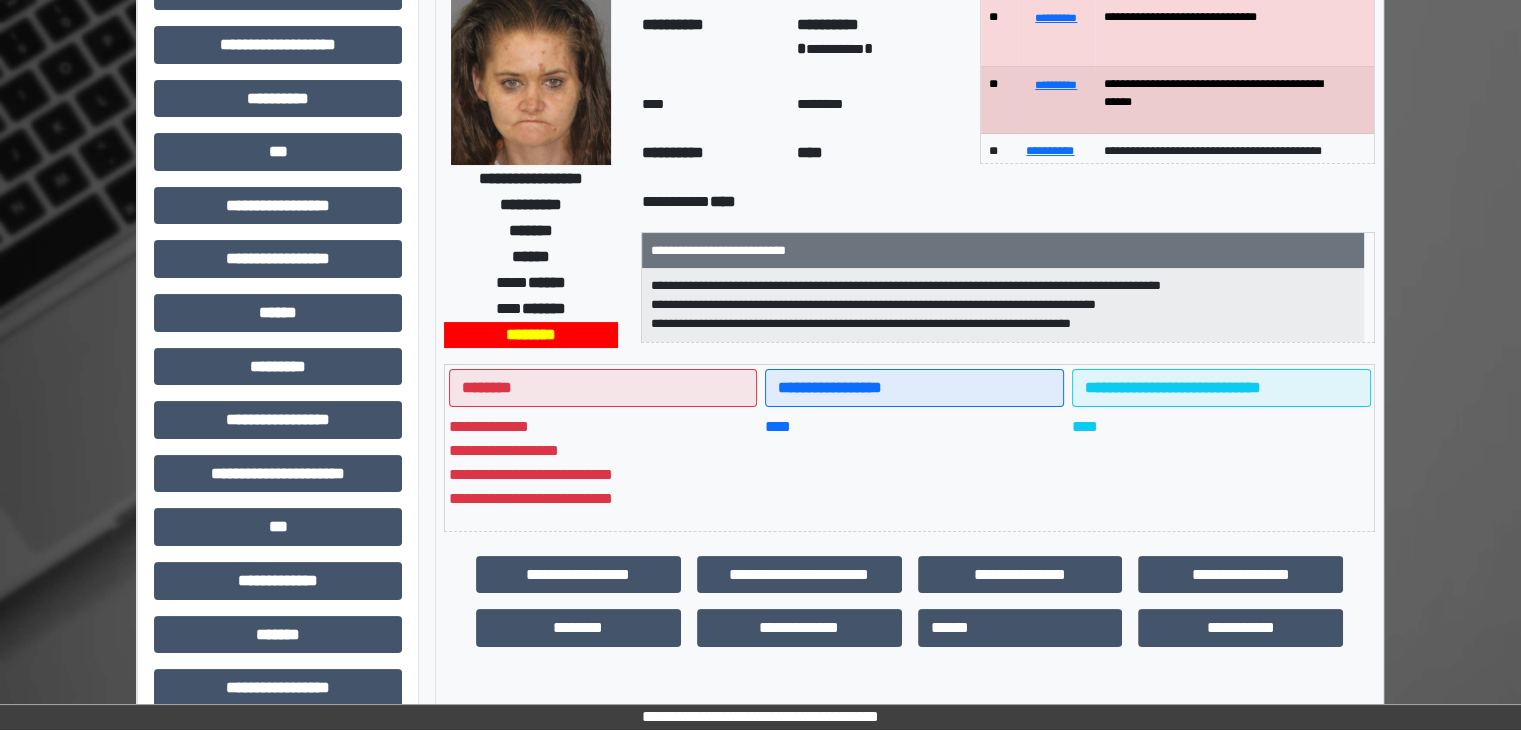 scroll, scrollTop: 200, scrollLeft: 0, axis: vertical 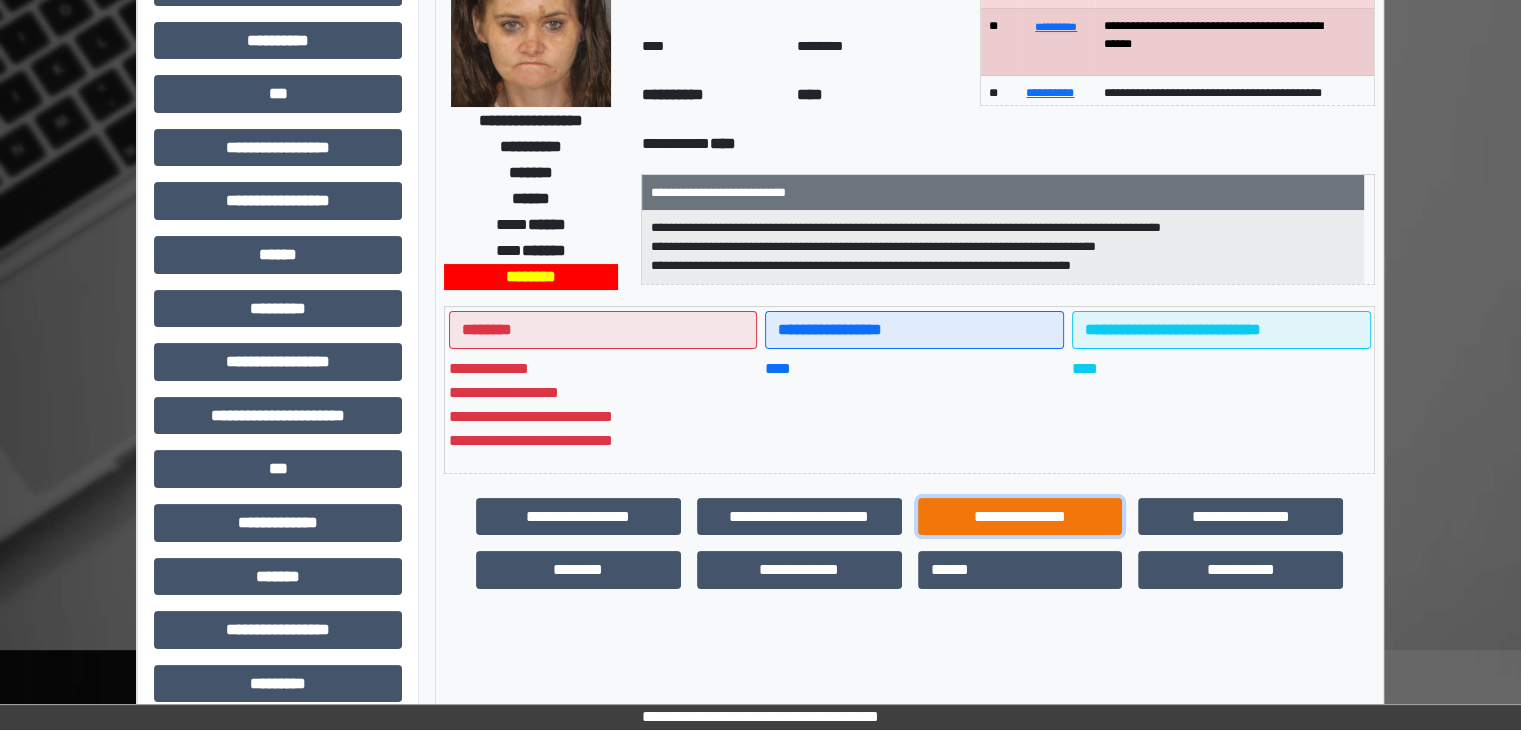 click on "**********" at bounding box center (1020, 517) 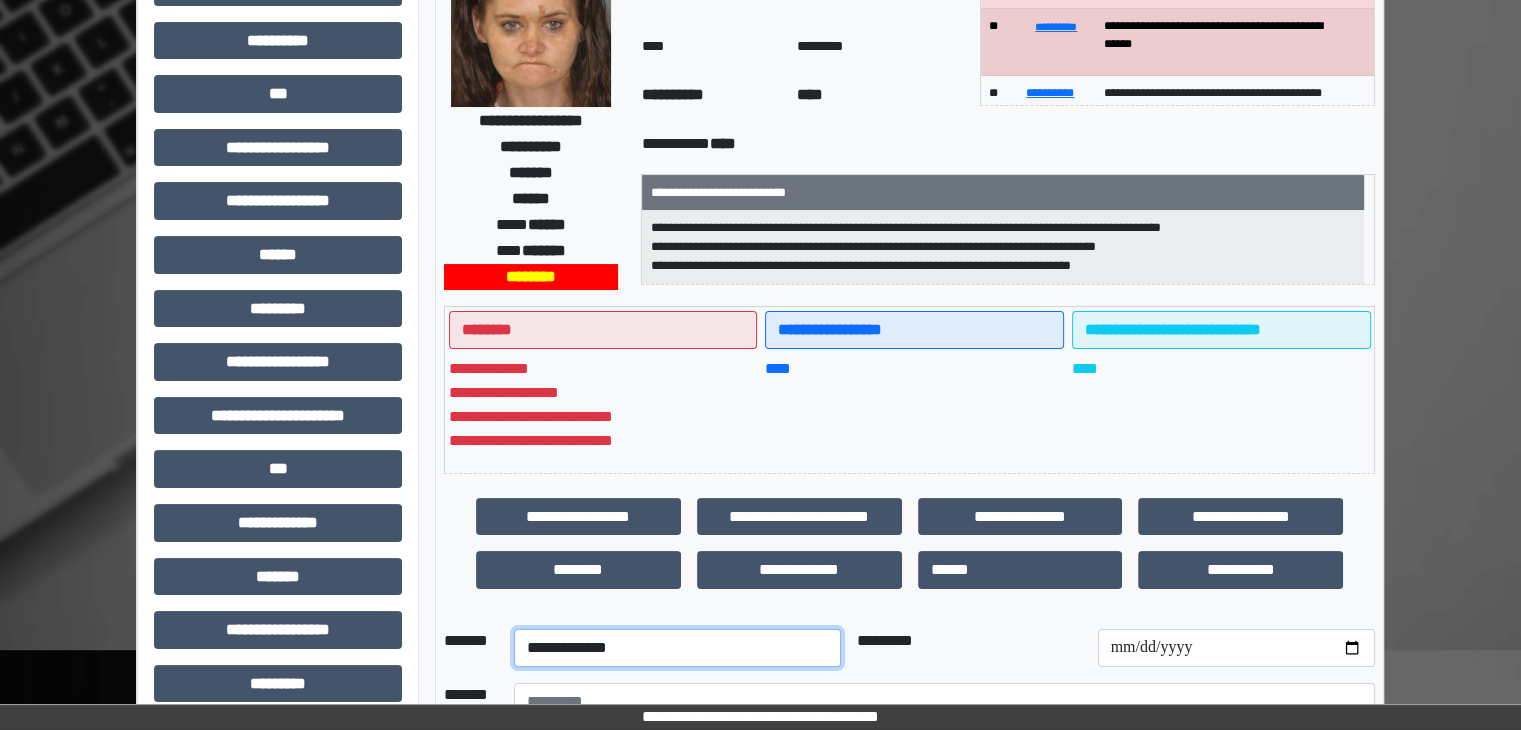 click on "**********" at bounding box center (677, 648) 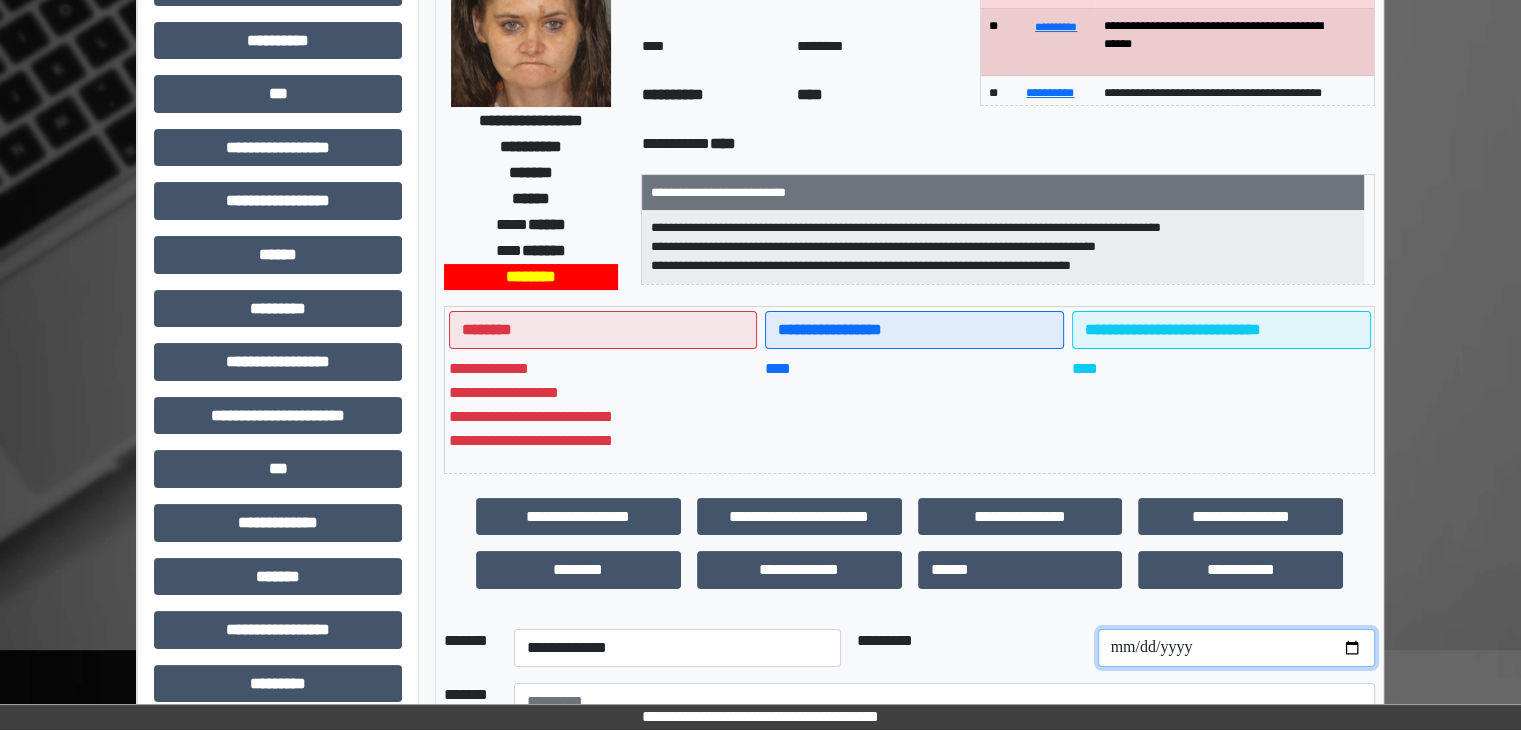 click at bounding box center [1236, 648] 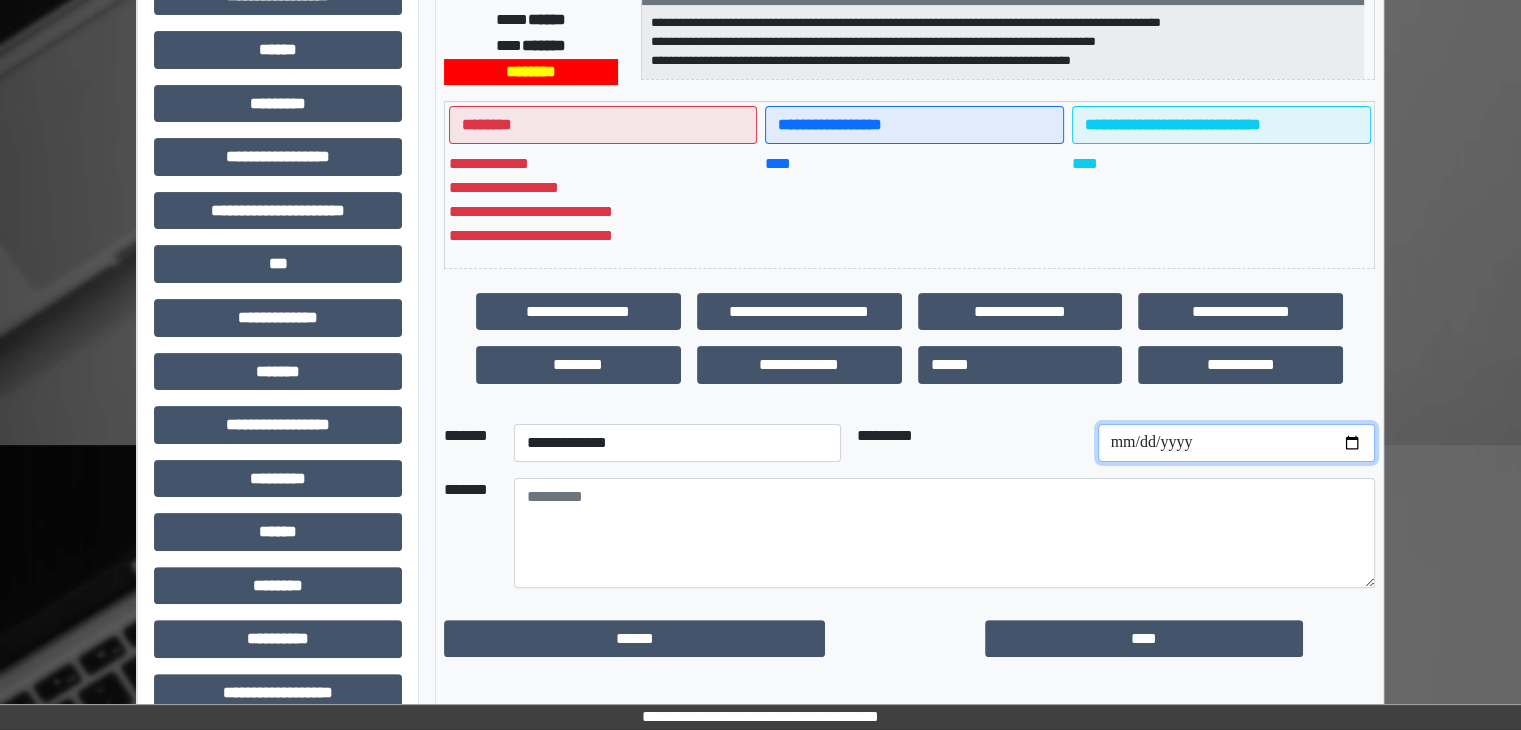 scroll, scrollTop: 436, scrollLeft: 0, axis: vertical 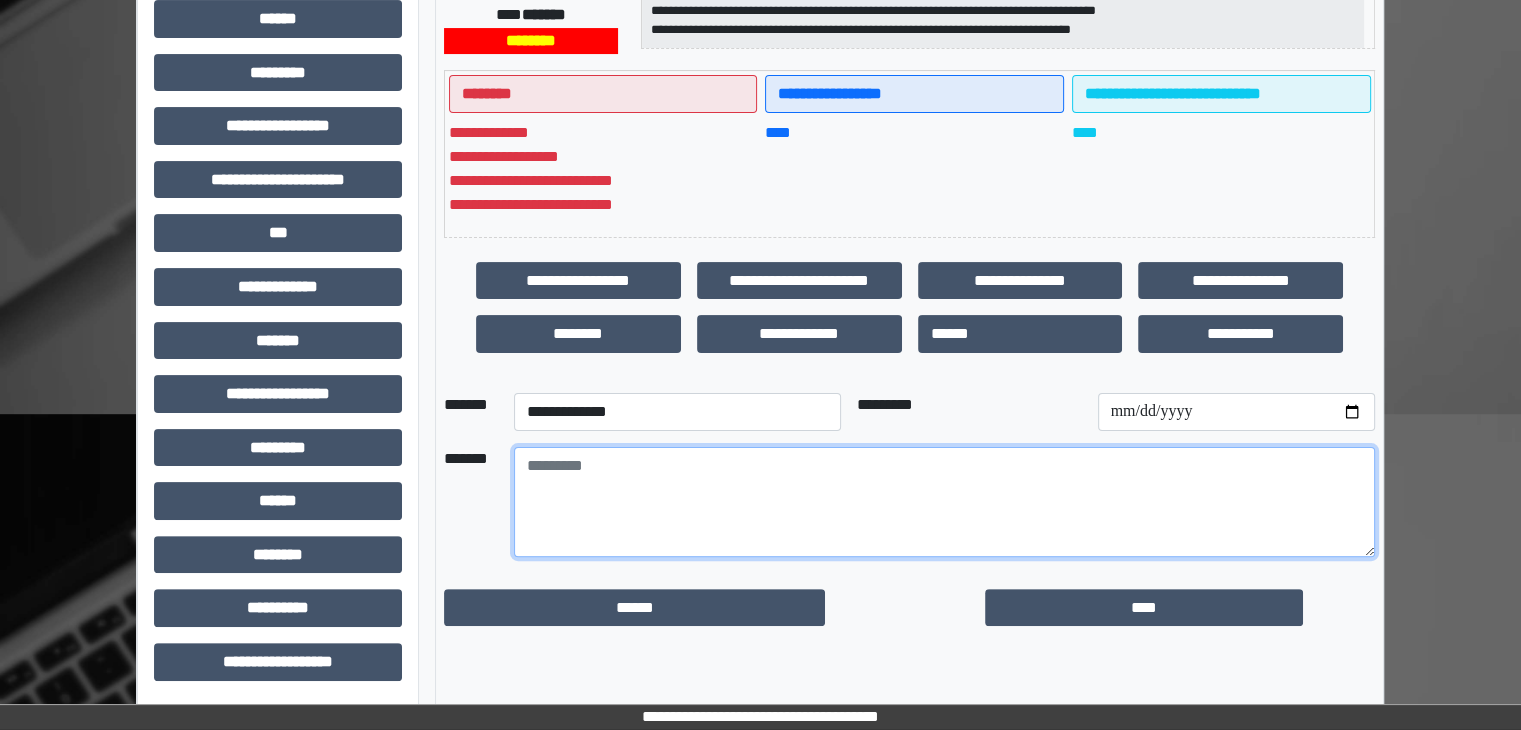 click at bounding box center (944, 502) 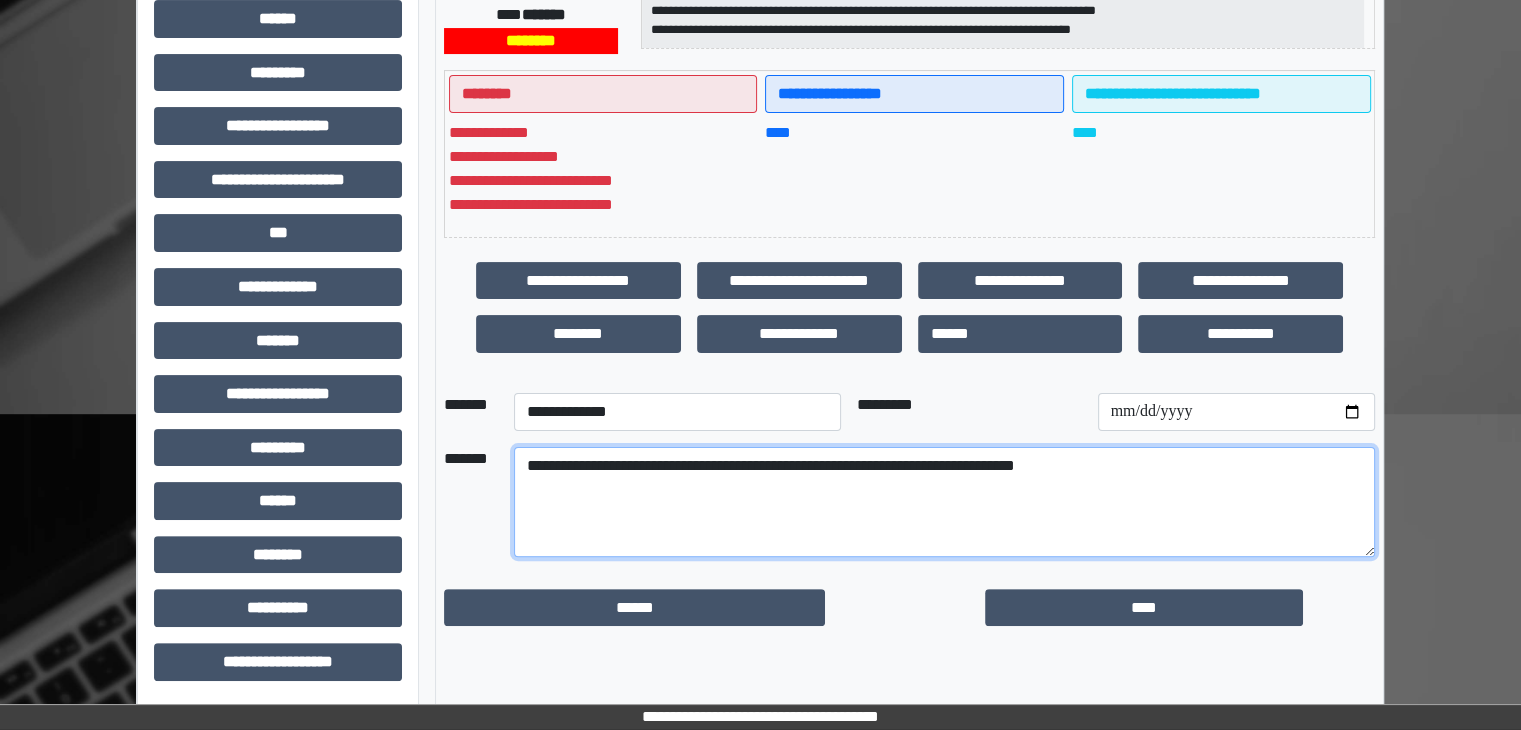 drag, startPoint x: 521, startPoint y: 460, endPoint x: 1140, endPoint y: 456, distance: 619.01294 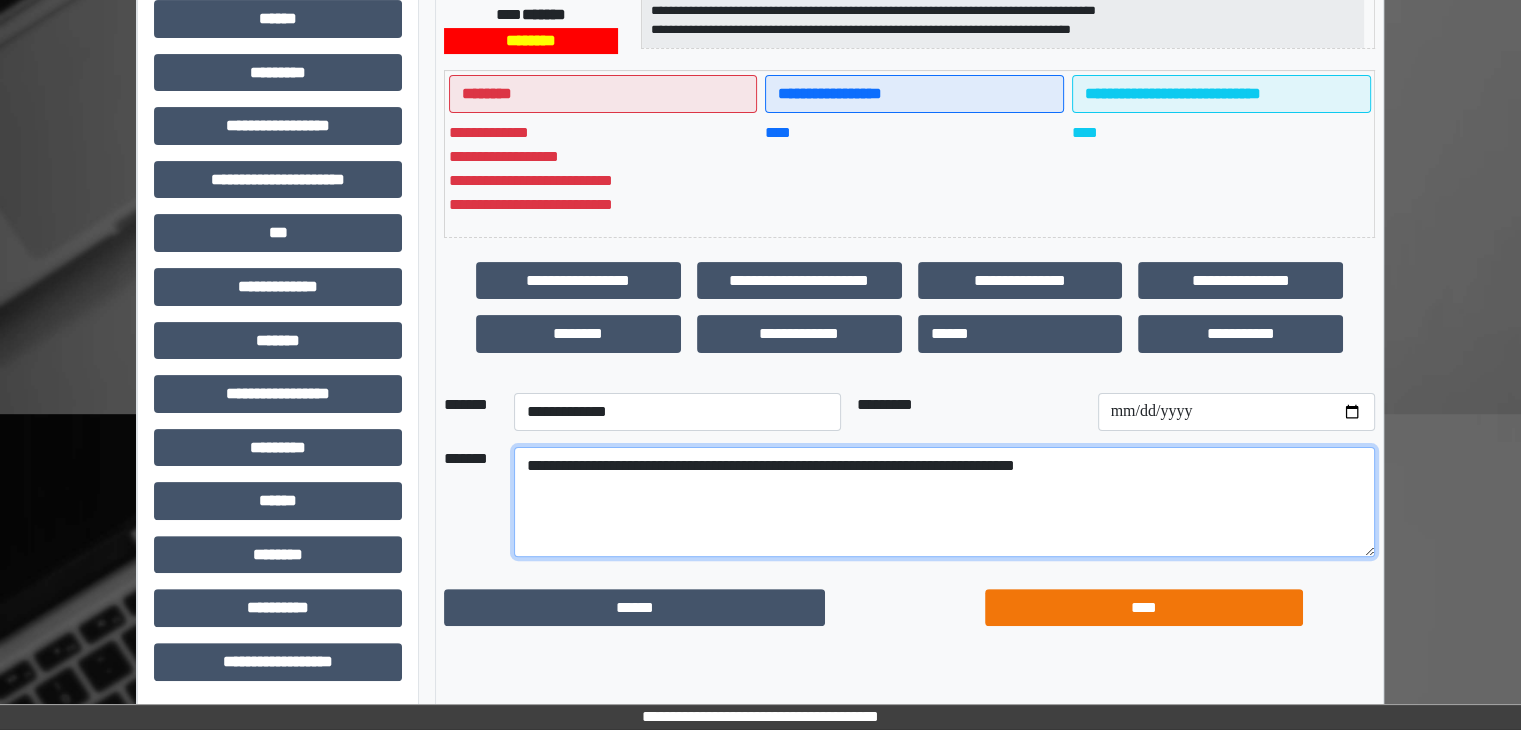 type on "**********" 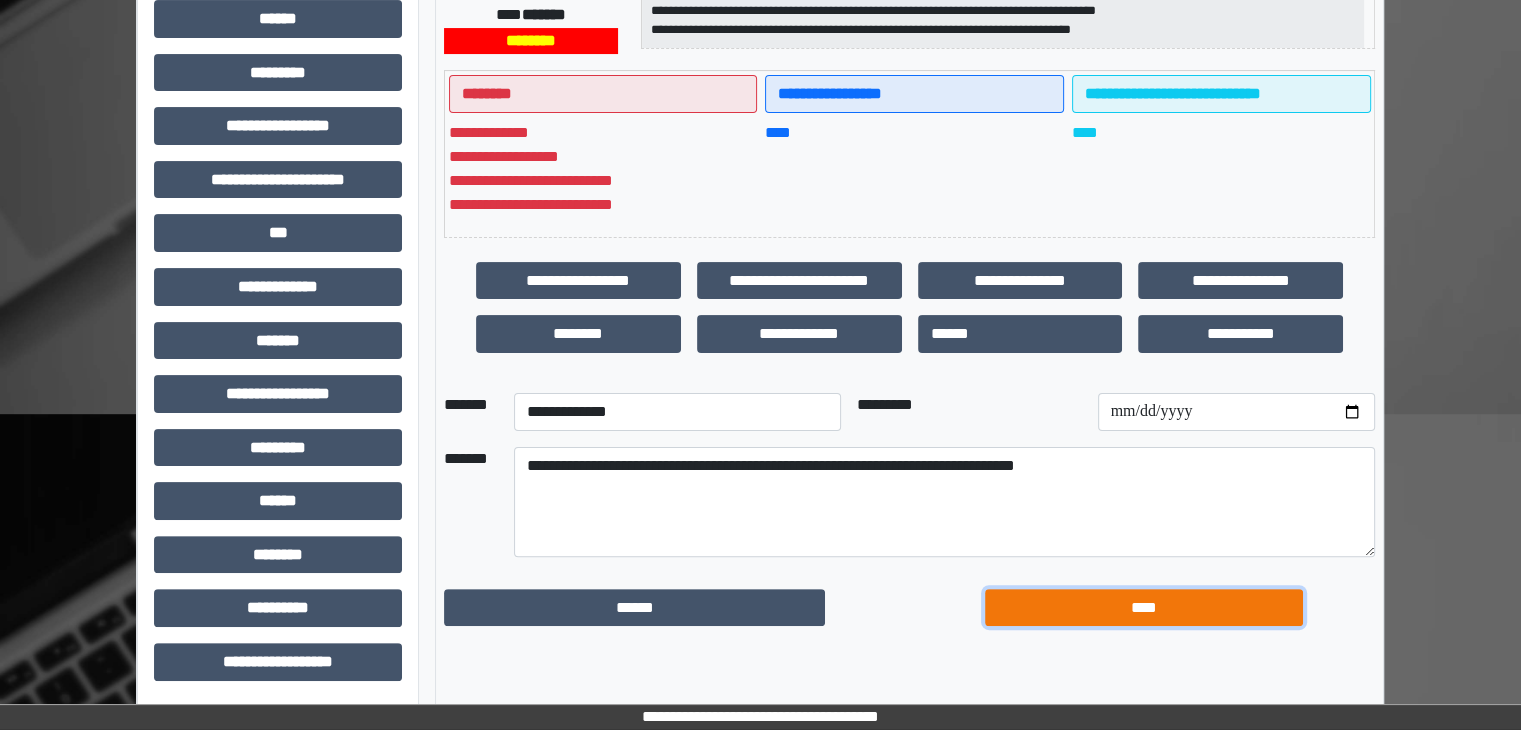 click on "****" at bounding box center (1144, 608) 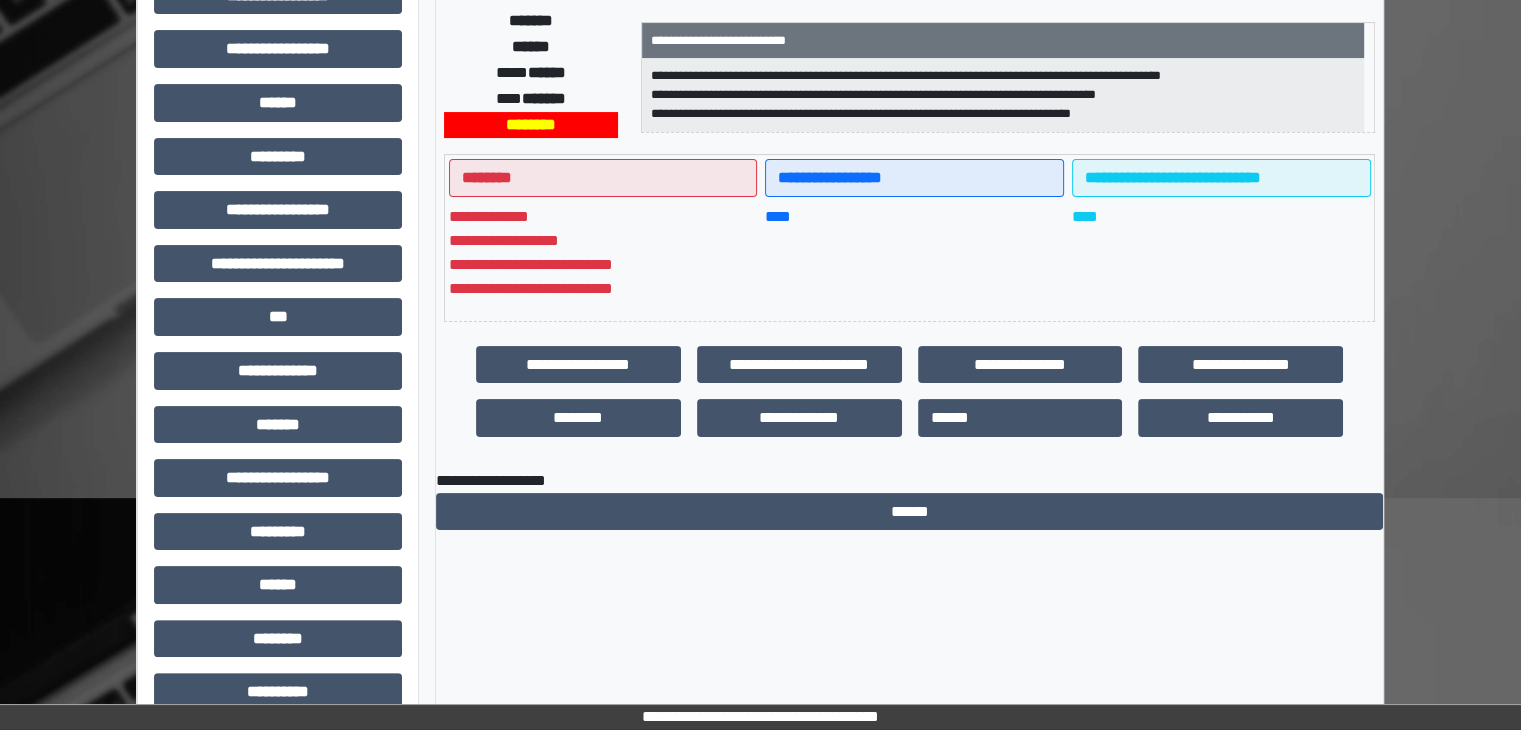scroll, scrollTop: 0, scrollLeft: 0, axis: both 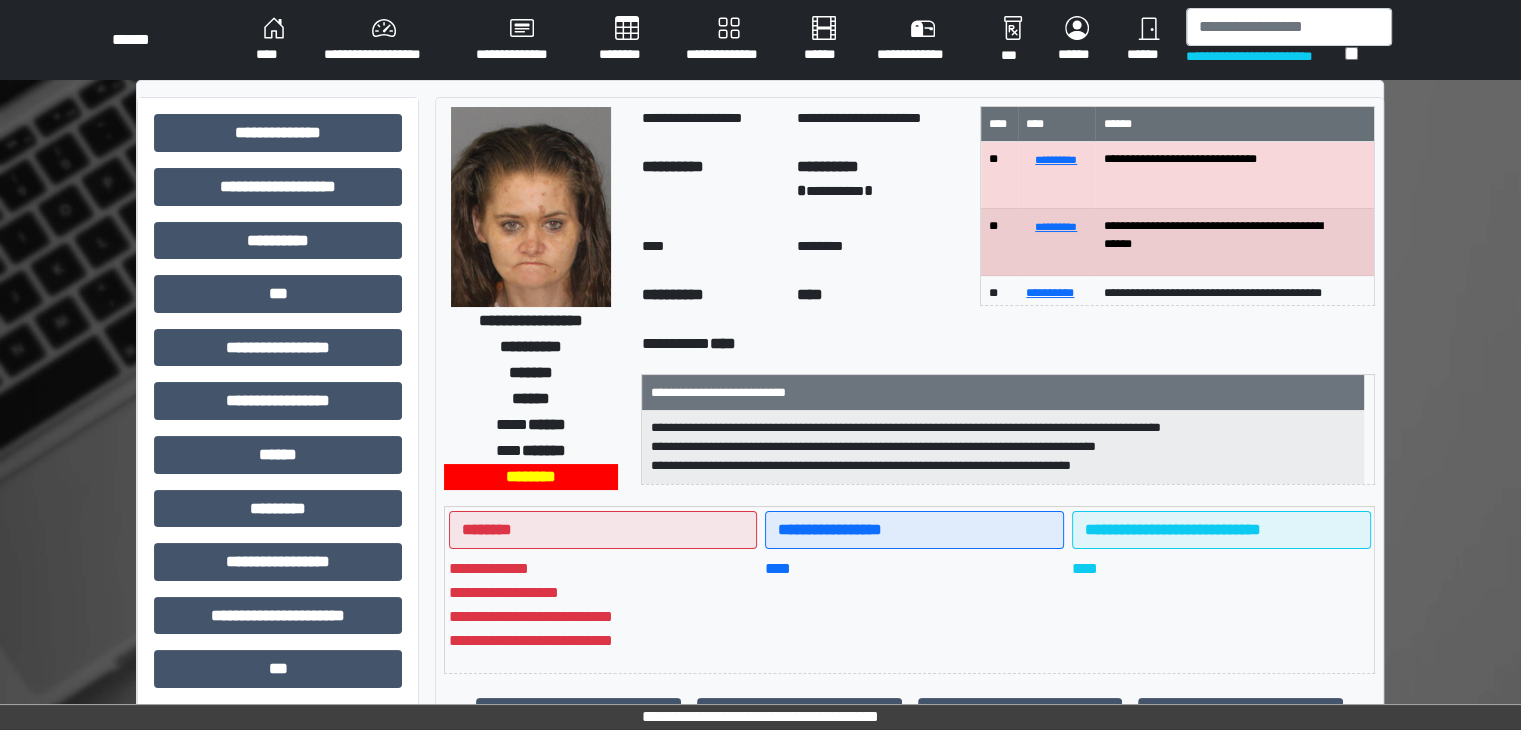 click on "********" at bounding box center [626, 40] 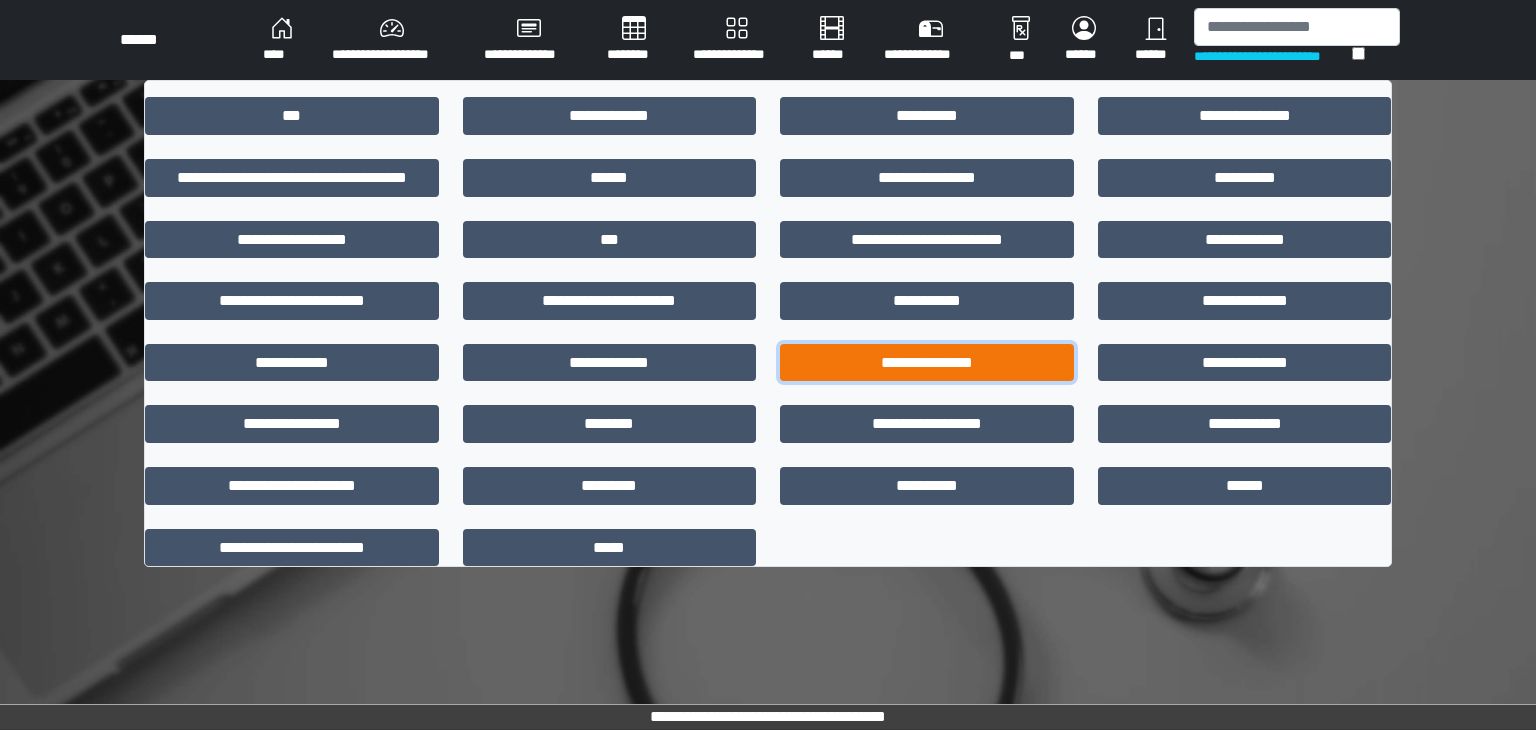 click on "**********" at bounding box center [927, 363] 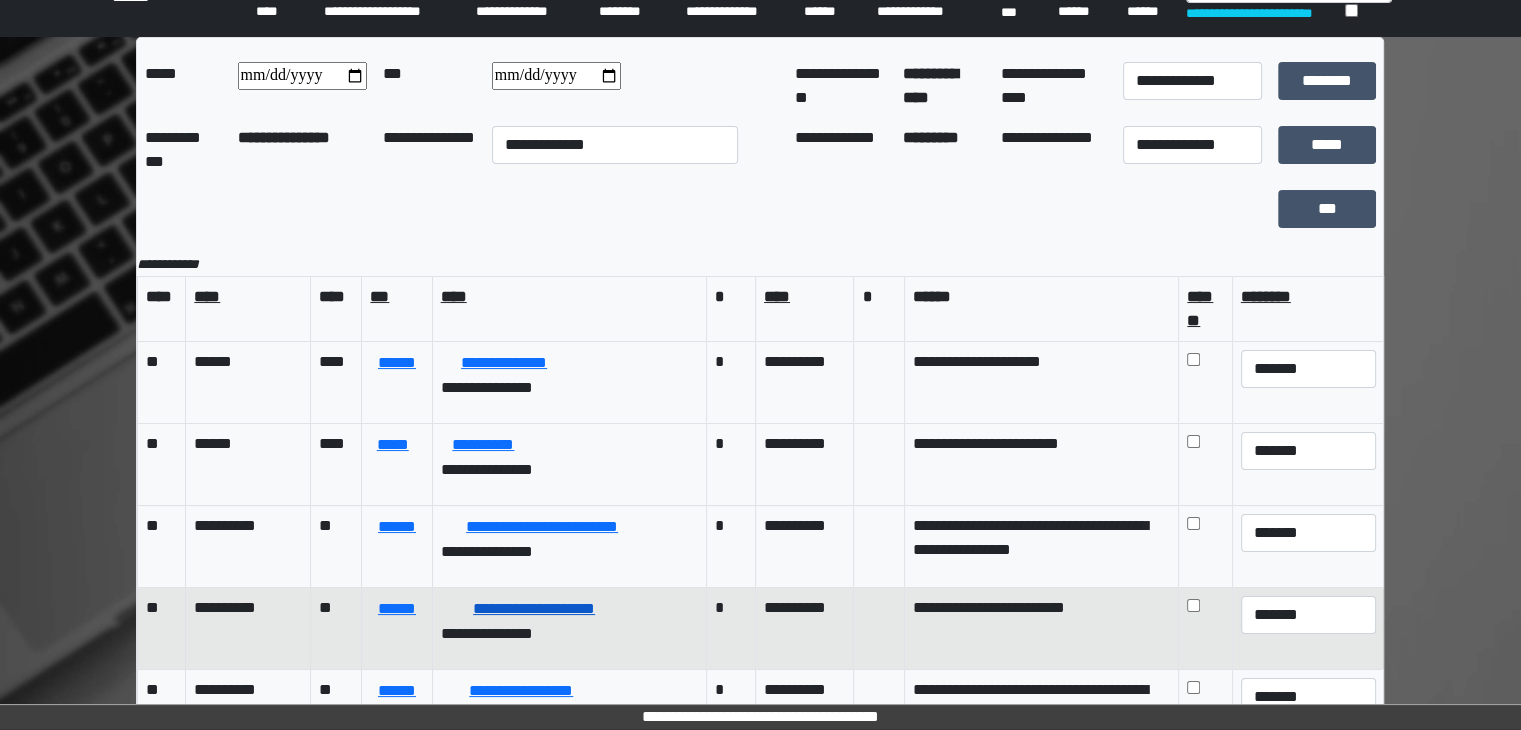 scroll, scrollTop: 96, scrollLeft: 0, axis: vertical 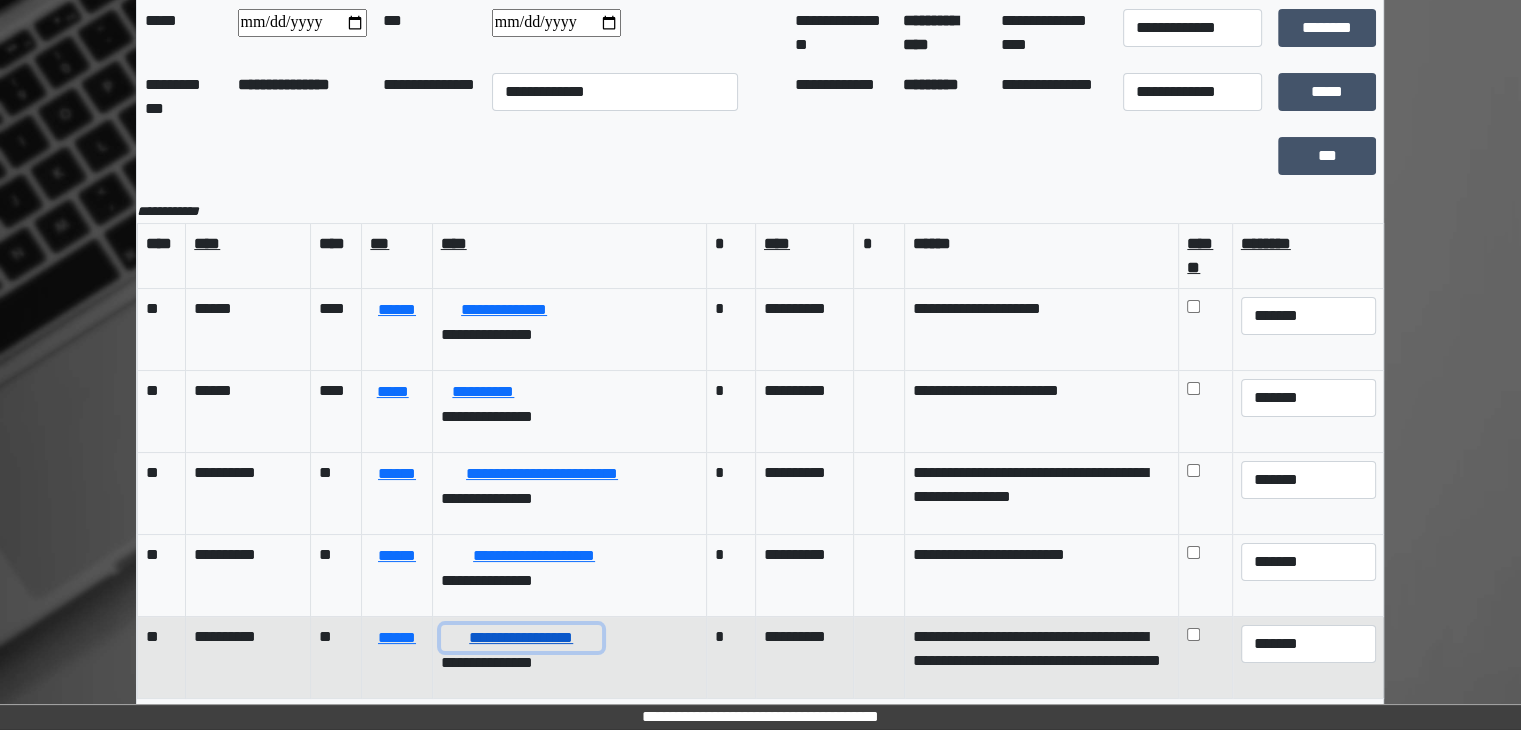 click on "**********" at bounding box center [521, 638] 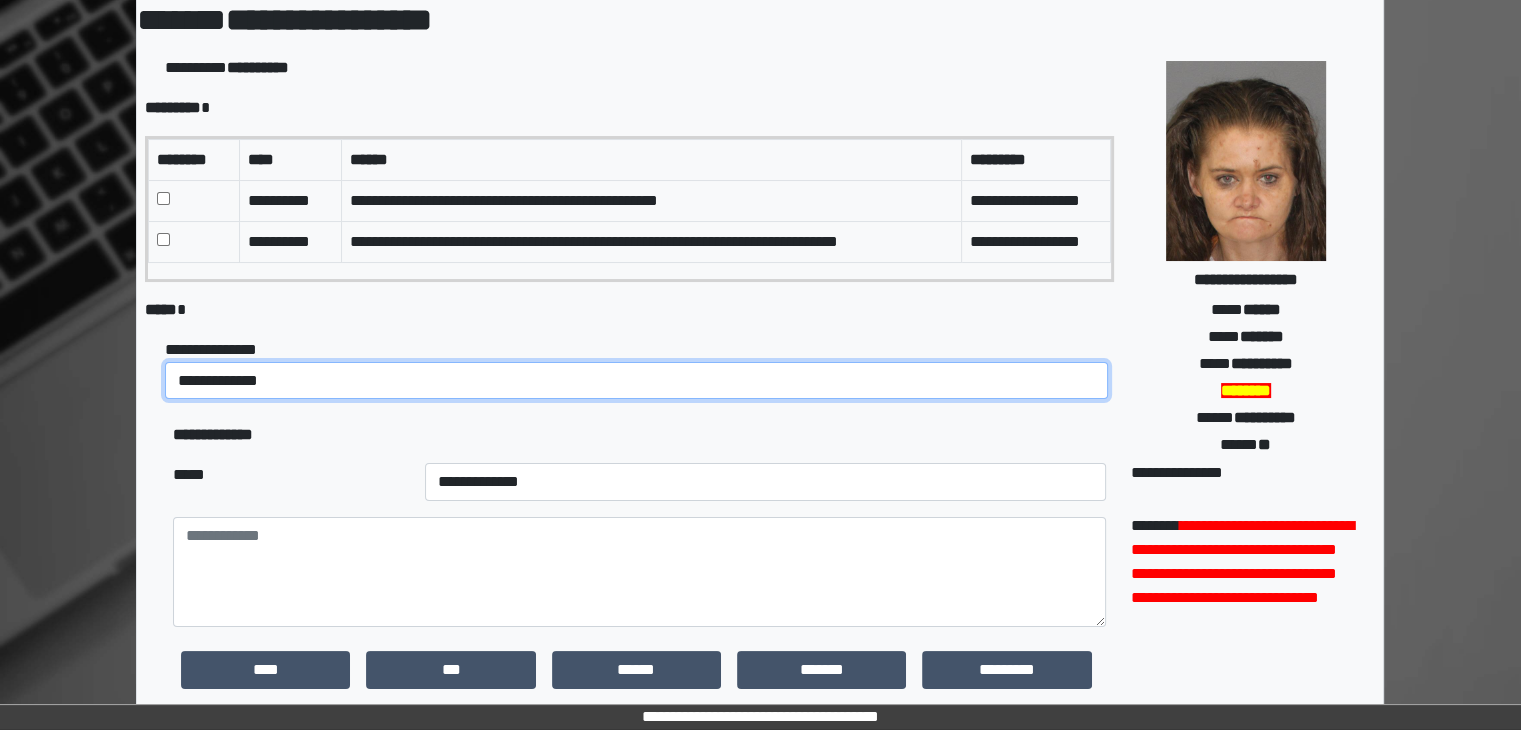 click on "**********" at bounding box center [636, 381] 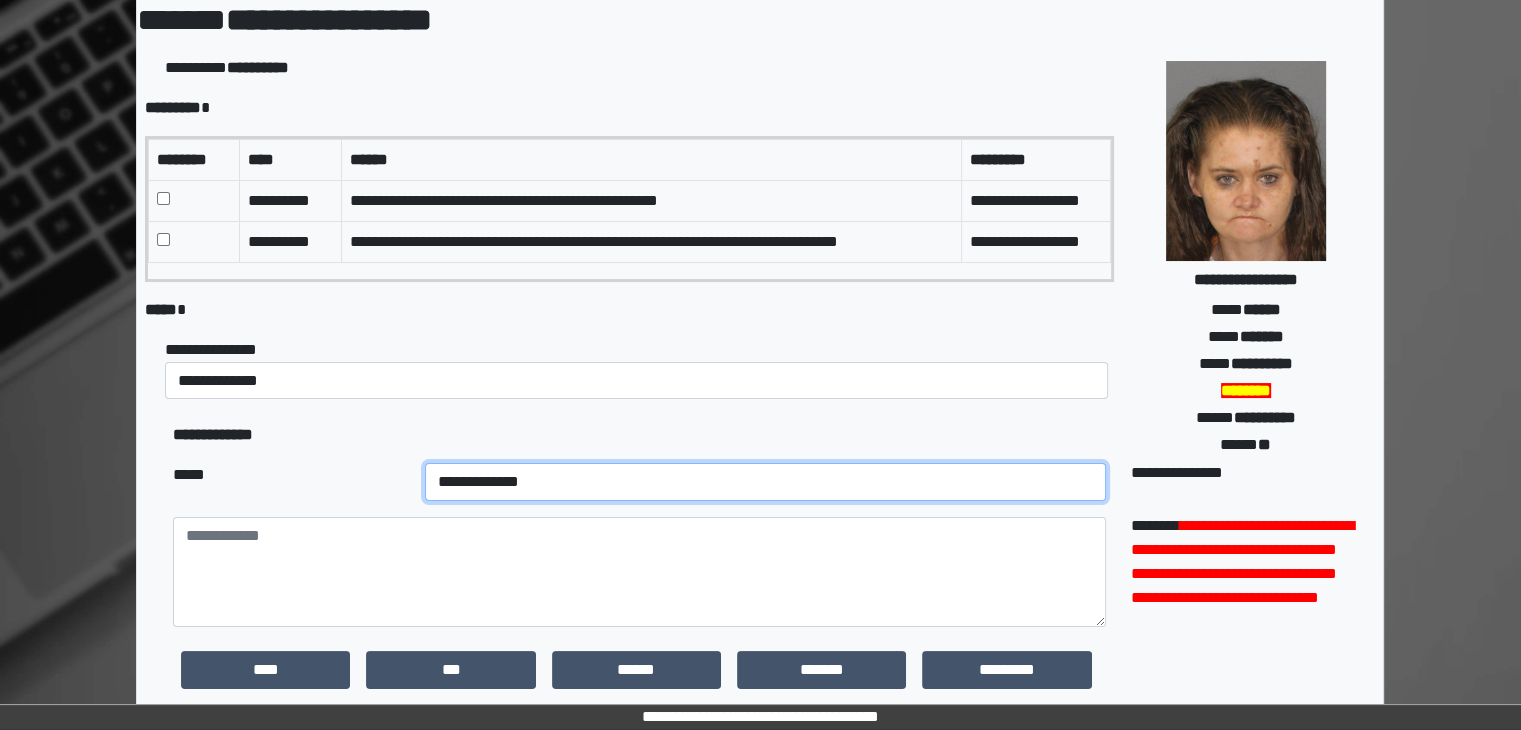 click on "**********" at bounding box center (765, 482) 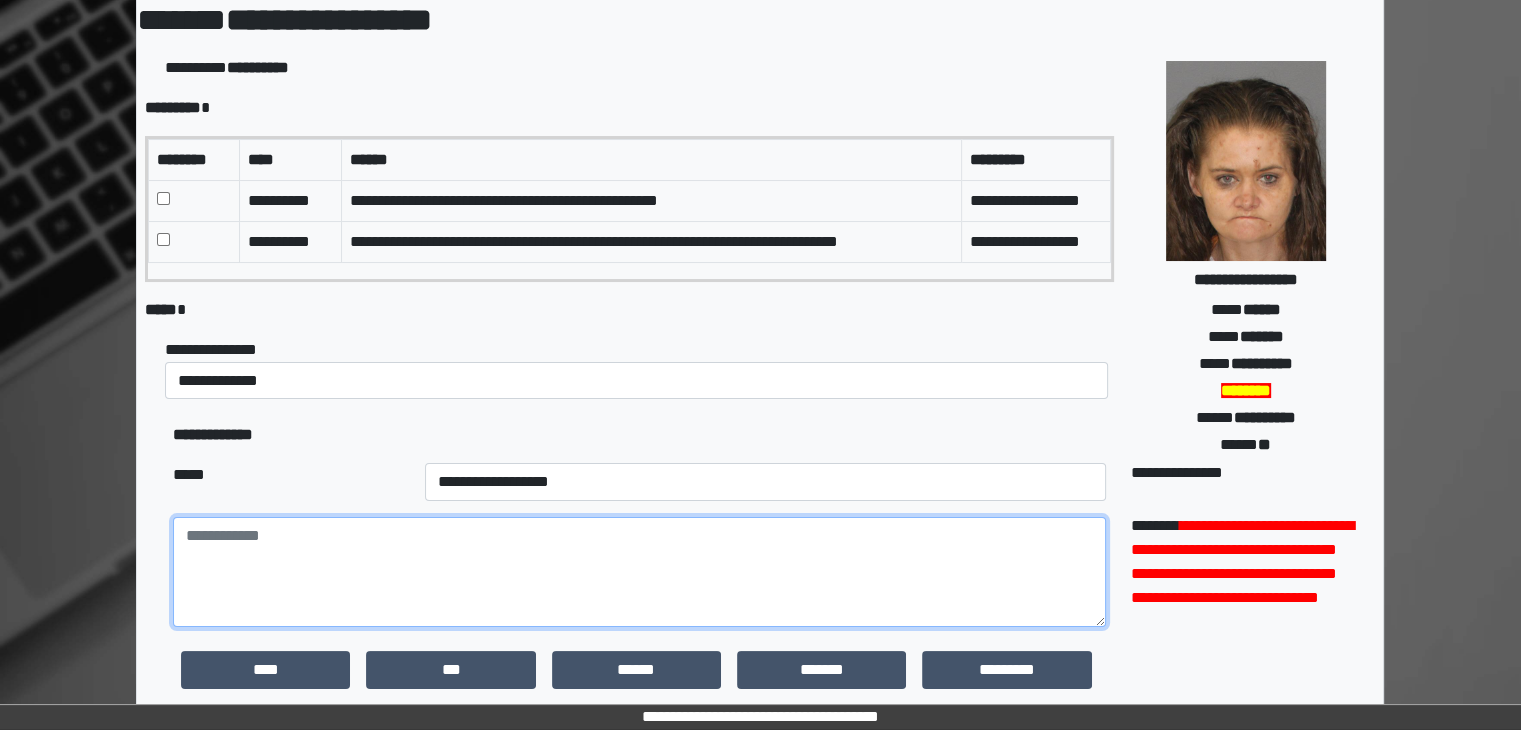 paste on "**********" 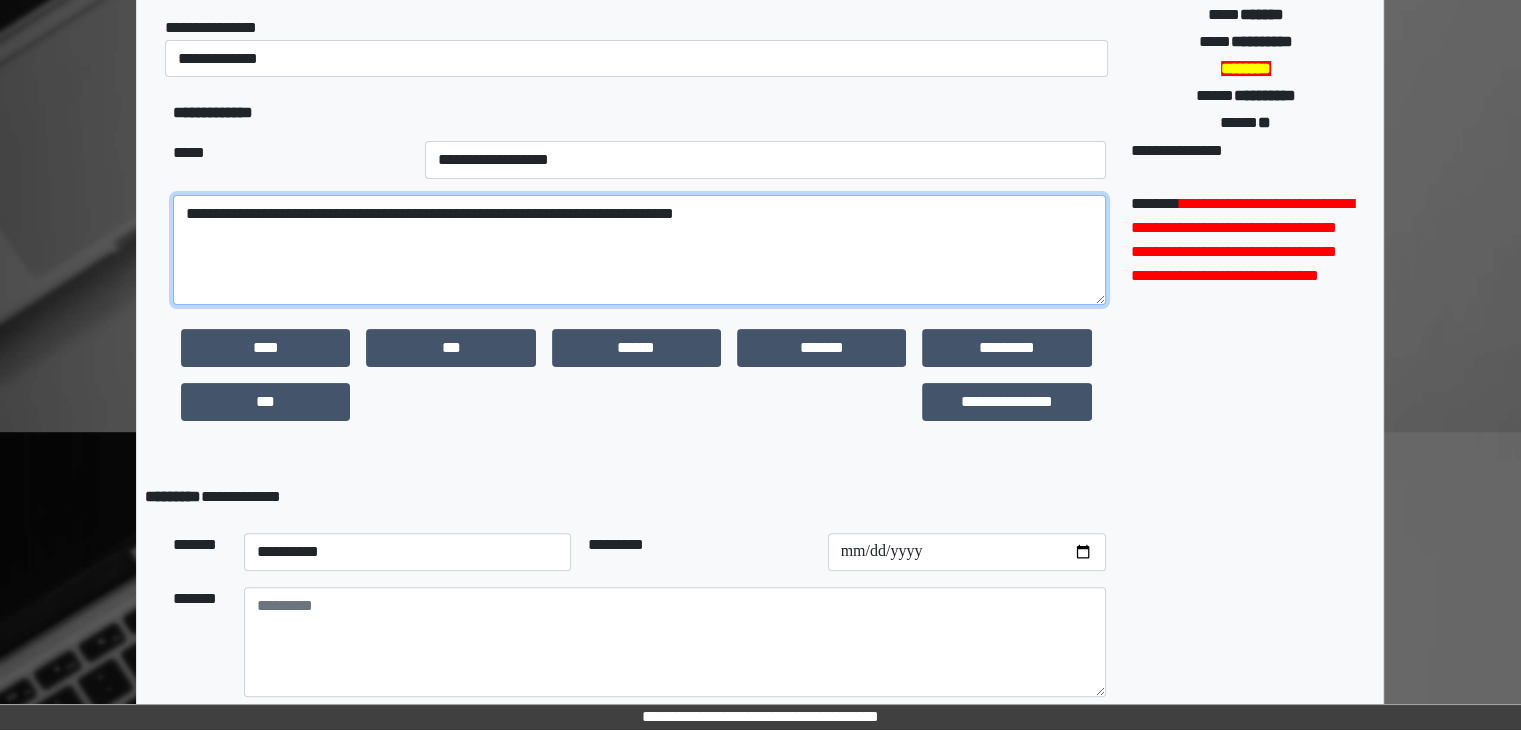 scroll, scrollTop: 496, scrollLeft: 0, axis: vertical 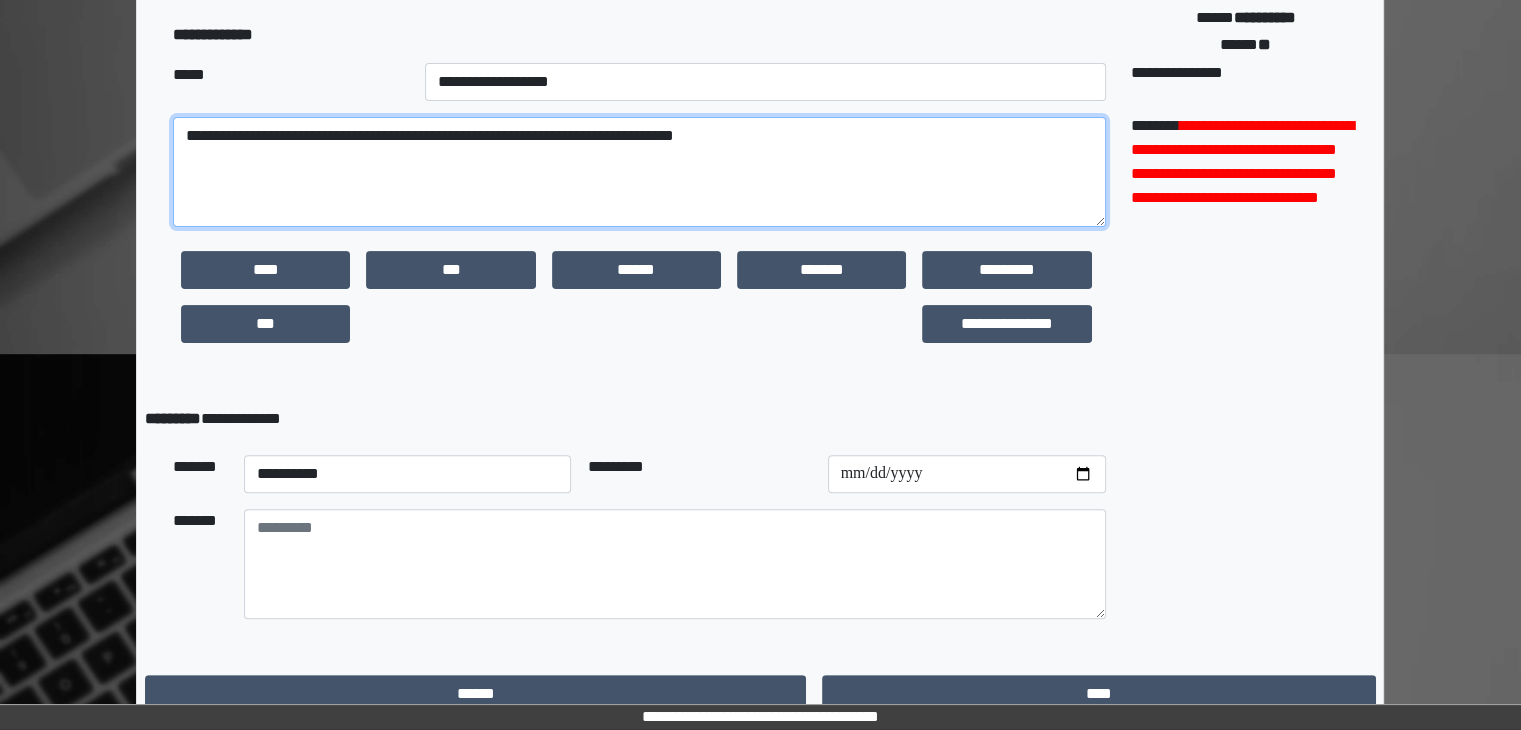 type on "**********" 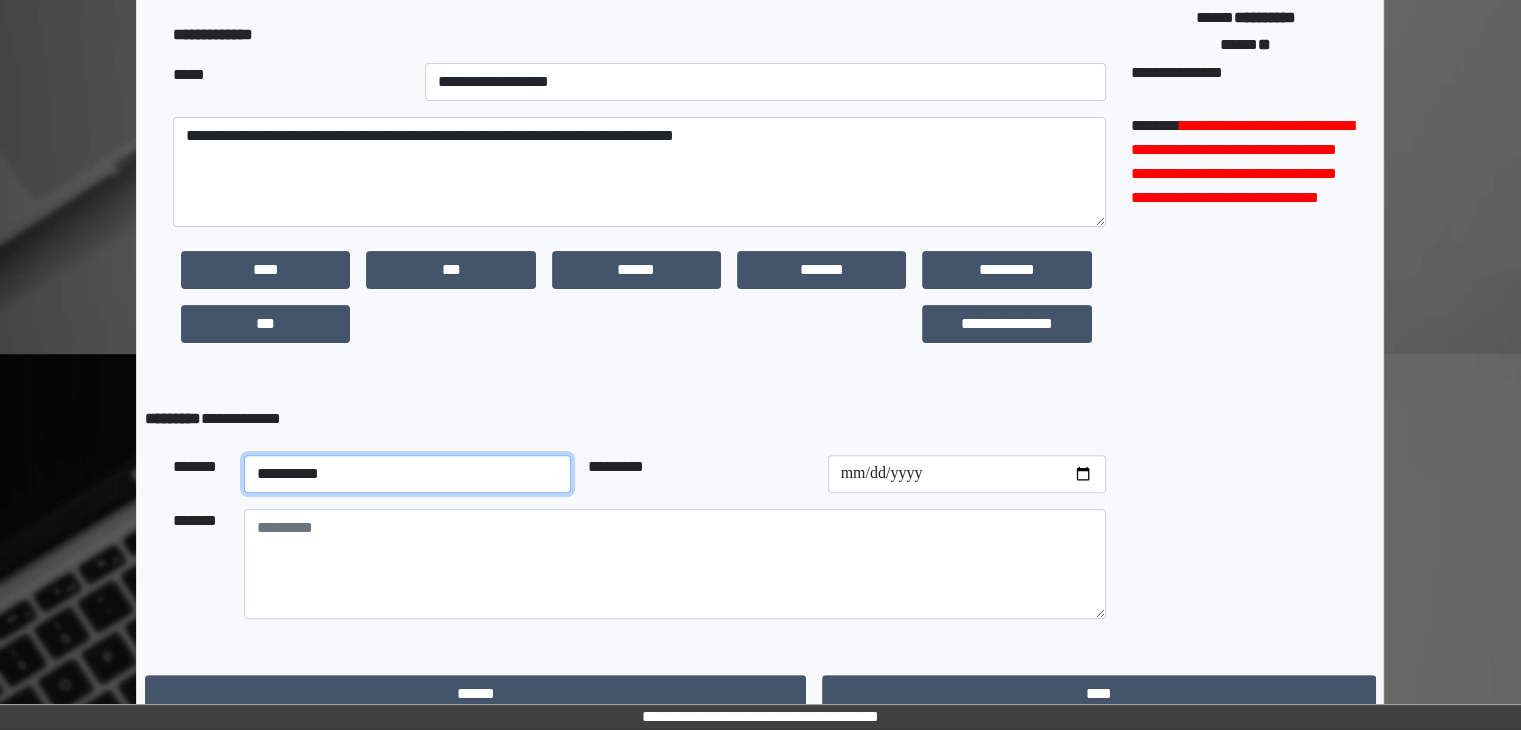 click on "**********" at bounding box center [408, 474] 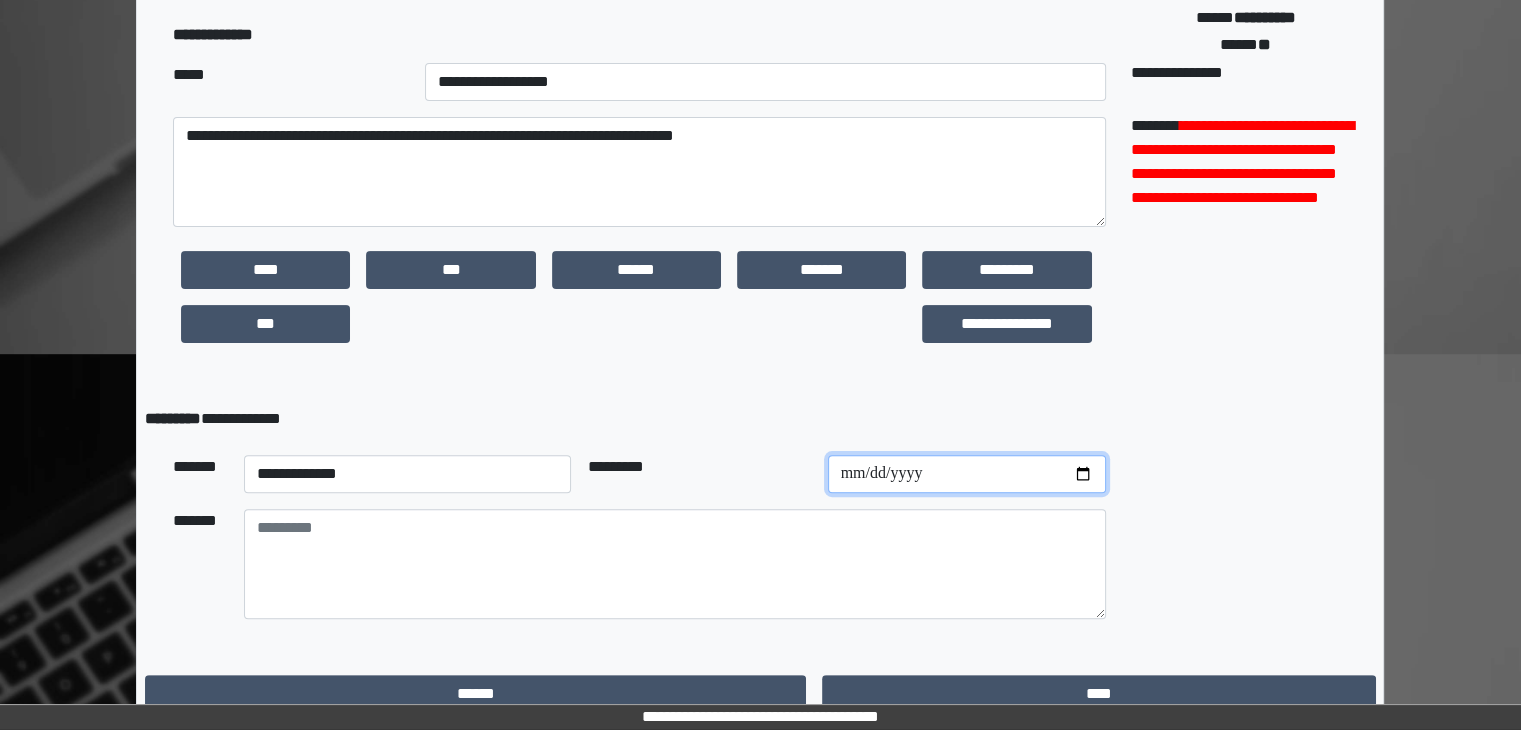 click at bounding box center [967, 474] 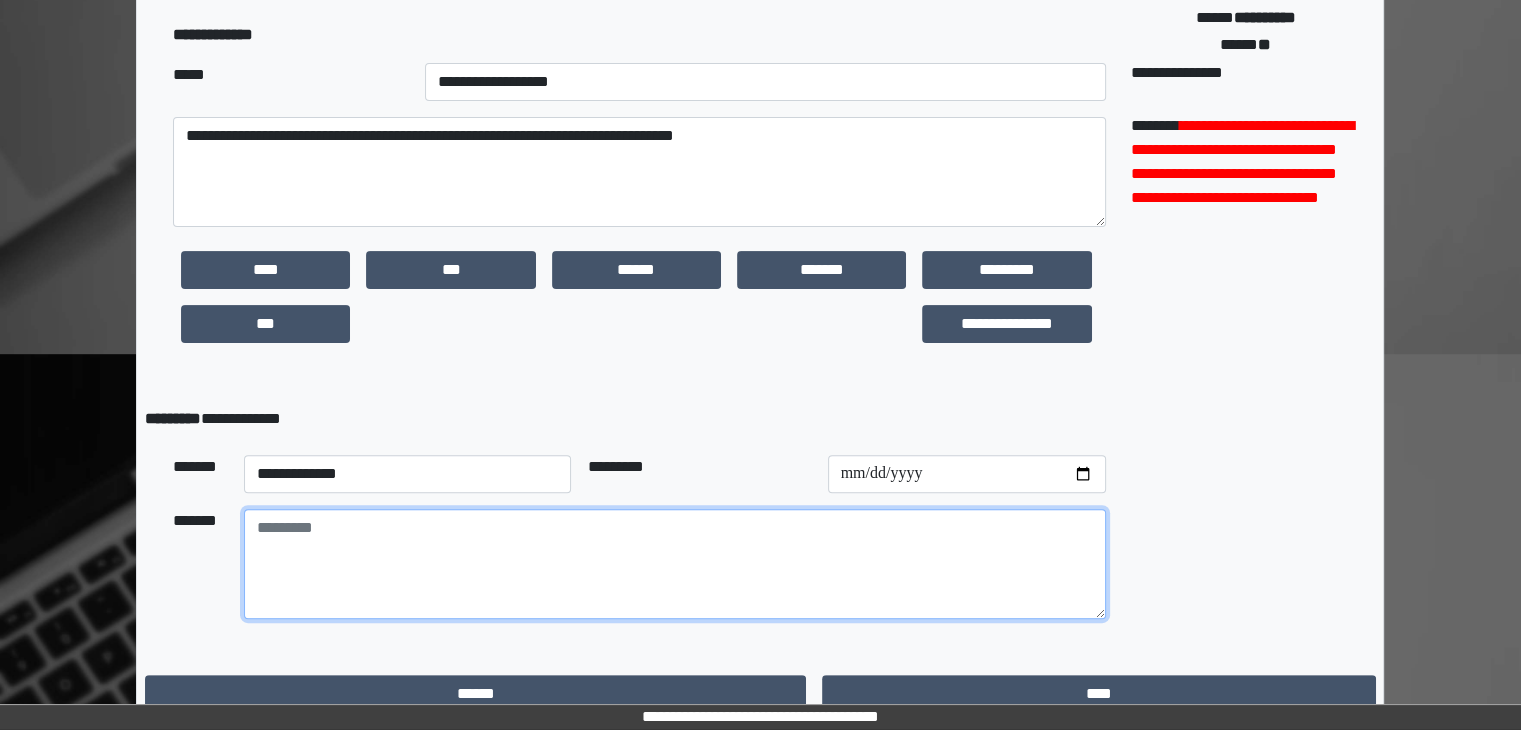 paste on "**********" 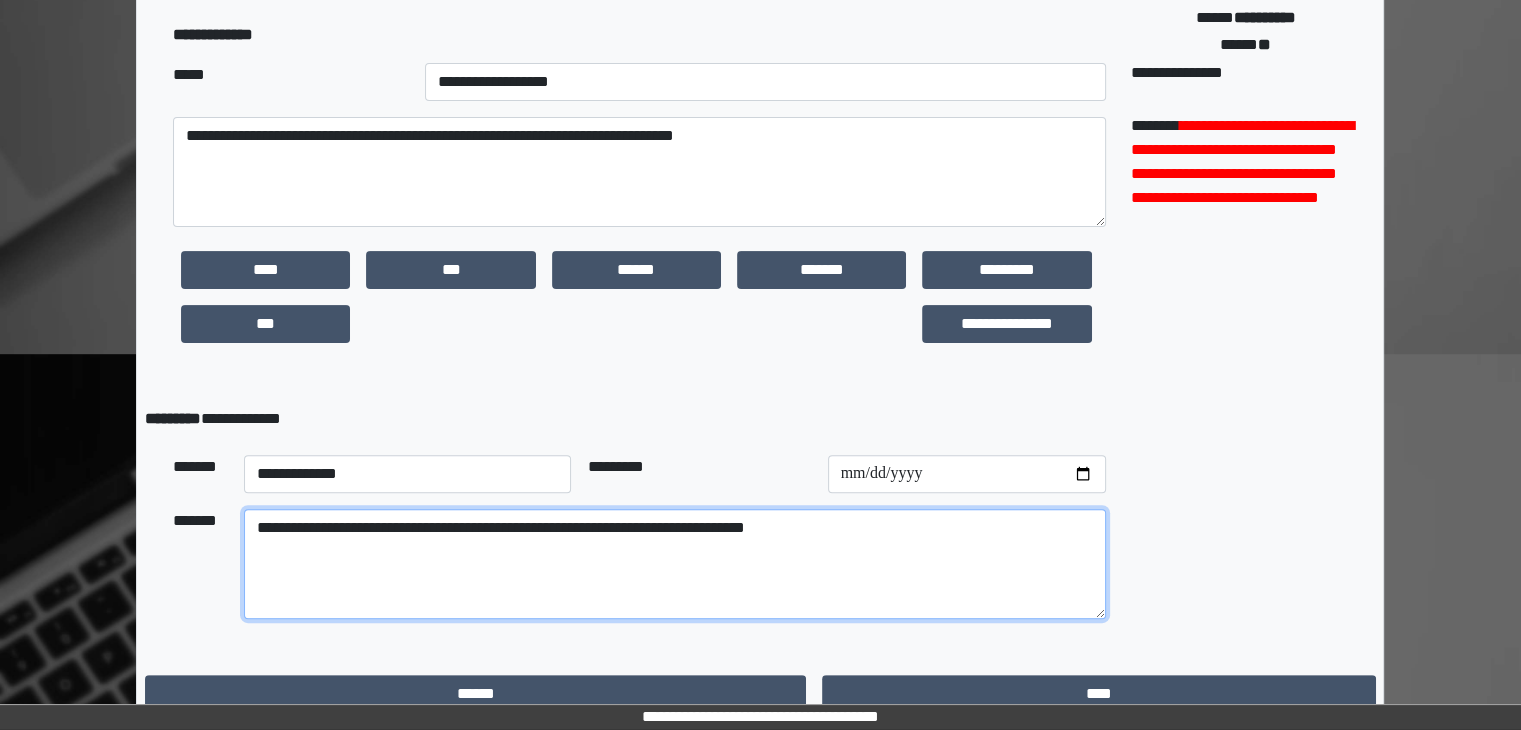 click on "**********" at bounding box center (675, 564) 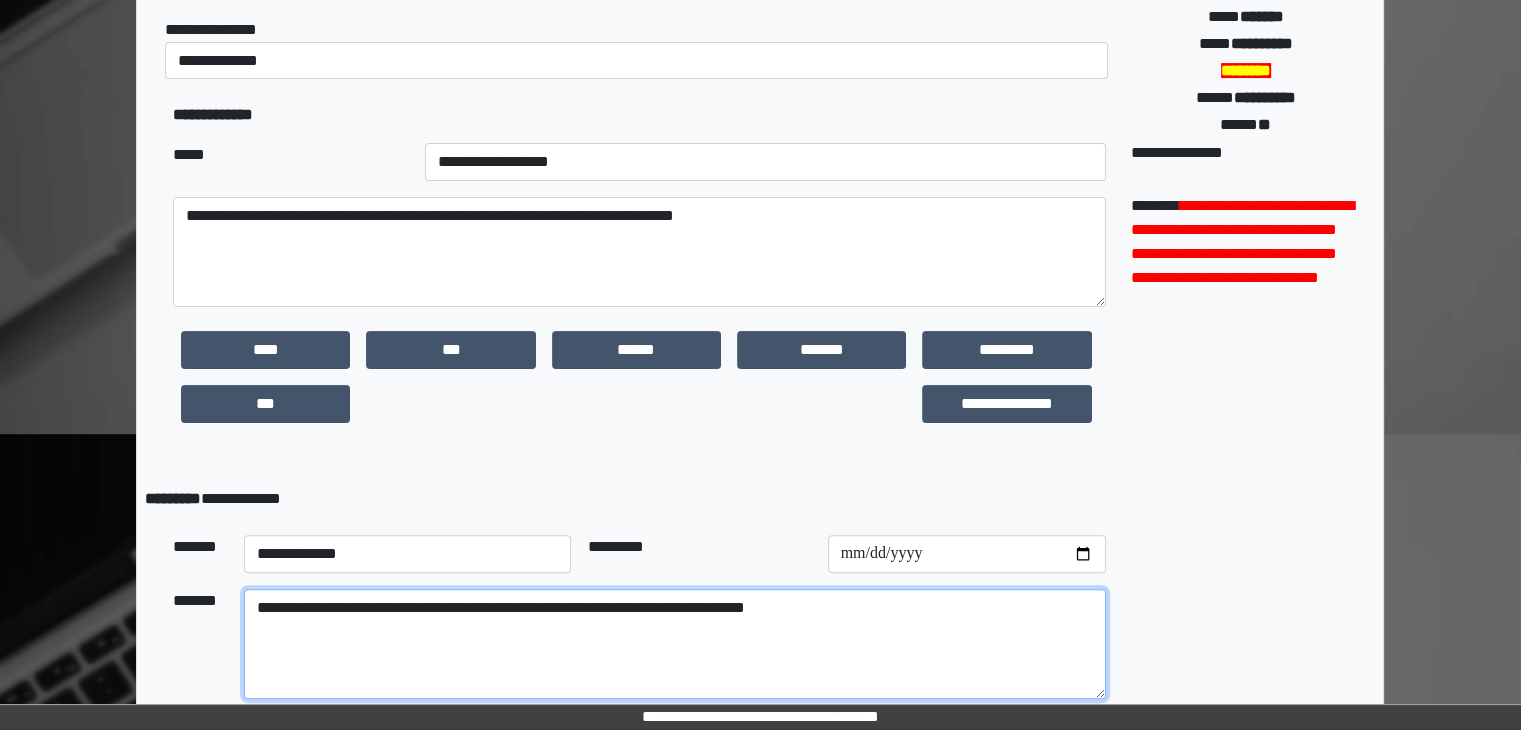 scroll, scrollTop: 416, scrollLeft: 0, axis: vertical 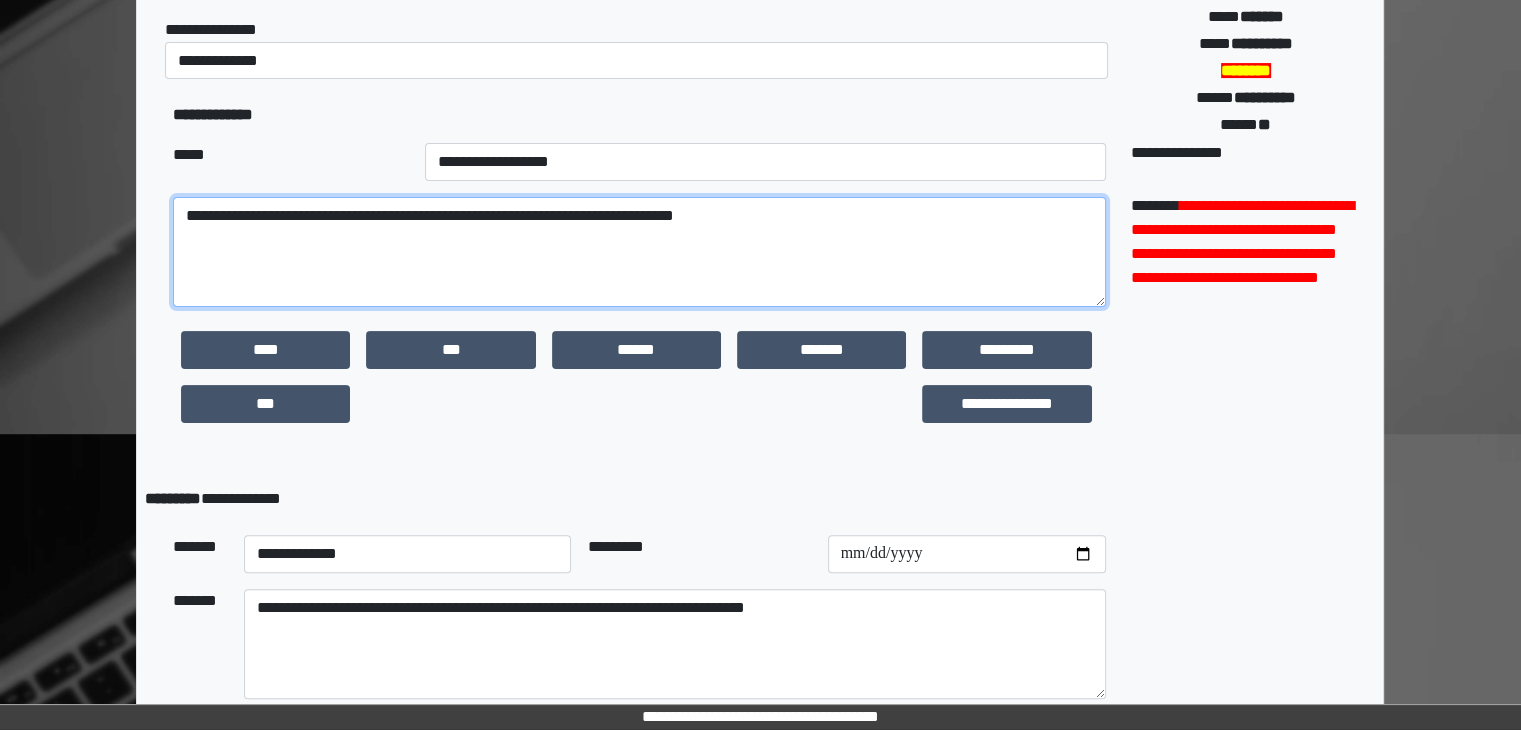 click on "**********" at bounding box center (639, 252) 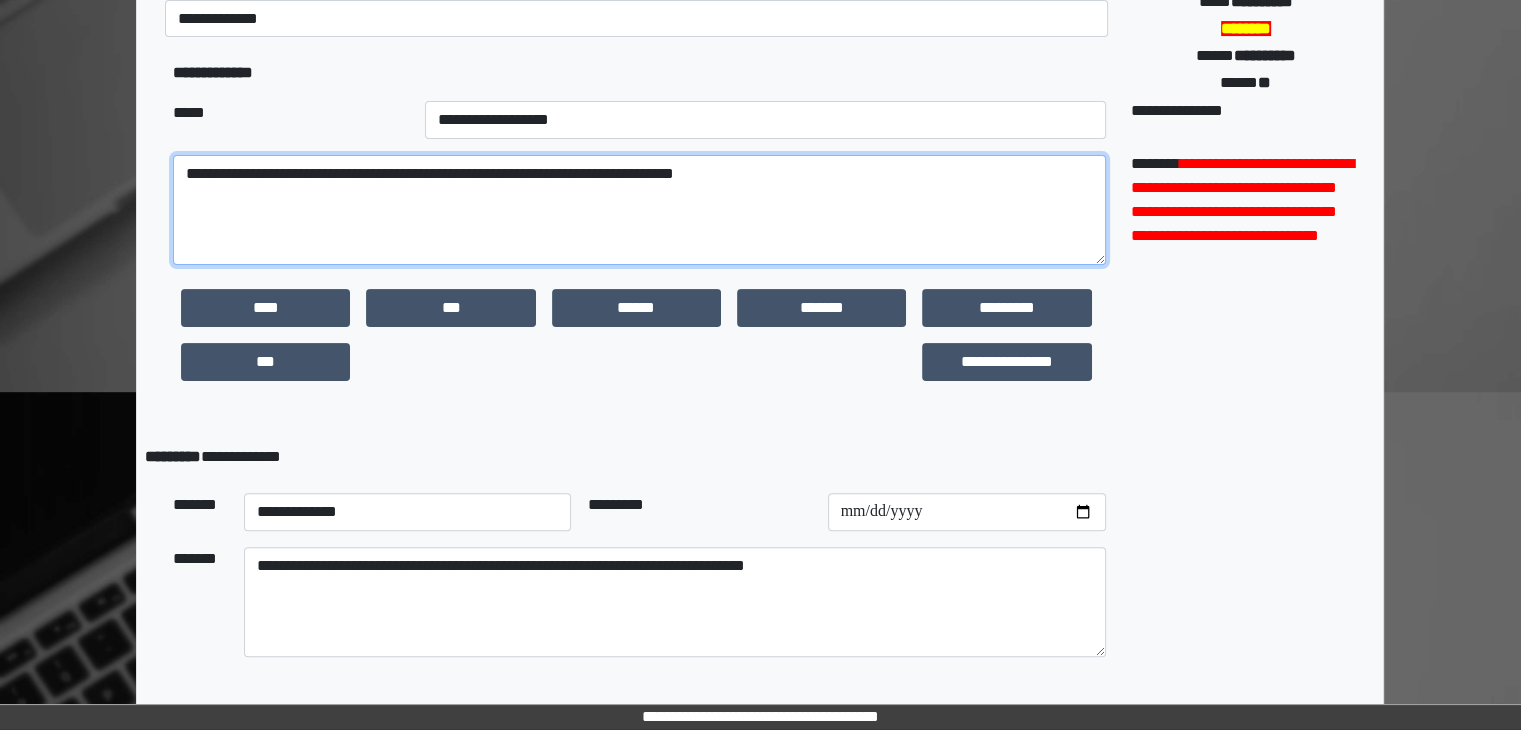 scroll, scrollTop: 516, scrollLeft: 0, axis: vertical 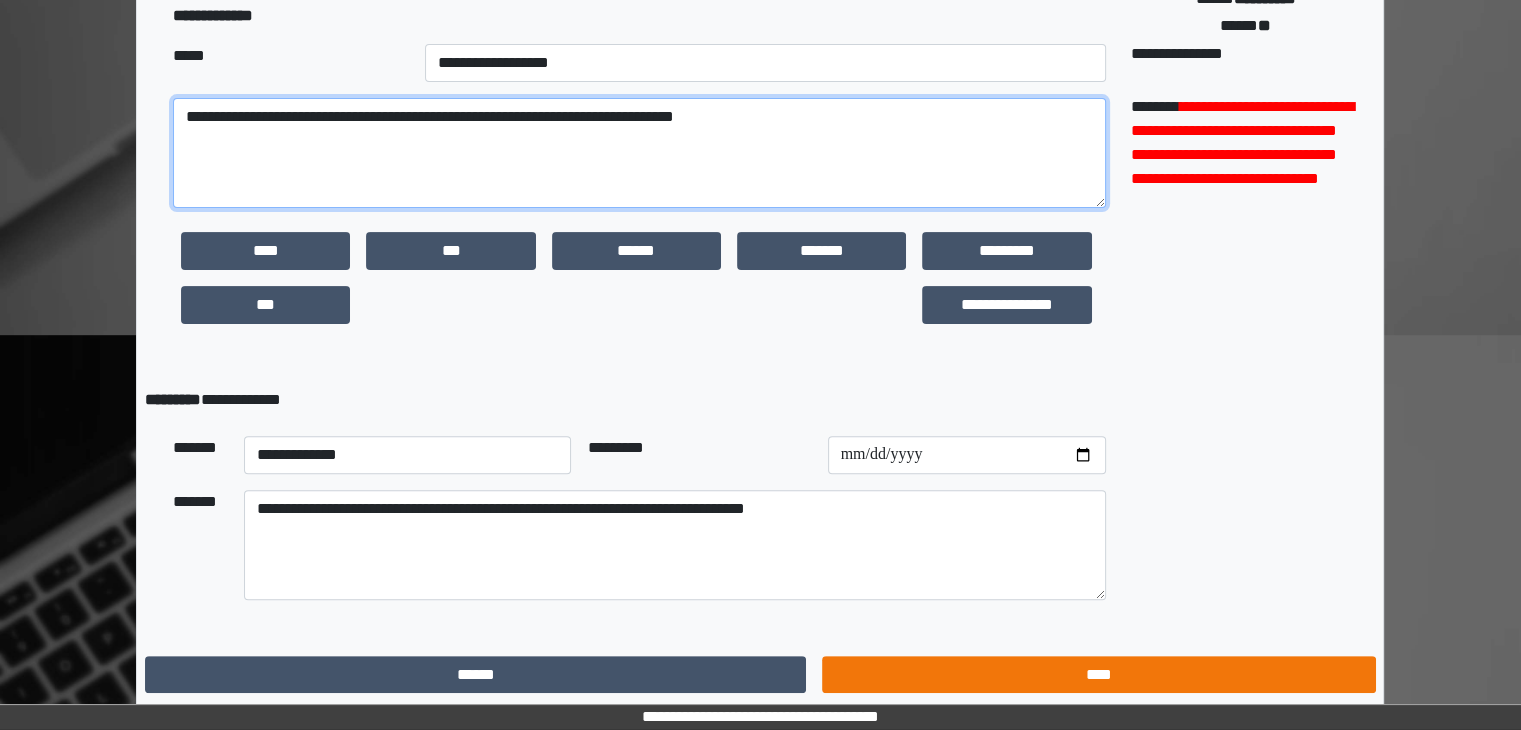 type on "**********" 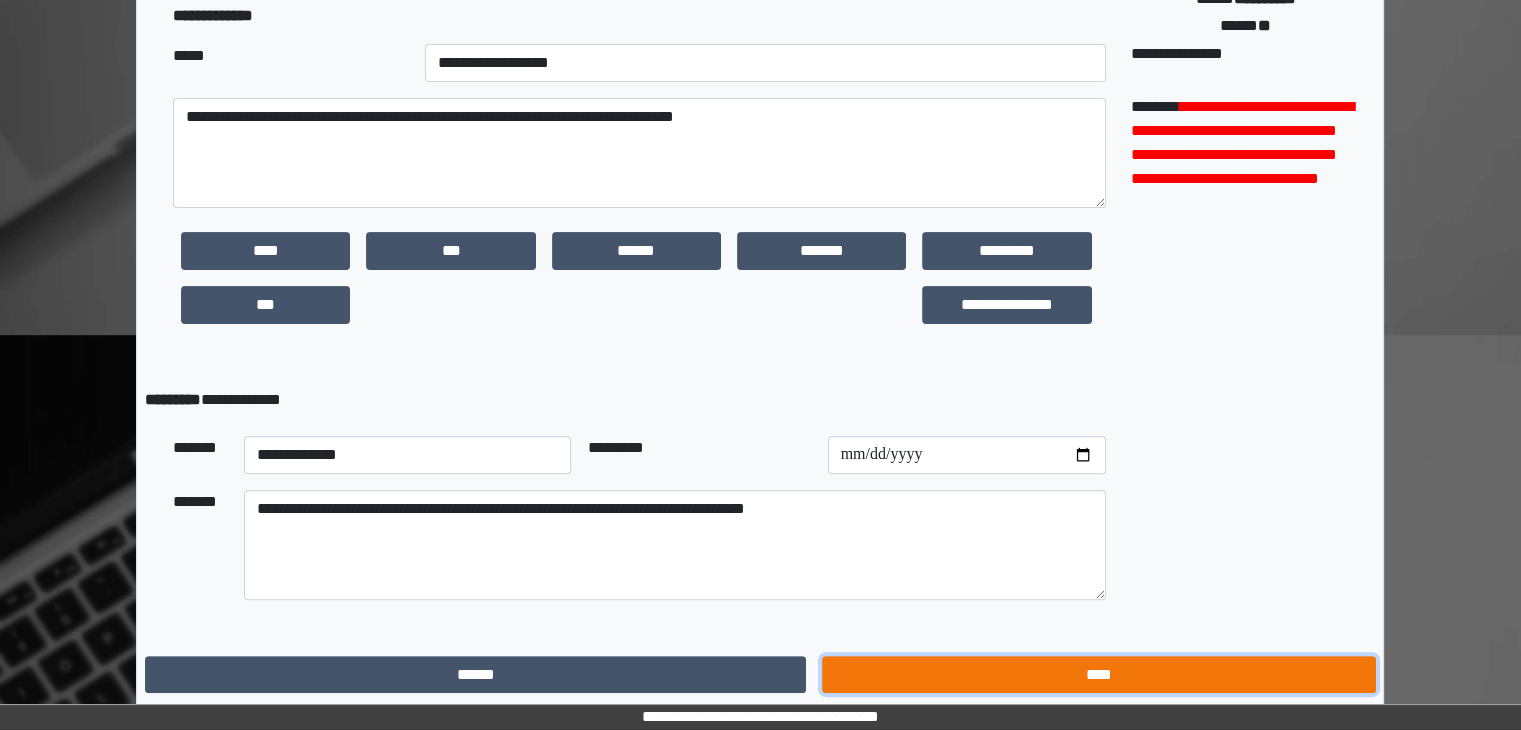 click on "****" at bounding box center (1098, 675) 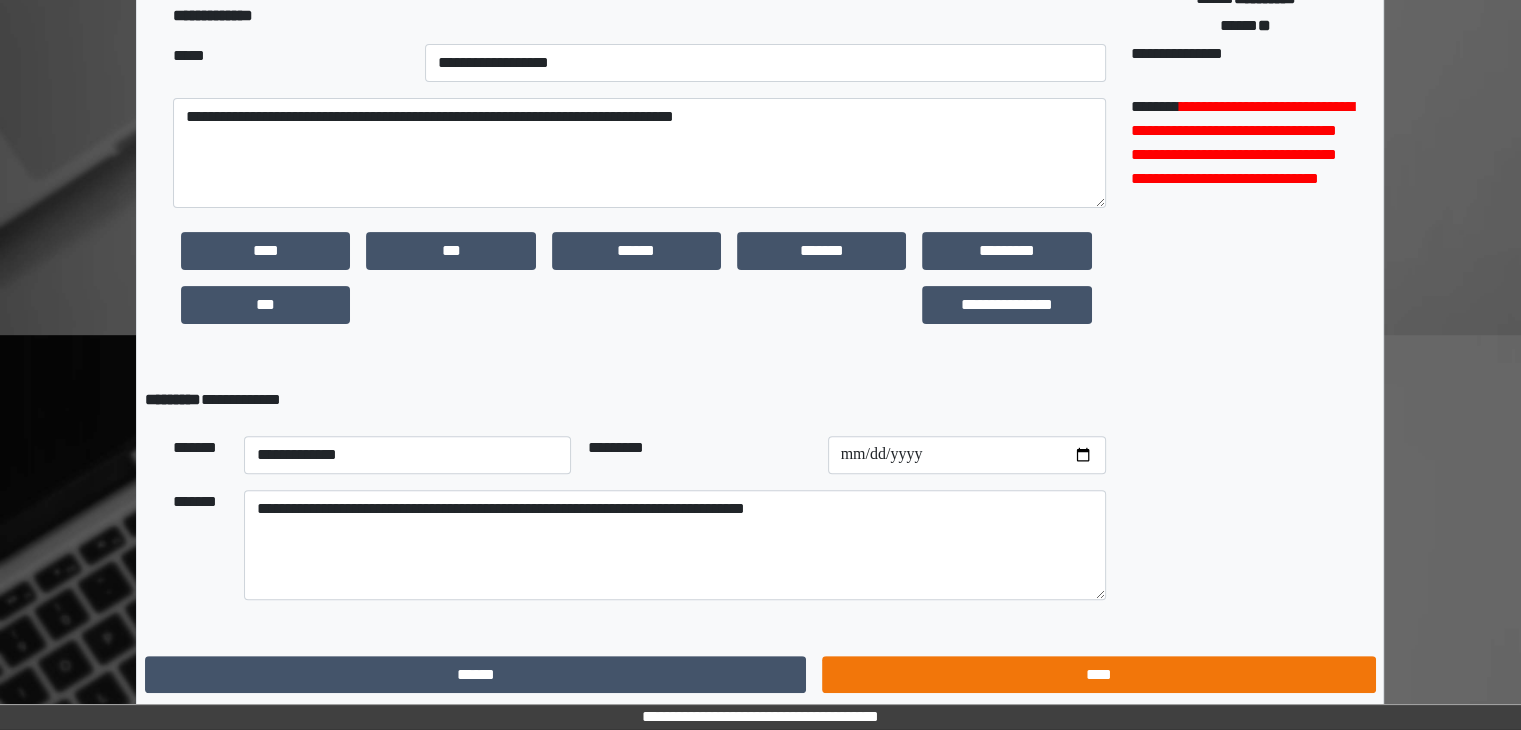 scroll, scrollTop: 0, scrollLeft: 0, axis: both 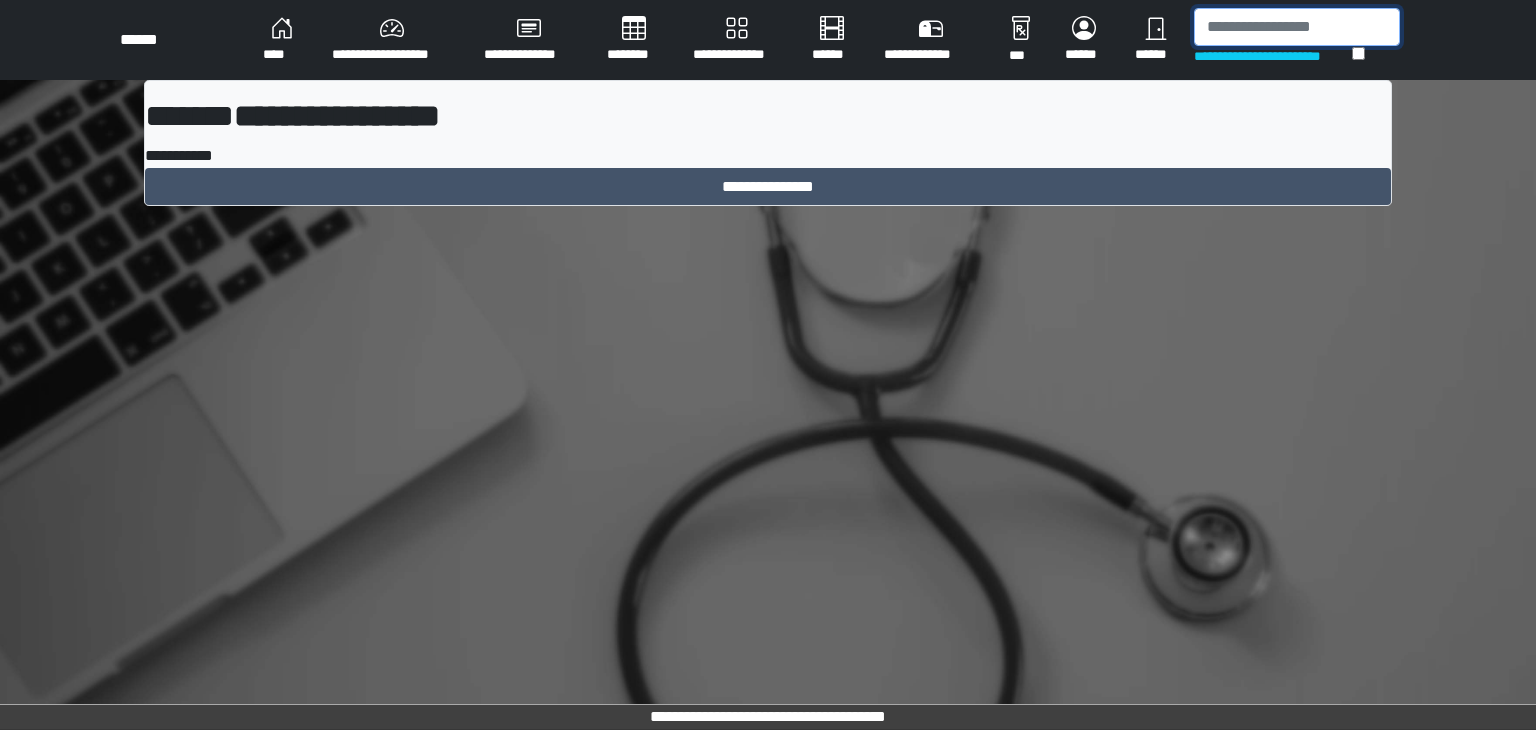 click at bounding box center (1297, 27) 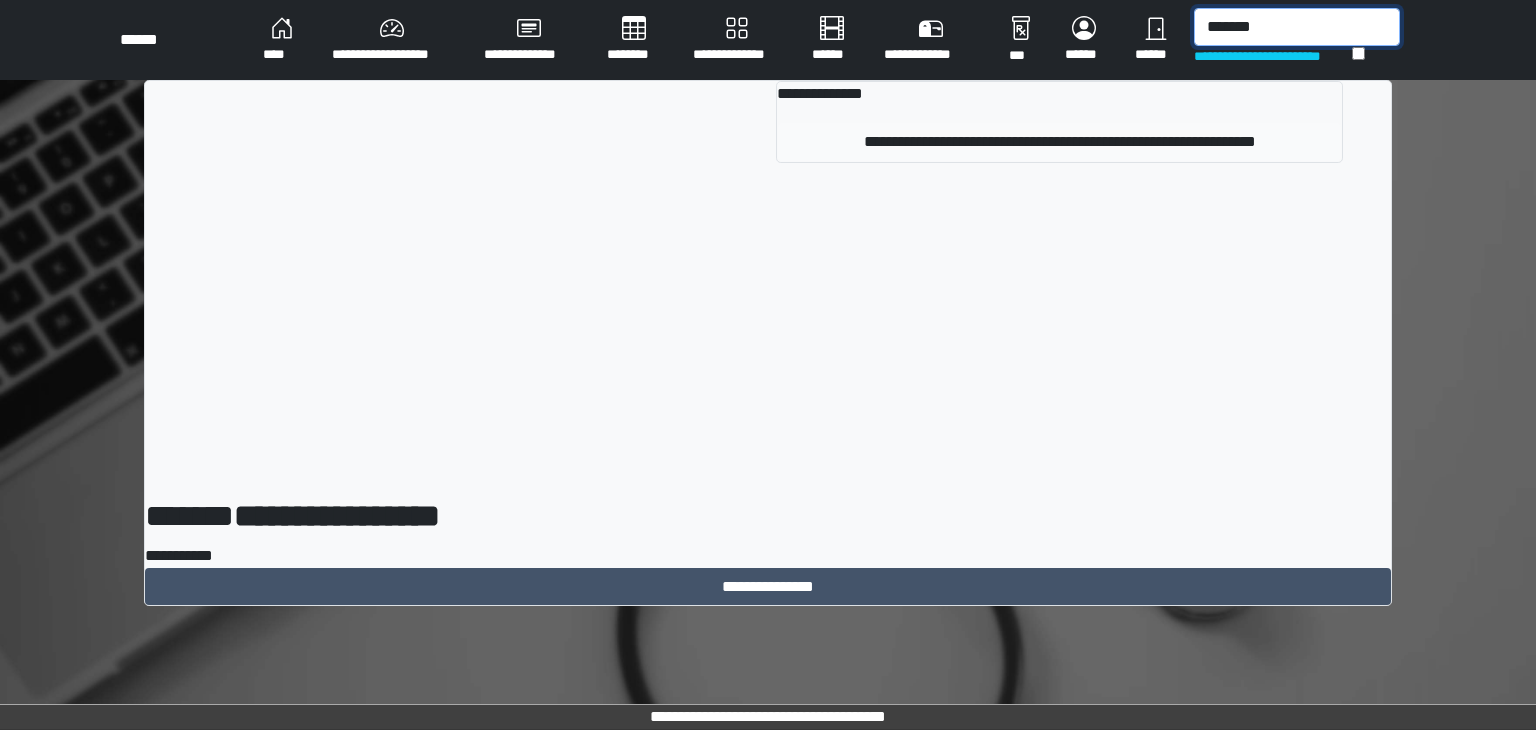 type on "*******" 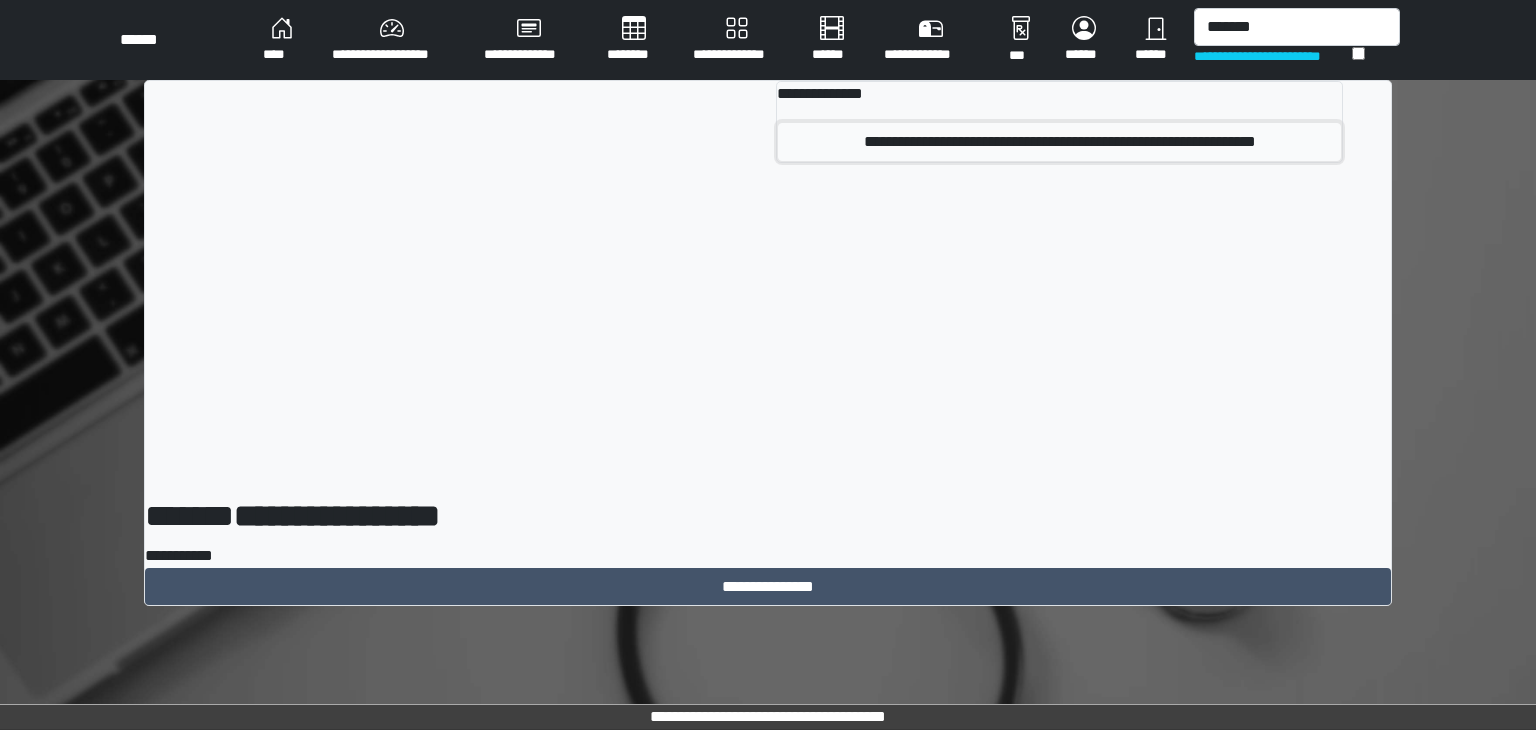 click on "**********" at bounding box center [1059, 142] 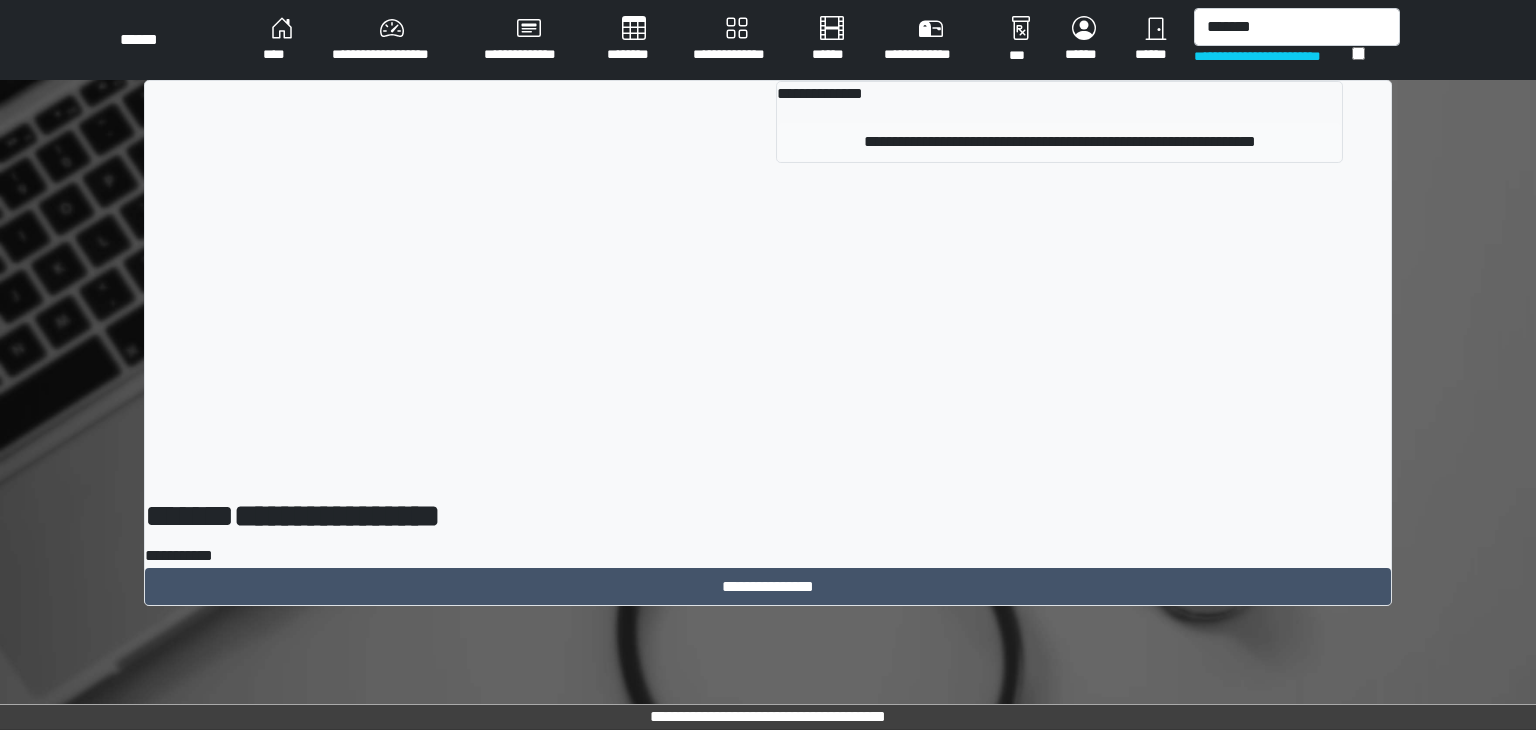 type 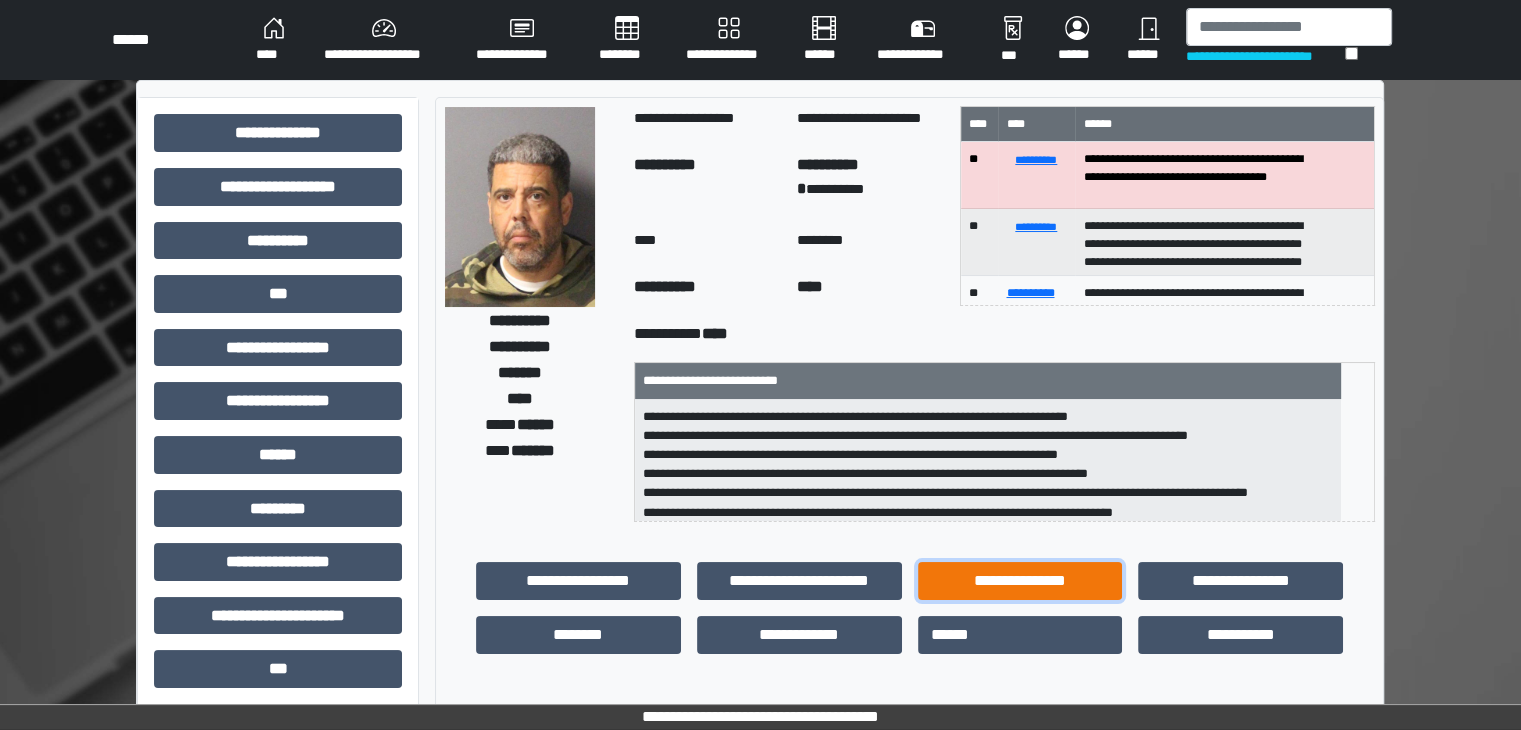 click on "**********" at bounding box center [1020, 581] 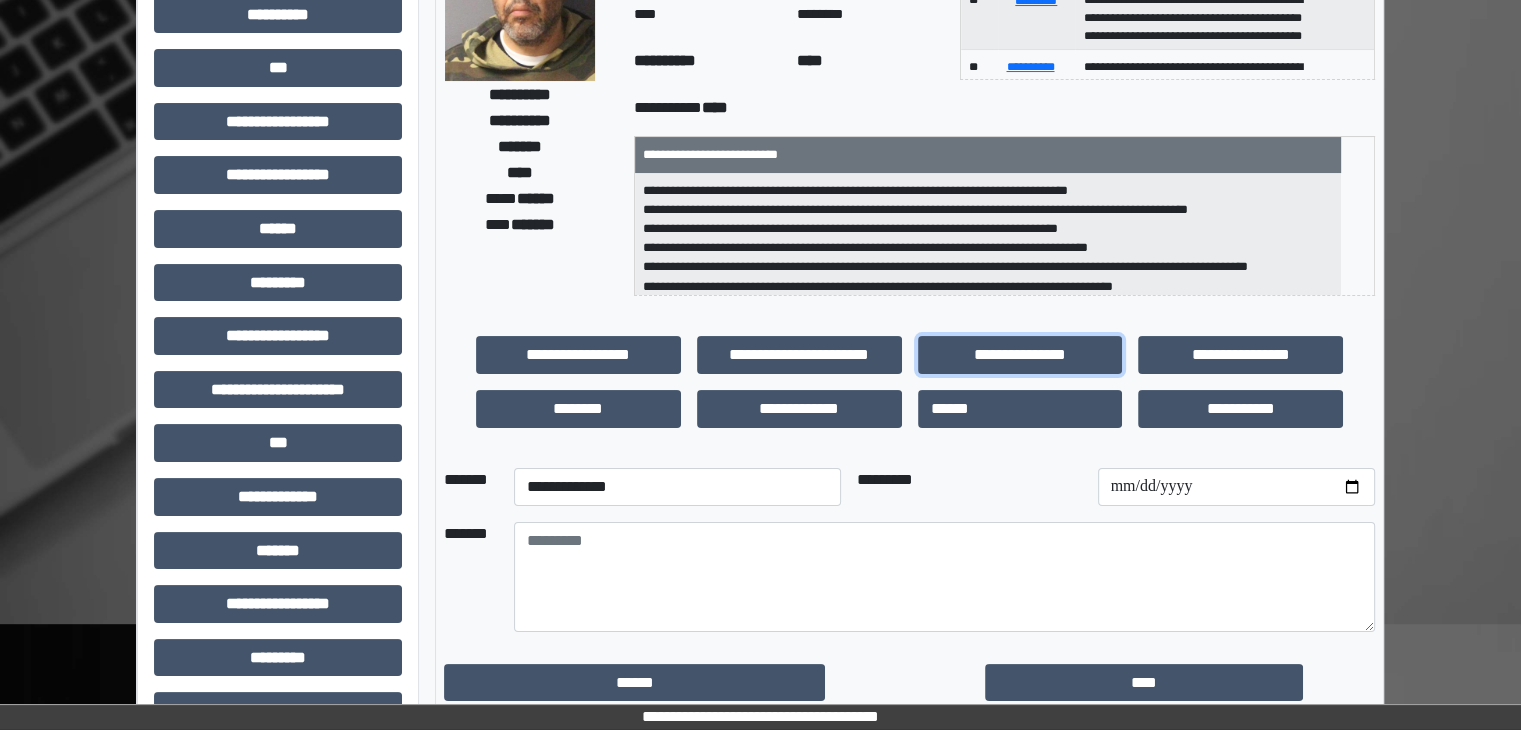 scroll, scrollTop: 400, scrollLeft: 0, axis: vertical 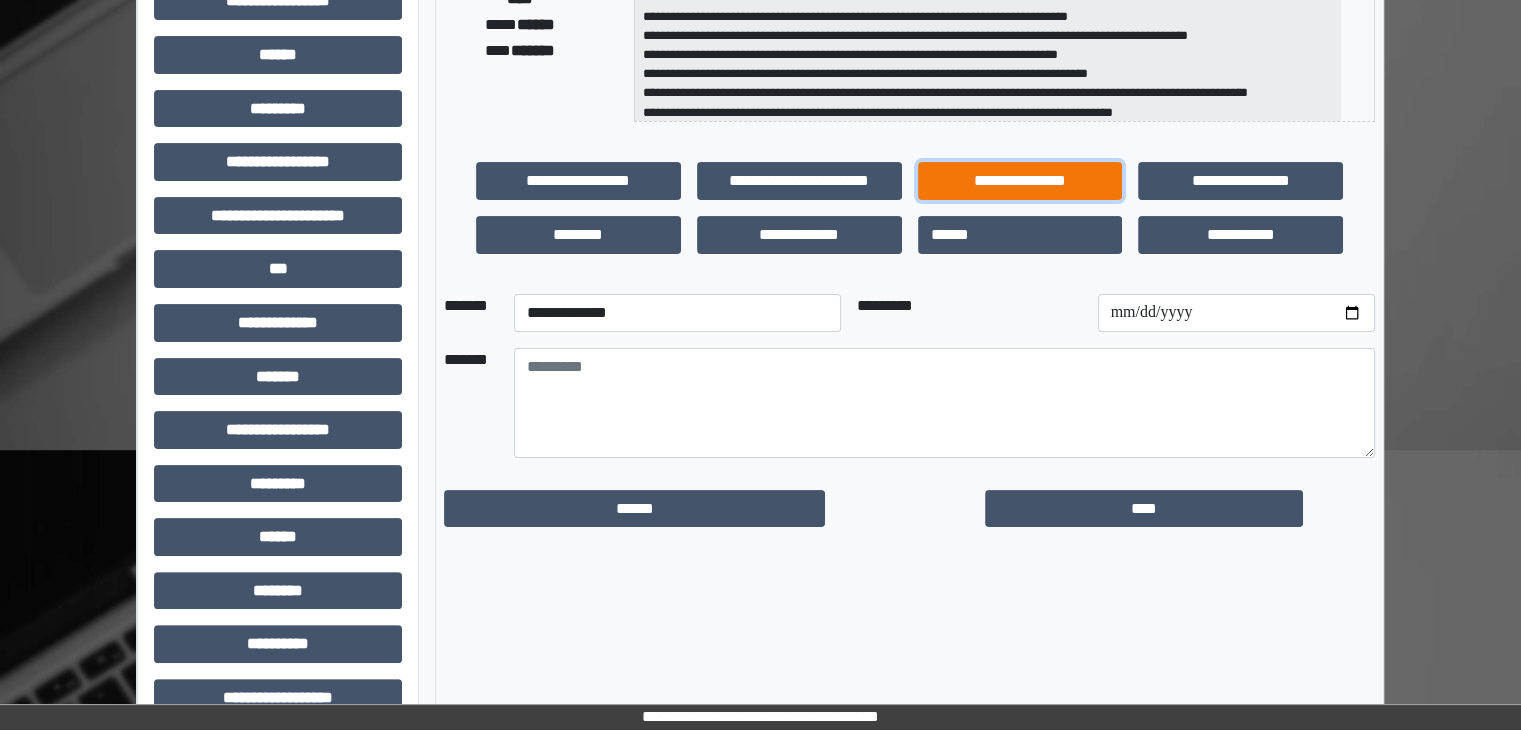 click on "**********" at bounding box center (1020, 181) 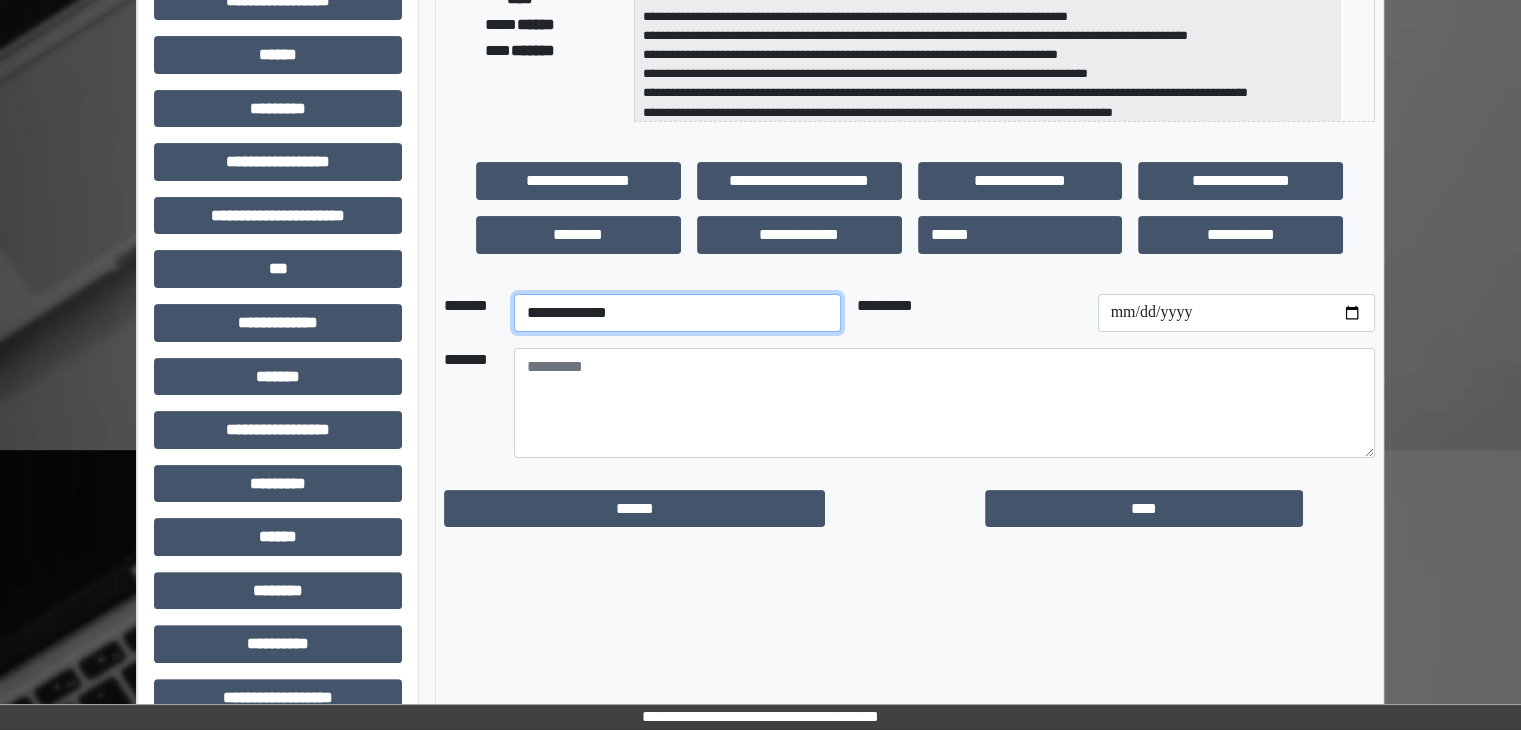 click on "**********" at bounding box center (677, 313) 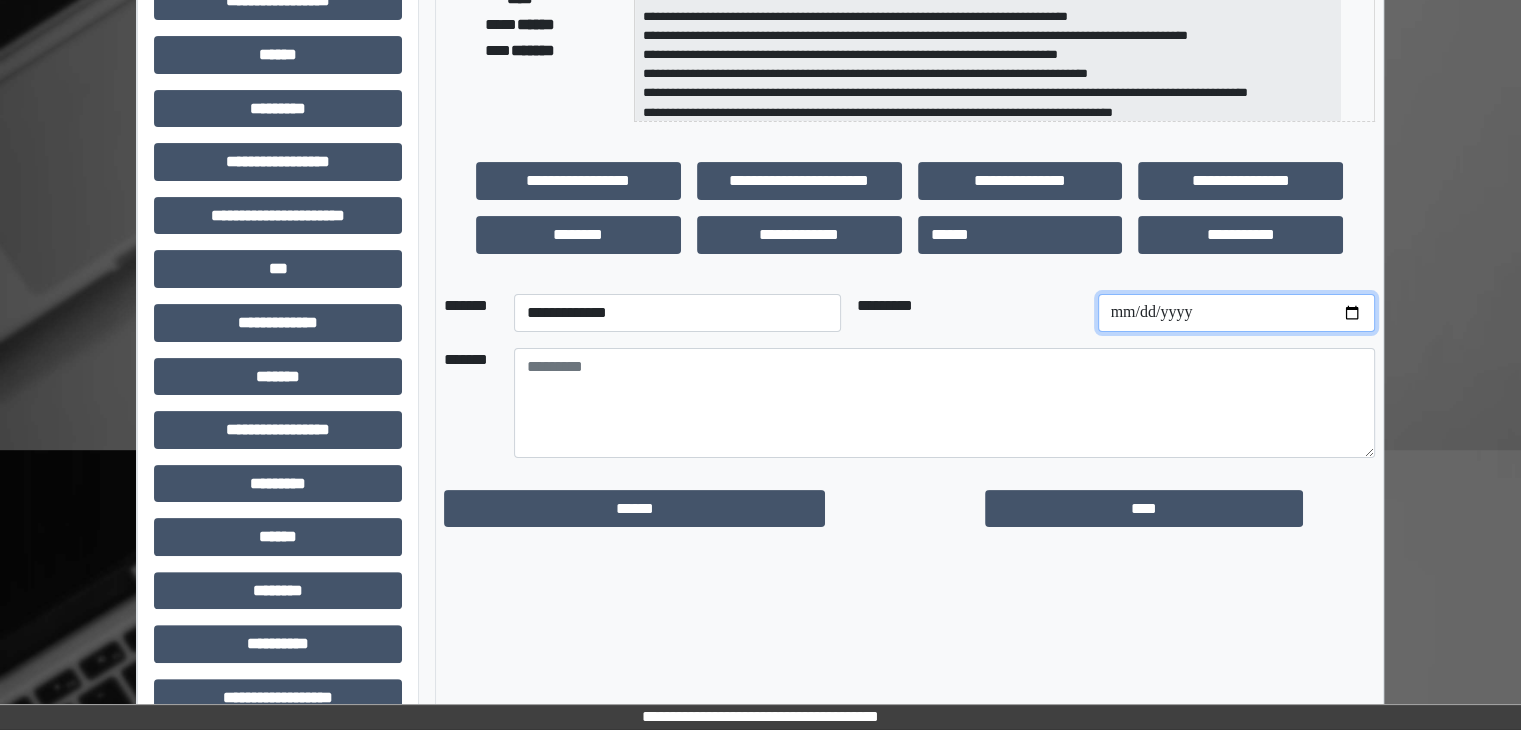 click at bounding box center (1236, 313) 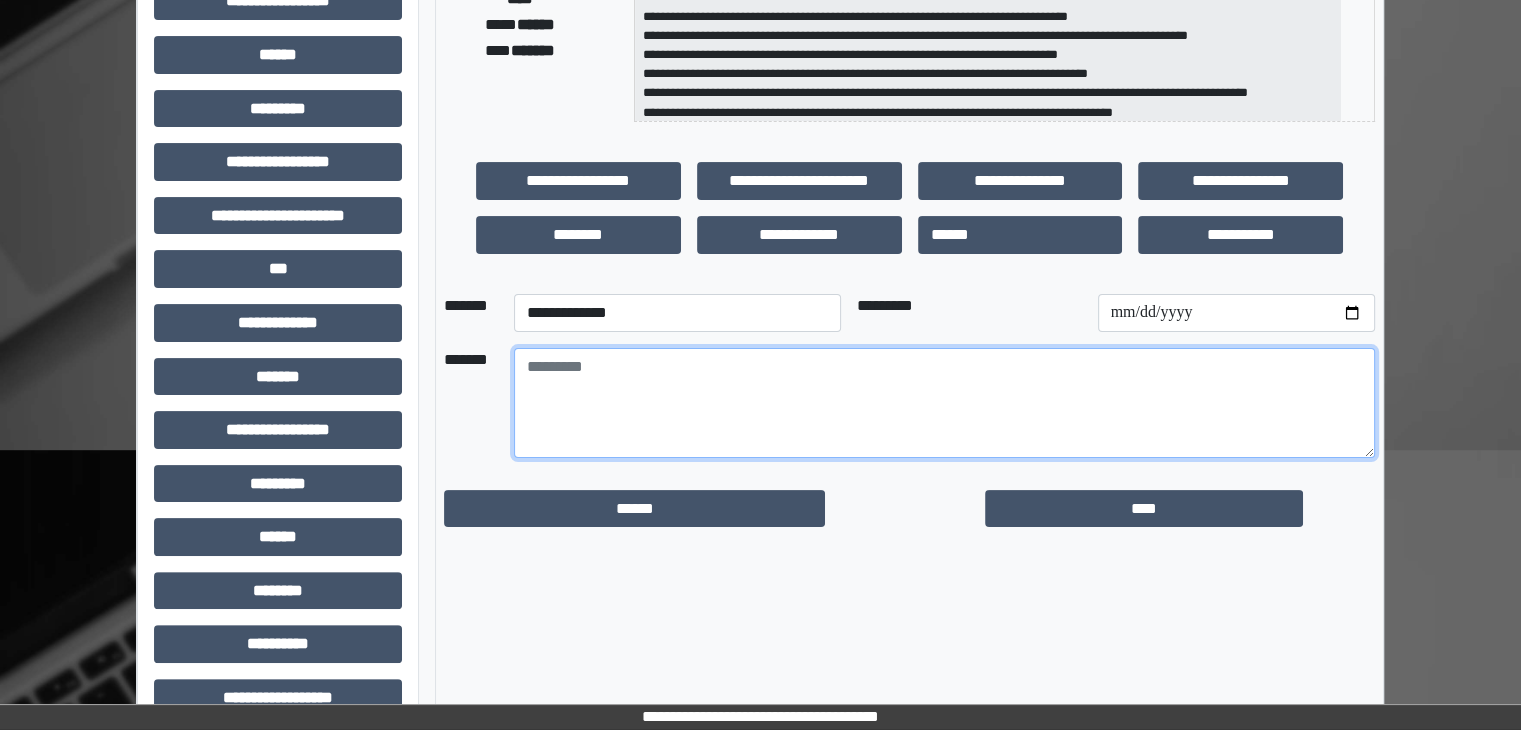 click at bounding box center [944, 403] 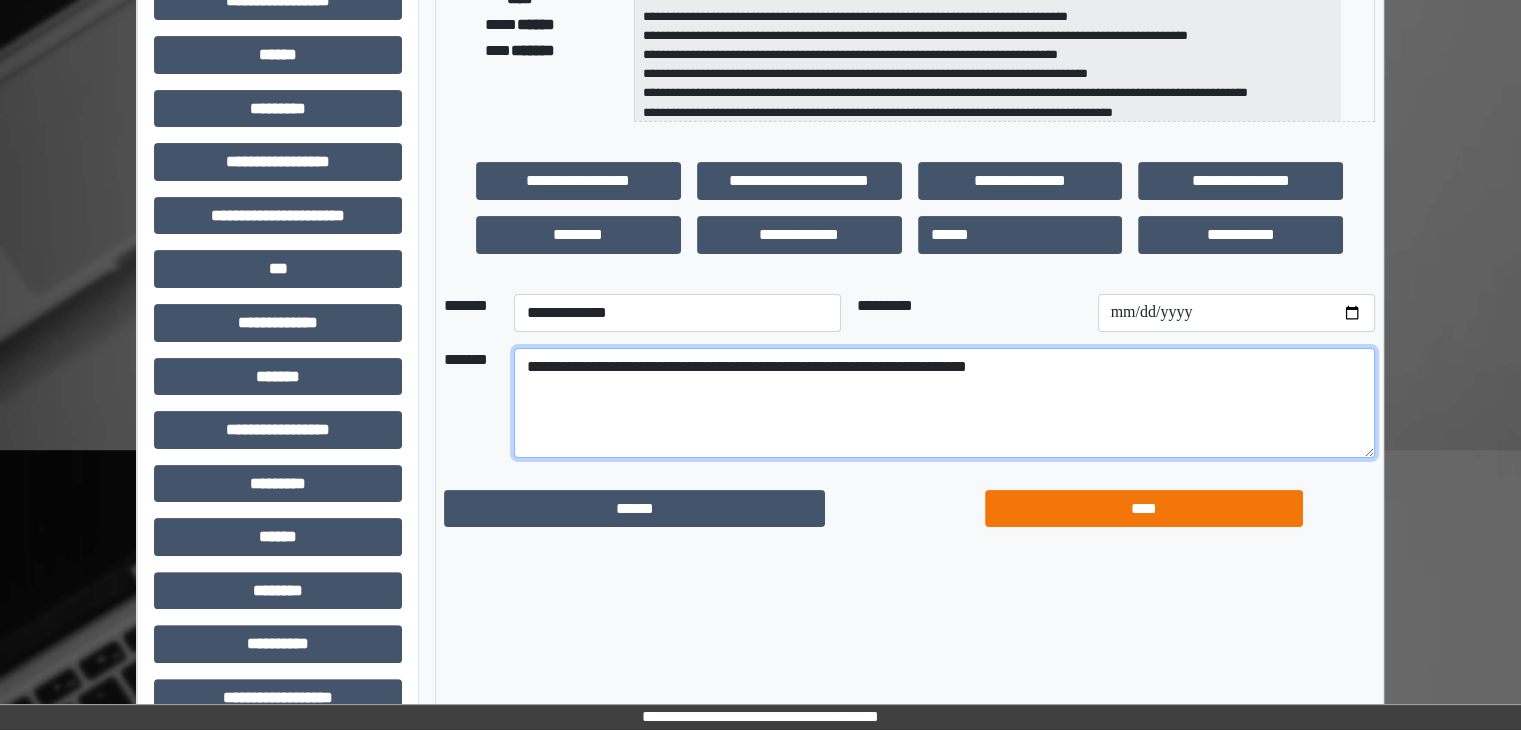 type on "**********" 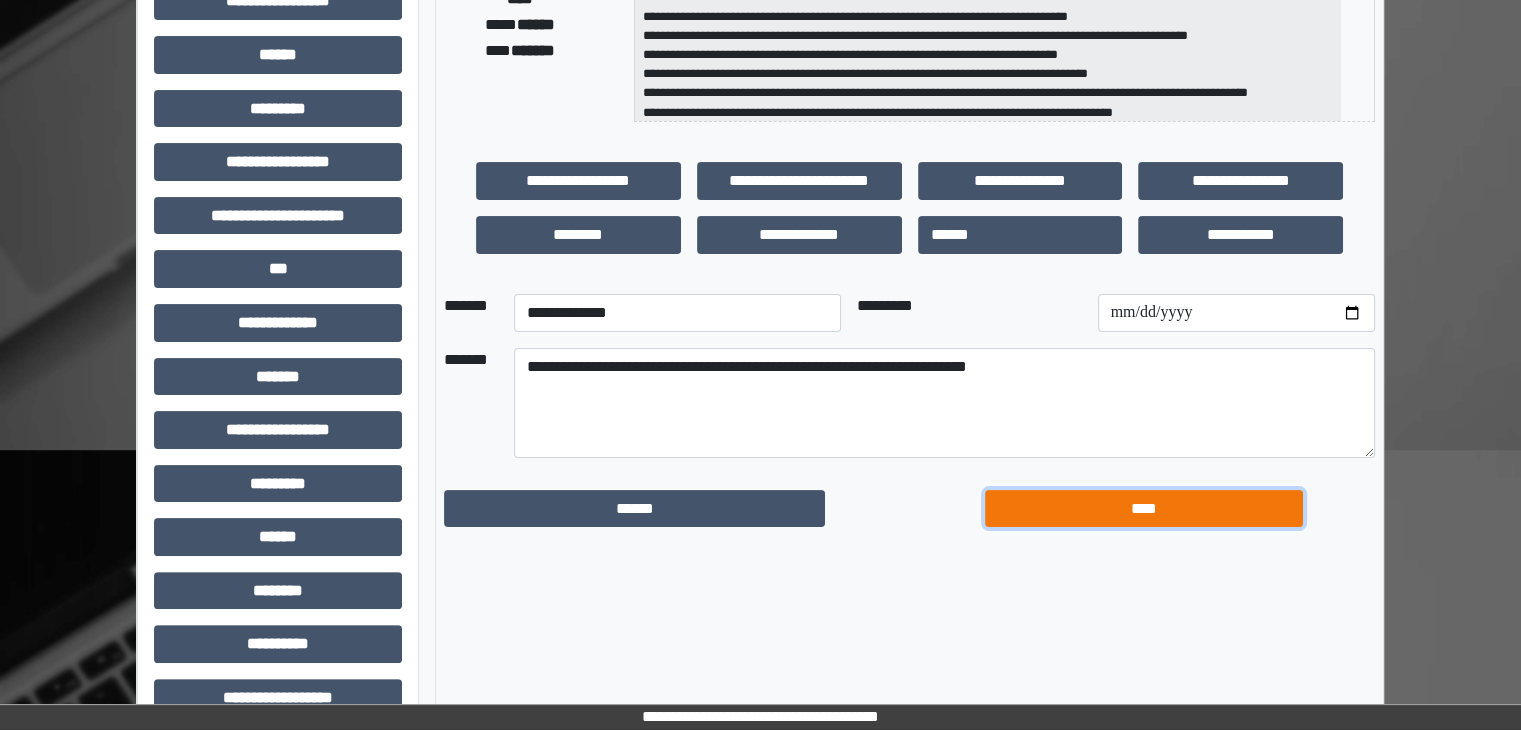 click on "****" at bounding box center (1144, 509) 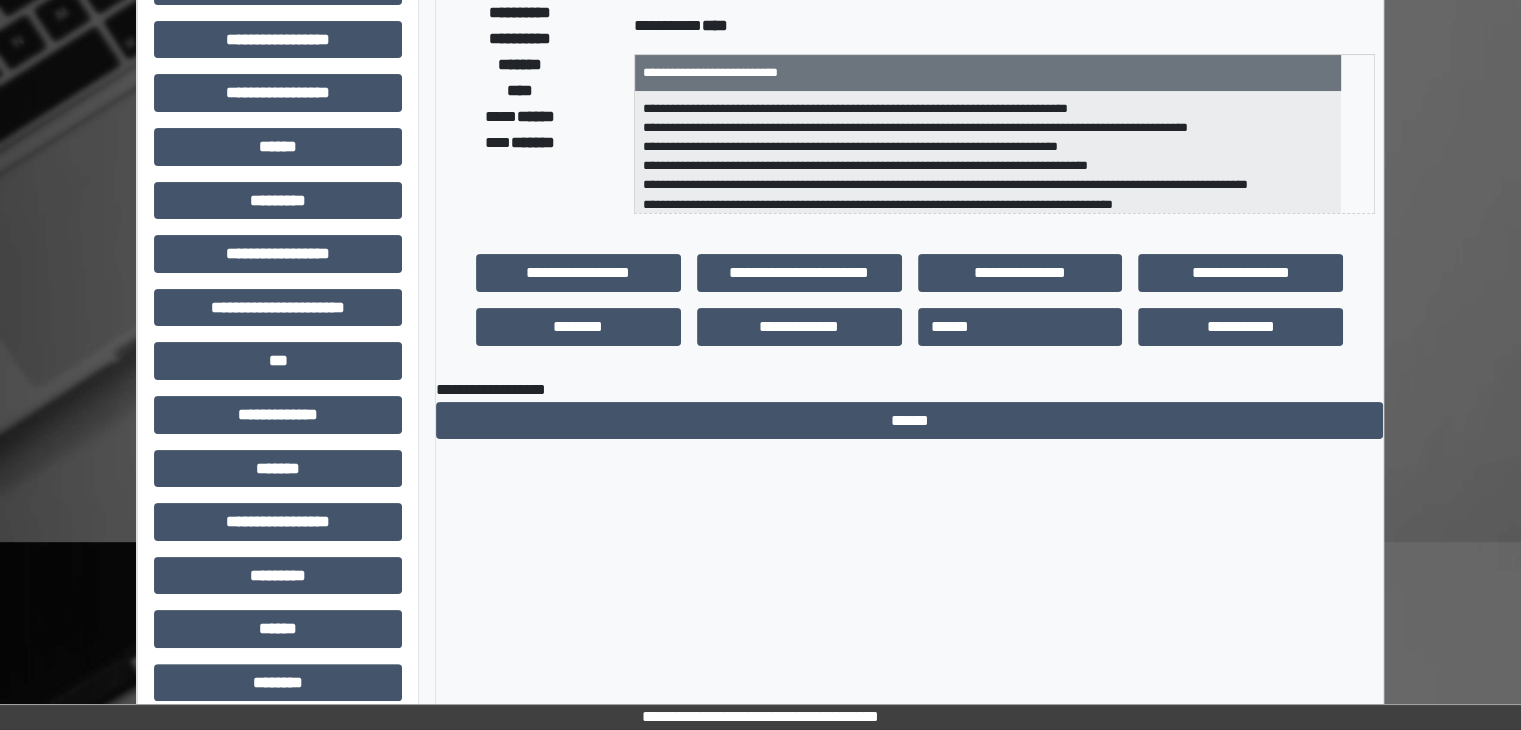 scroll, scrollTop: 0, scrollLeft: 0, axis: both 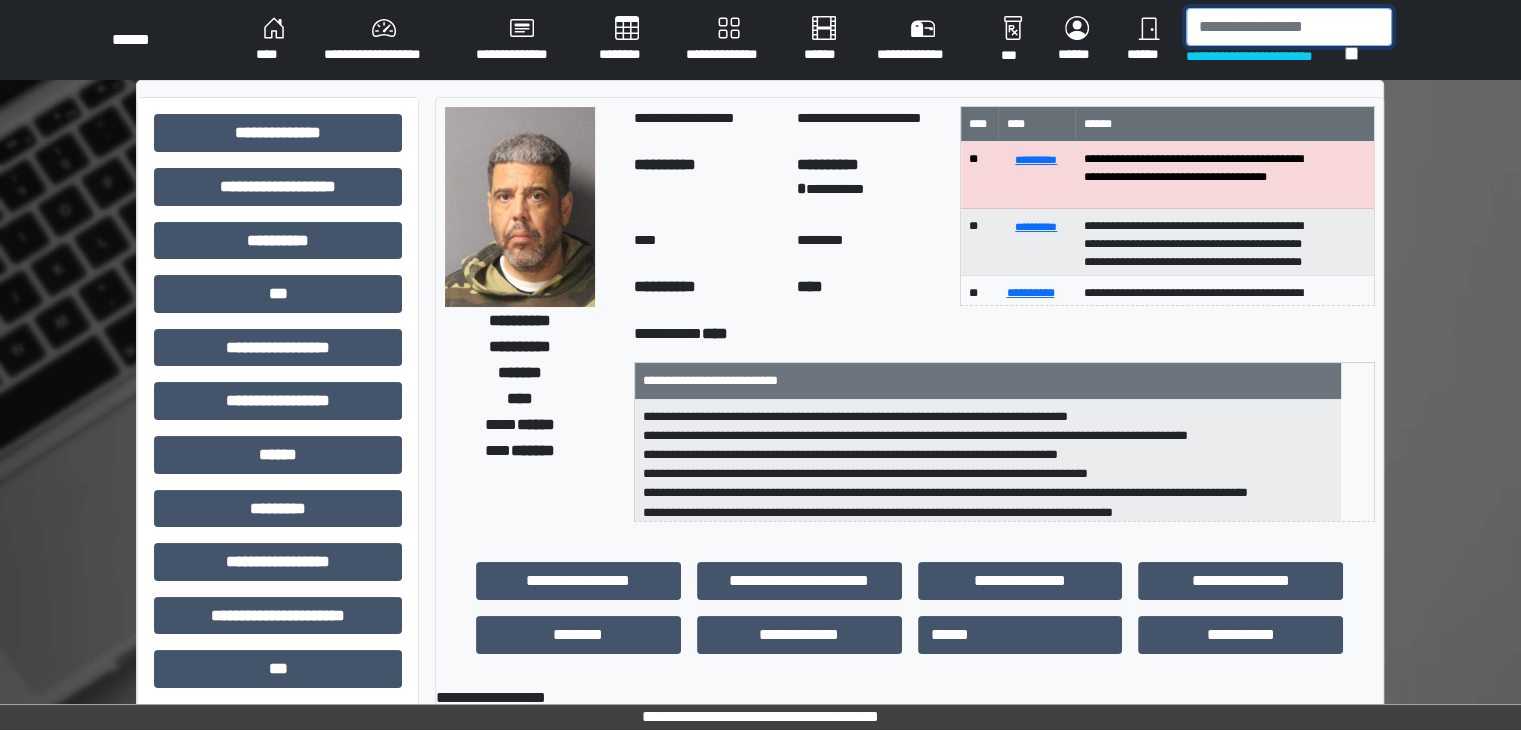 click at bounding box center [1289, 27] 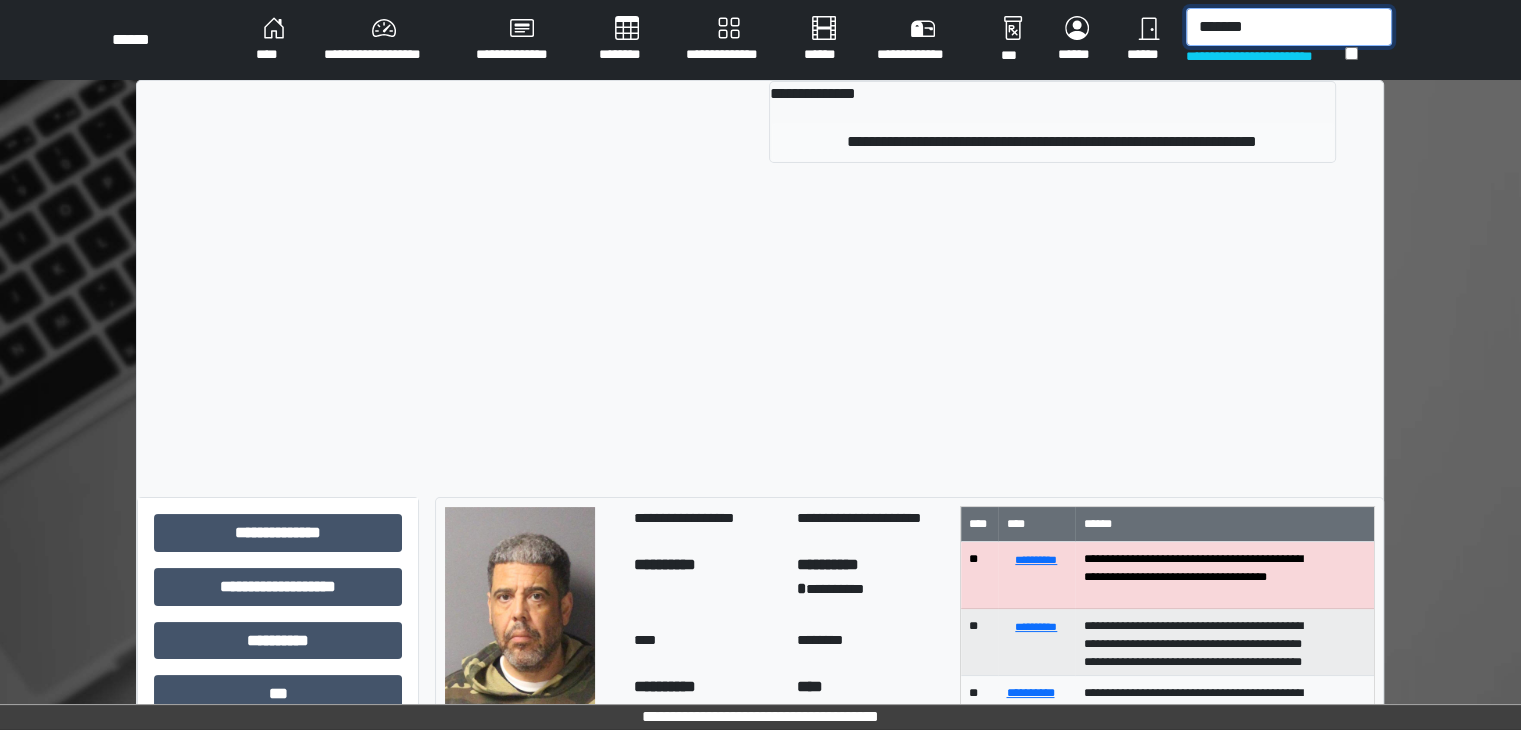 type on "*******" 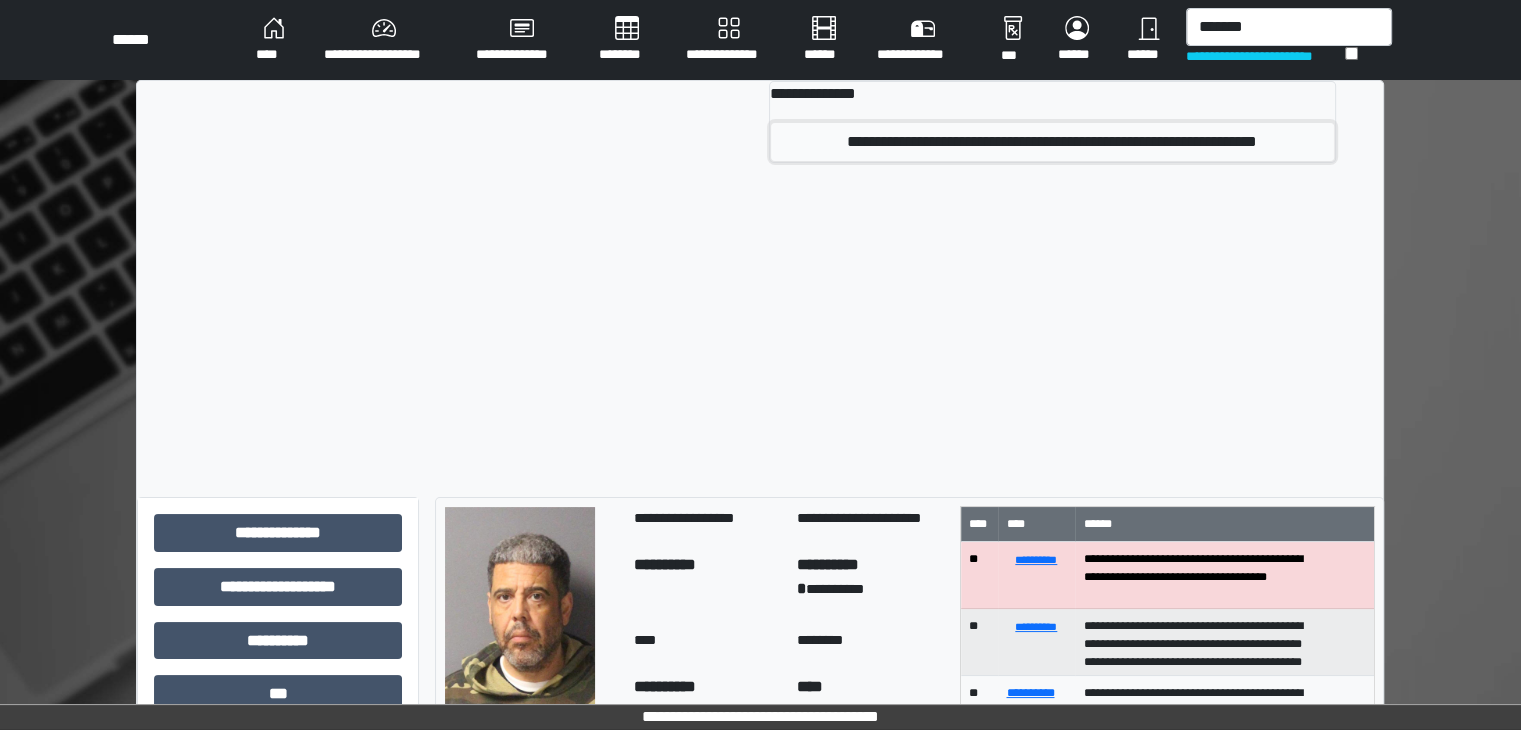 click on "**********" at bounding box center [1052, 142] 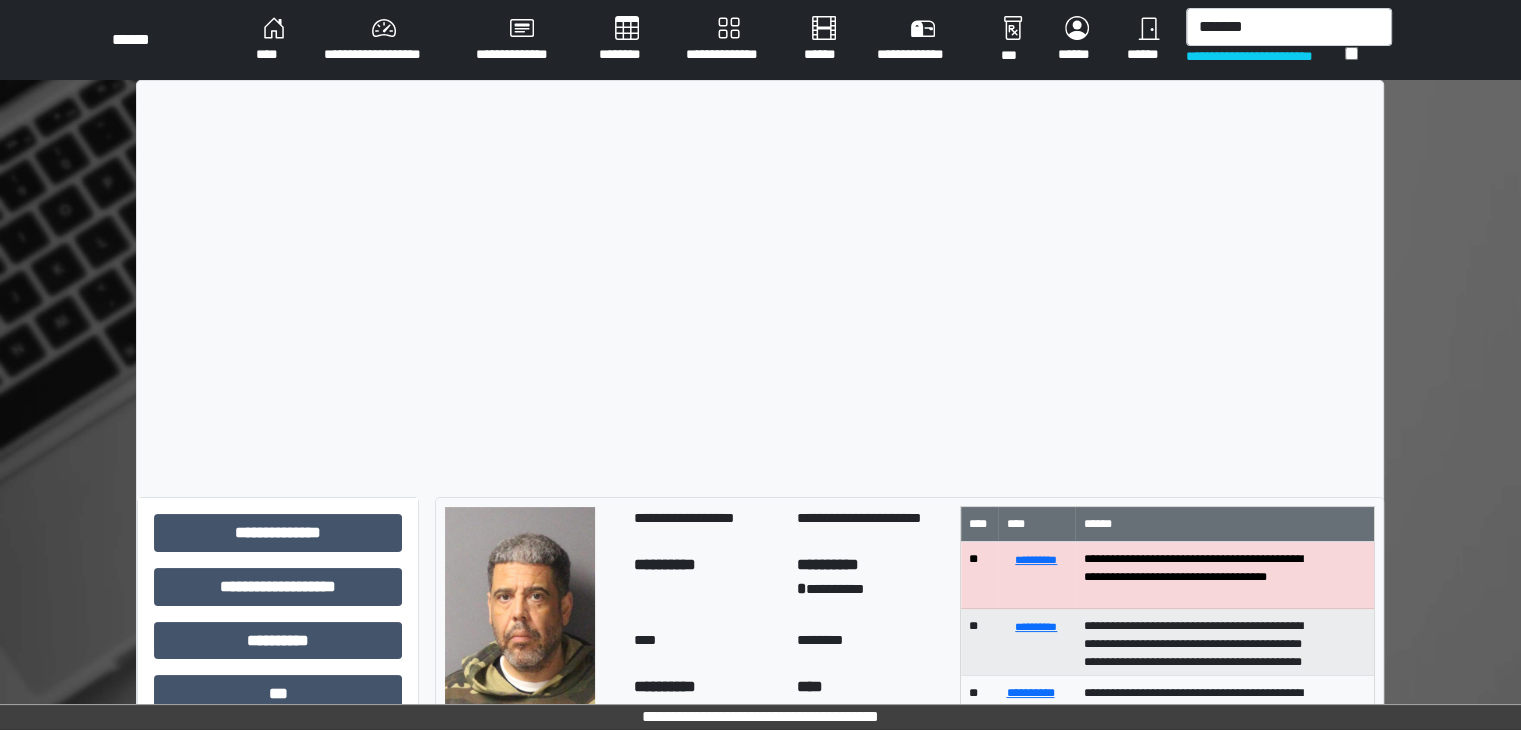 type 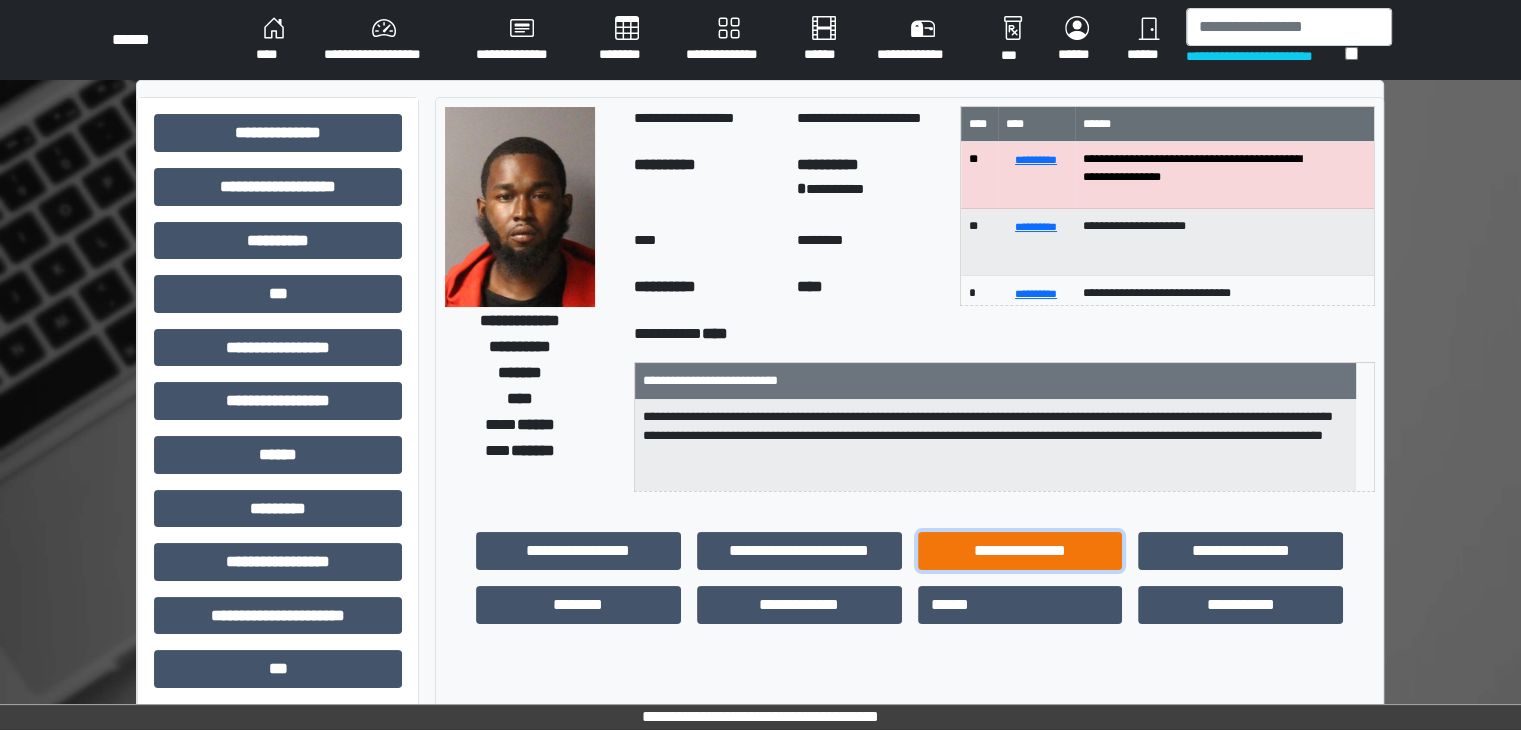 click on "**********" at bounding box center [1020, 551] 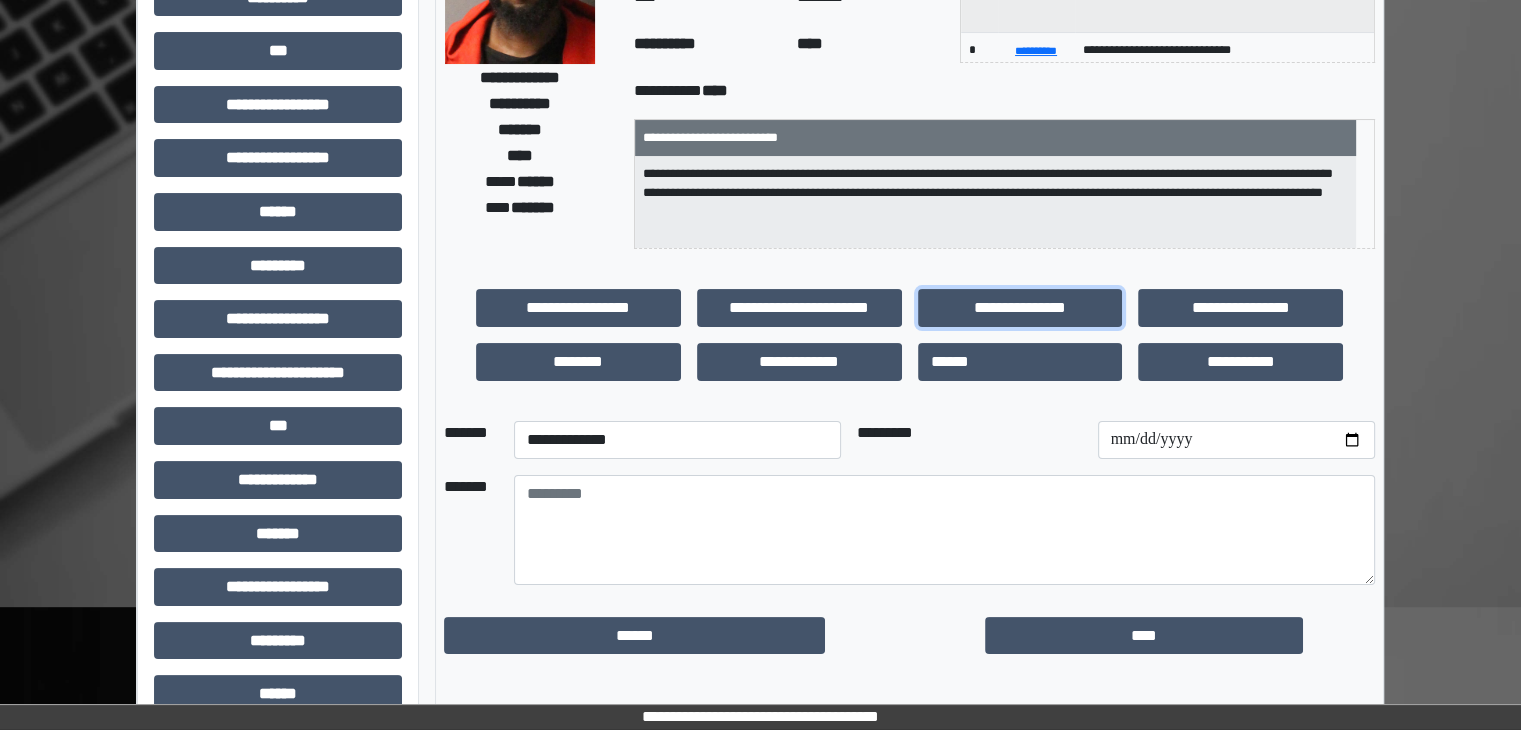 scroll, scrollTop: 300, scrollLeft: 0, axis: vertical 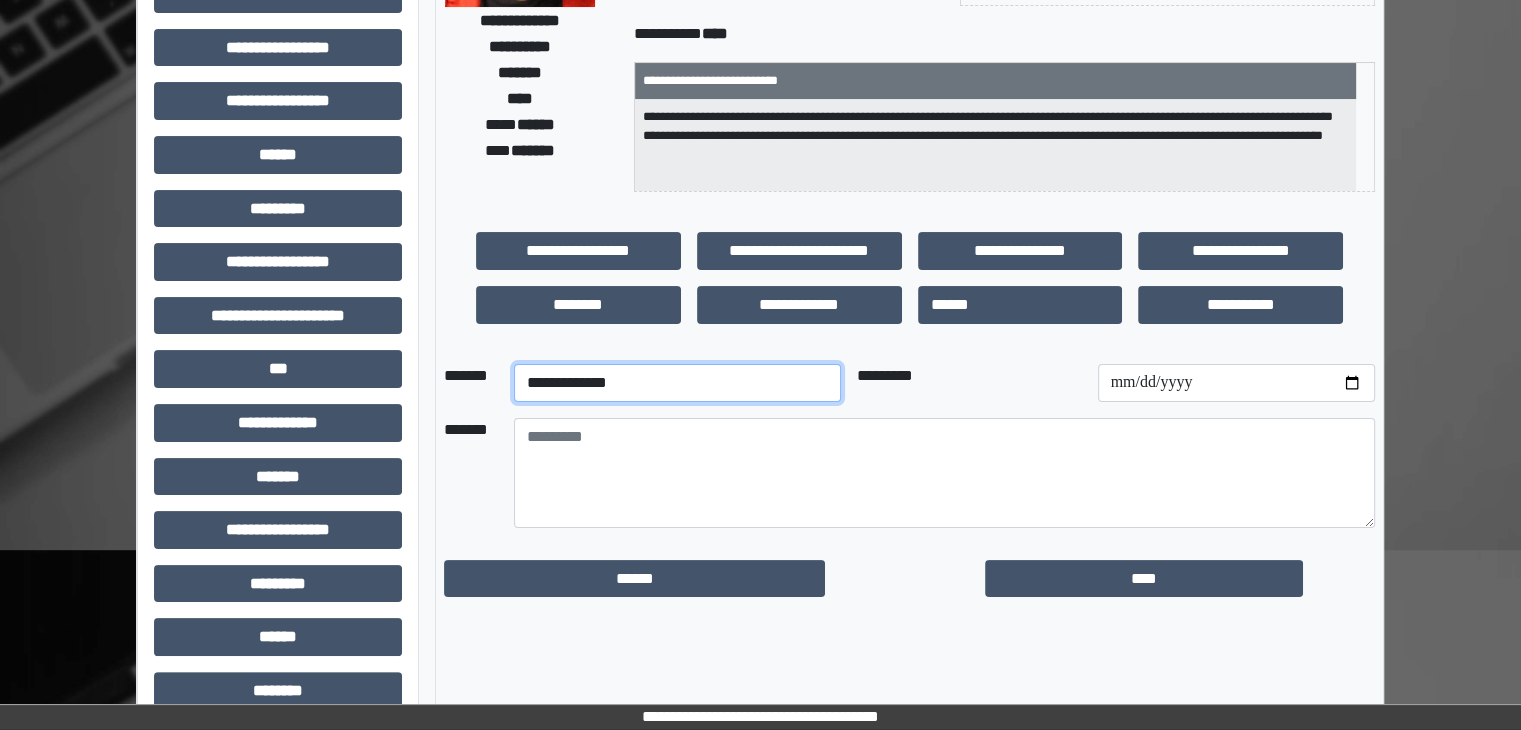 click on "**********" at bounding box center [677, 383] 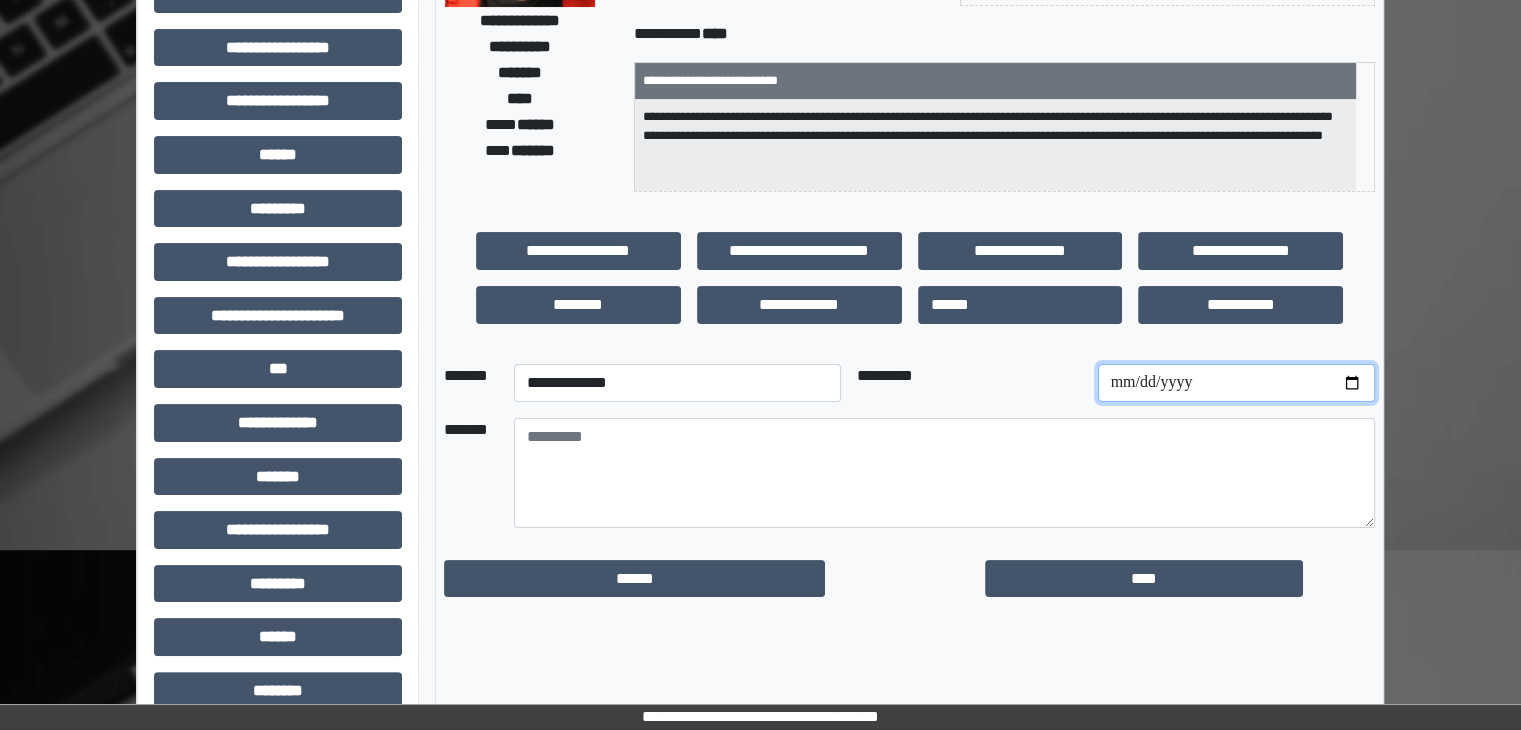 click at bounding box center (1236, 383) 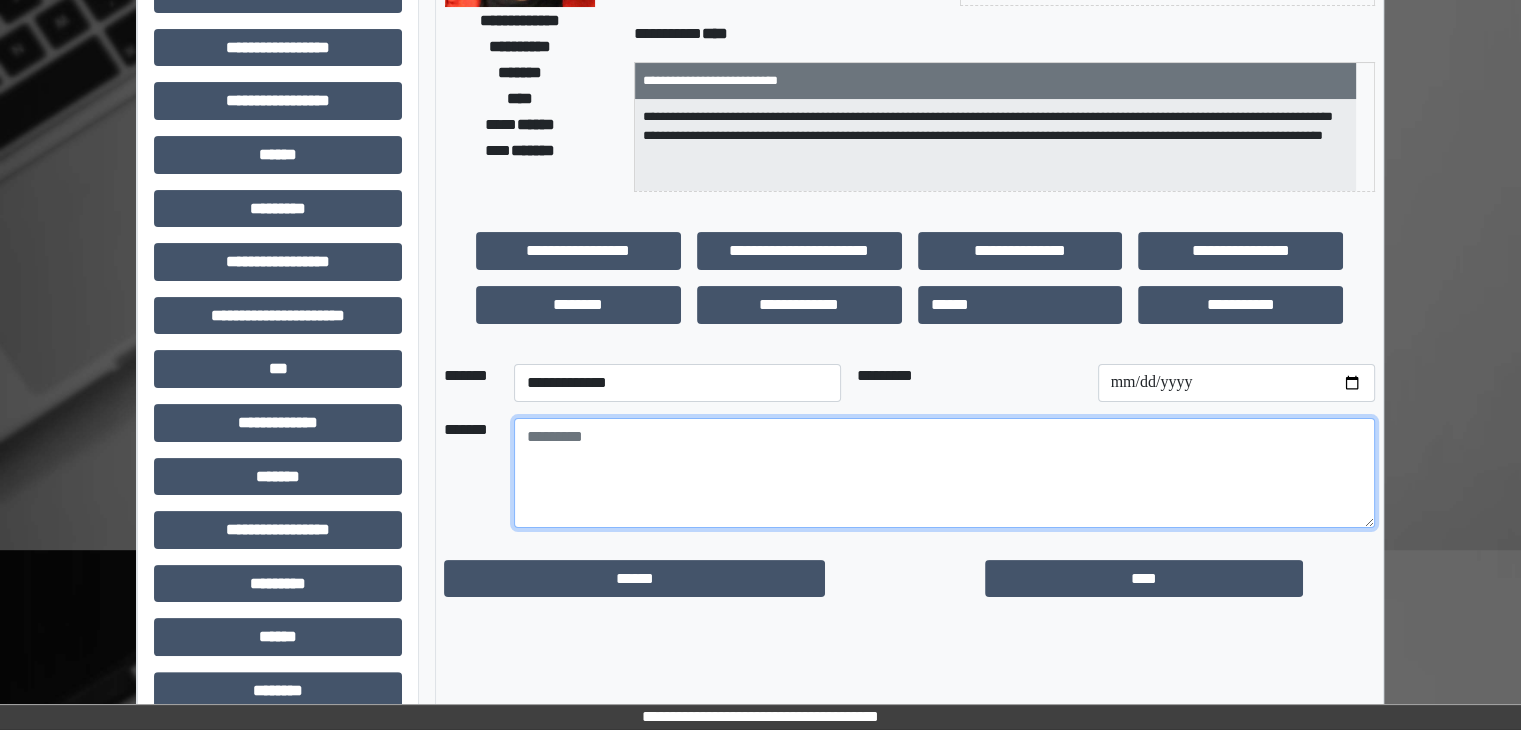 click at bounding box center [944, 473] 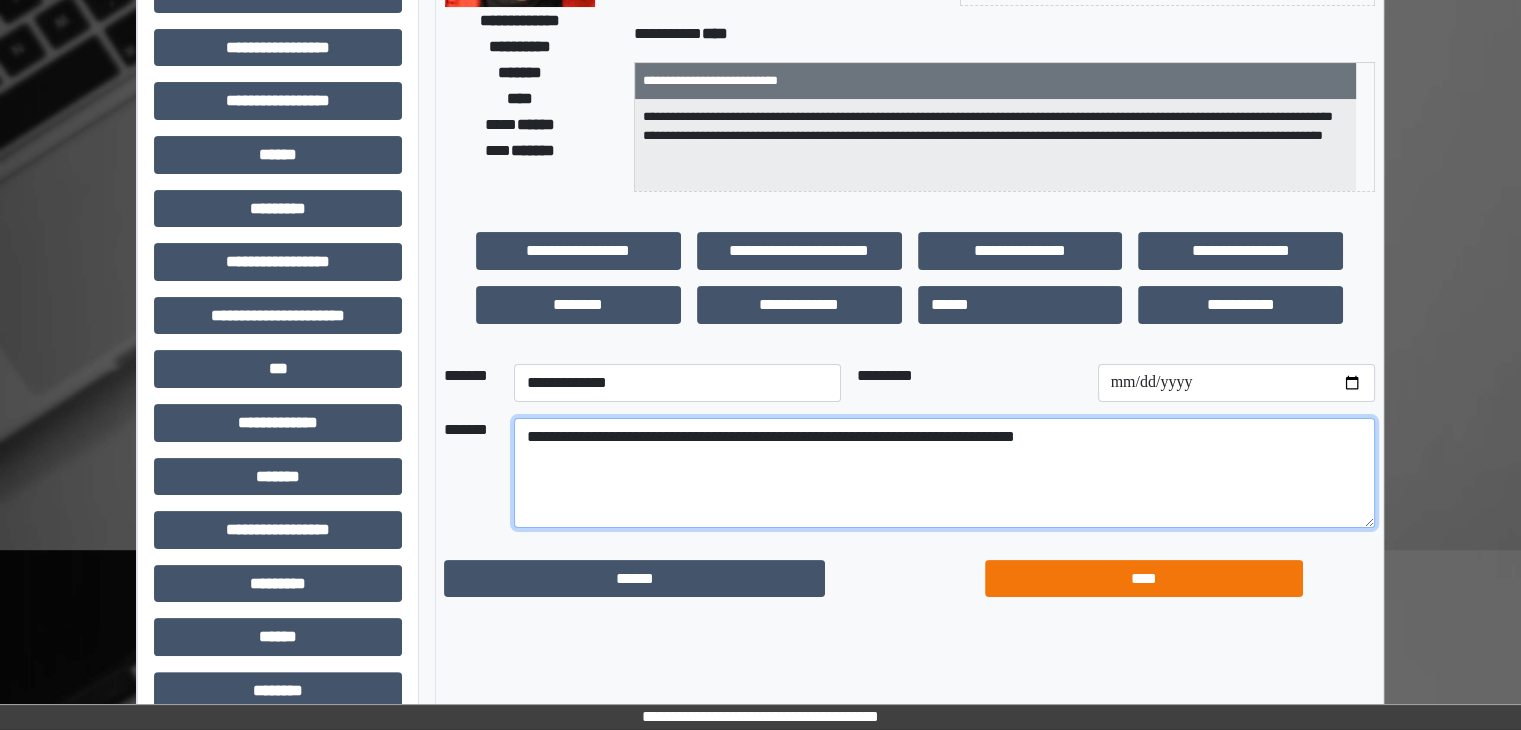 type on "**********" 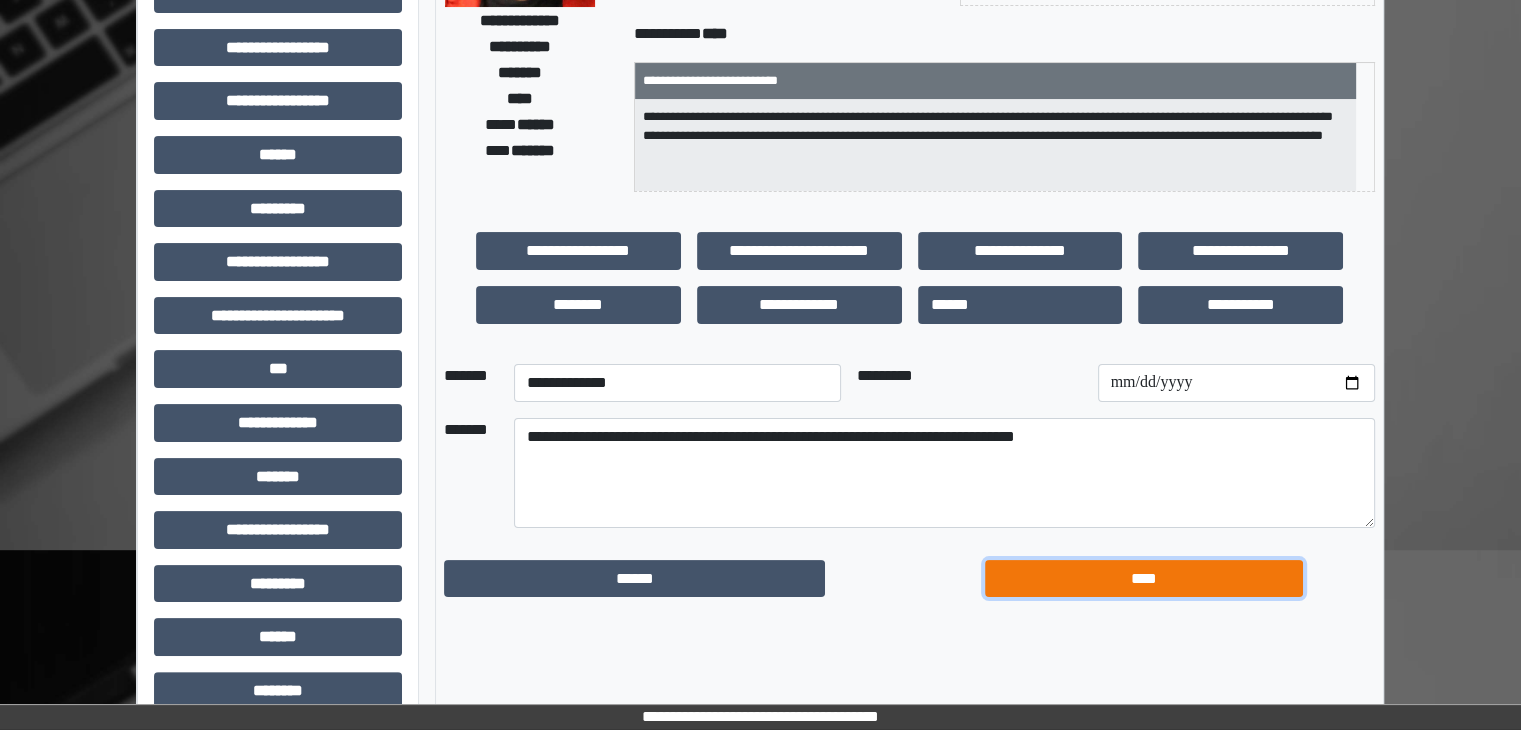 click on "****" at bounding box center [1144, 579] 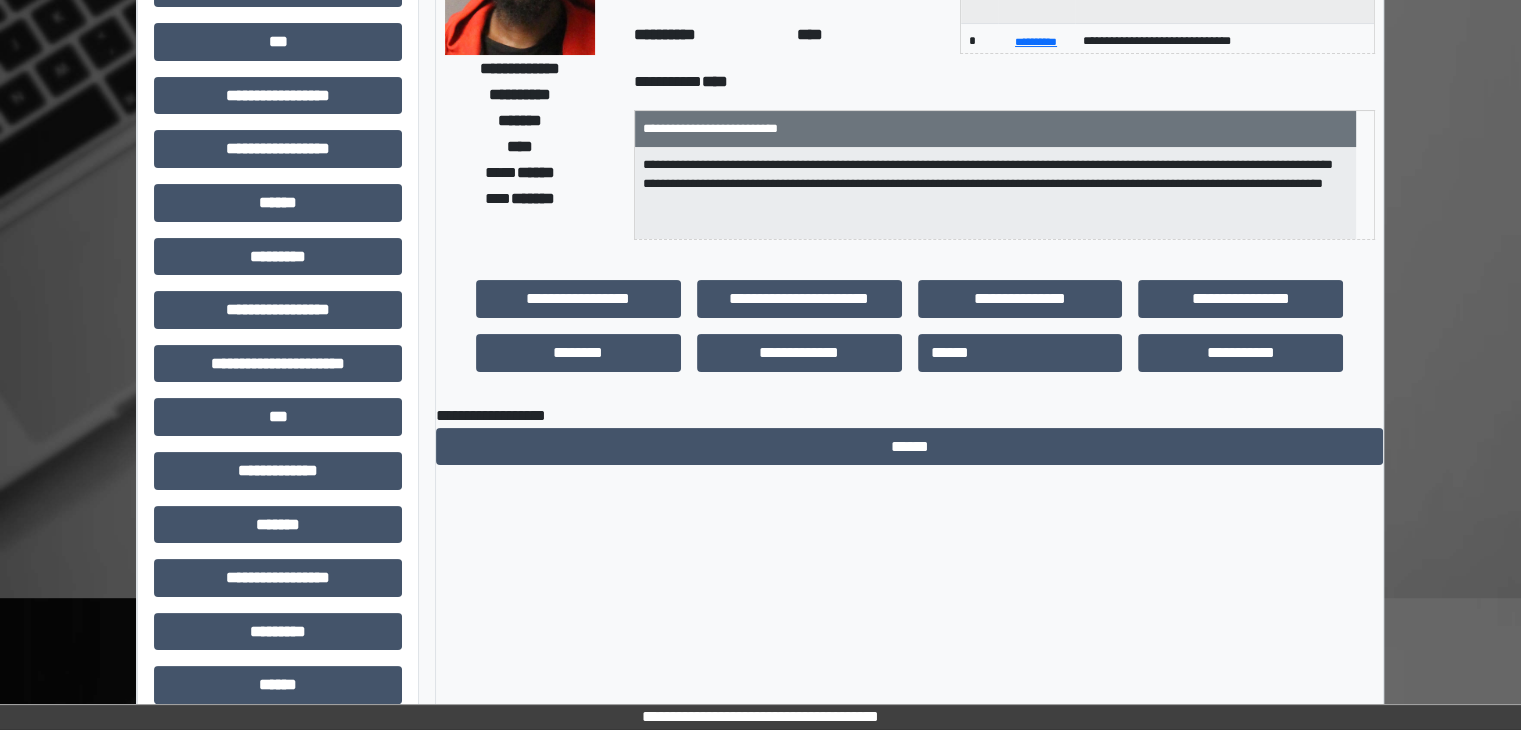 scroll, scrollTop: 0, scrollLeft: 0, axis: both 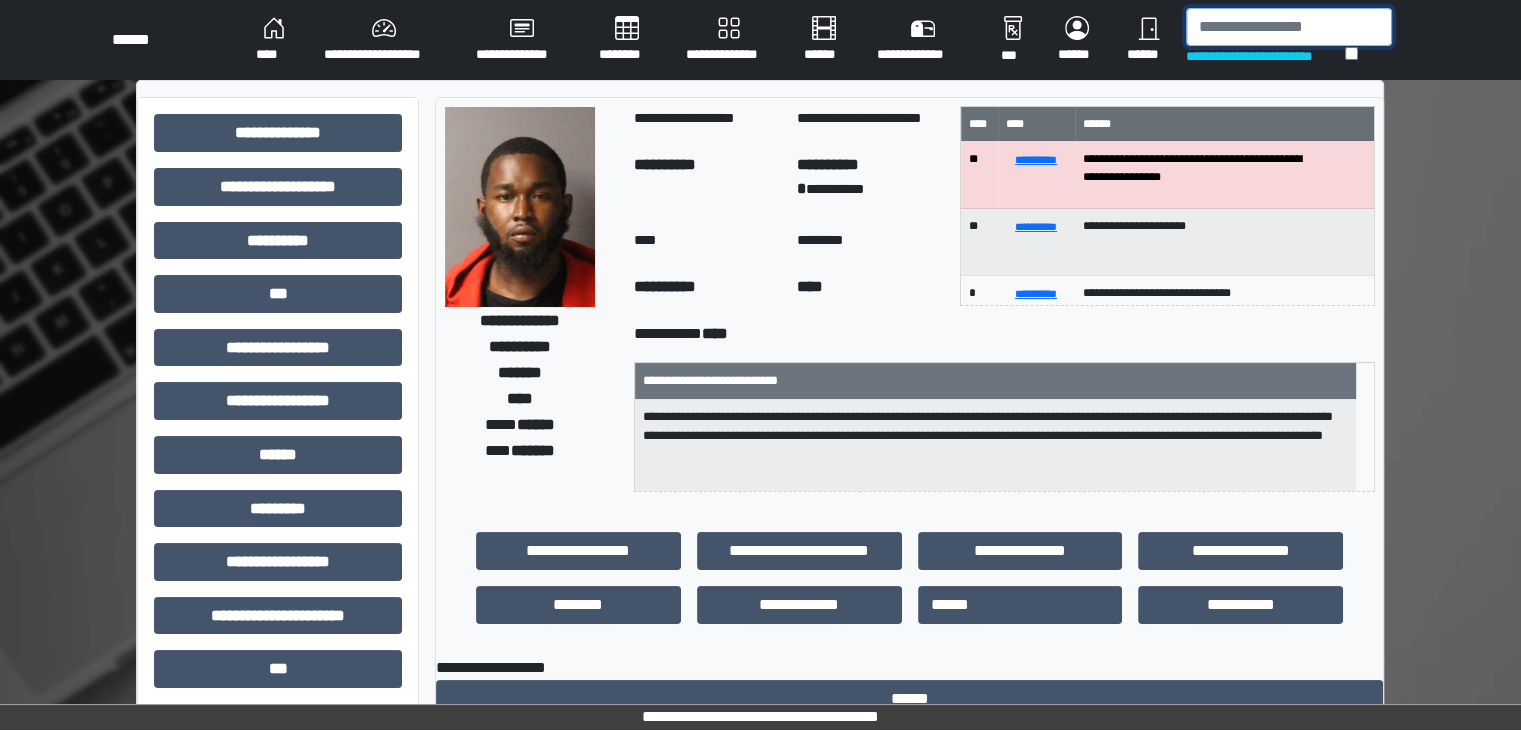 click at bounding box center [1289, 27] 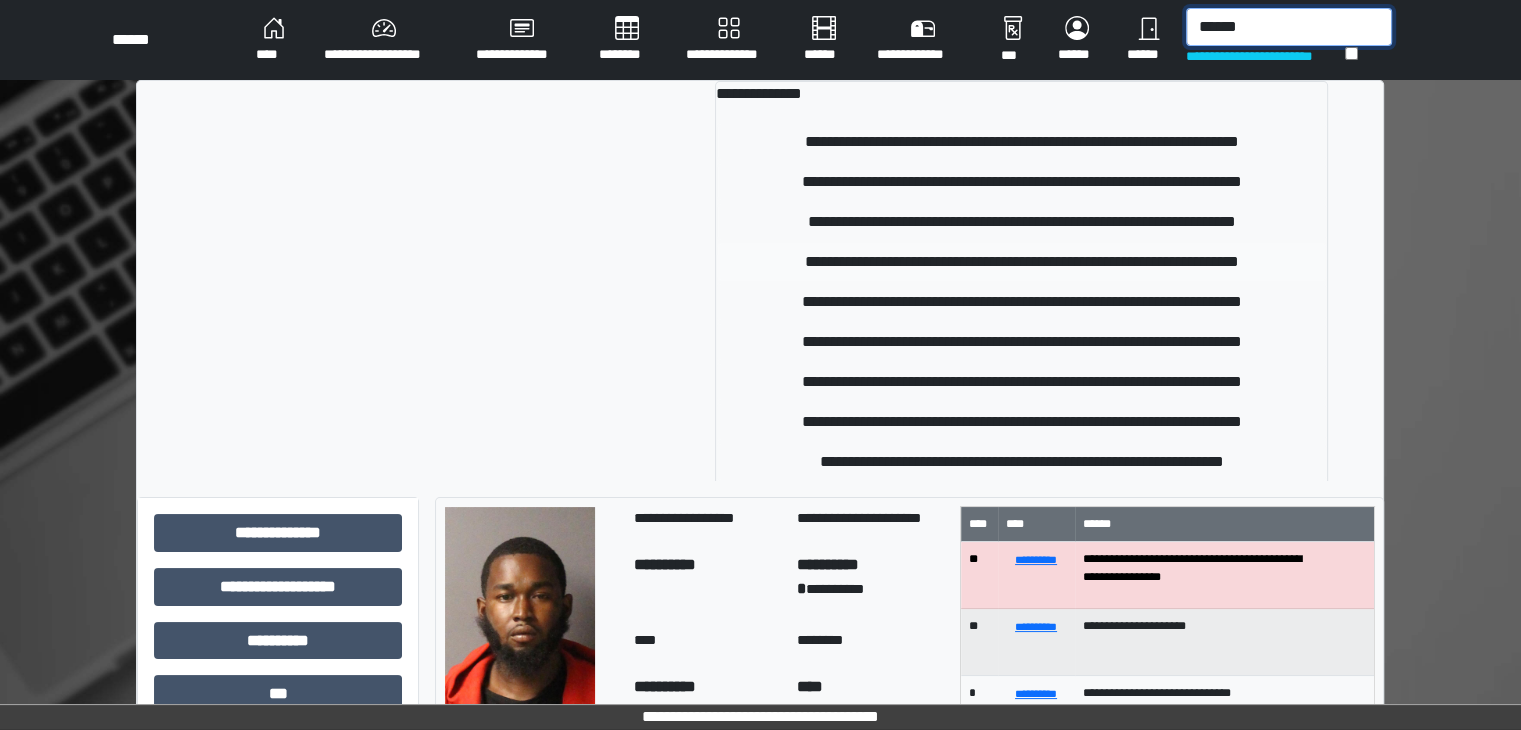 type on "******" 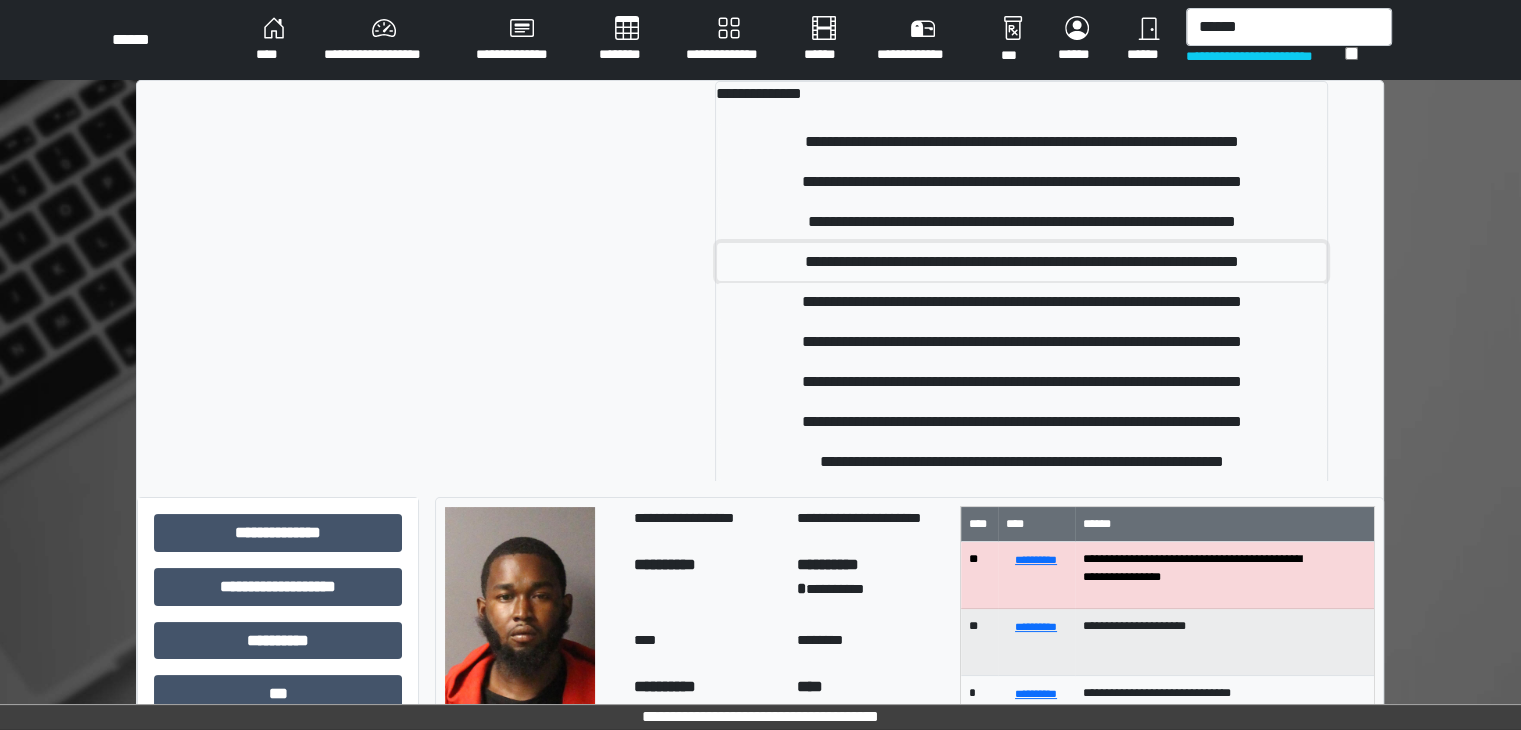 click on "**********" at bounding box center [1021, 262] 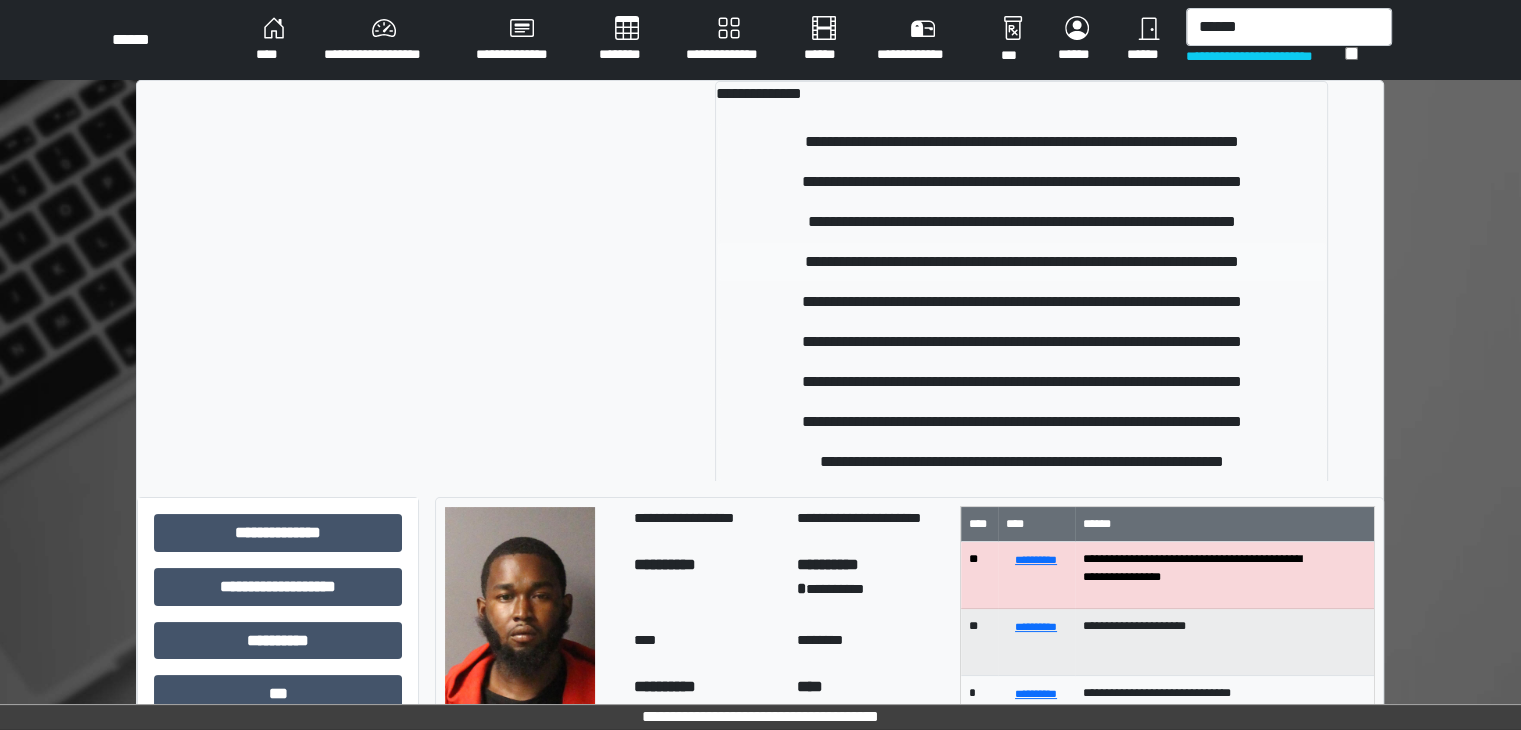 type 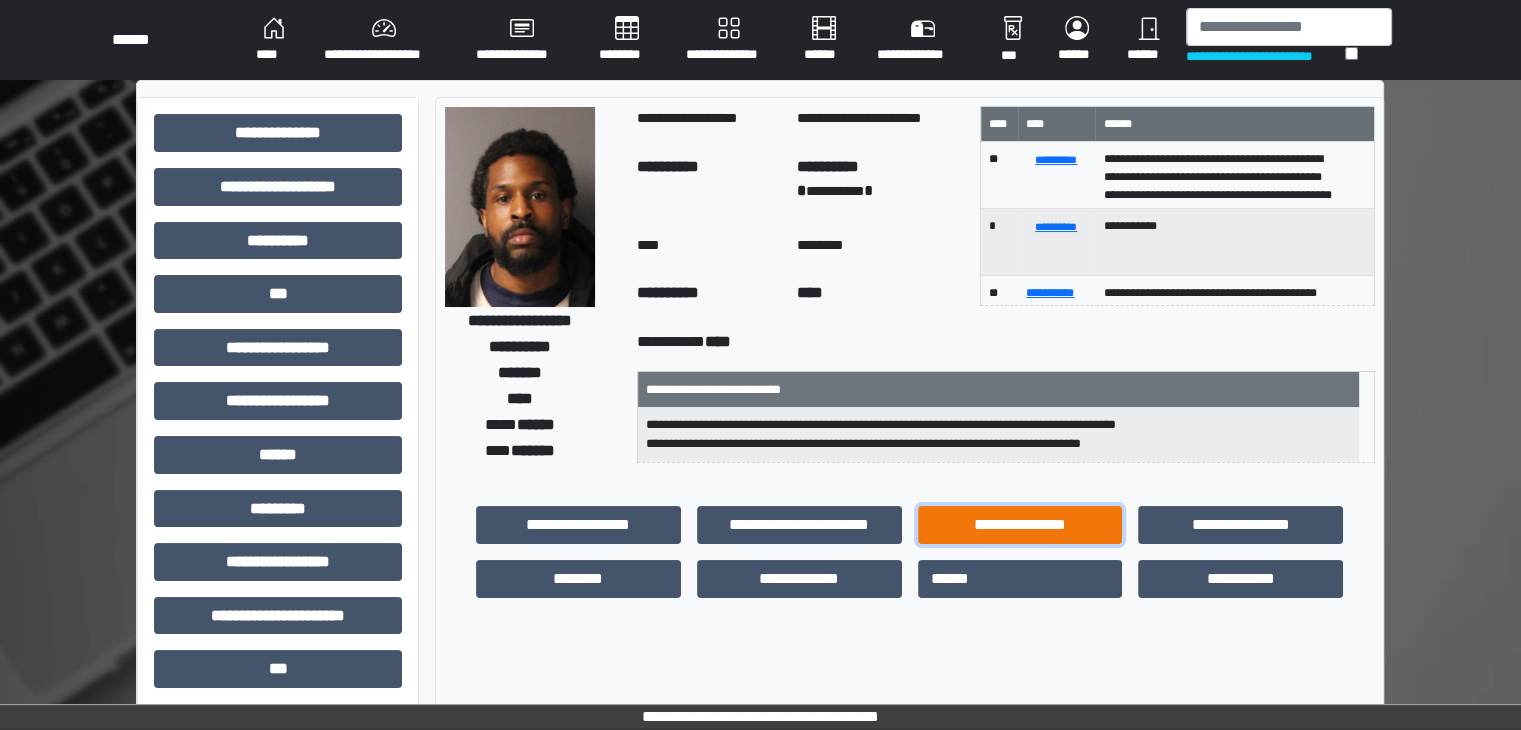 click on "**********" at bounding box center [1020, 525] 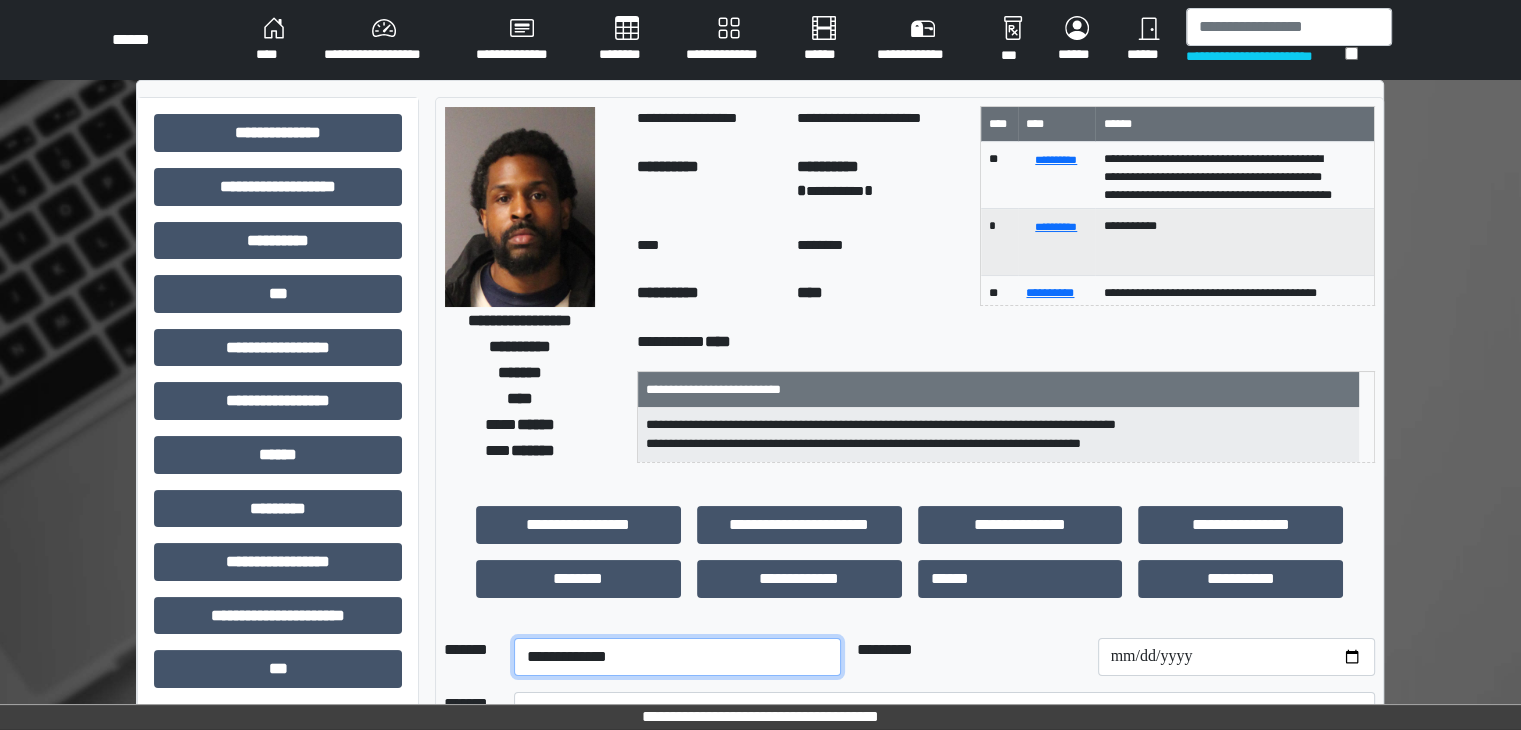 click on "**********" at bounding box center (677, 657) 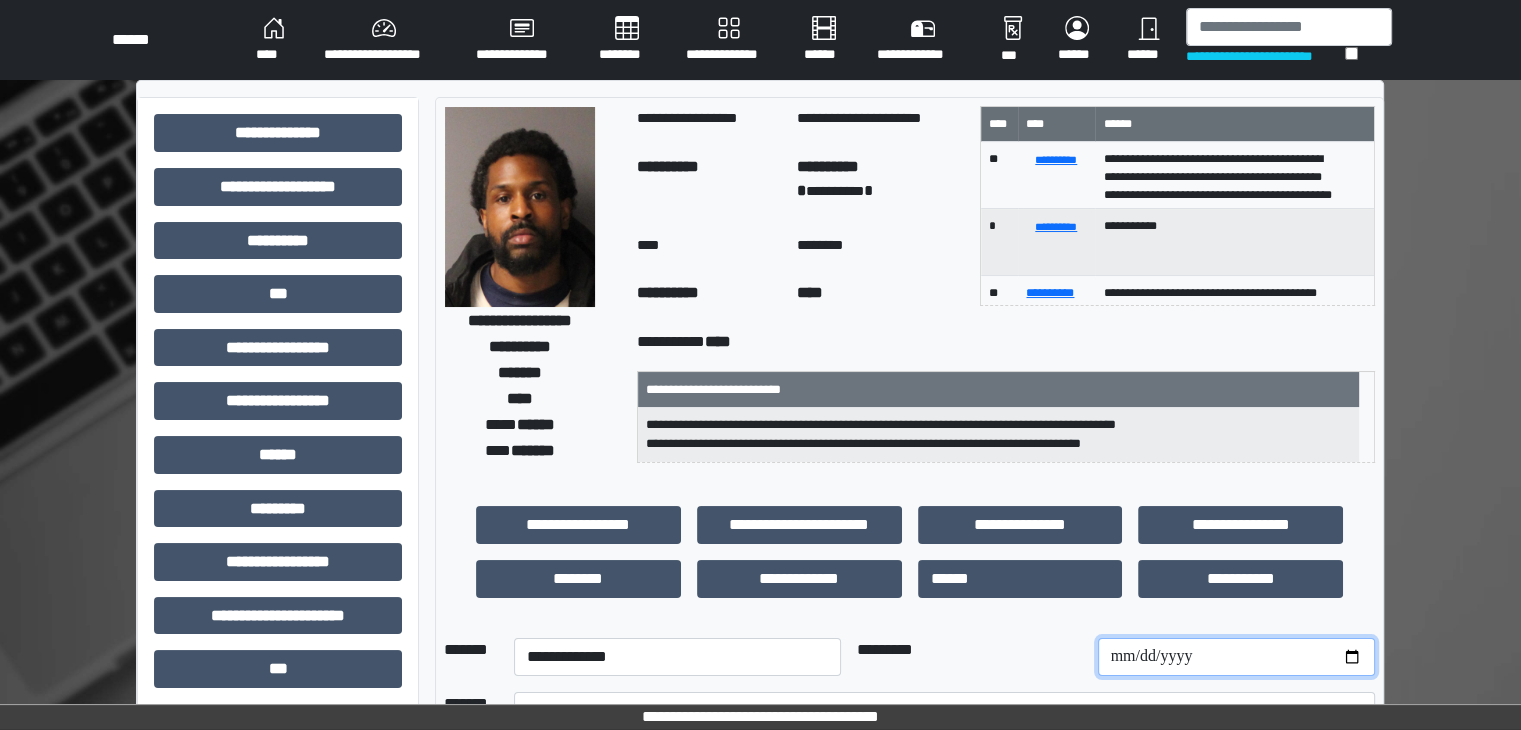 click at bounding box center [1236, 657] 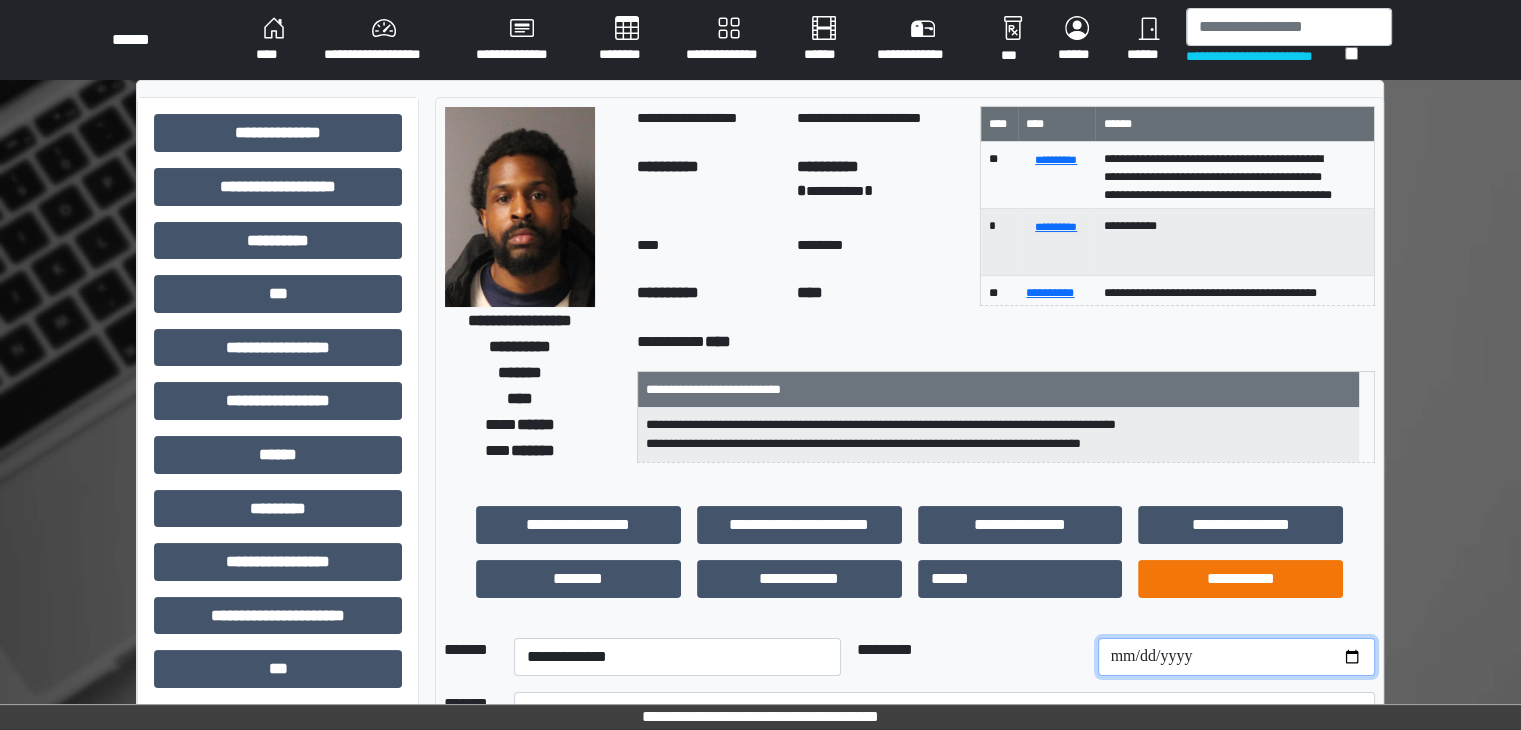 type on "**********" 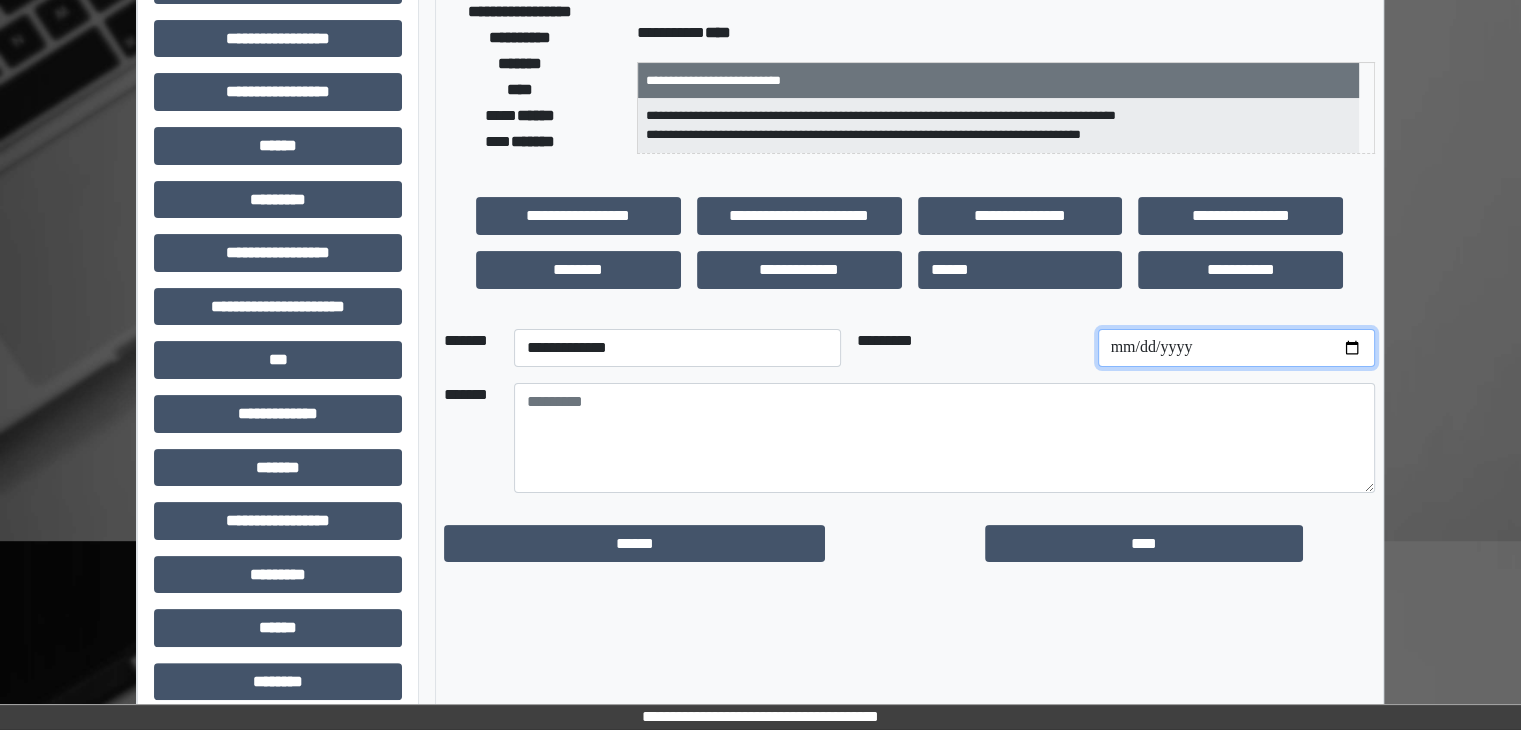scroll, scrollTop: 436, scrollLeft: 0, axis: vertical 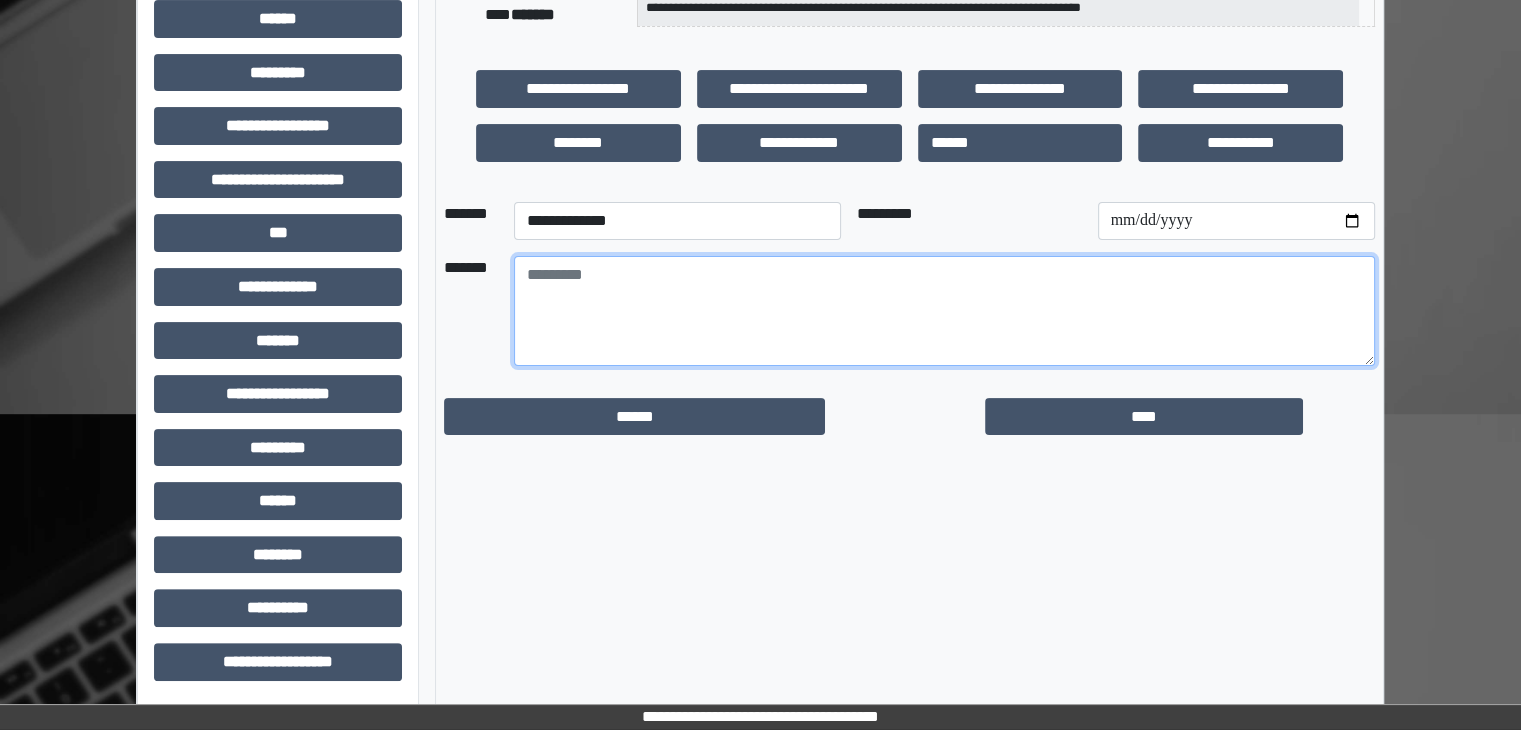 click at bounding box center [944, 311] 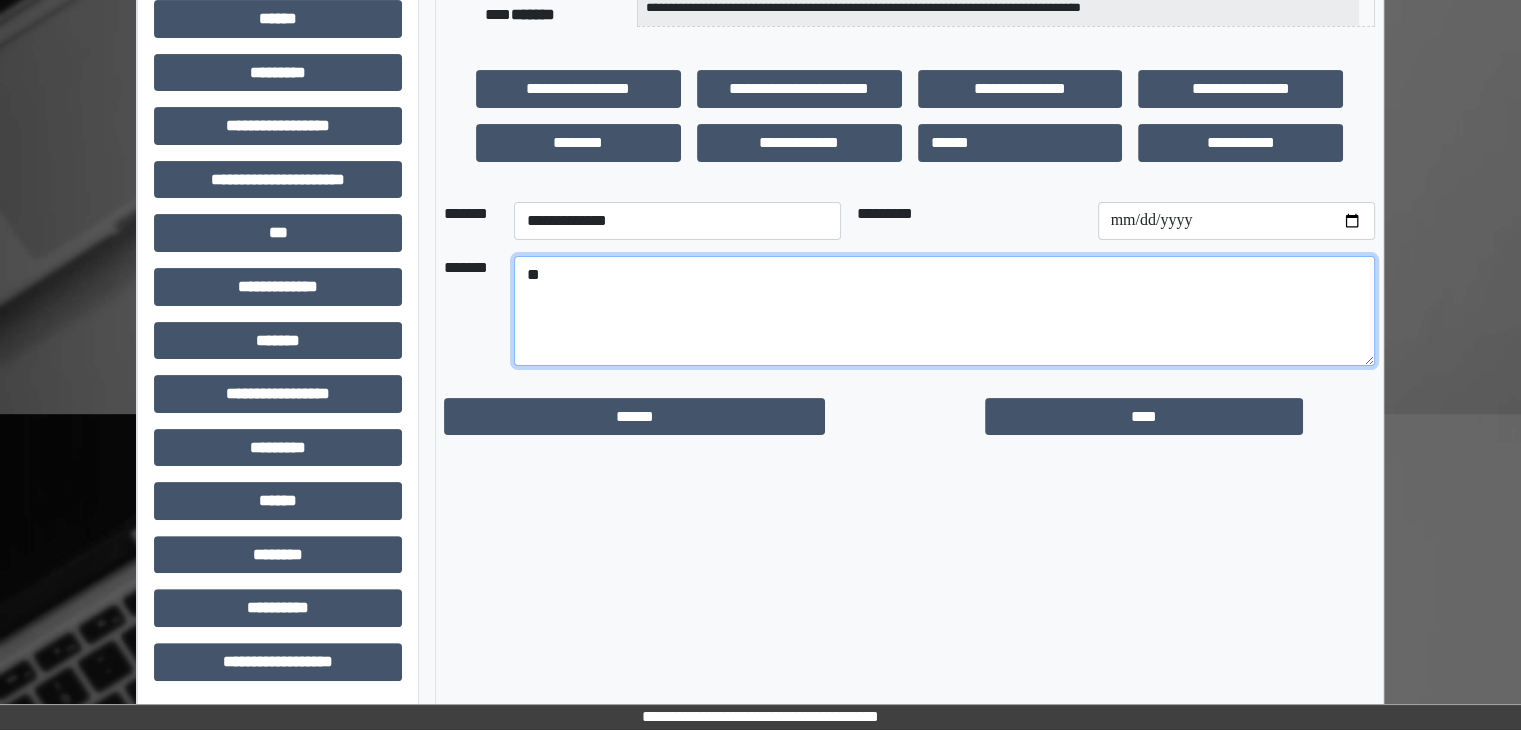 type on "*" 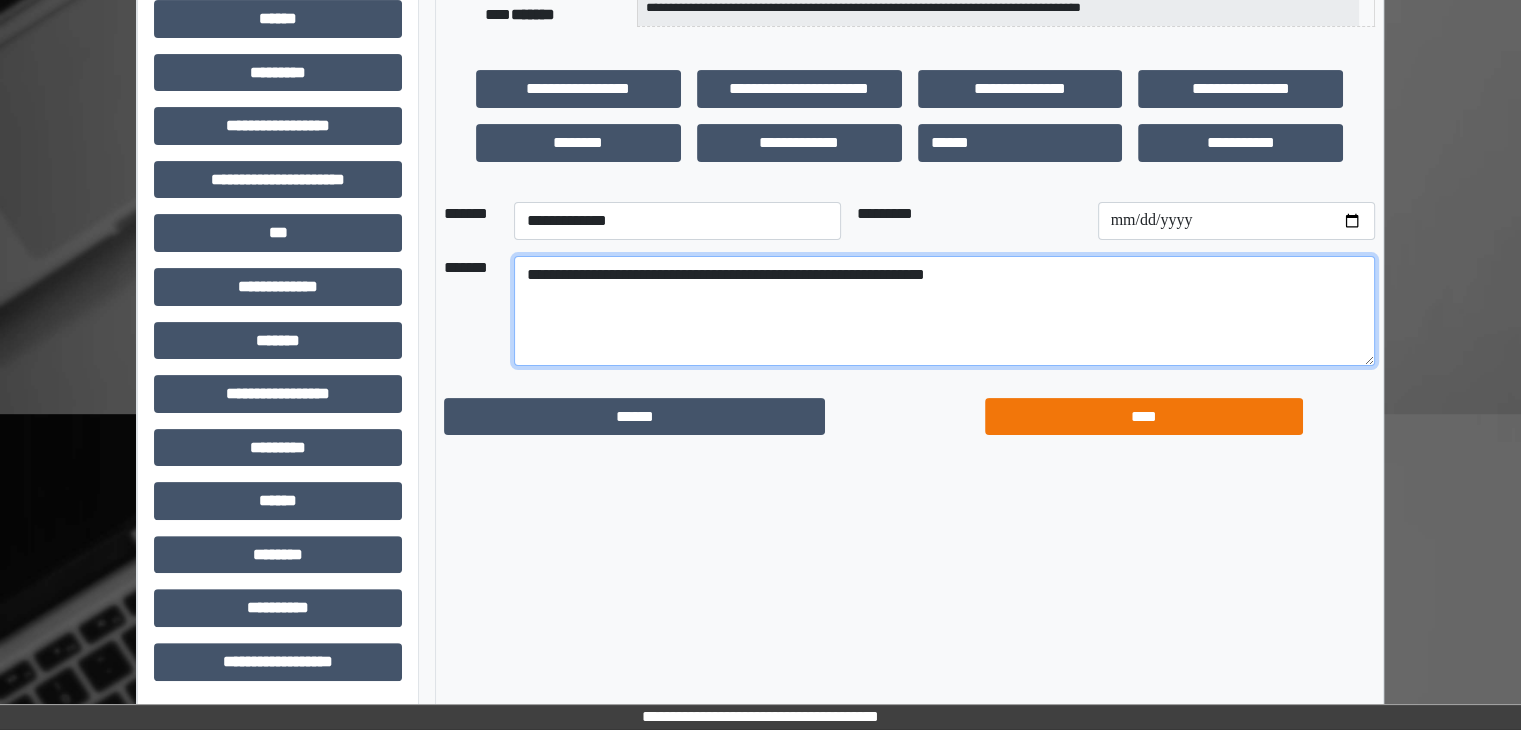 type on "**********" 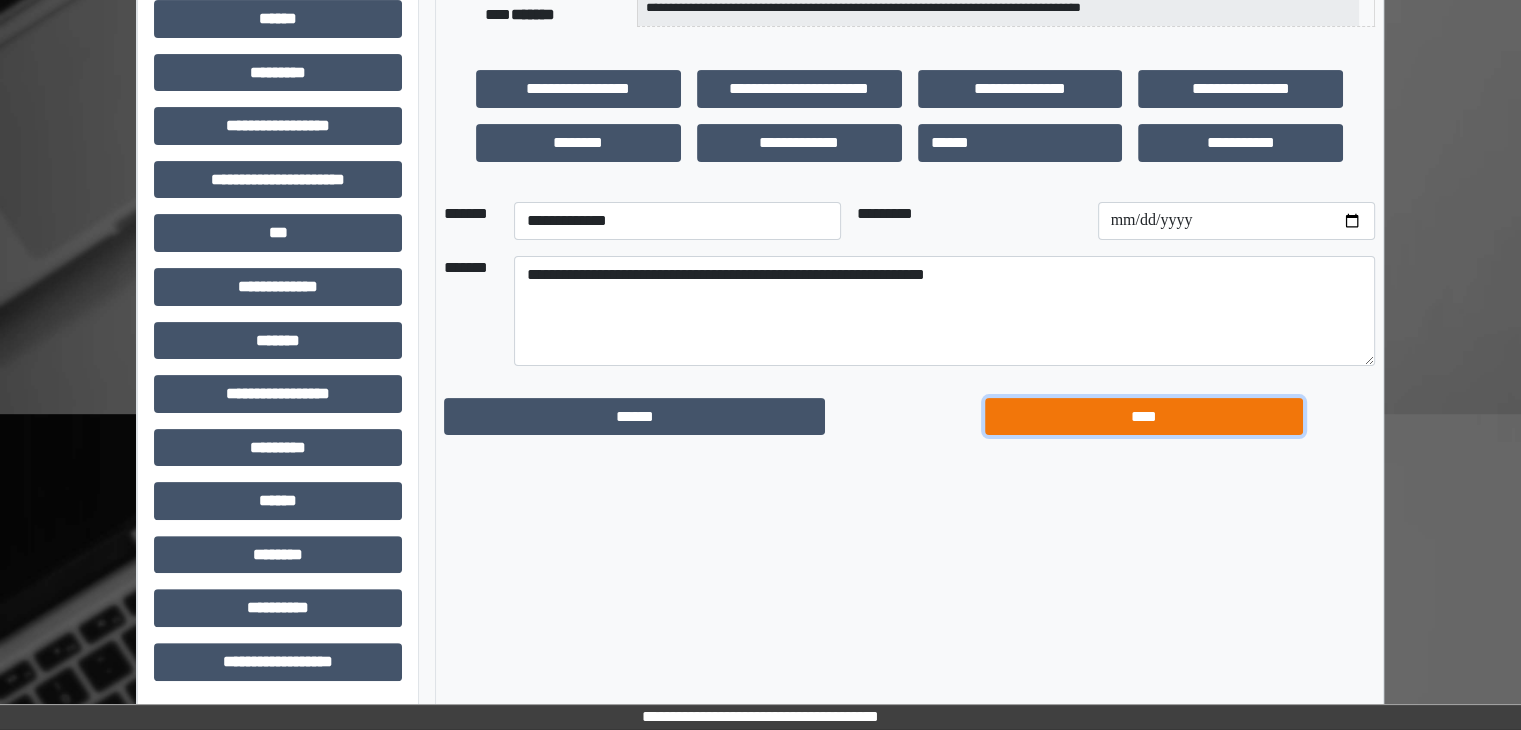 click on "****" at bounding box center [1144, 417] 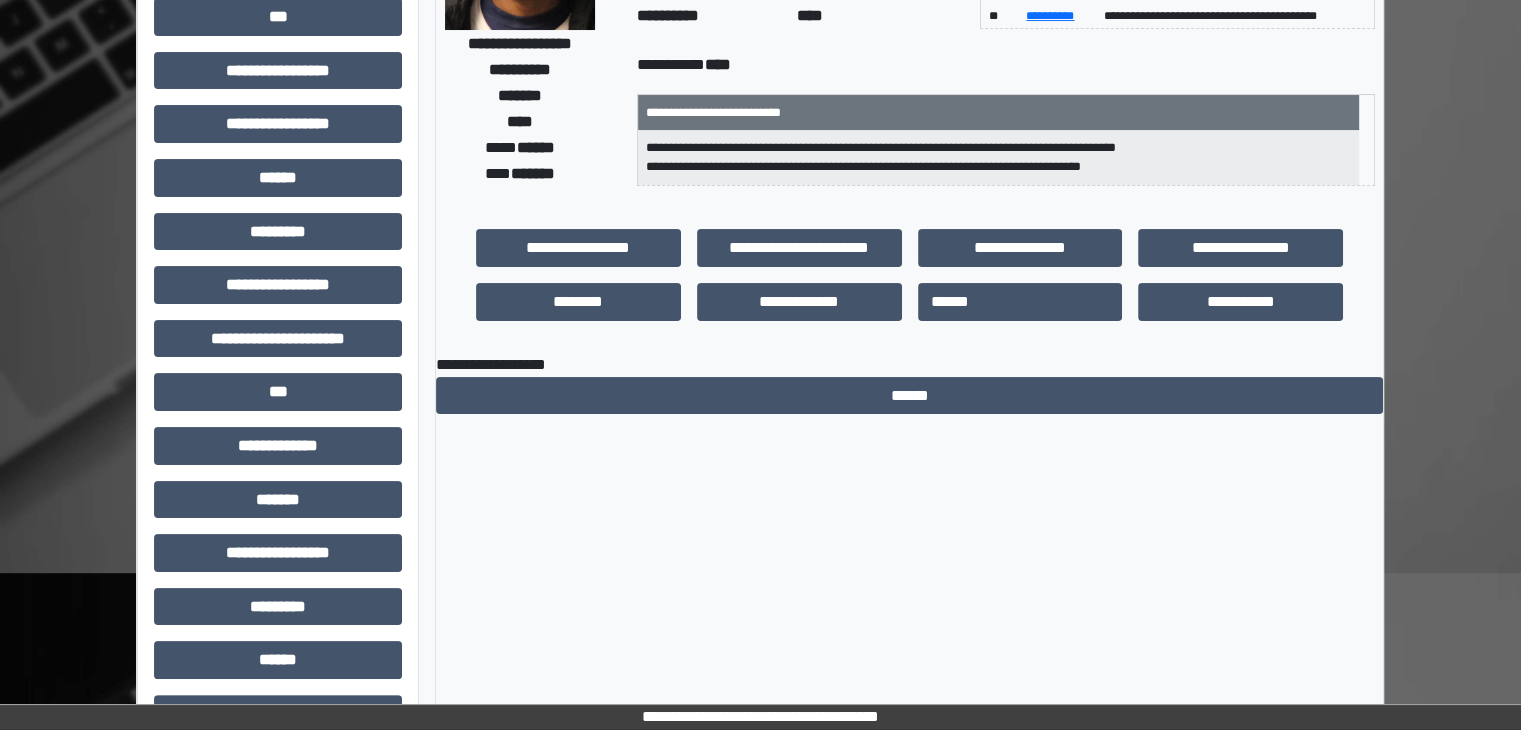 scroll, scrollTop: 0, scrollLeft: 0, axis: both 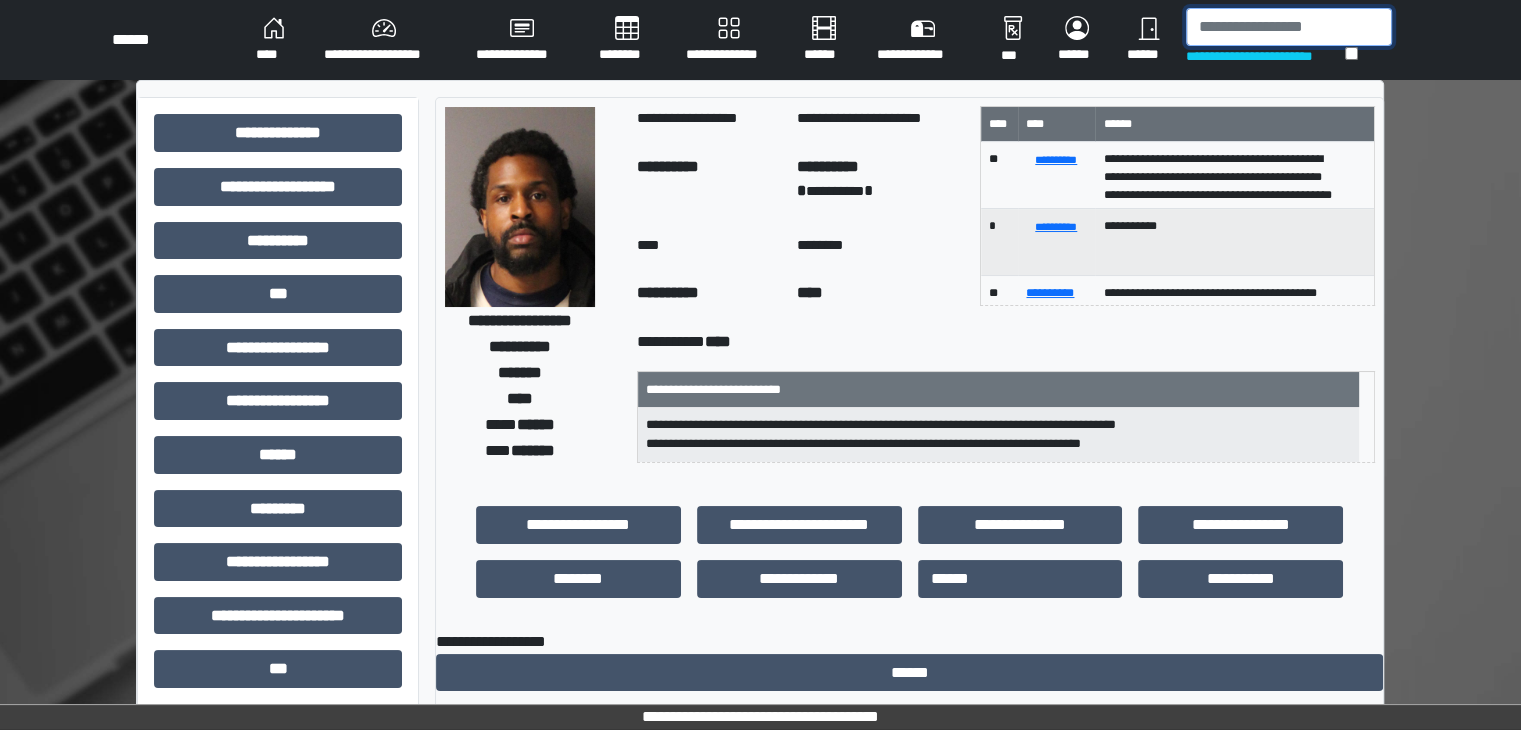 click at bounding box center [1289, 27] 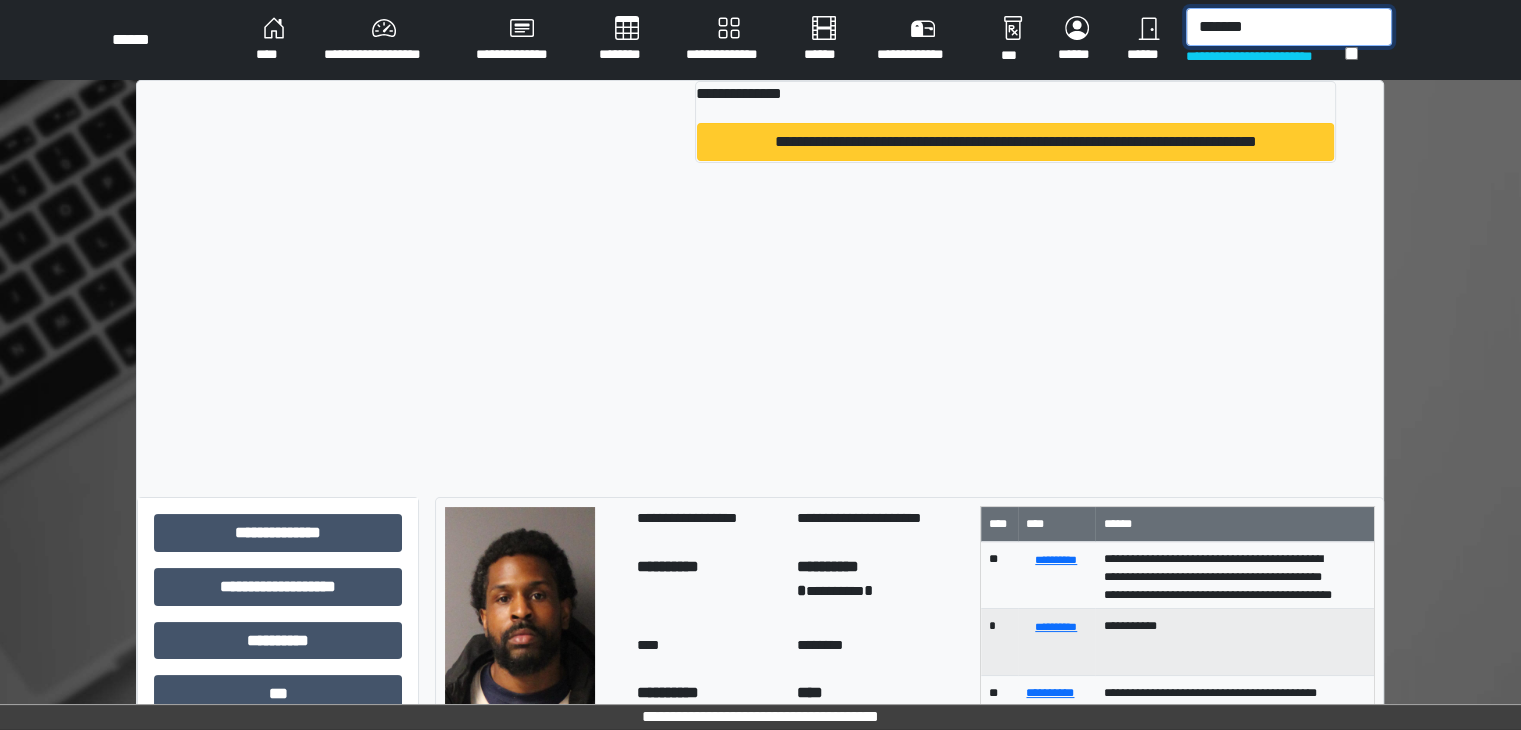 type on "*******" 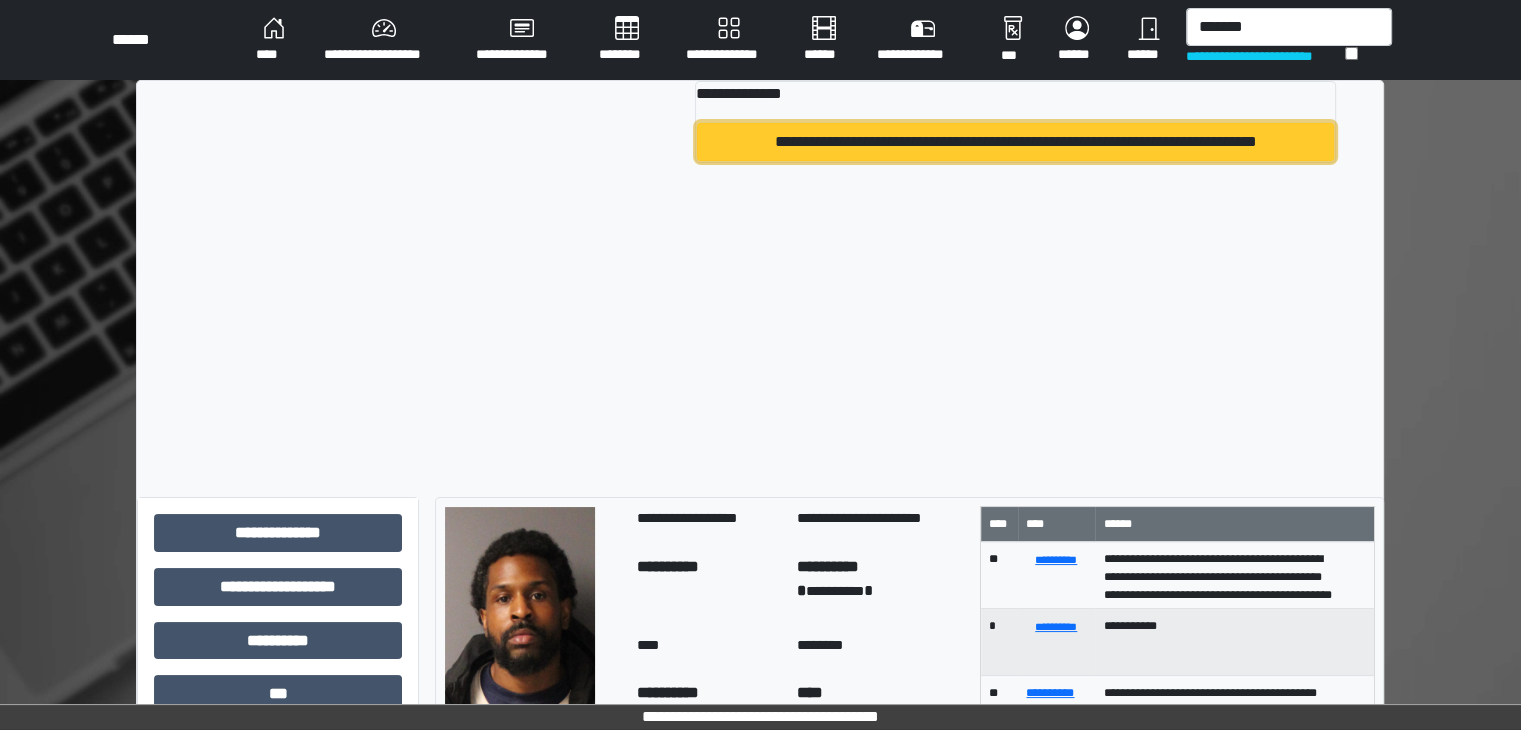 click on "**********" at bounding box center (1015, 142) 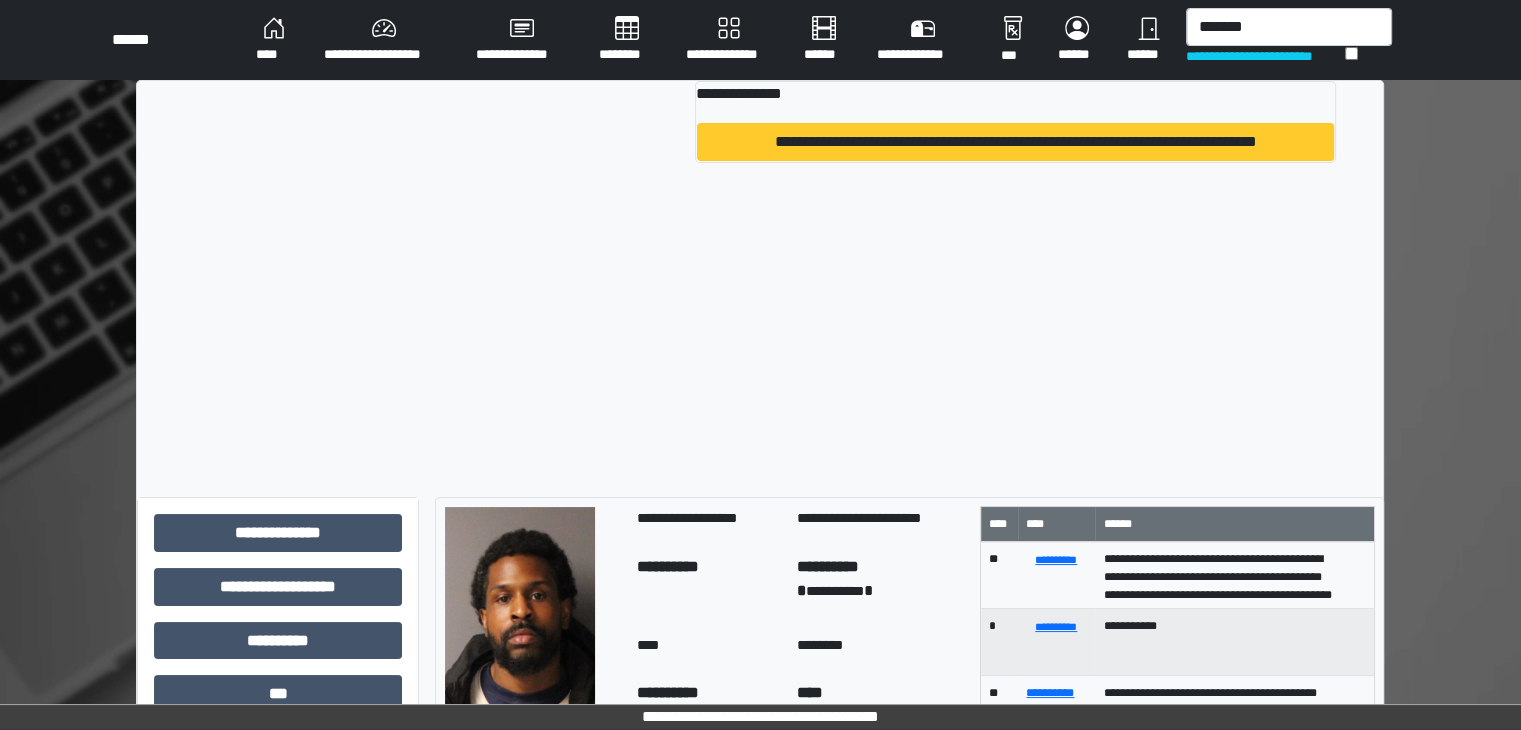 type 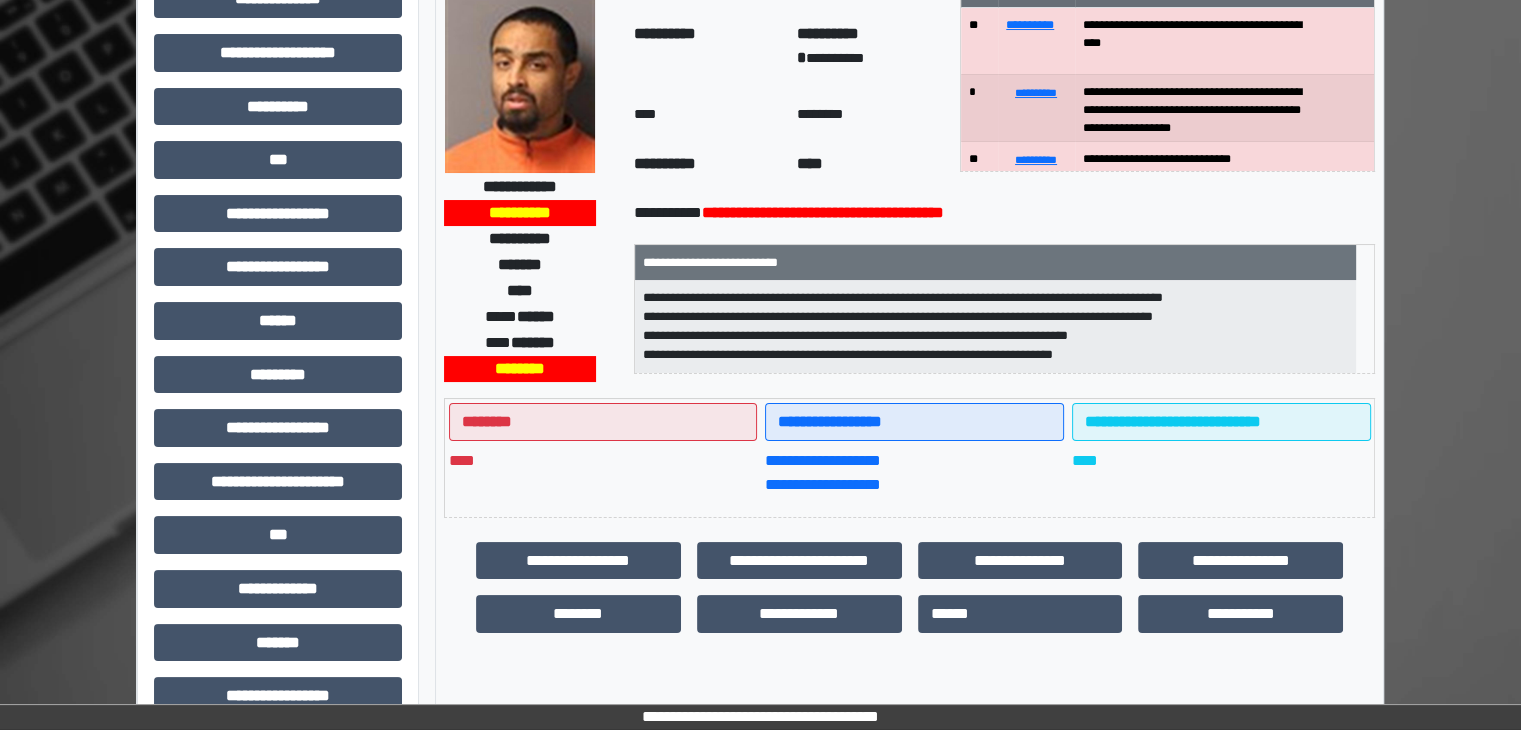 scroll, scrollTop: 200, scrollLeft: 0, axis: vertical 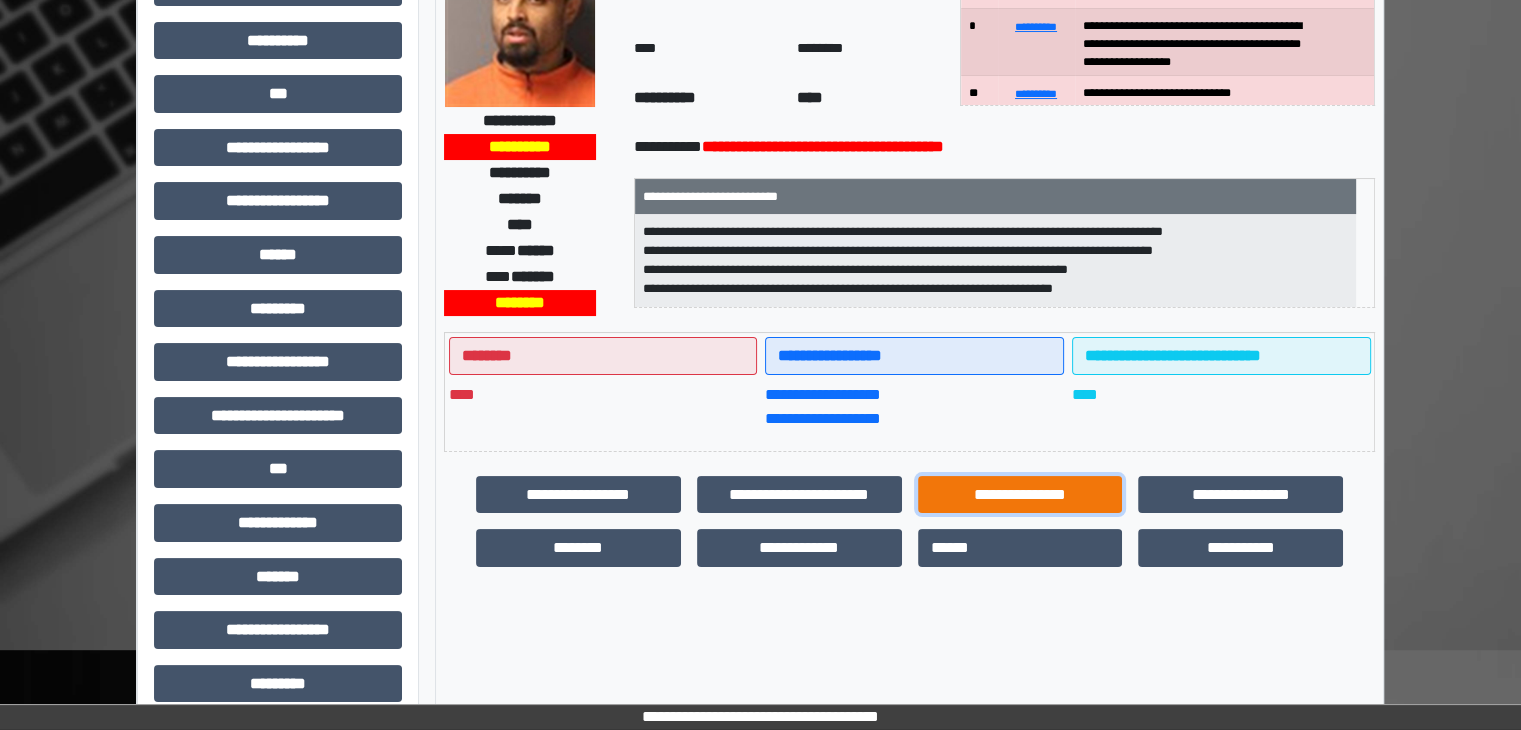 click on "**********" at bounding box center (1020, 495) 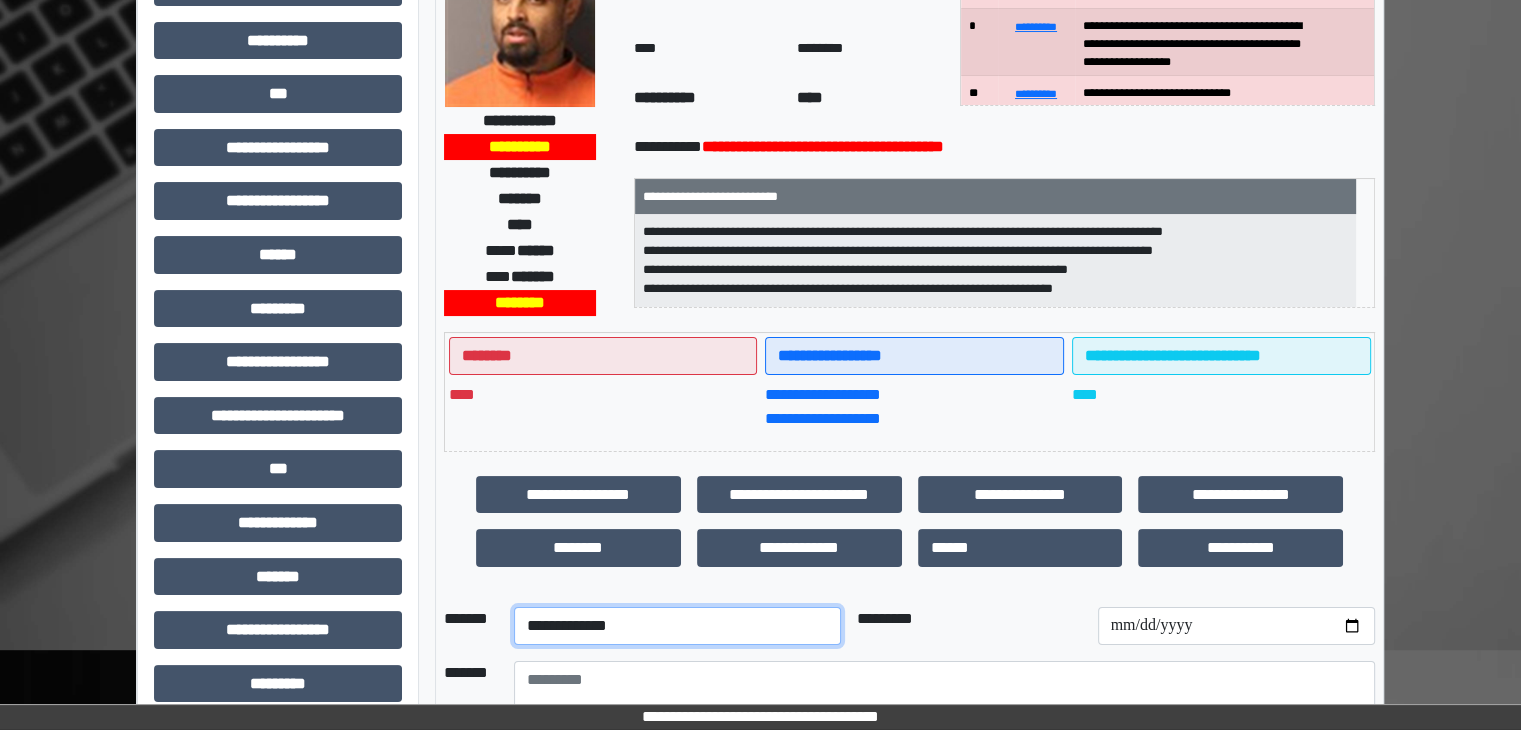 click on "**********" at bounding box center [677, 626] 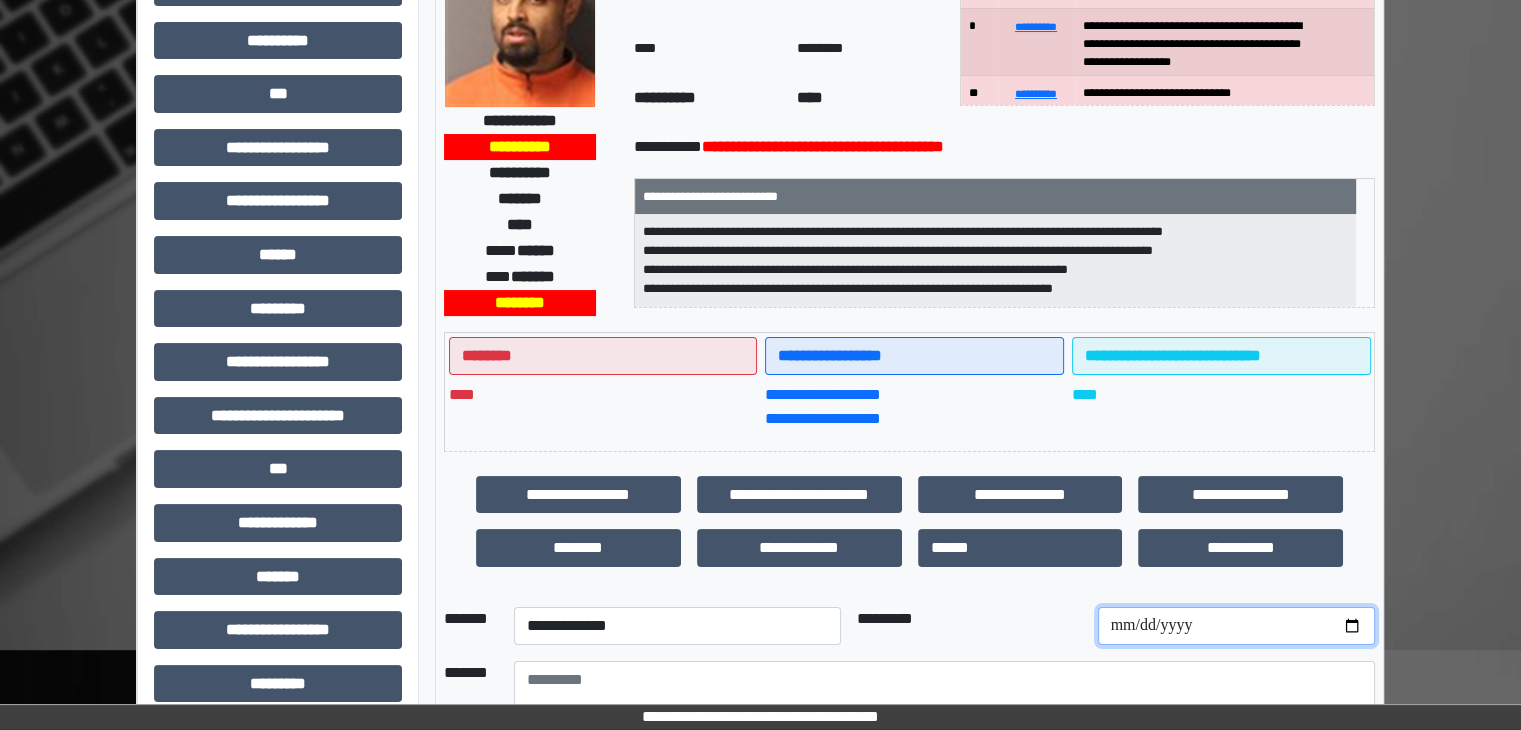 click at bounding box center (1236, 626) 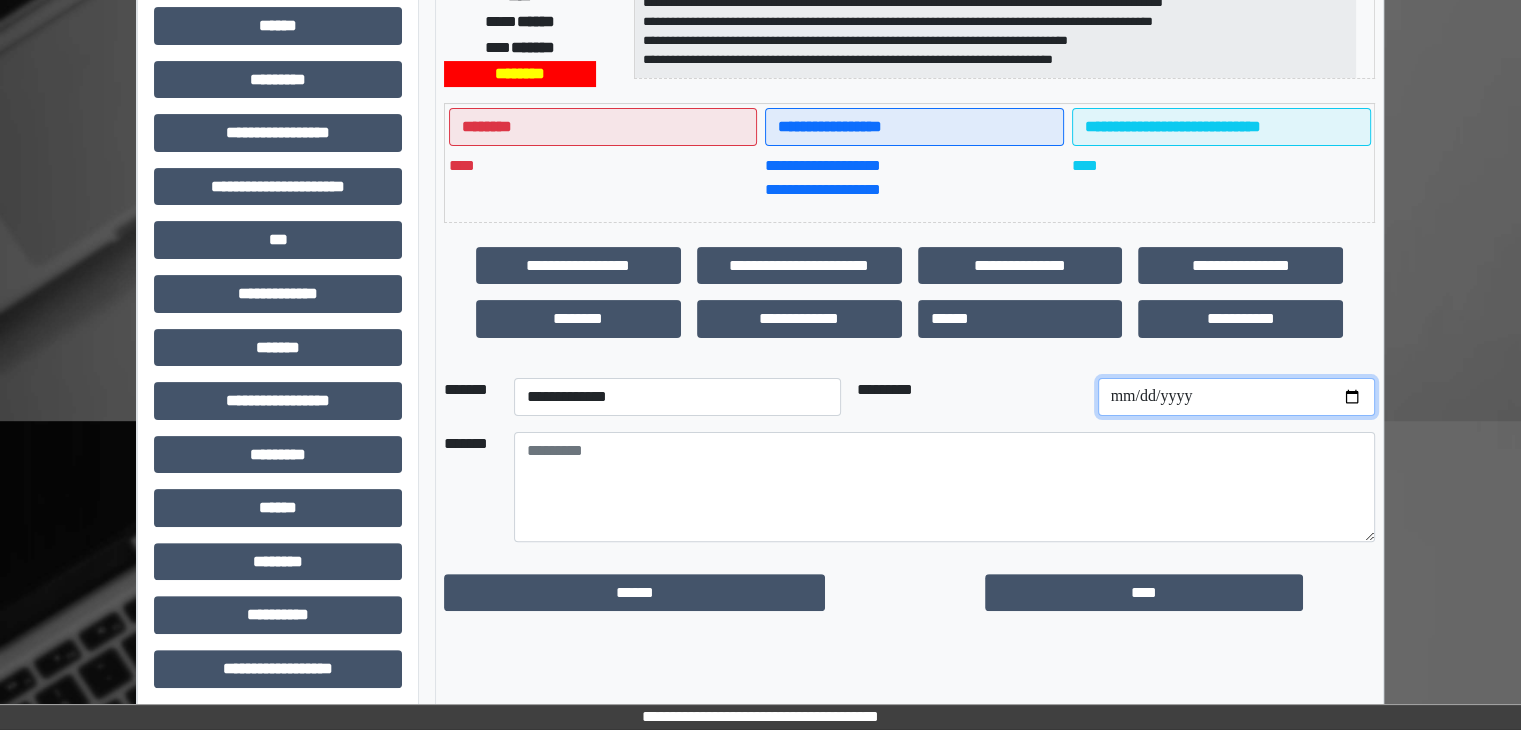 scroll, scrollTop: 436, scrollLeft: 0, axis: vertical 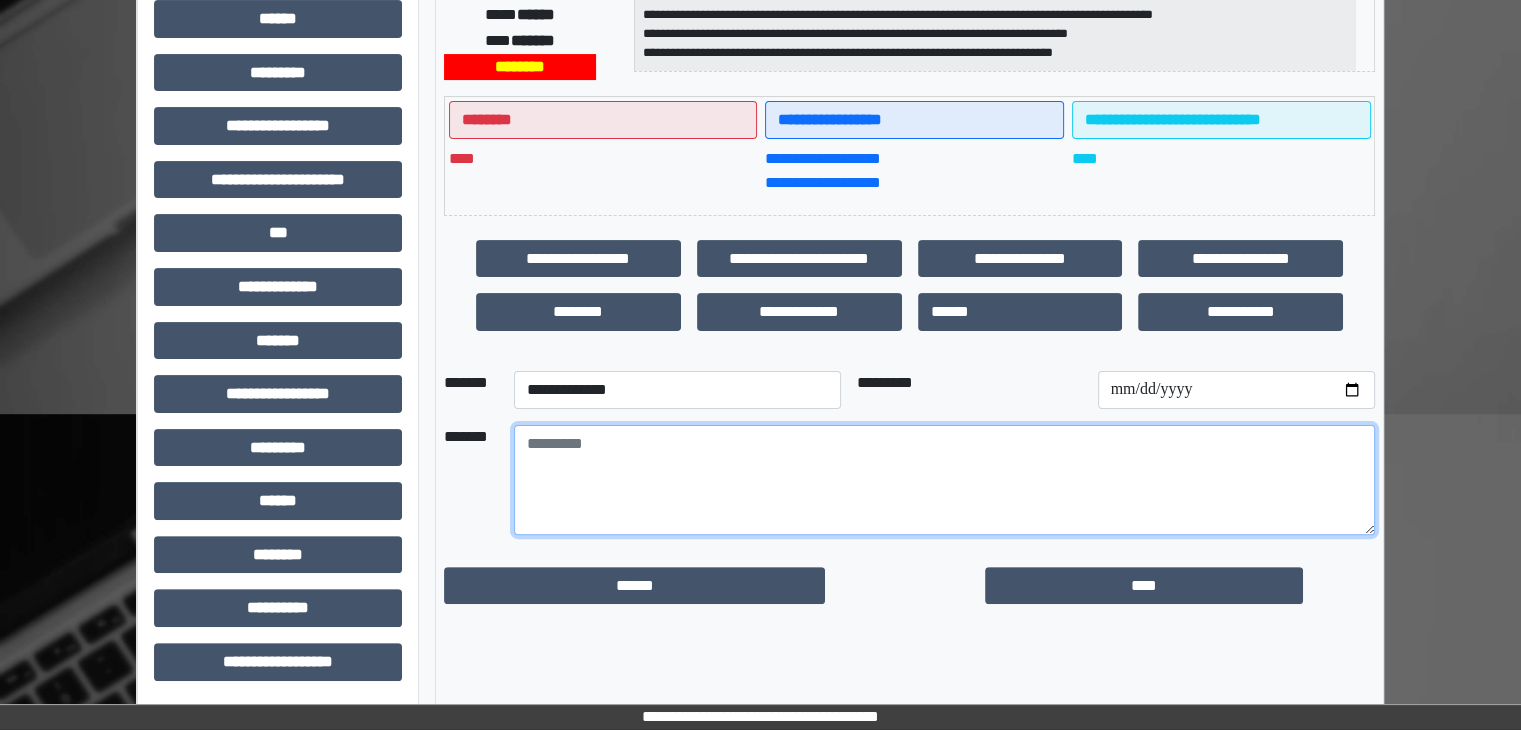 click at bounding box center [944, 480] 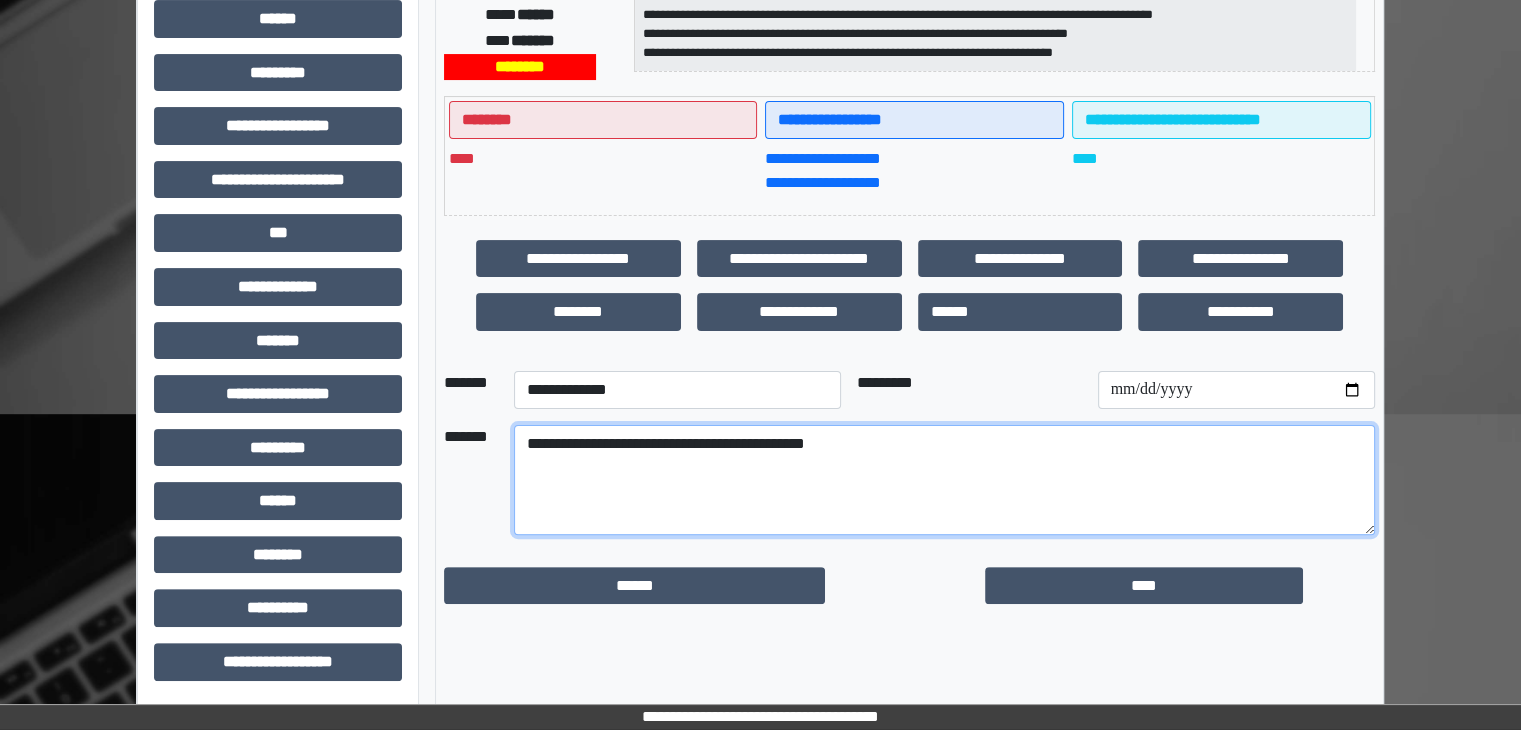 click on "**********" at bounding box center [944, 480] 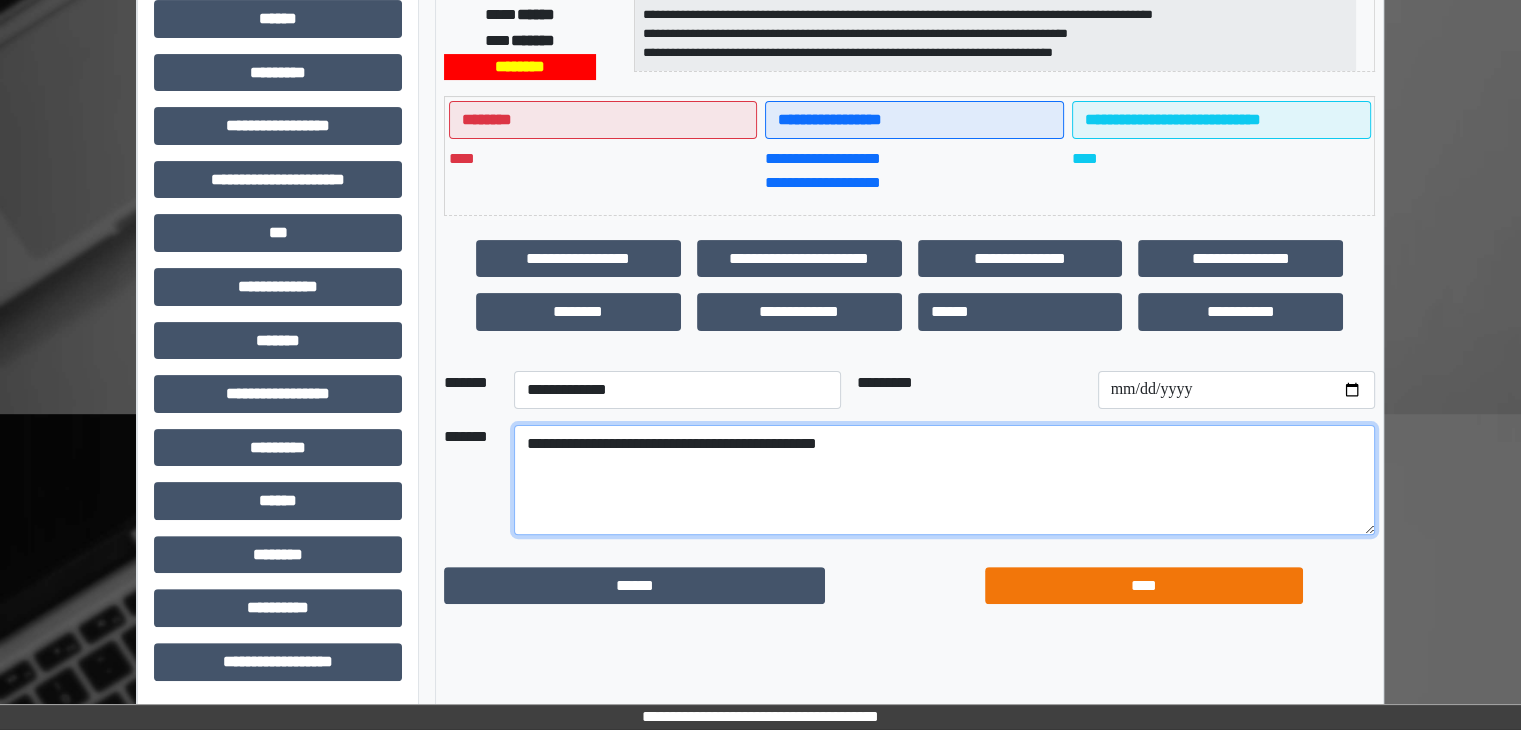 type on "**********" 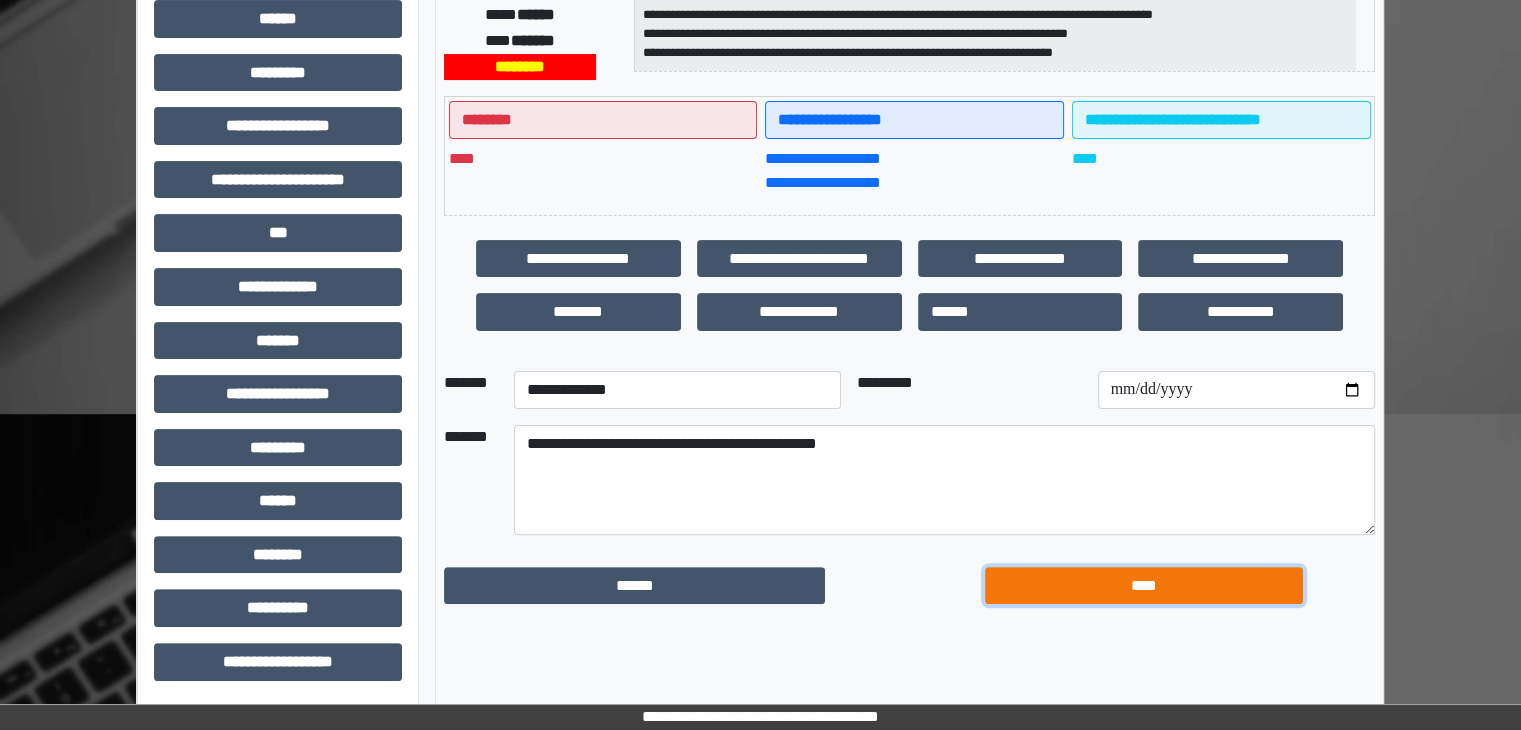 click on "****" at bounding box center [1144, 586] 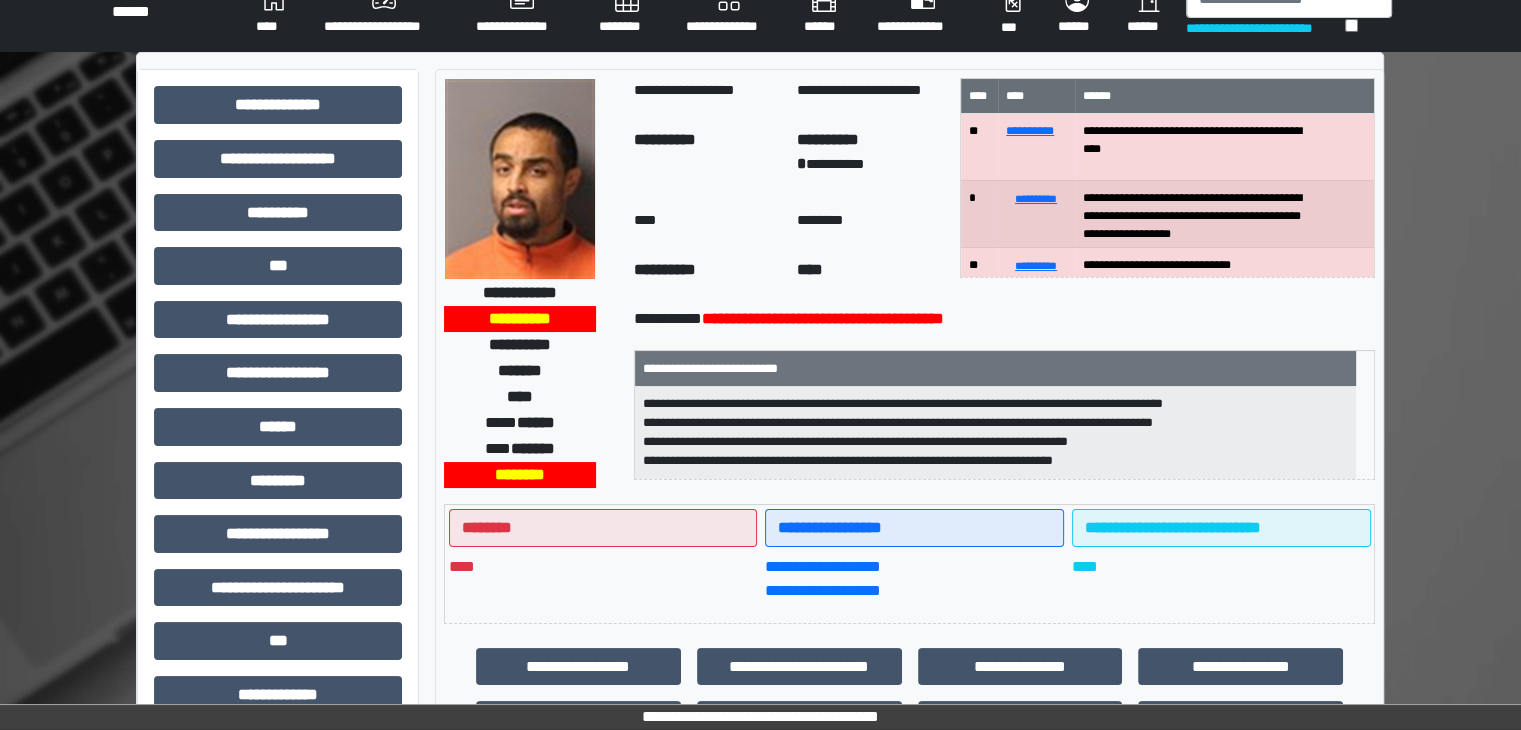 scroll, scrollTop: 0, scrollLeft: 0, axis: both 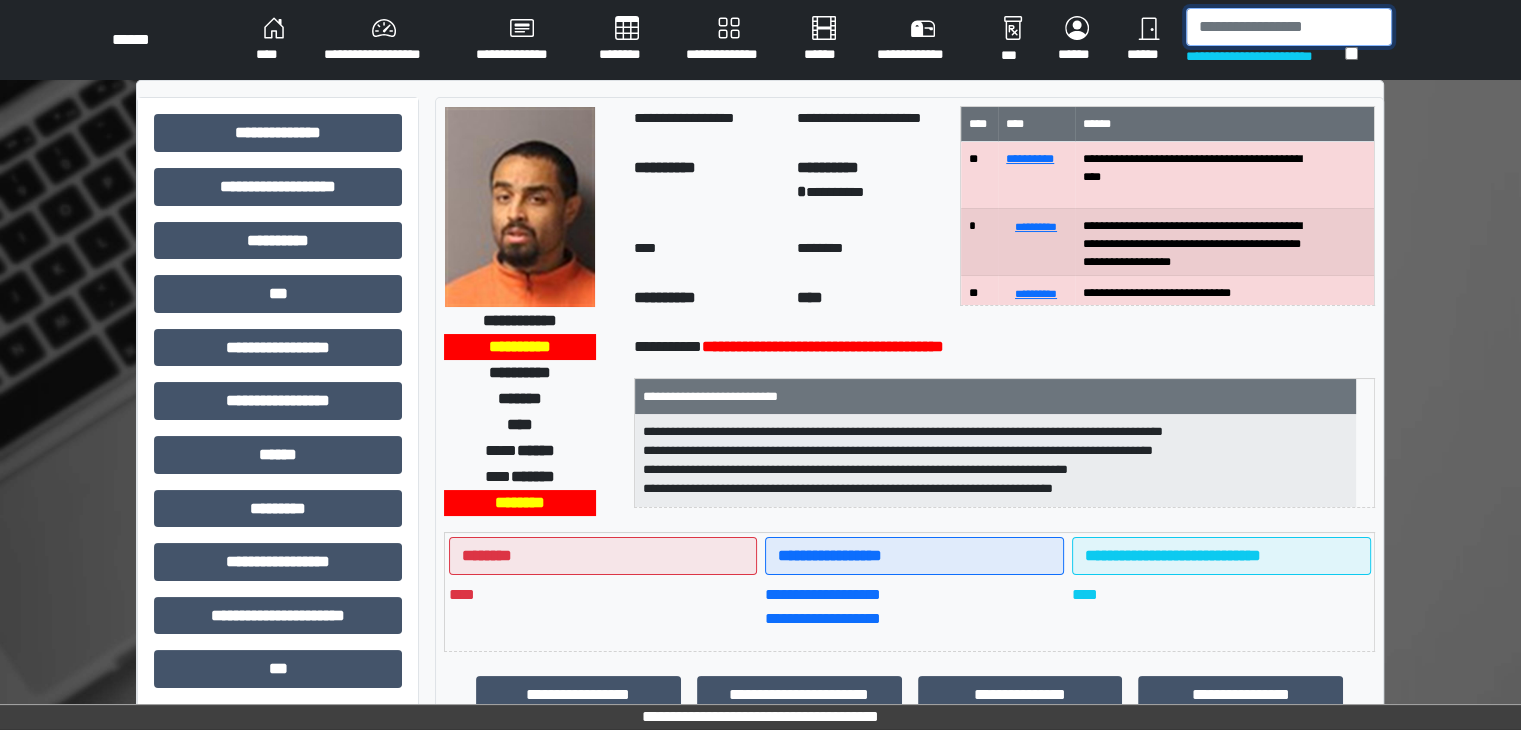 click at bounding box center [1289, 27] 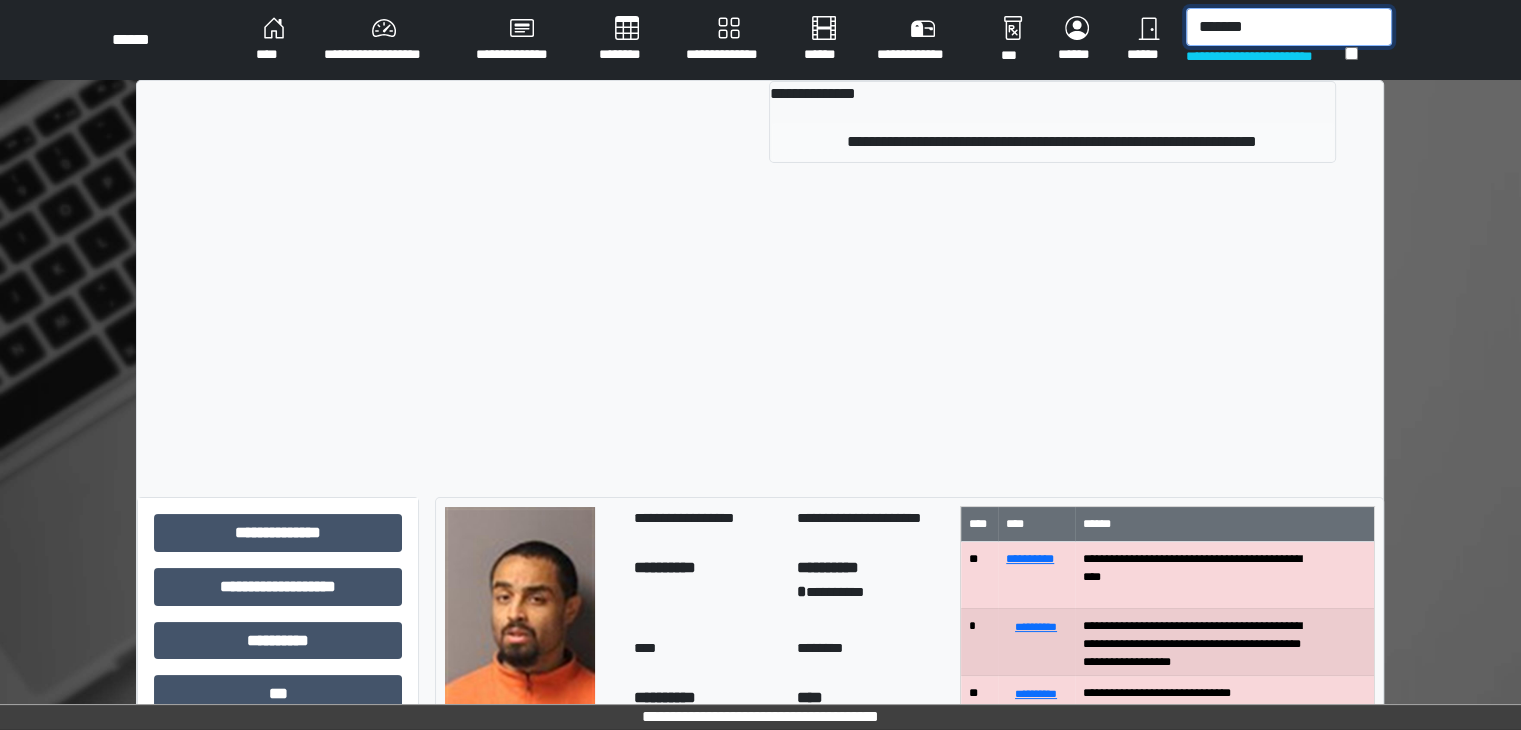 type on "*******" 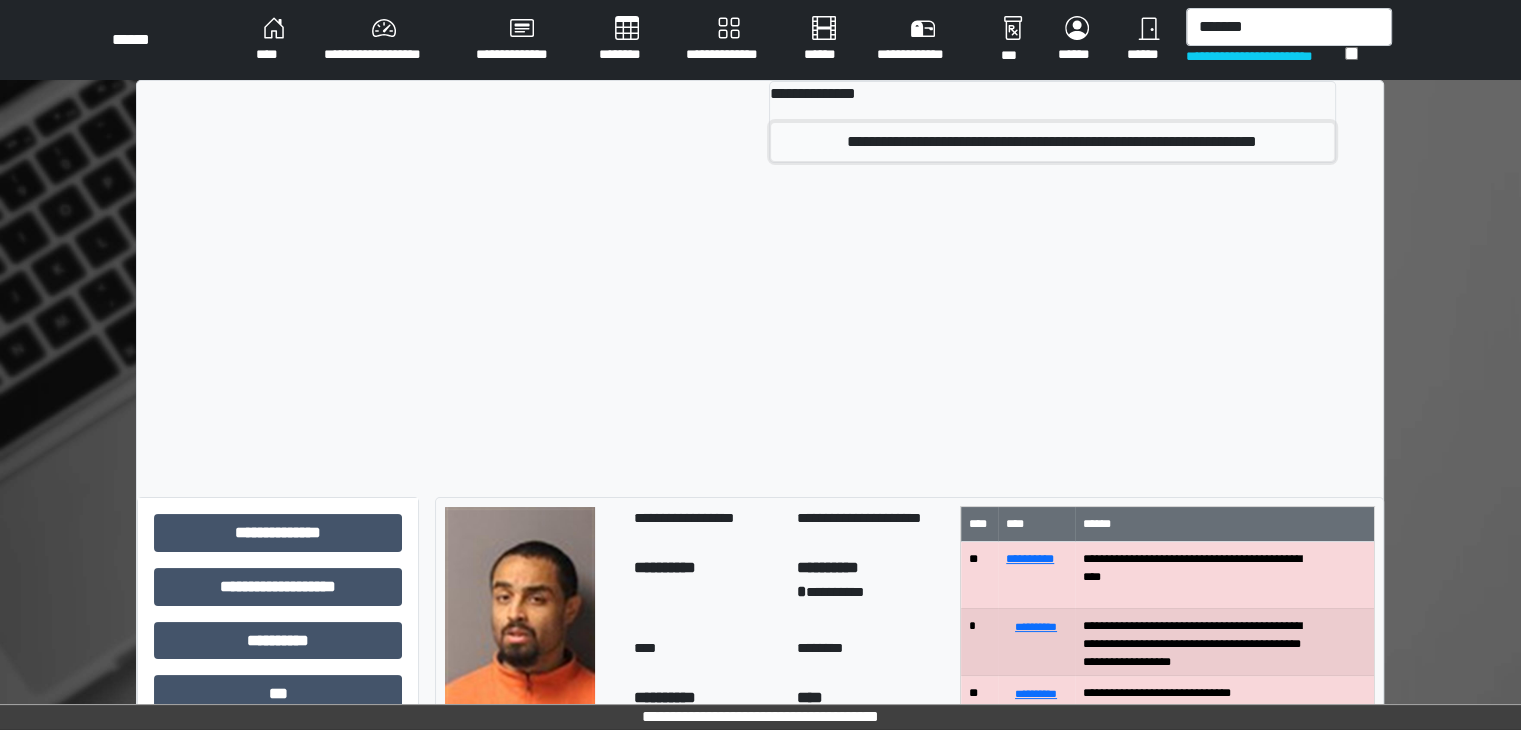 click on "**********" at bounding box center [1052, 142] 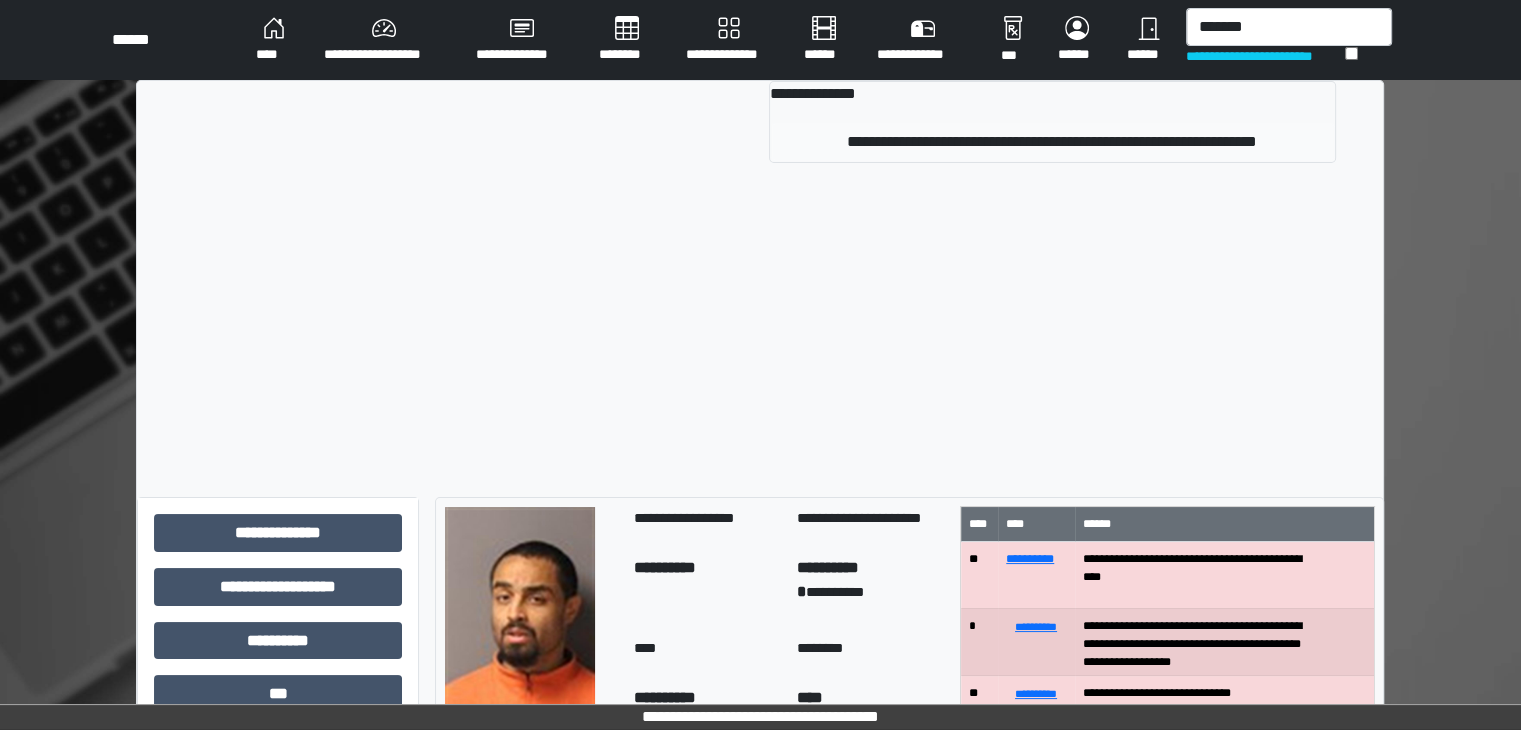 type 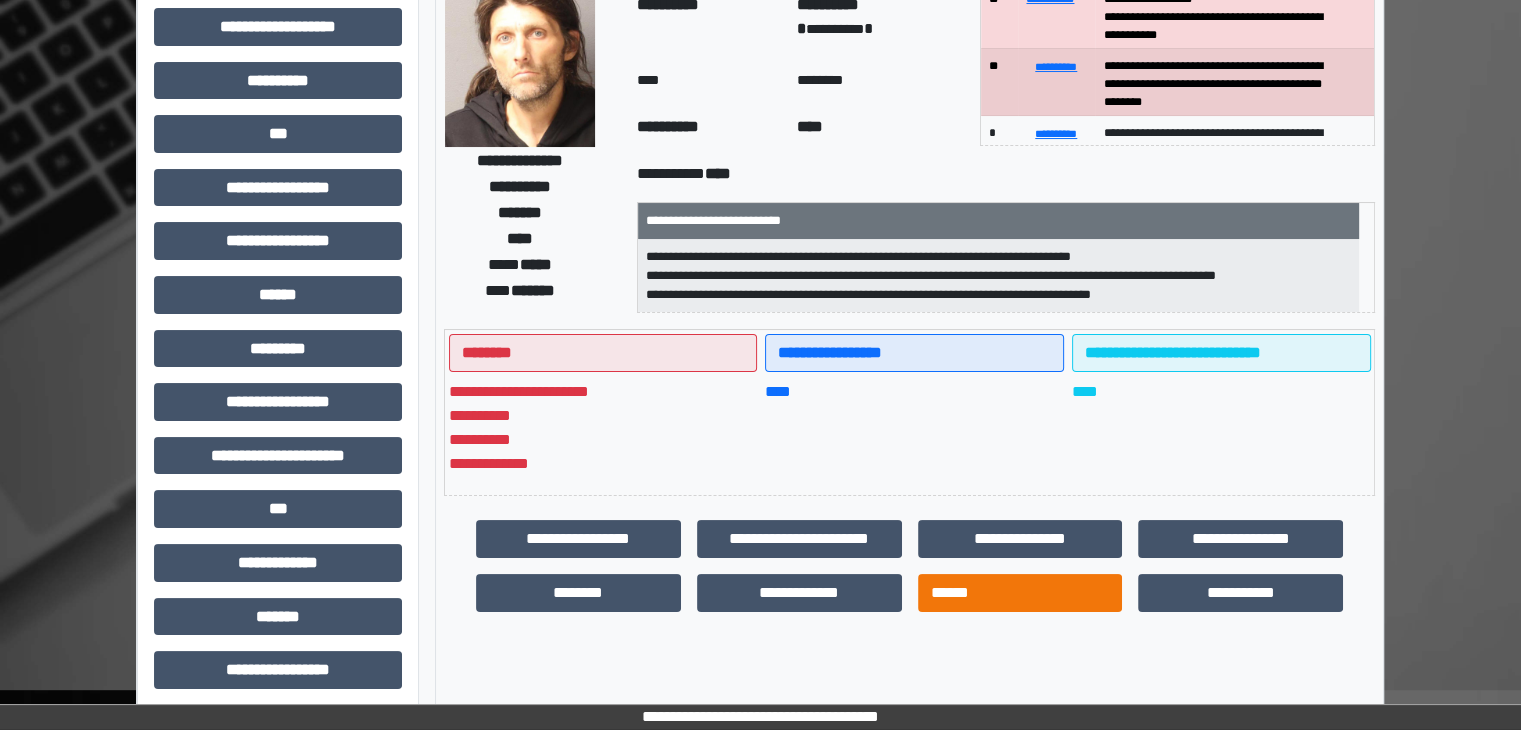 scroll, scrollTop: 200, scrollLeft: 0, axis: vertical 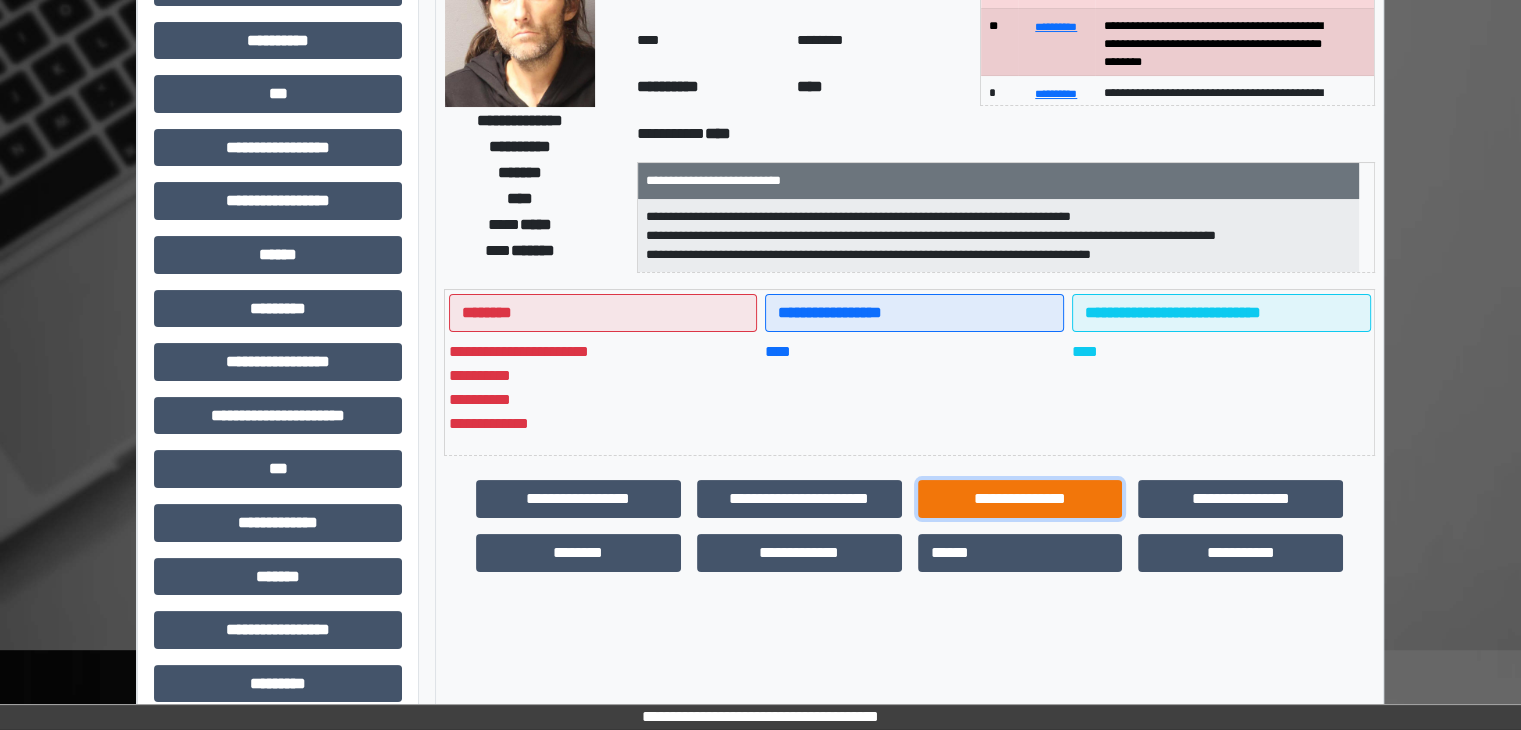 click on "**********" at bounding box center (1020, 499) 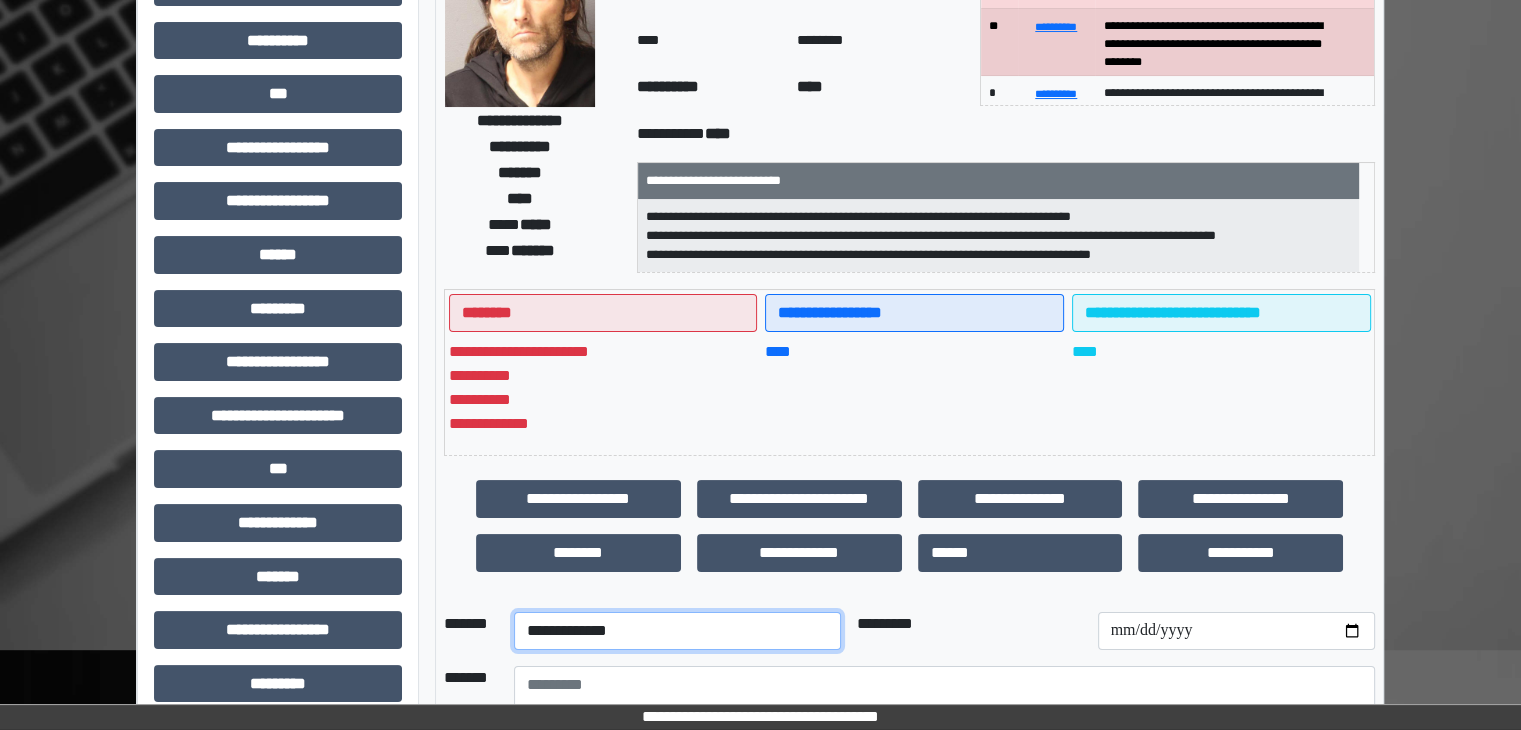 click on "**********" at bounding box center [677, 631] 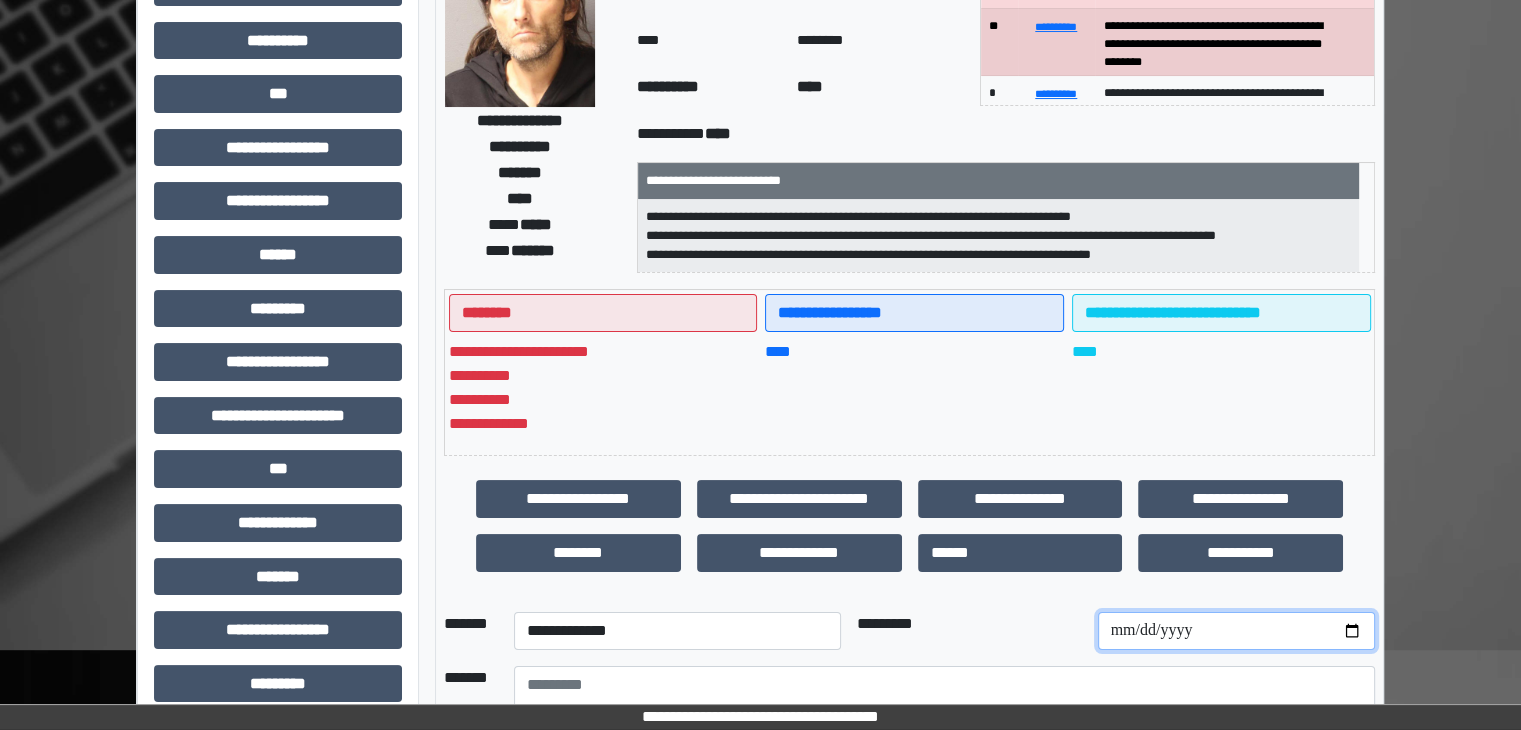 click at bounding box center [1236, 631] 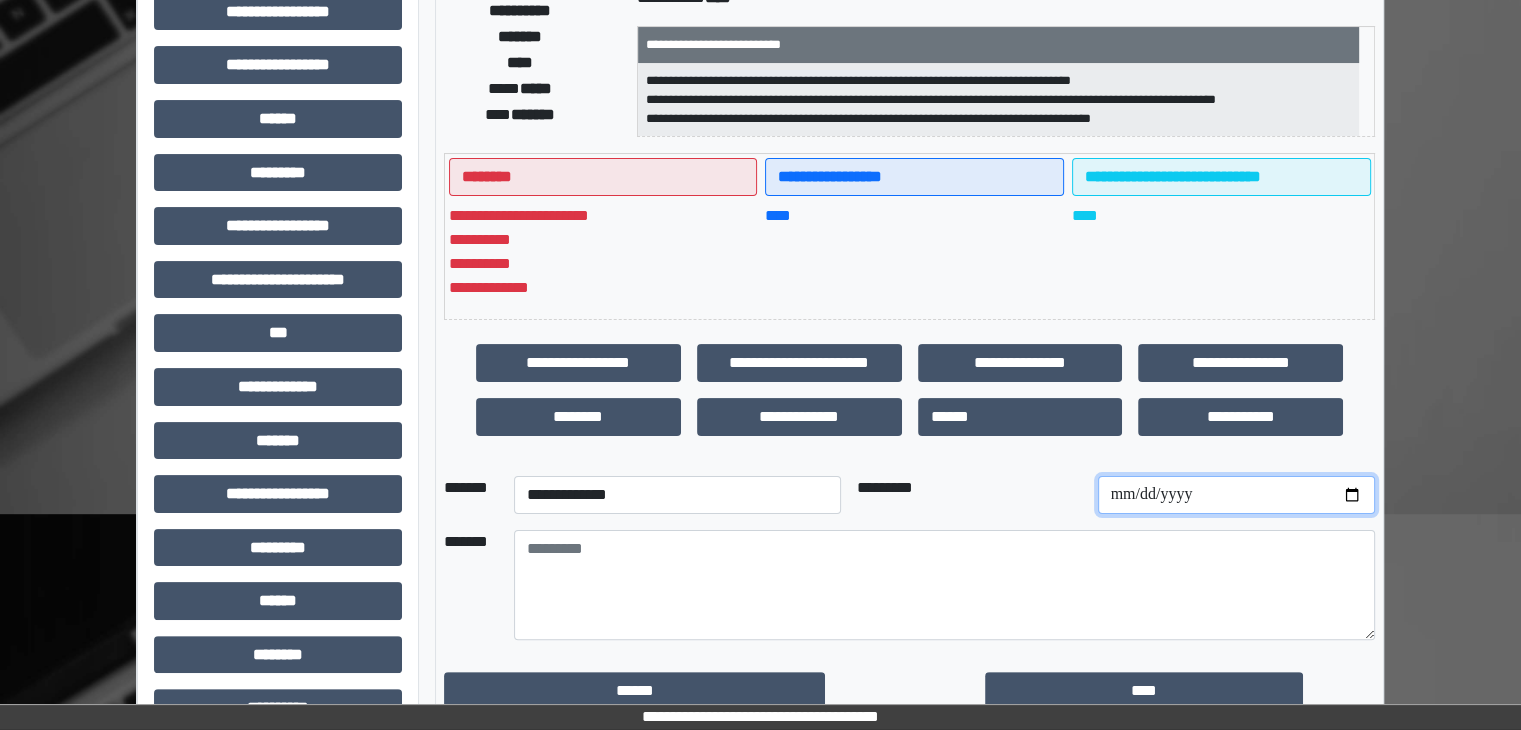 scroll, scrollTop: 436, scrollLeft: 0, axis: vertical 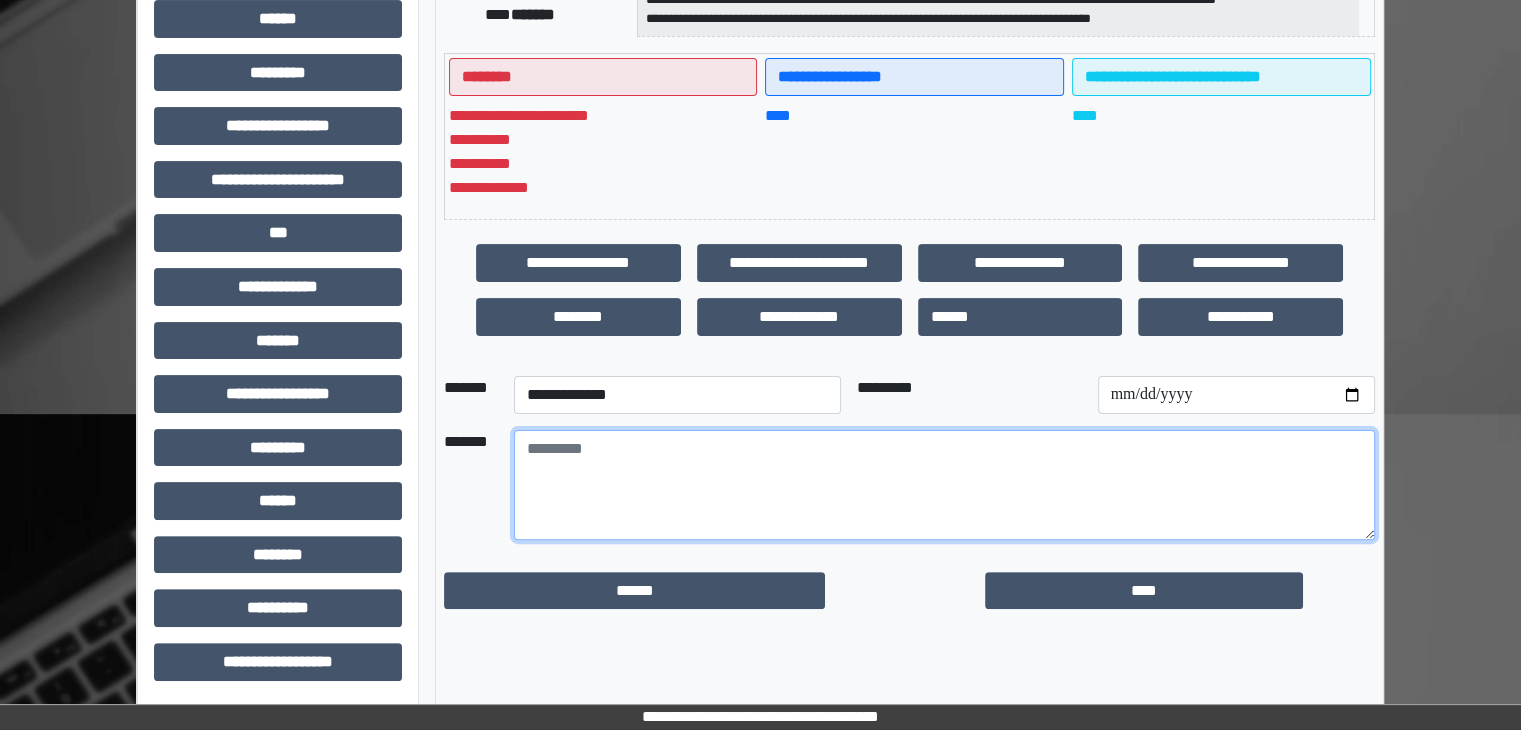 click at bounding box center [944, 485] 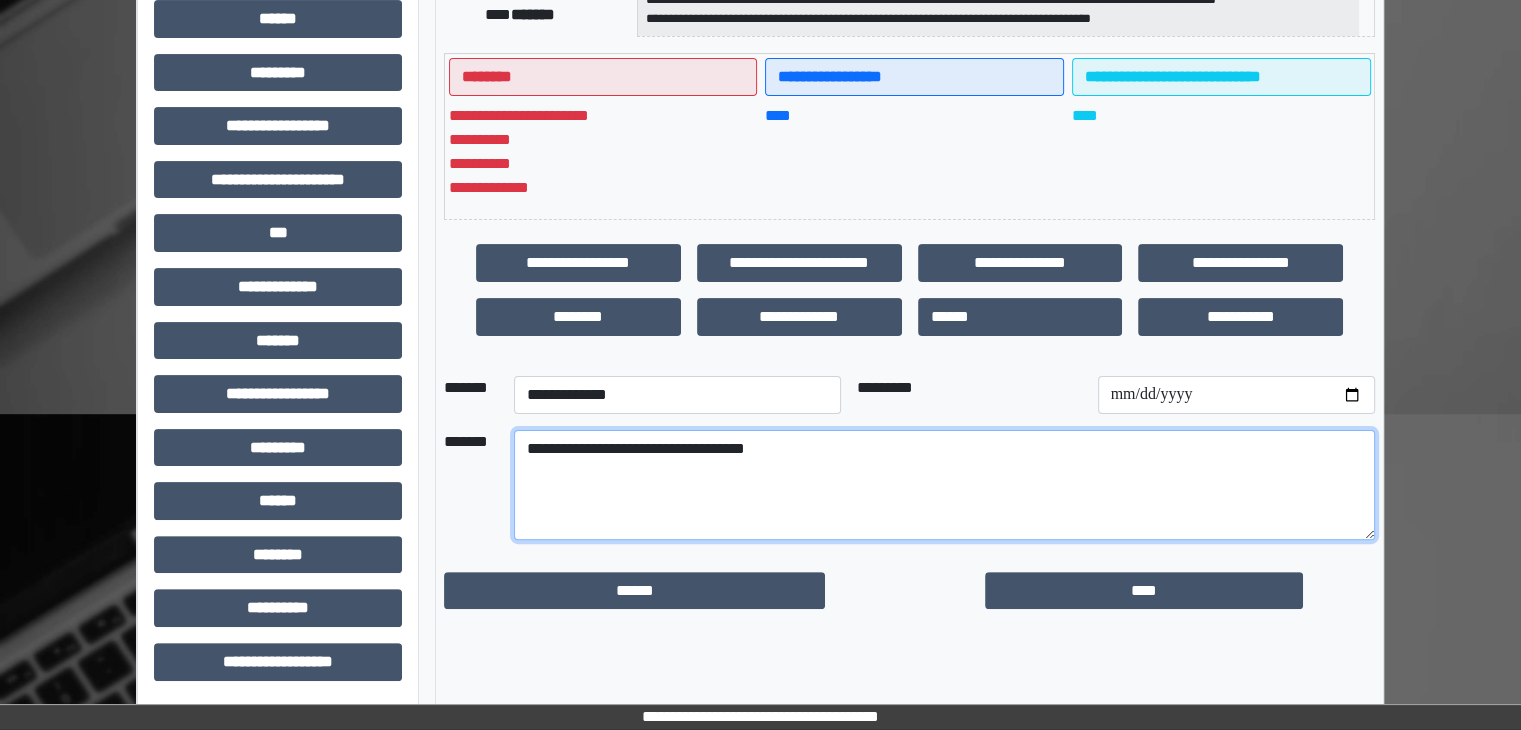 click on "**********" at bounding box center (944, 485) 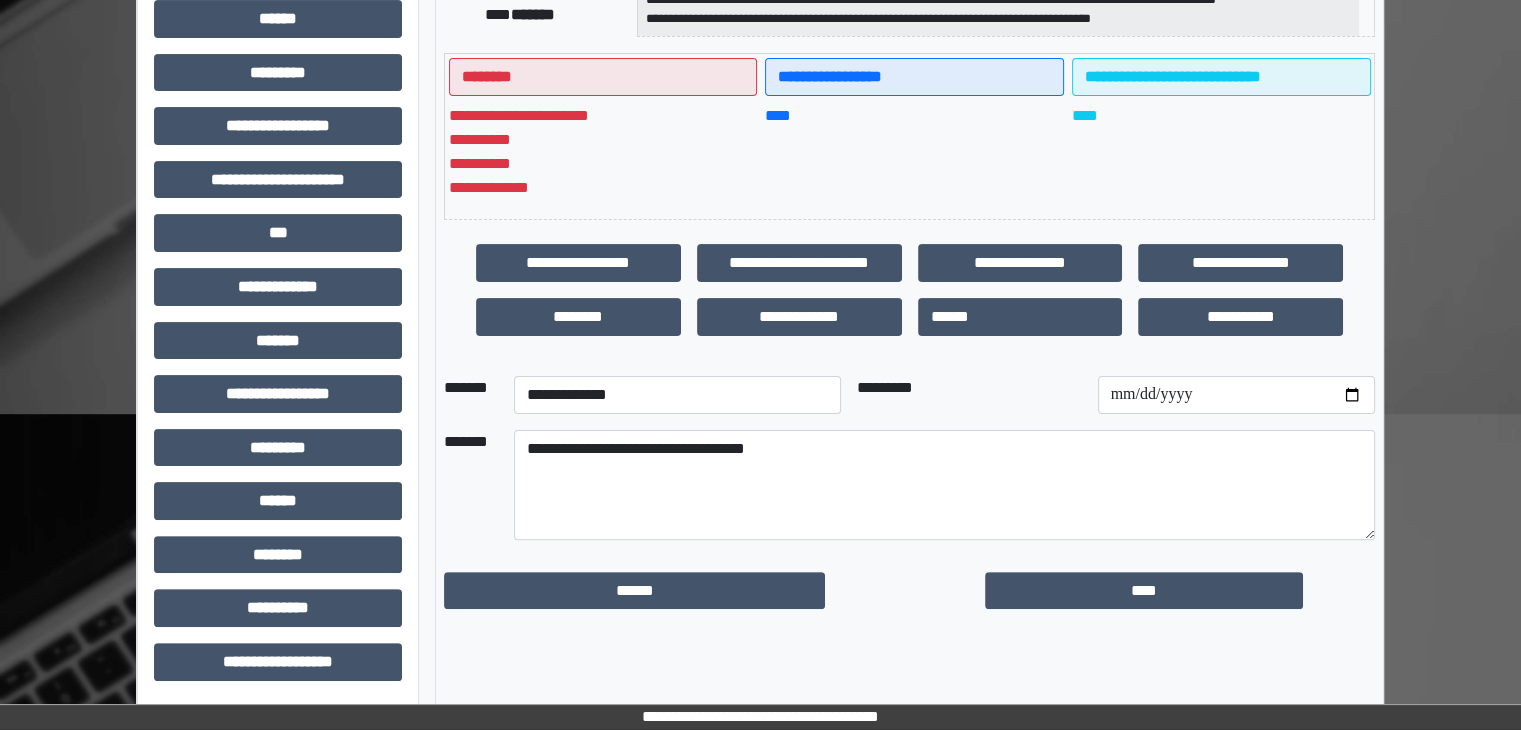 click on "****" at bounding box center (1180, 591) 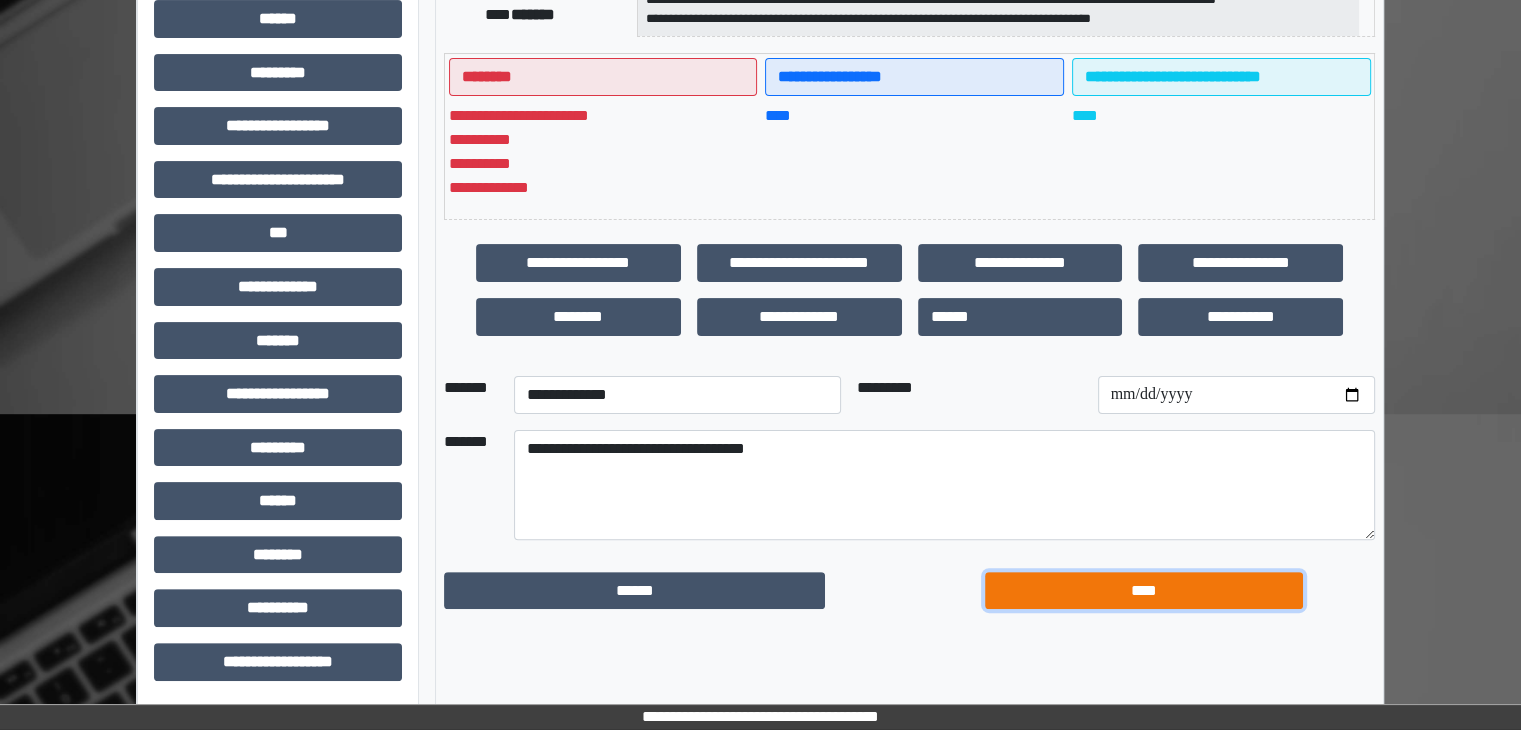 click on "****" at bounding box center [1144, 591] 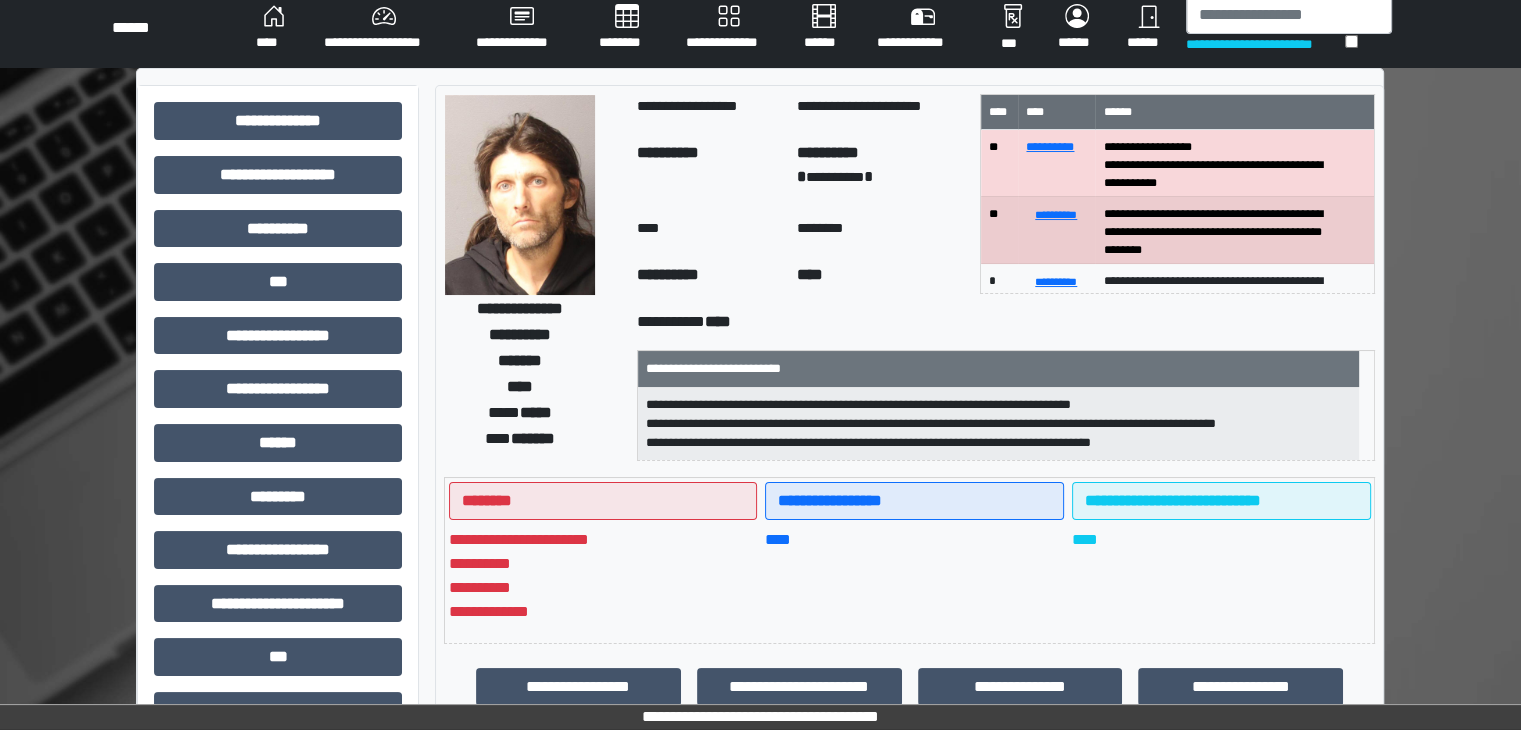 scroll, scrollTop: 0, scrollLeft: 0, axis: both 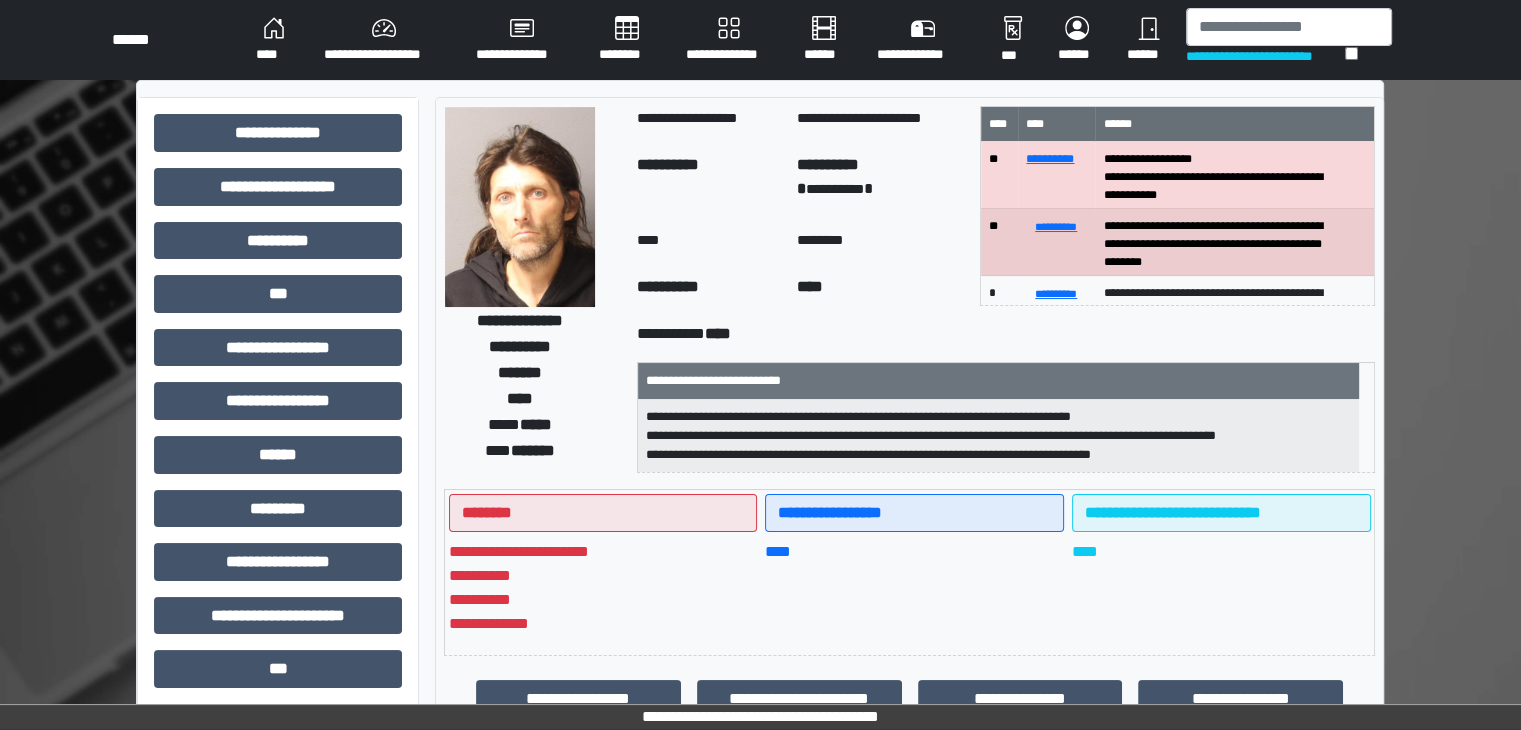 click on "********" at bounding box center [626, 40] 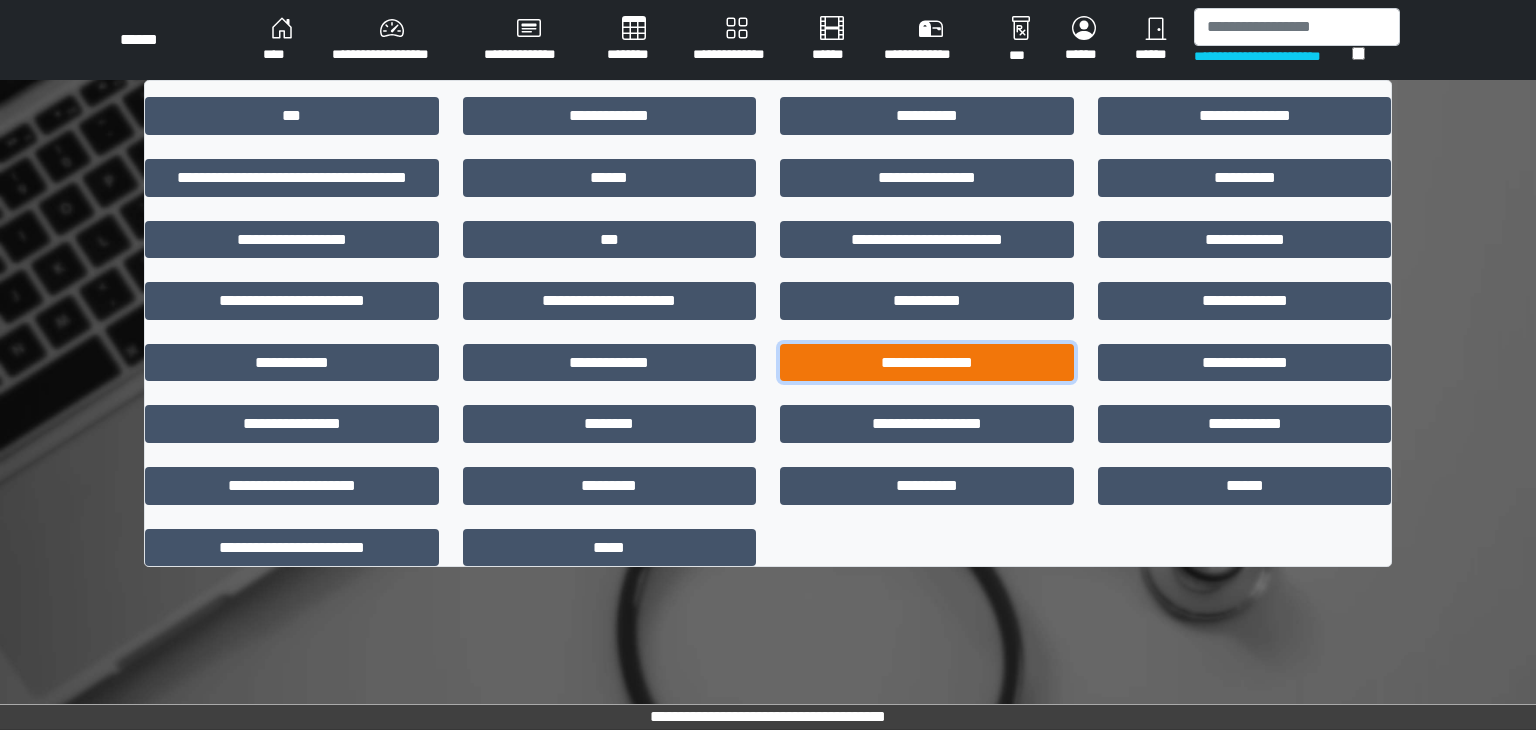 click on "**********" at bounding box center [927, 363] 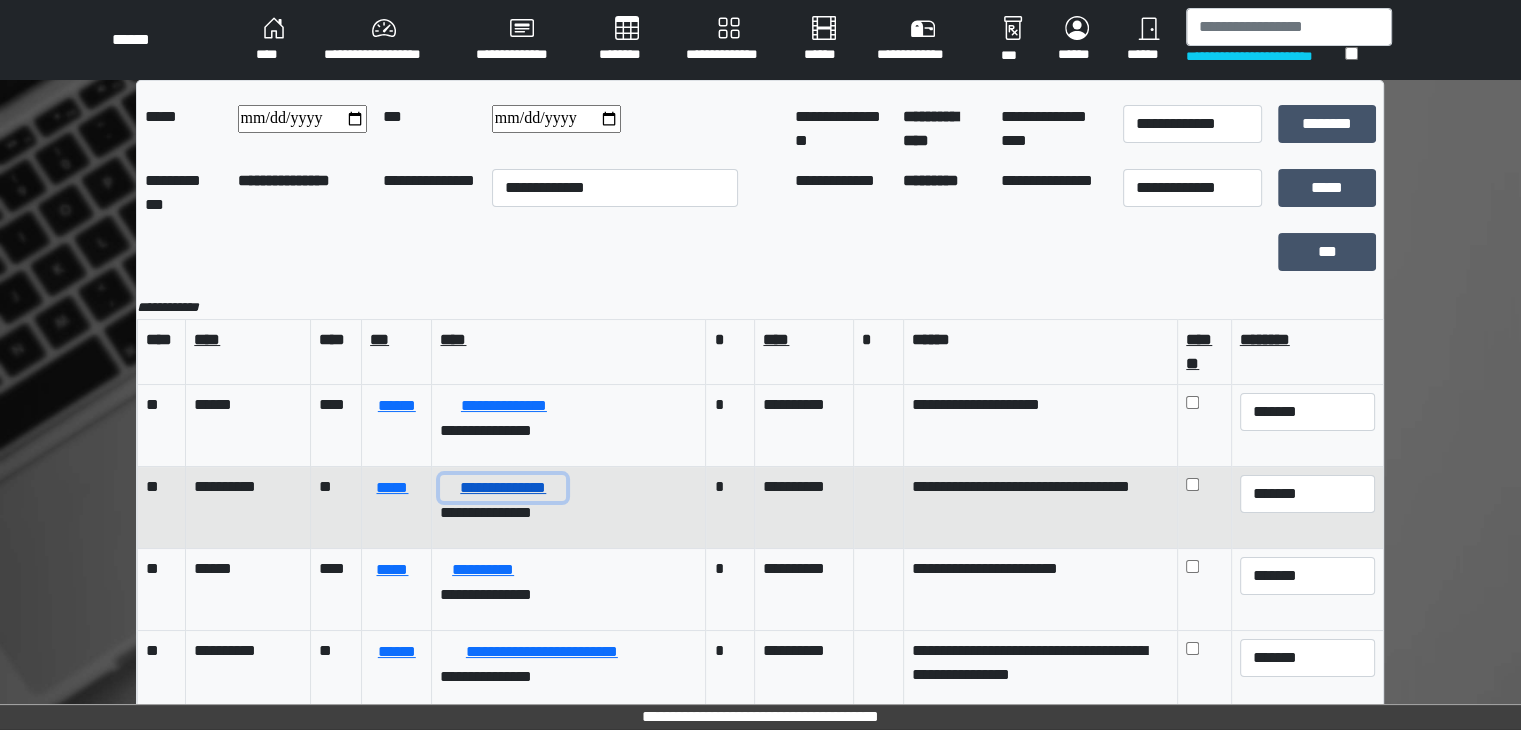 click on "**********" at bounding box center [503, 488] 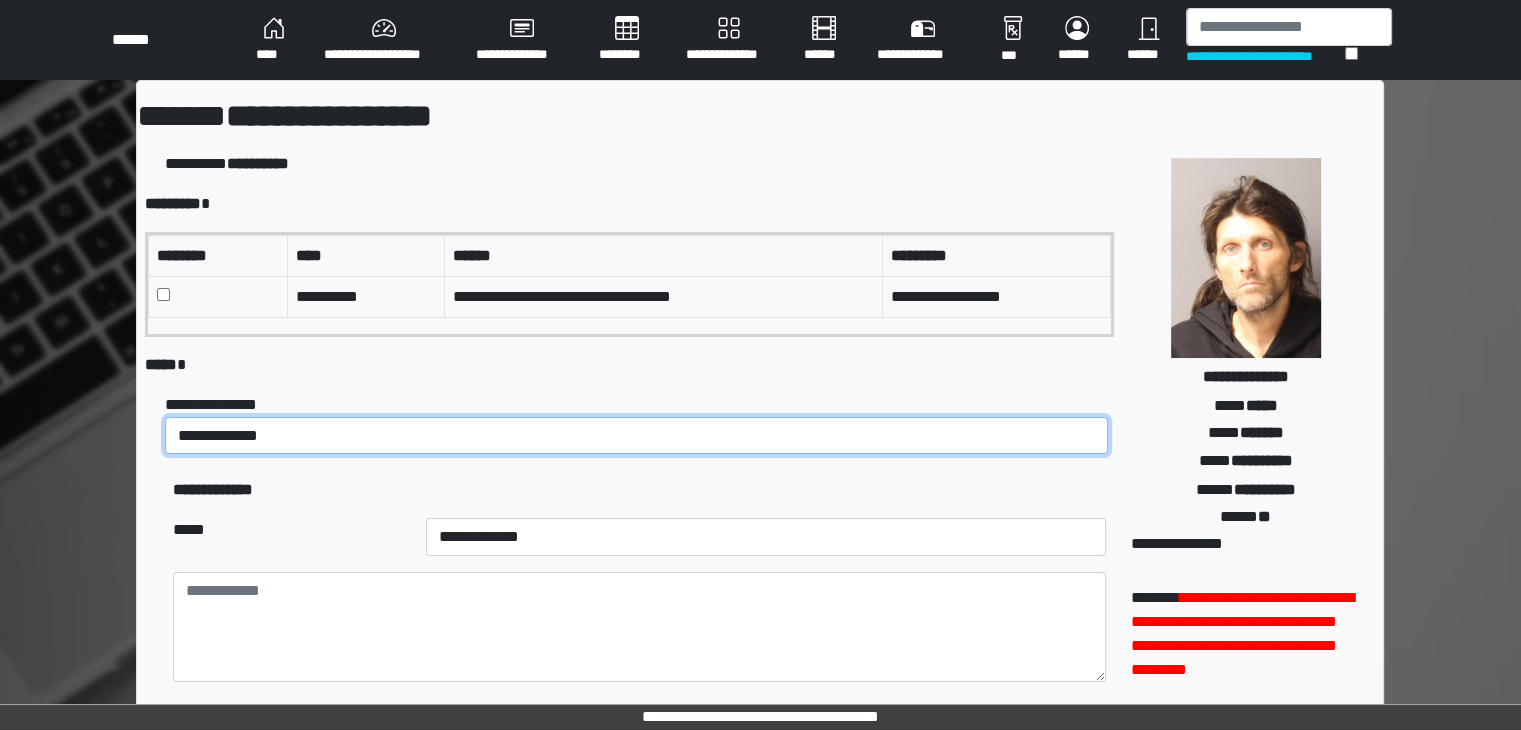 click on "**********" at bounding box center (636, 436) 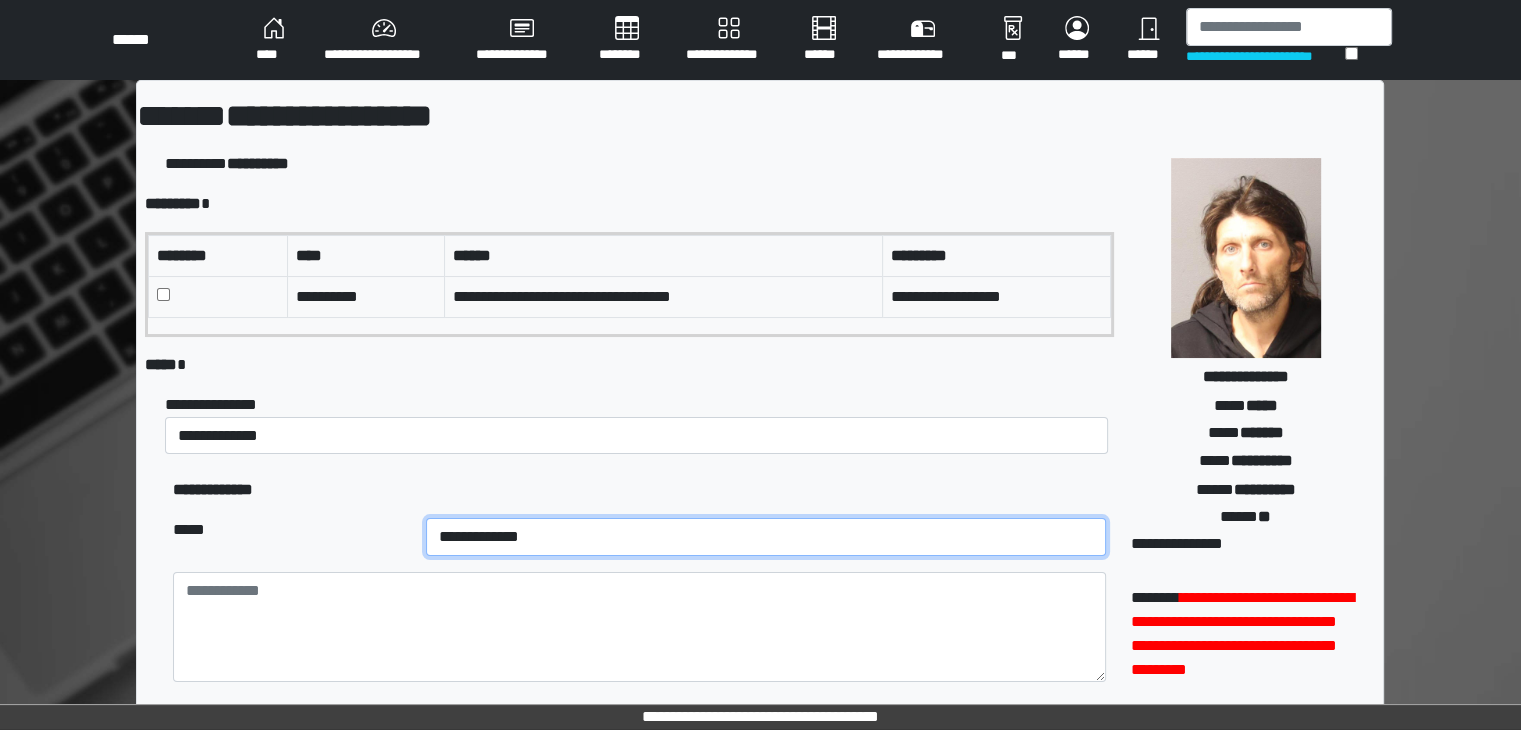 click on "**********" at bounding box center [766, 537] 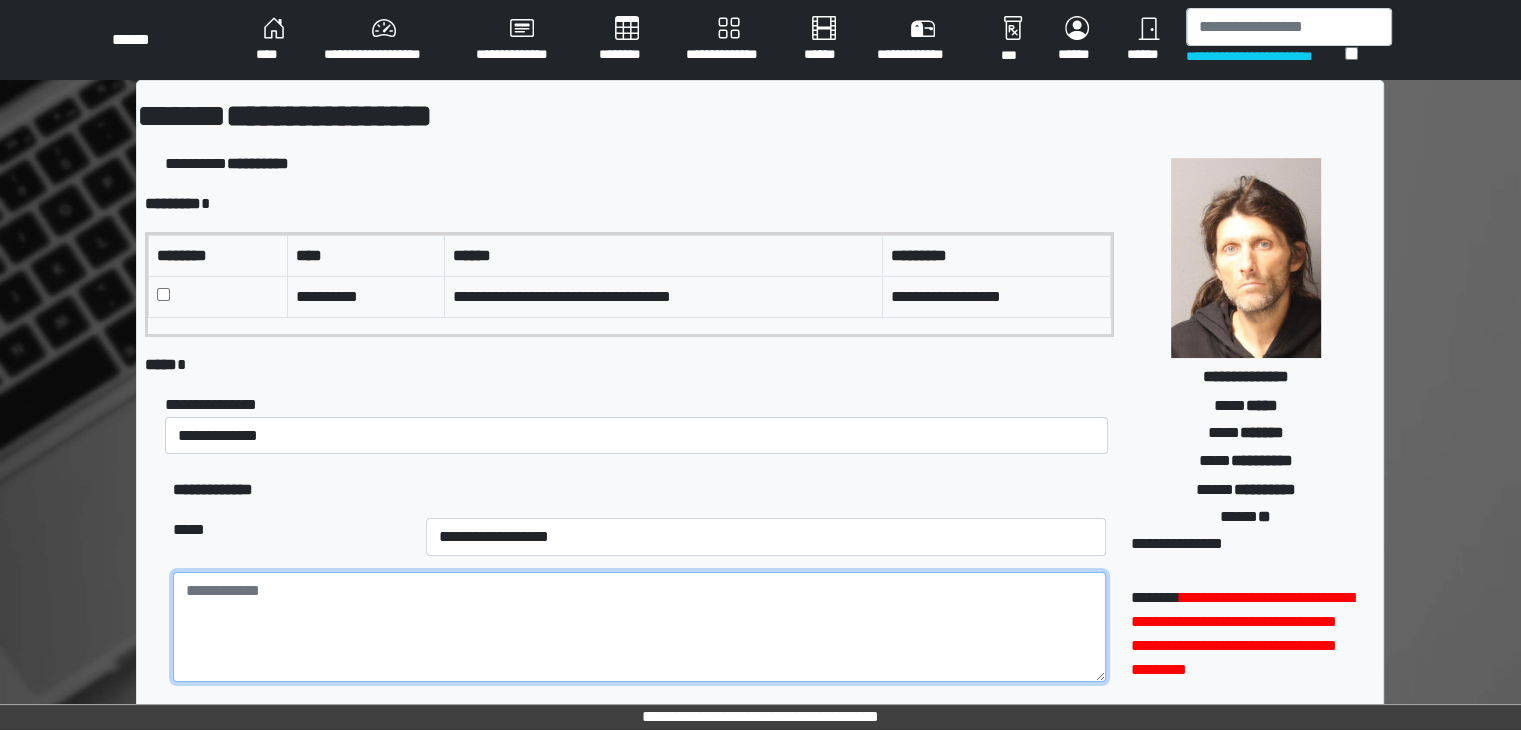 paste on "**********" 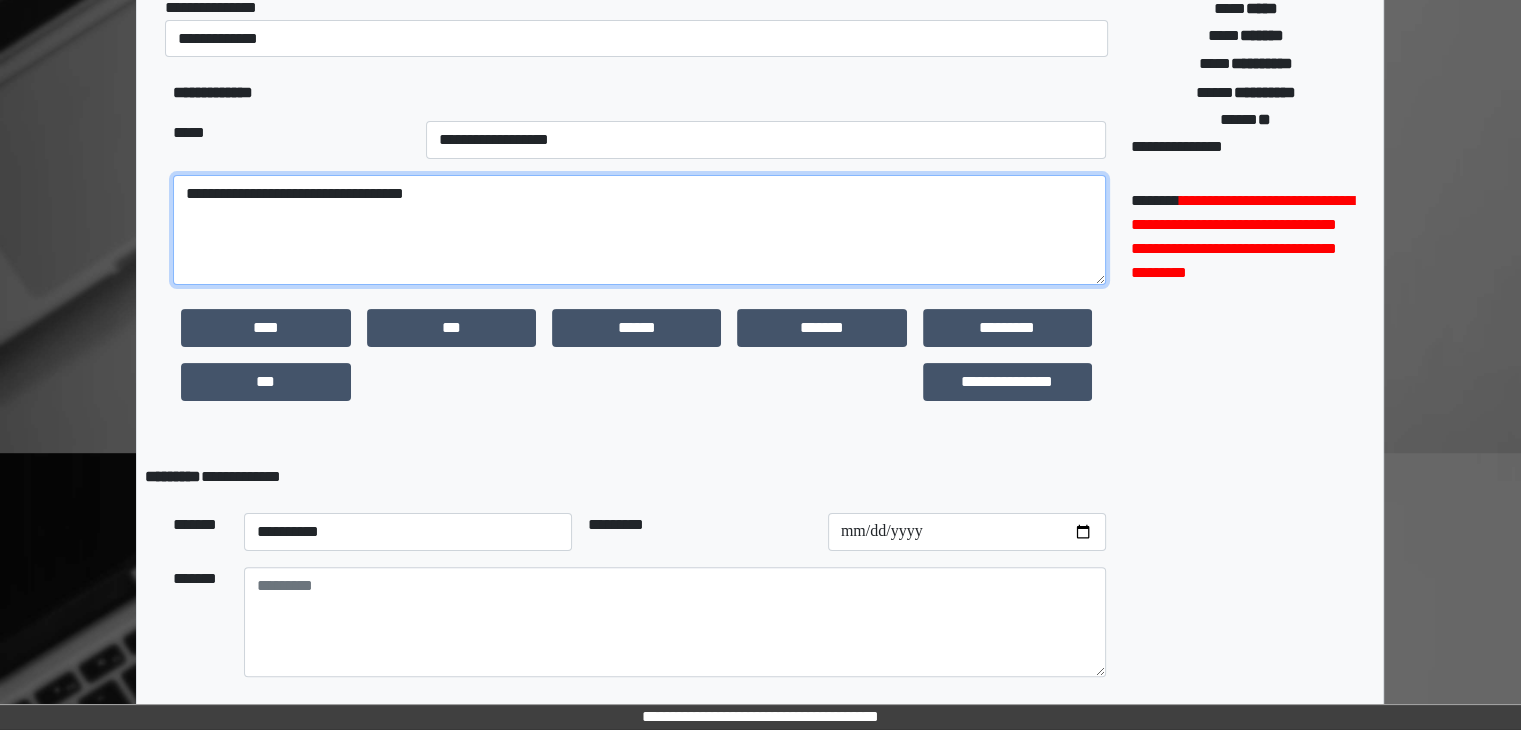 scroll, scrollTop: 400, scrollLeft: 0, axis: vertical 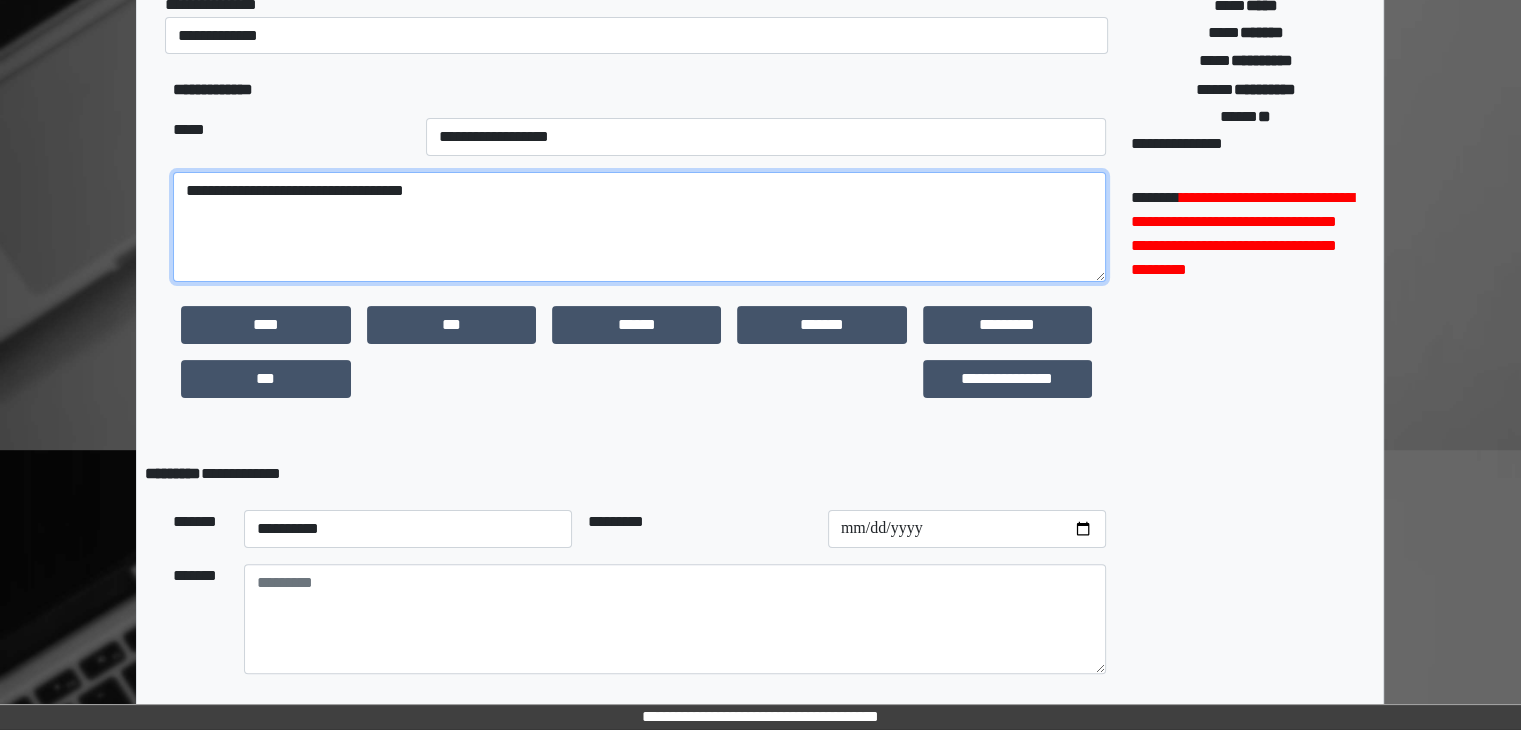 type on "**********" 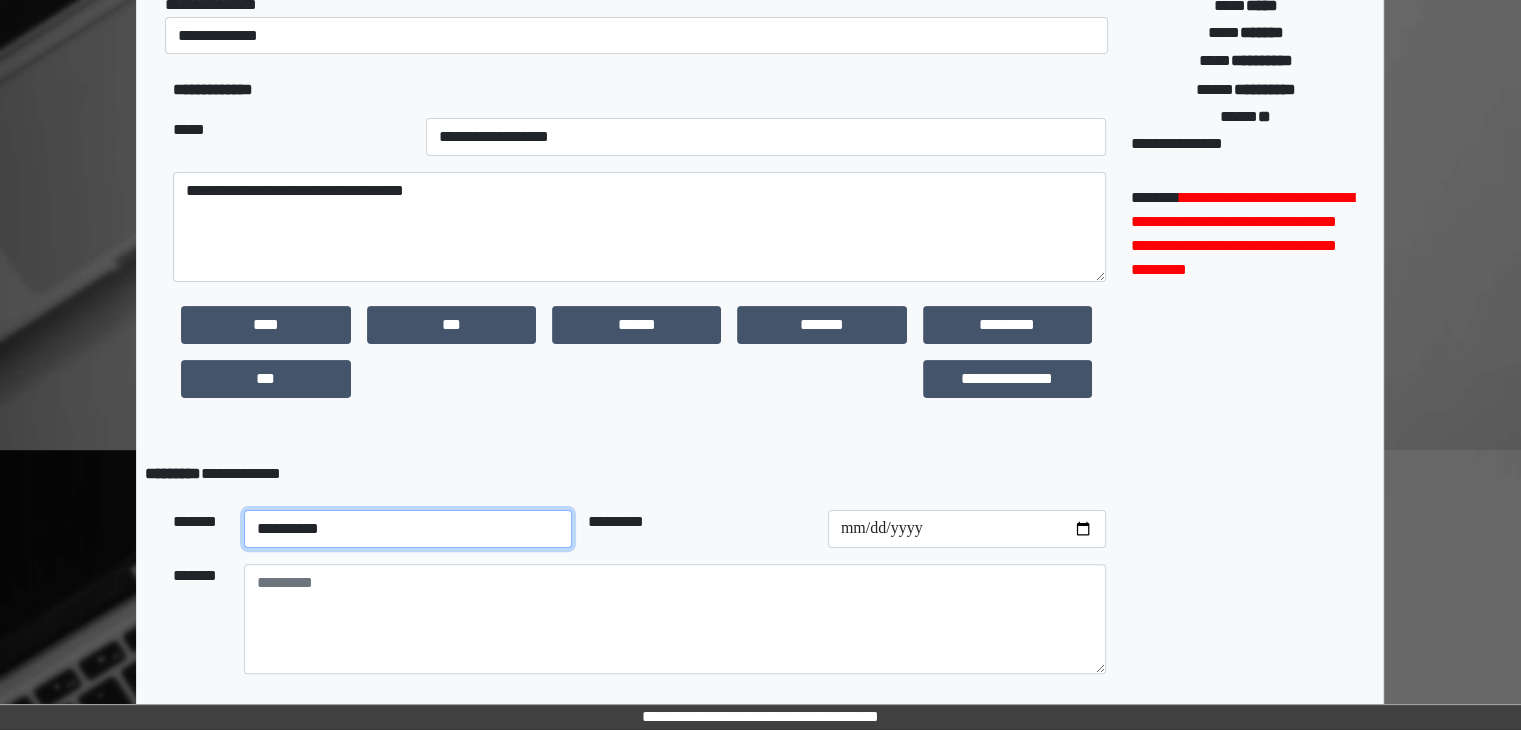 click on "**********" at bounding box center [408, 529] 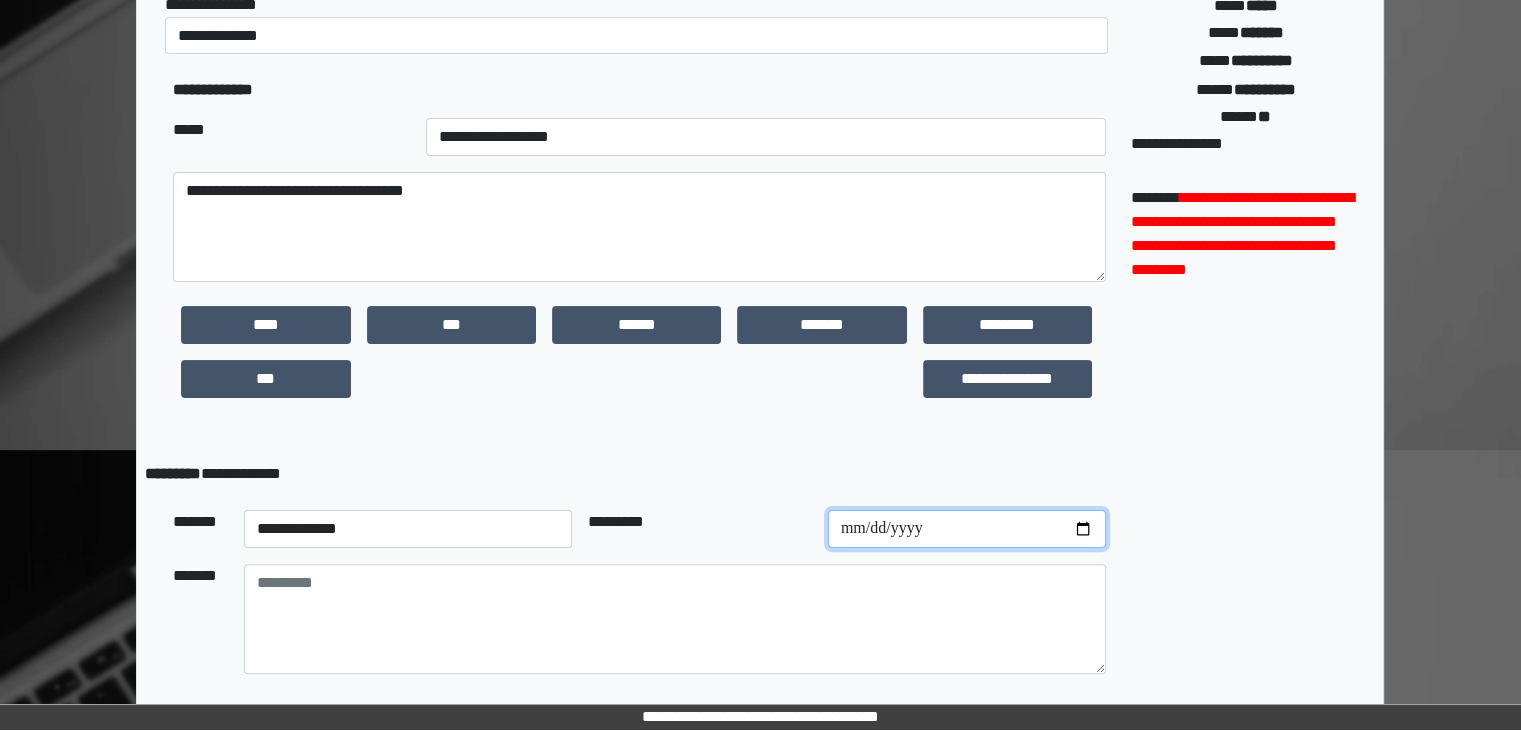 click at bounding box center (967, 529) 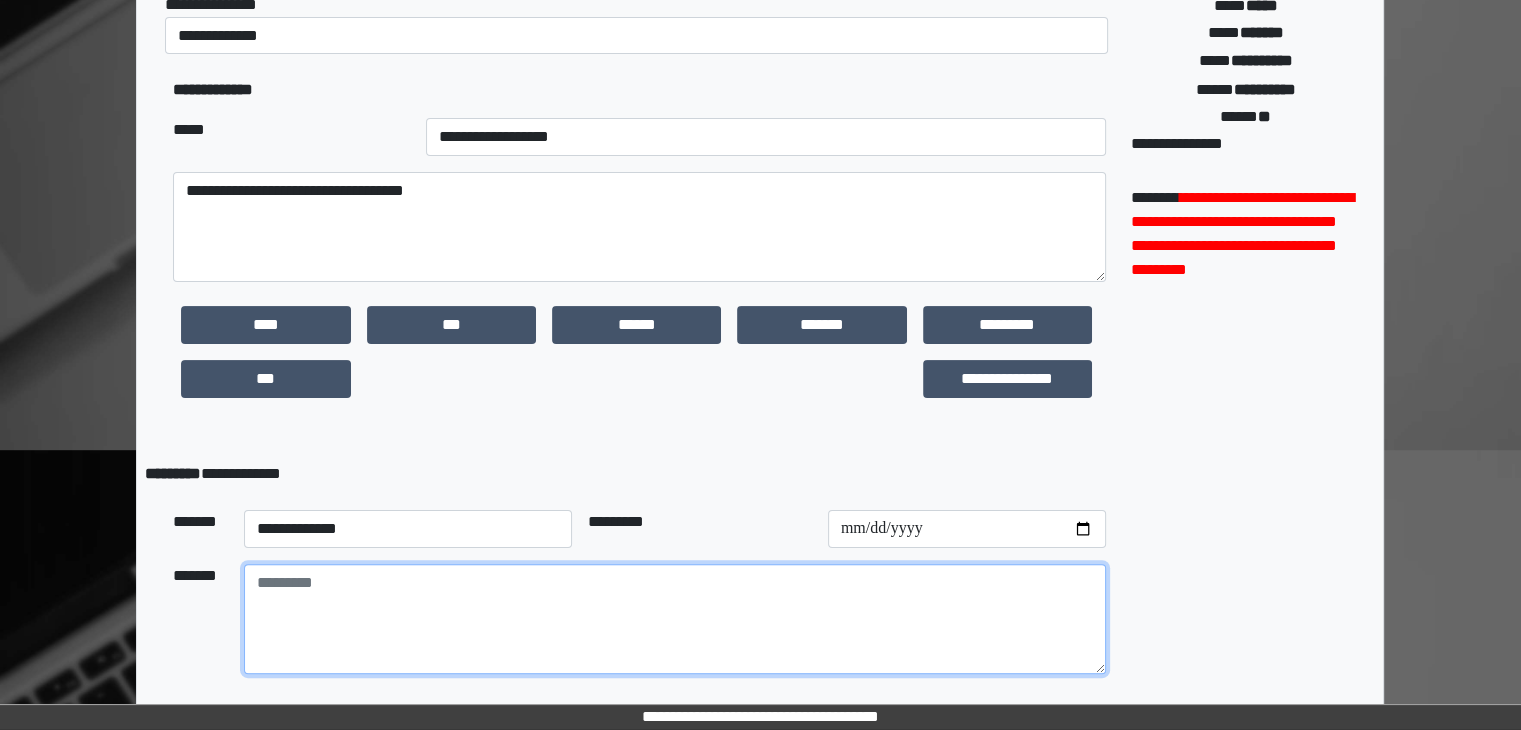 paste on "**********" 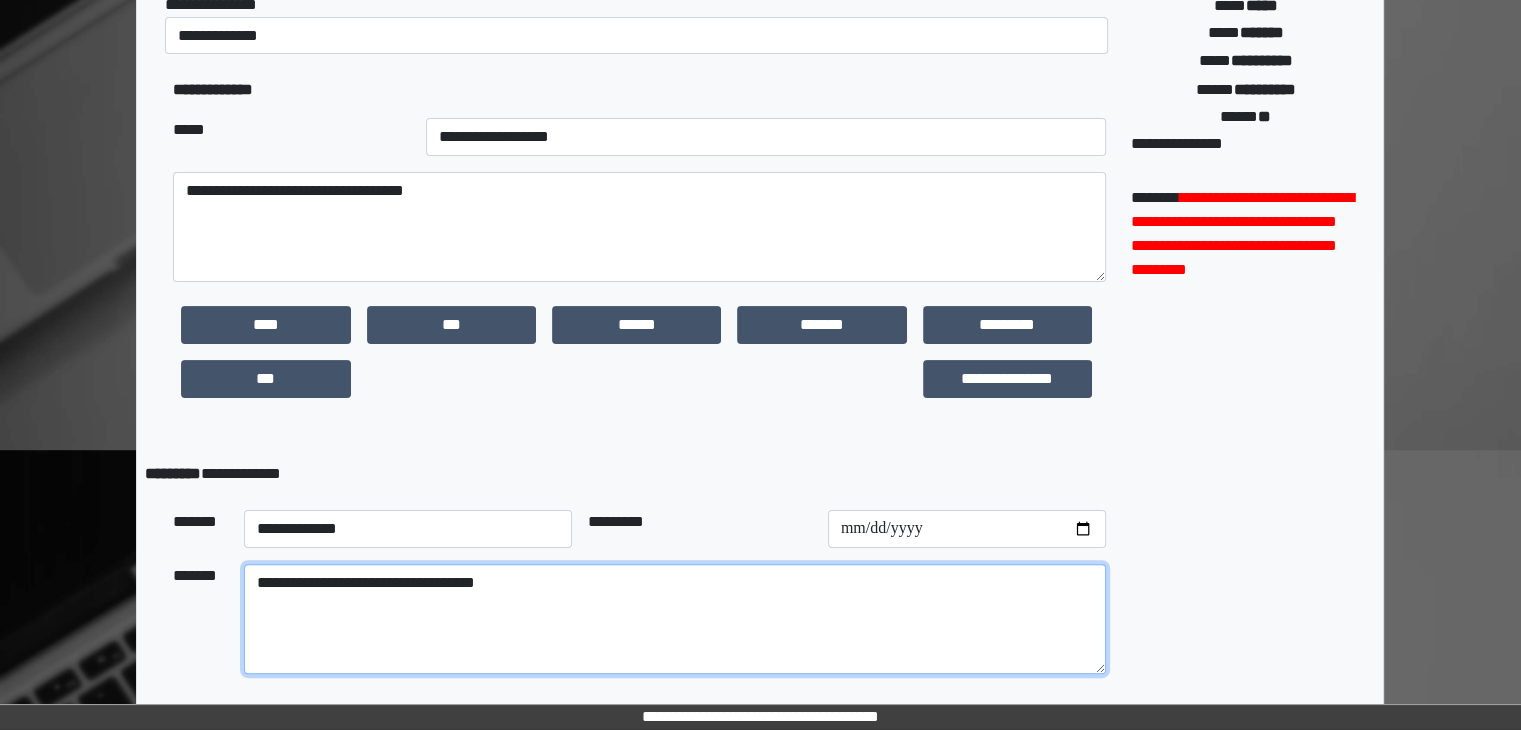 scroll, scrollTop: 475, scrollLeft: 0, axis: vertical 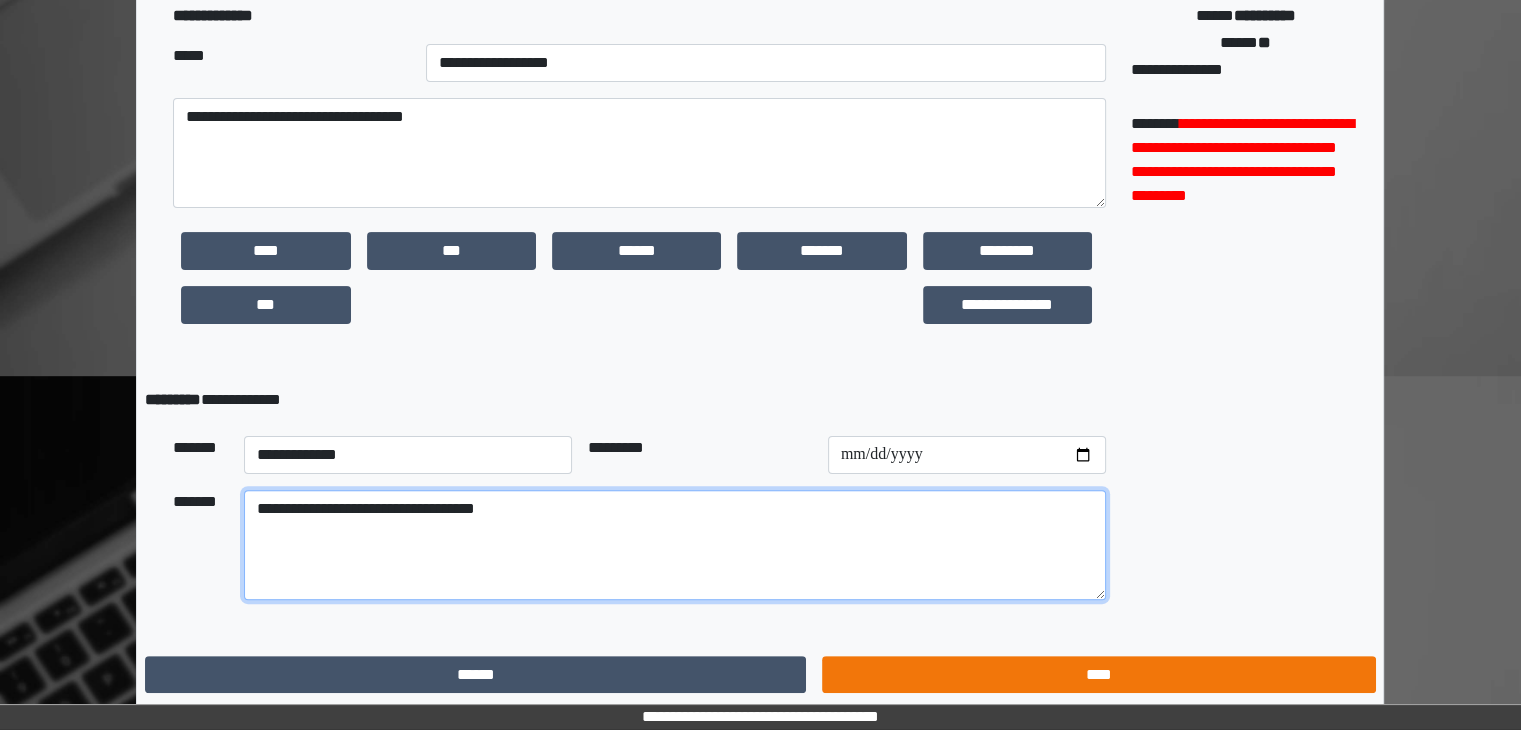 type on "**********" 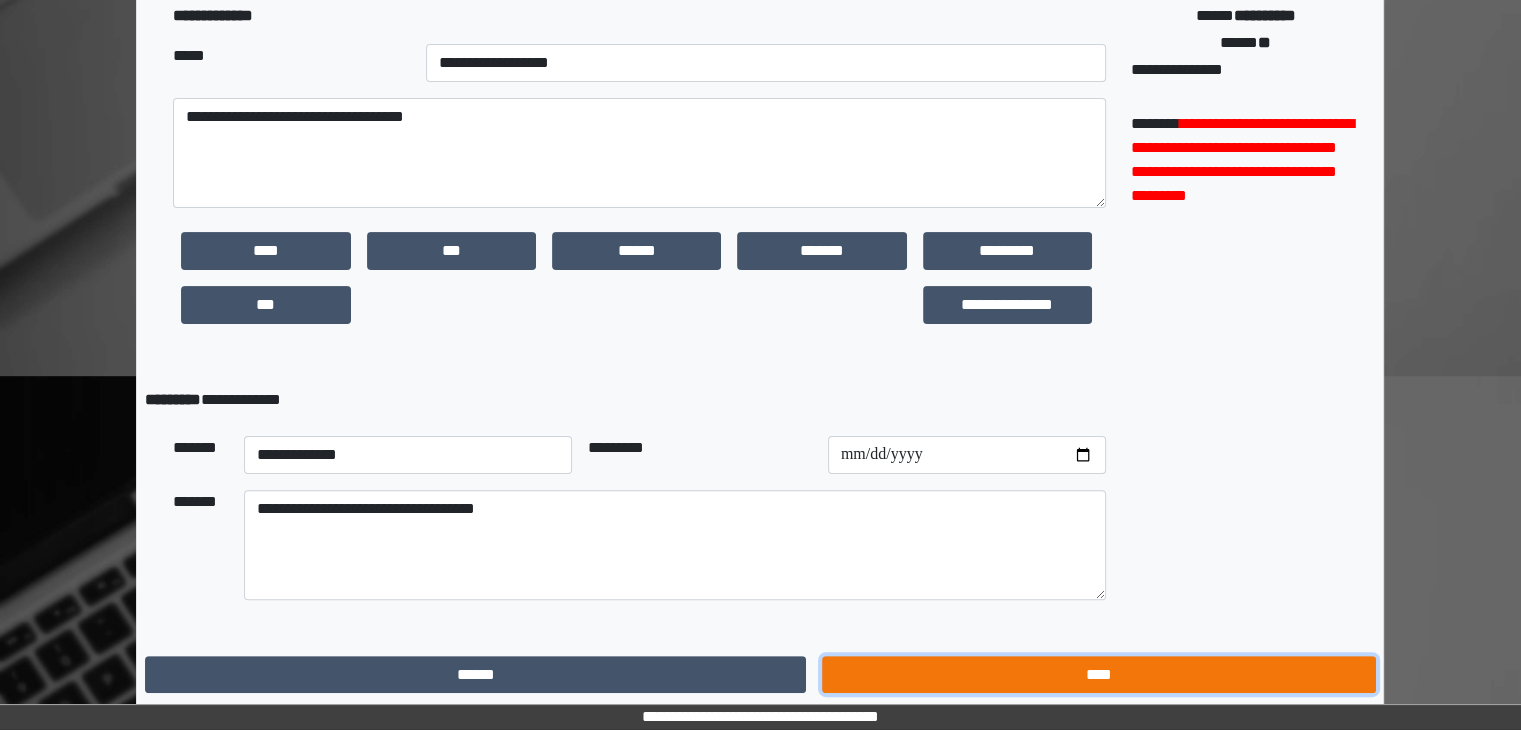 click on "****" at bounding box center [1098, 675] 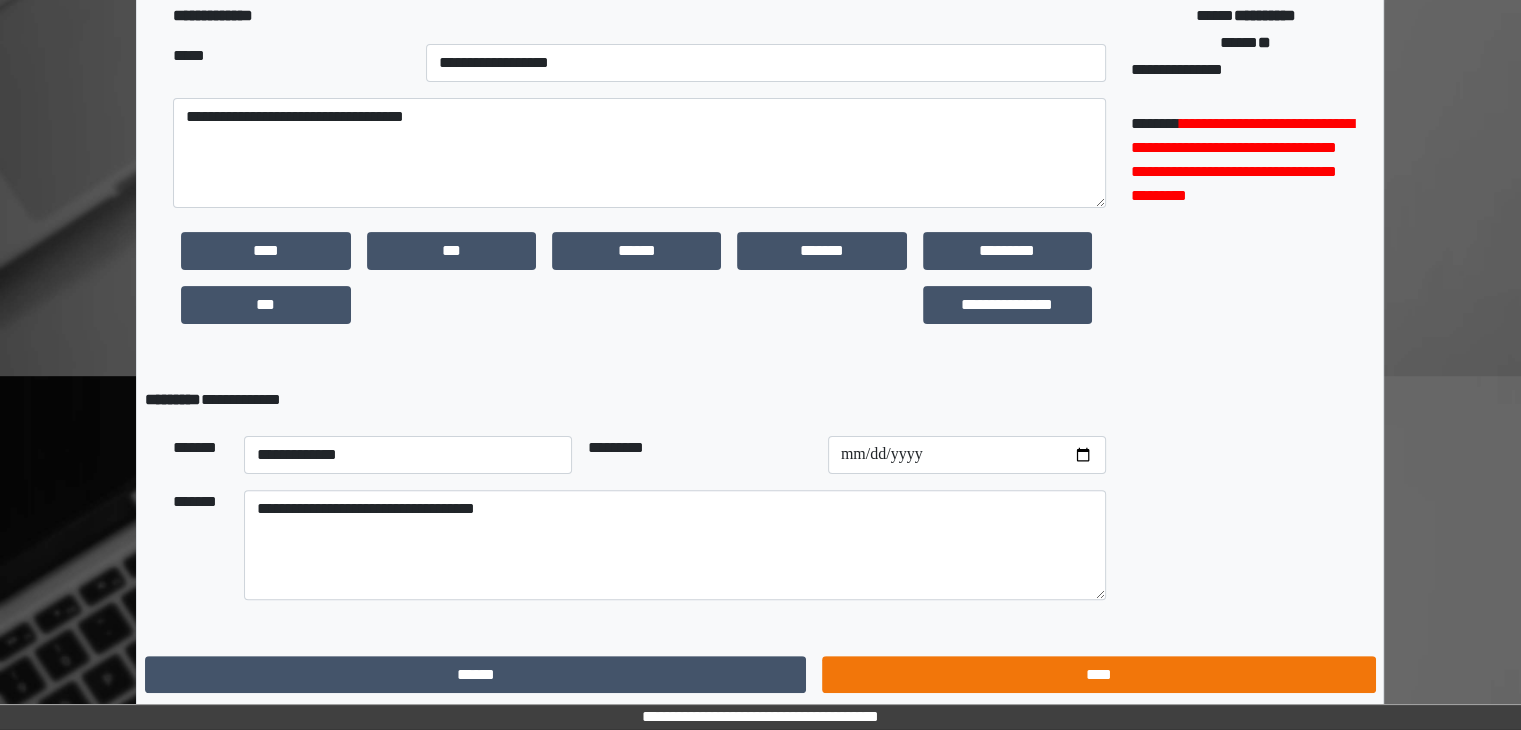 scroll, scrollTop: 0, scrollLeft: 0, axis: both 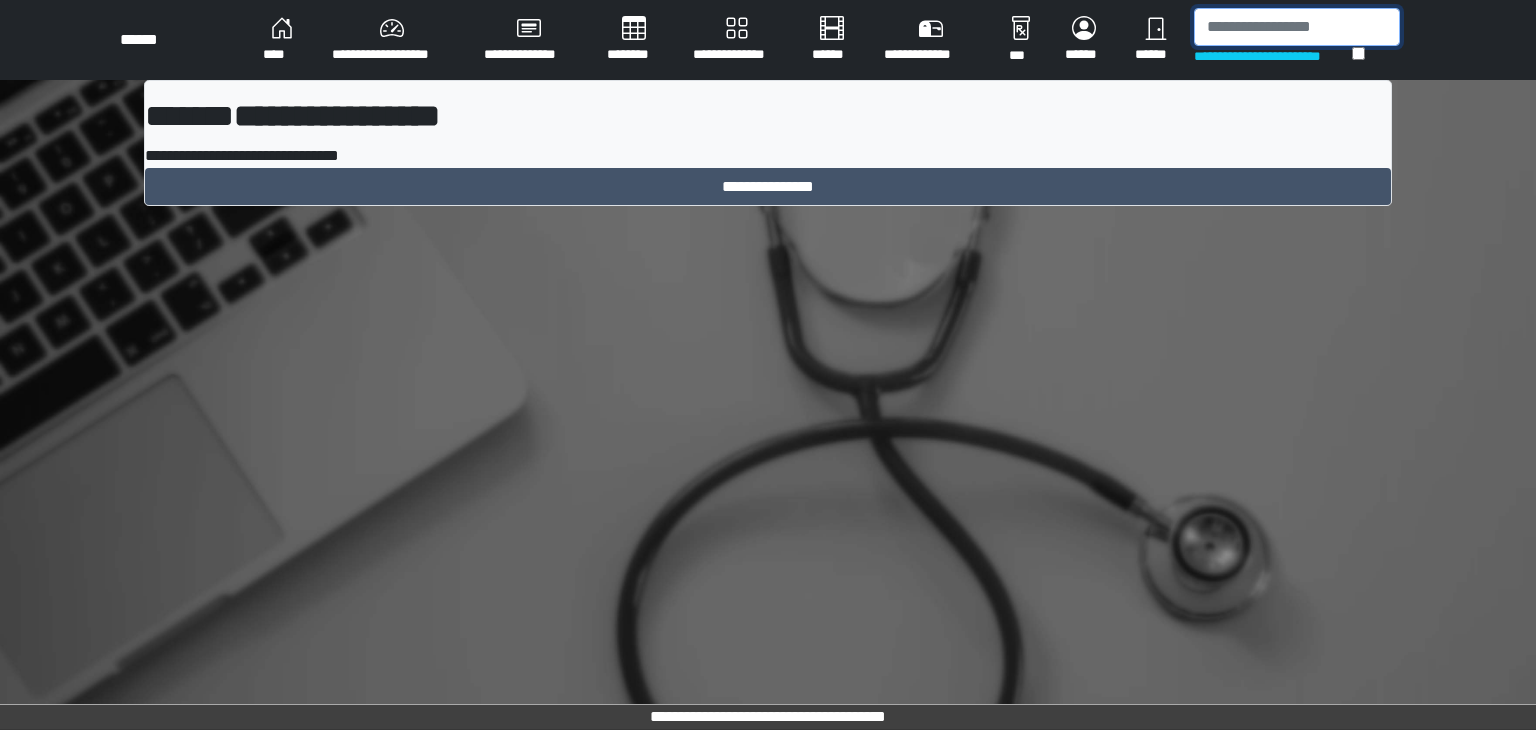 click at bounding box center [1297, 27] 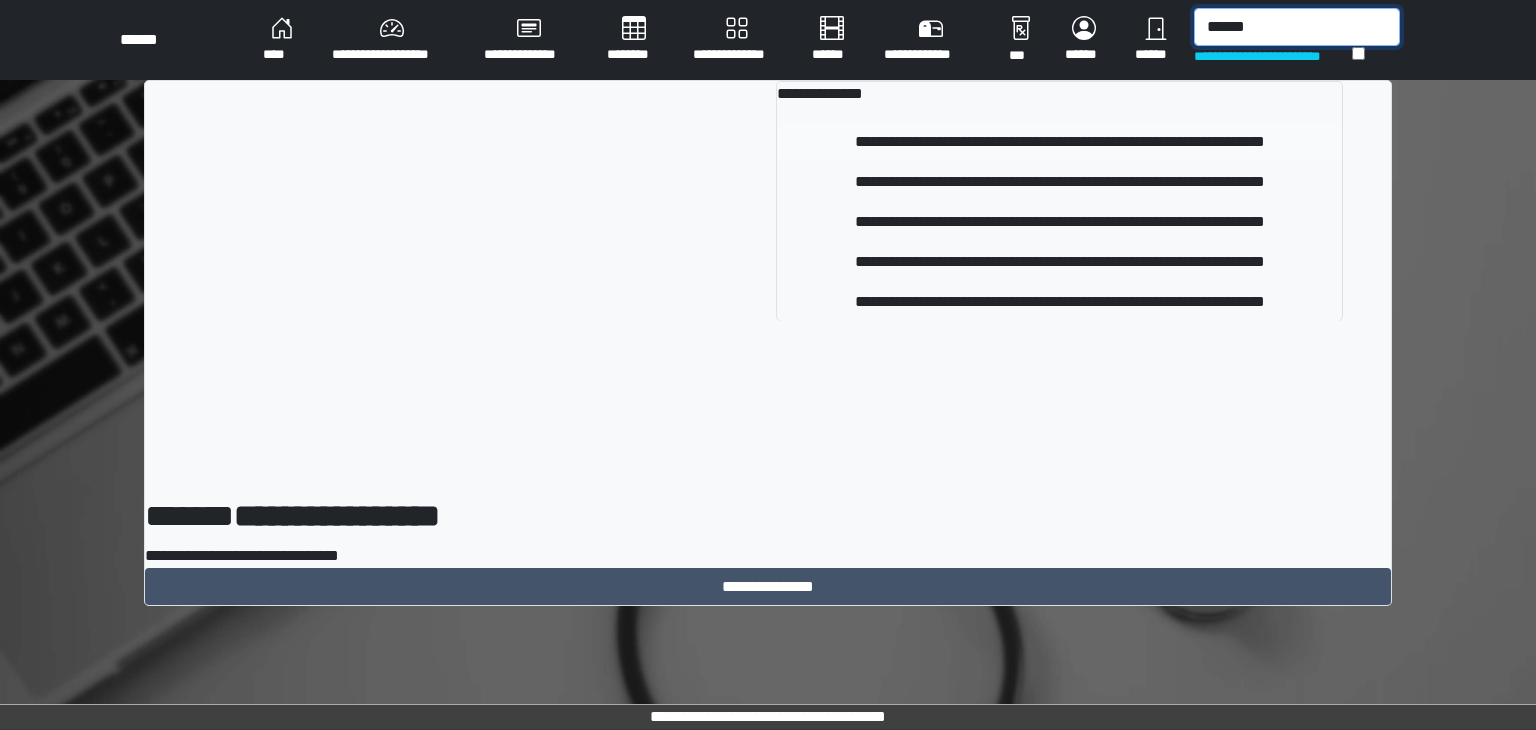 type on "******" 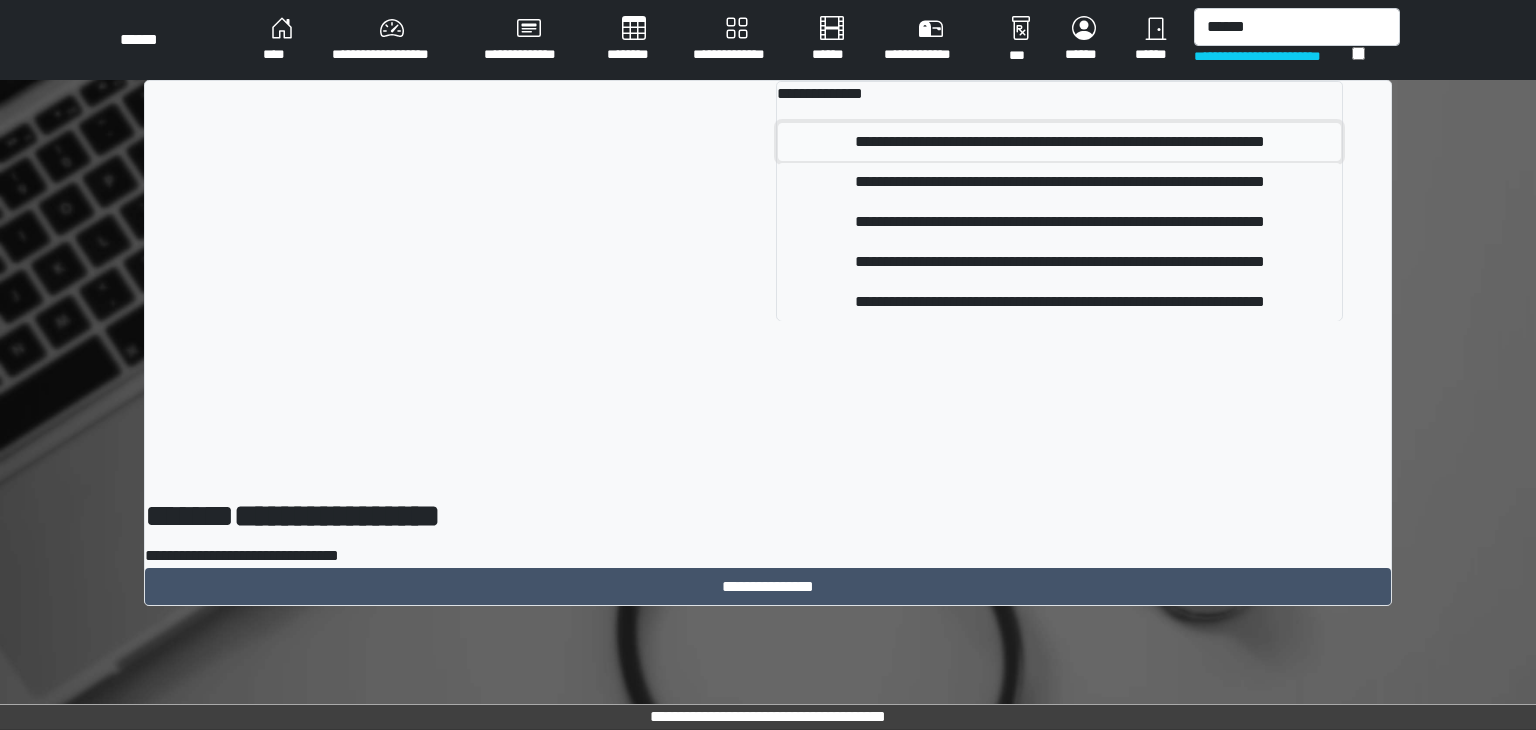 click on "**********" at bounding box center (1059, 142) 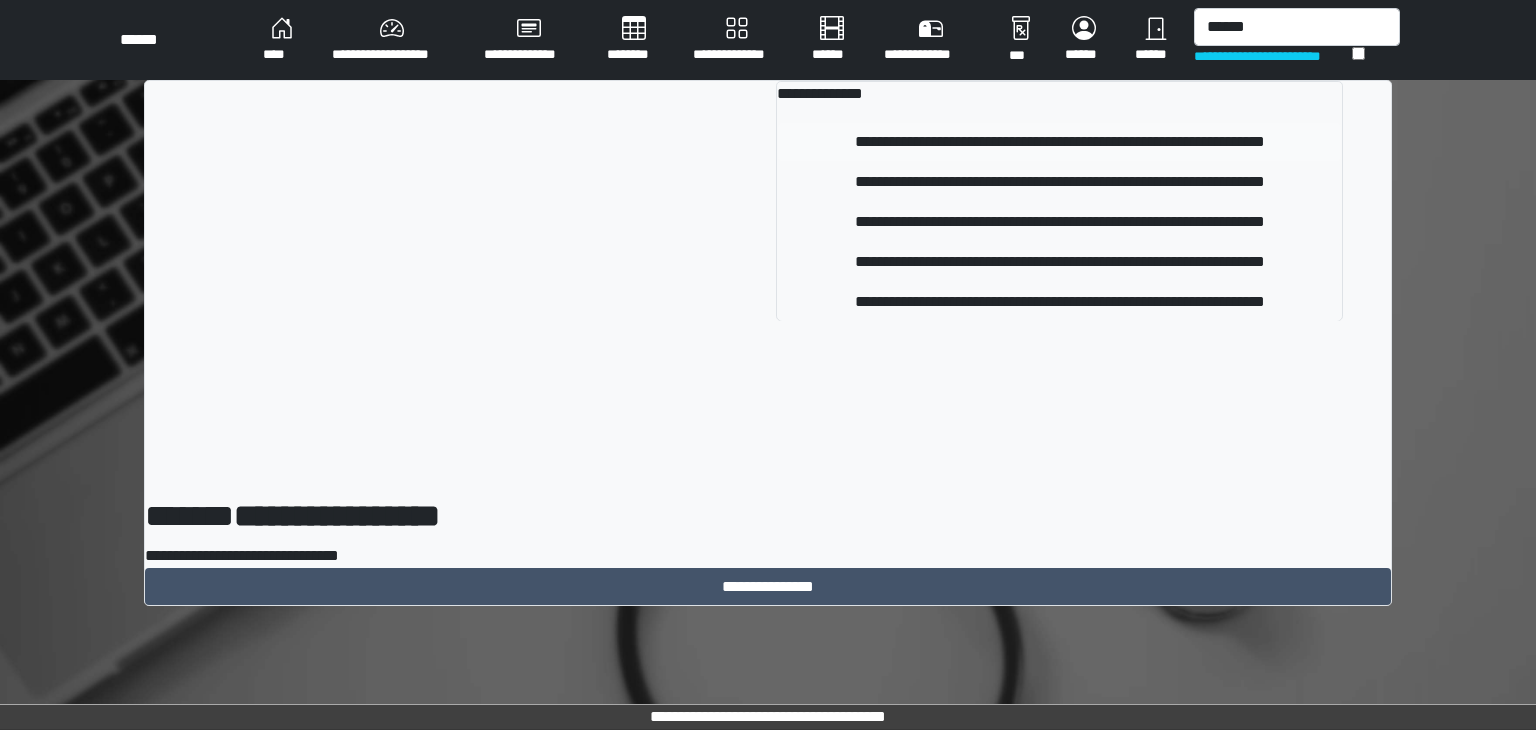 type 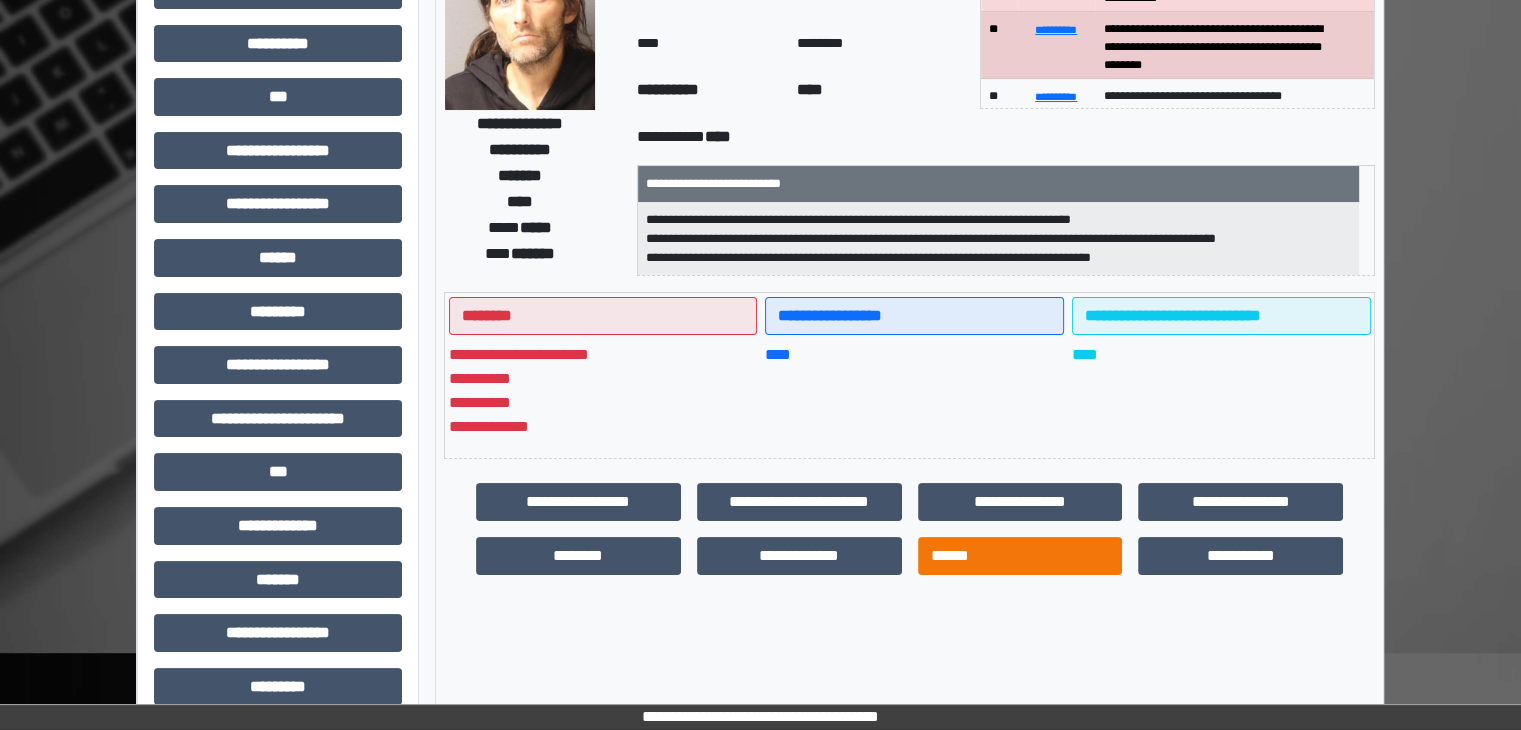 scroll, scrollTop: 200, scrollLeft: 0, axis: vertical 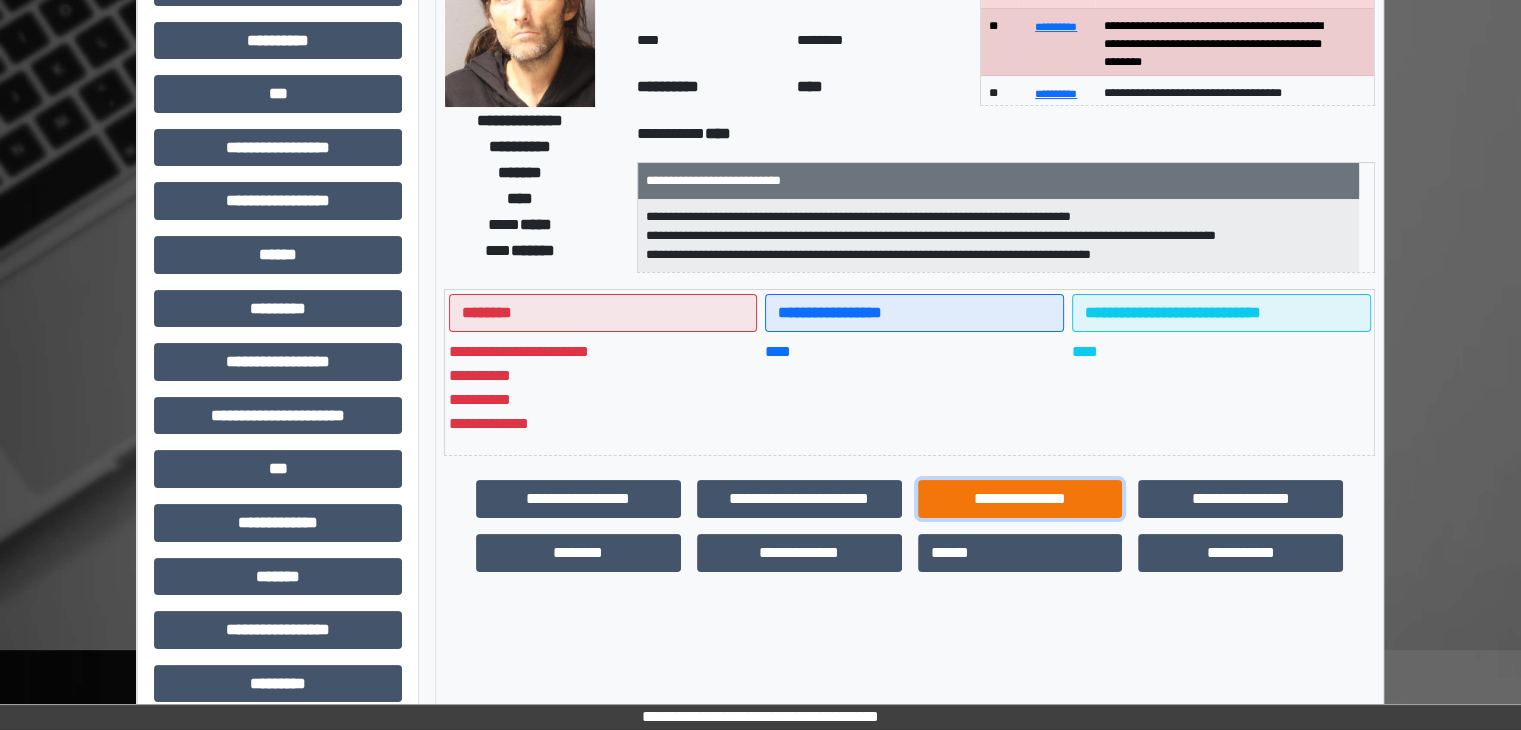 click on "**********" at bounding box center [1020, 499] 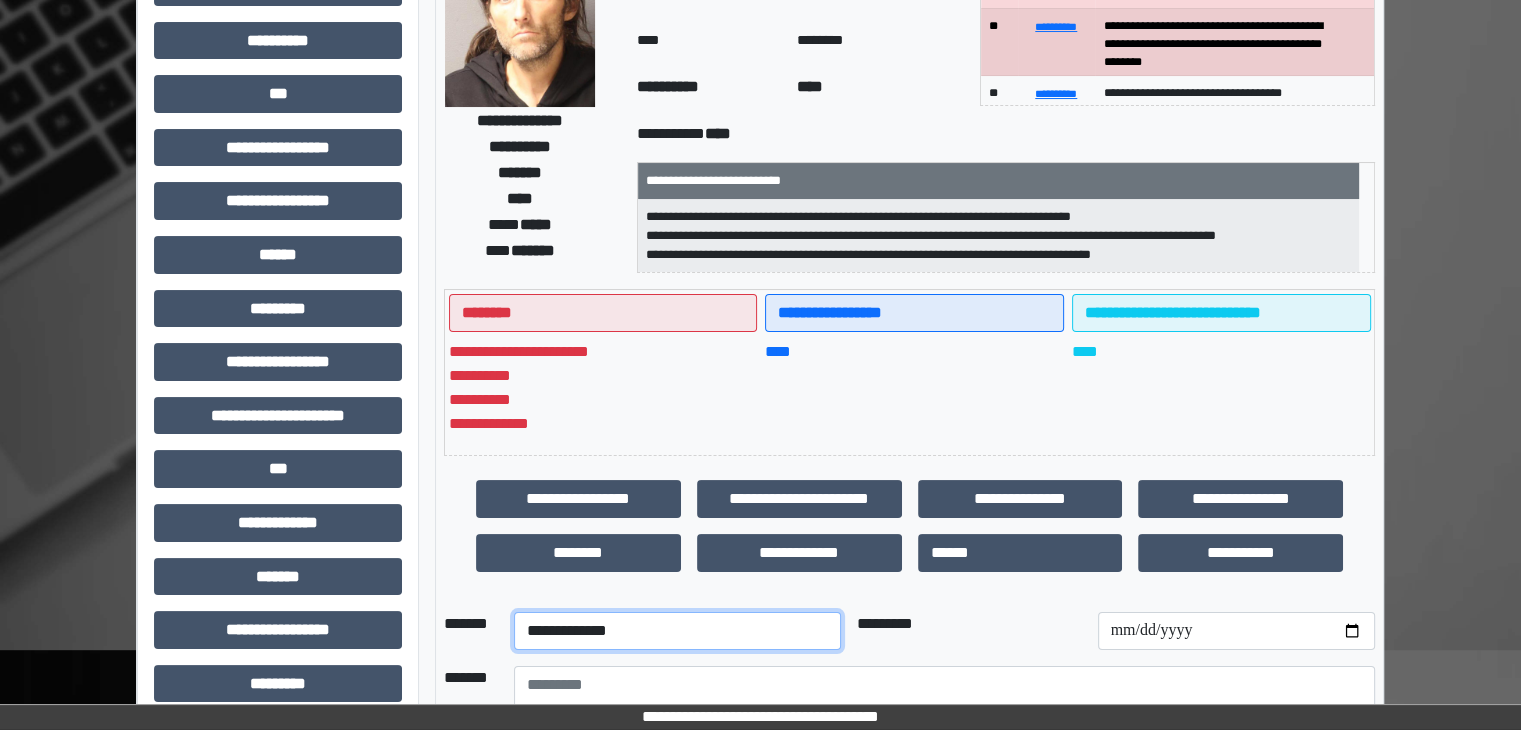 click on "**********" at bounding box center [677, 631] 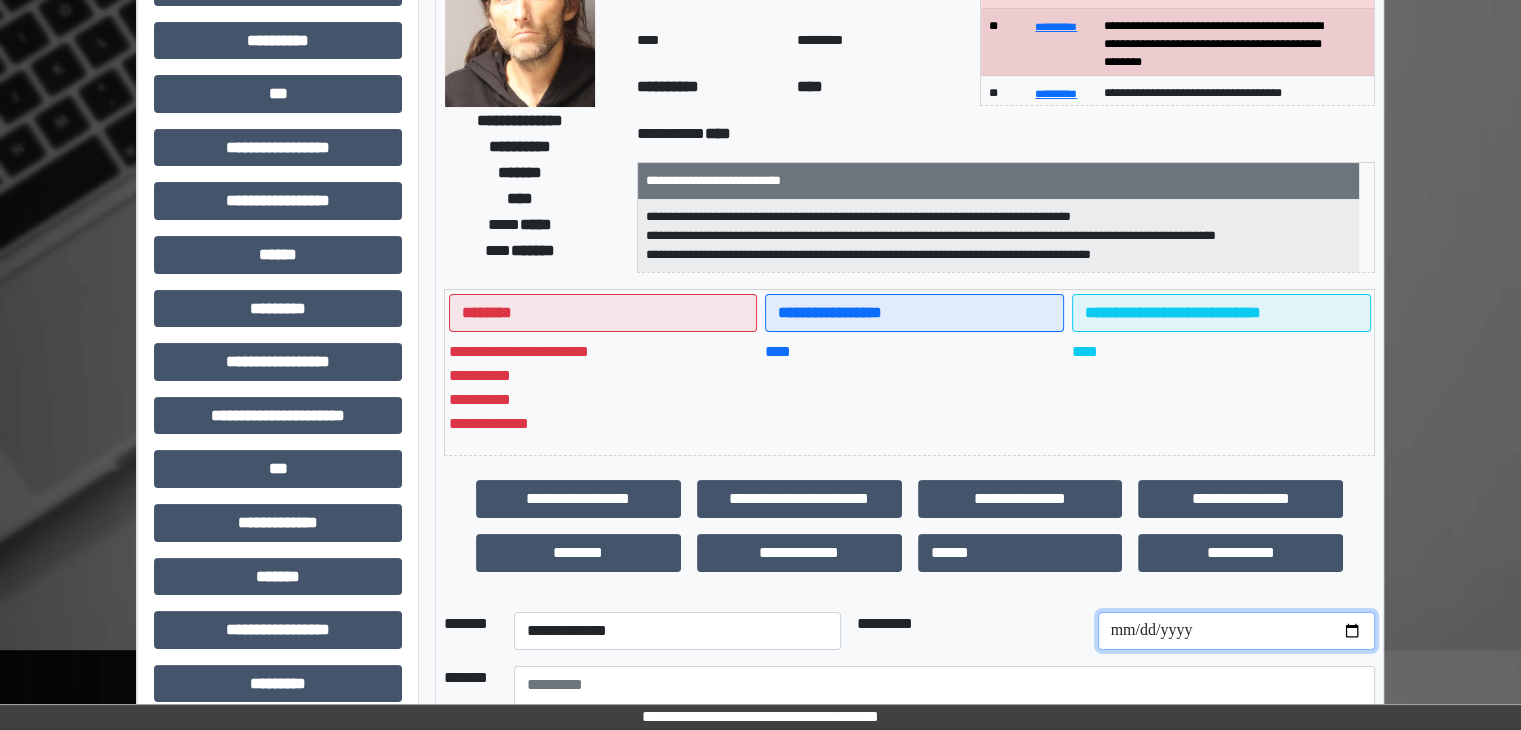 click at bounding box center (1236, 631) 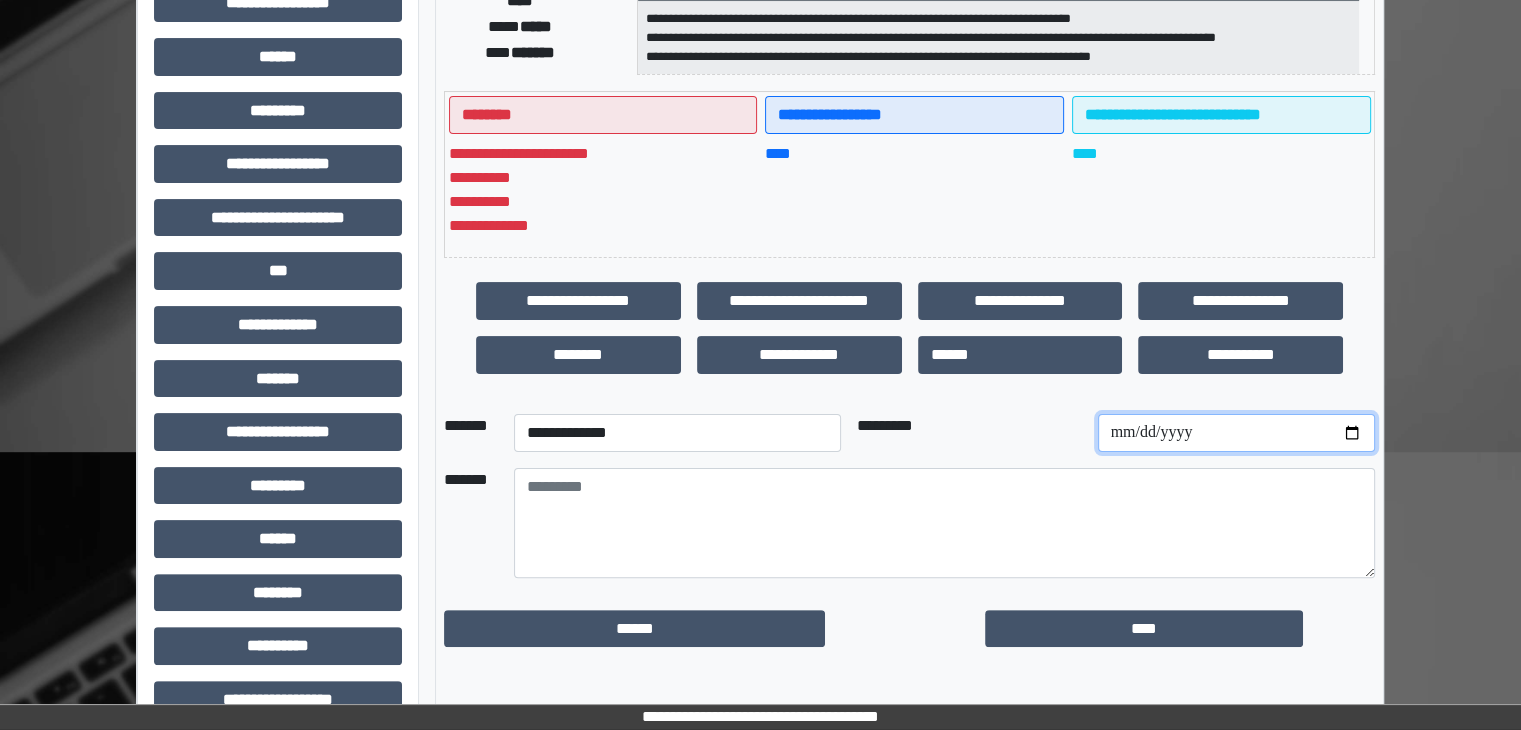scroll, scrollTop: 436, scrollLeft: 0, axis: vertical 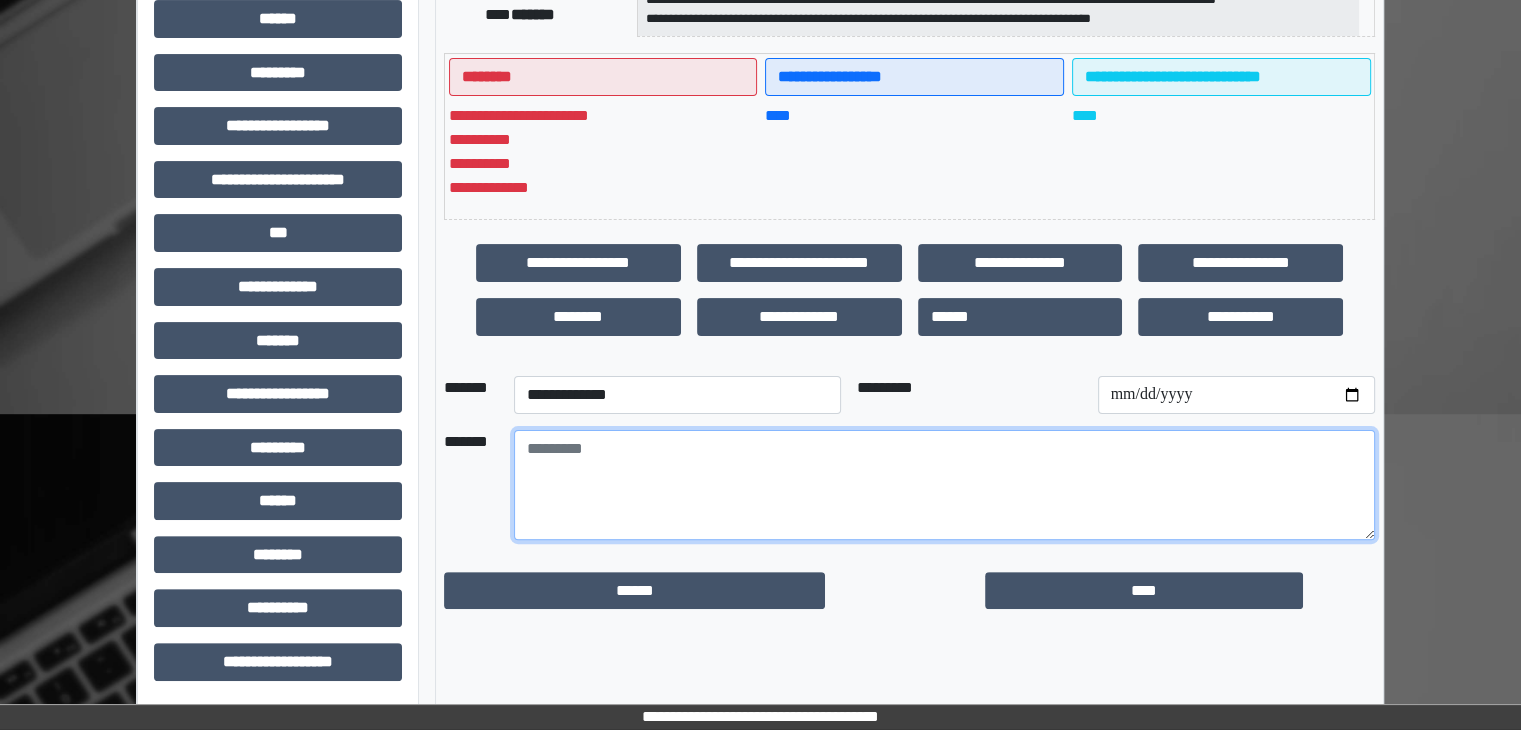 click at bounding box center (944, 485) 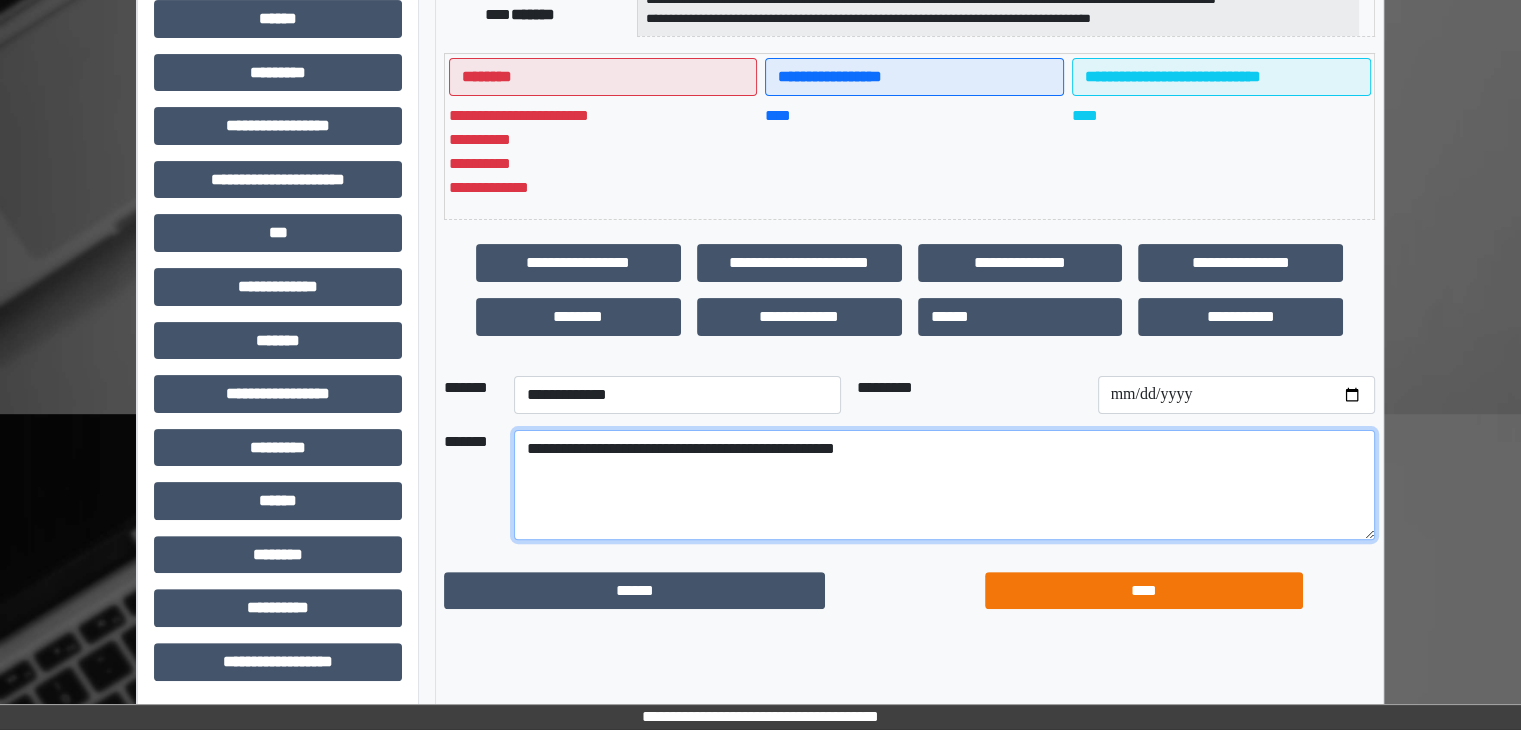 type on "**********" 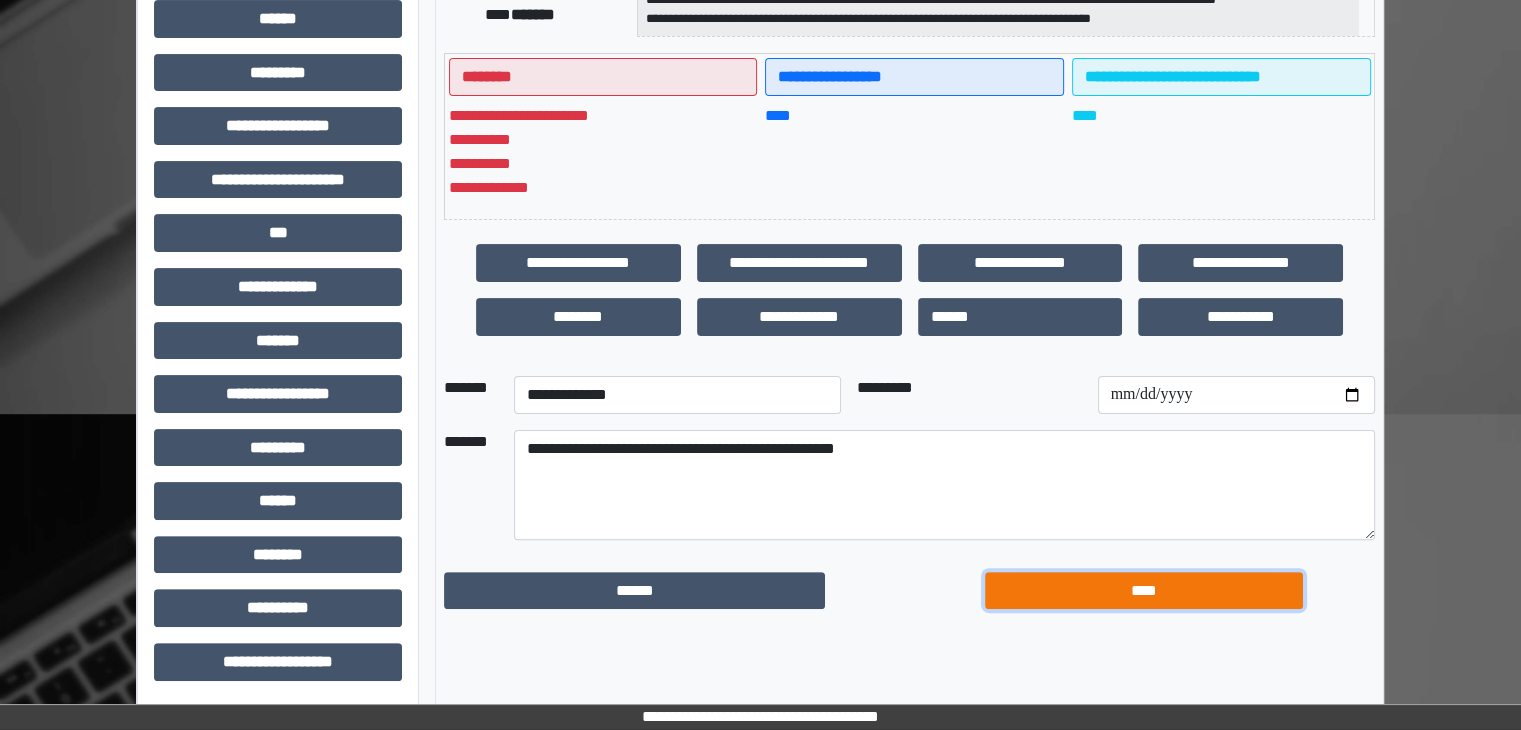 click on "****" at bounding box center [1144, 591] 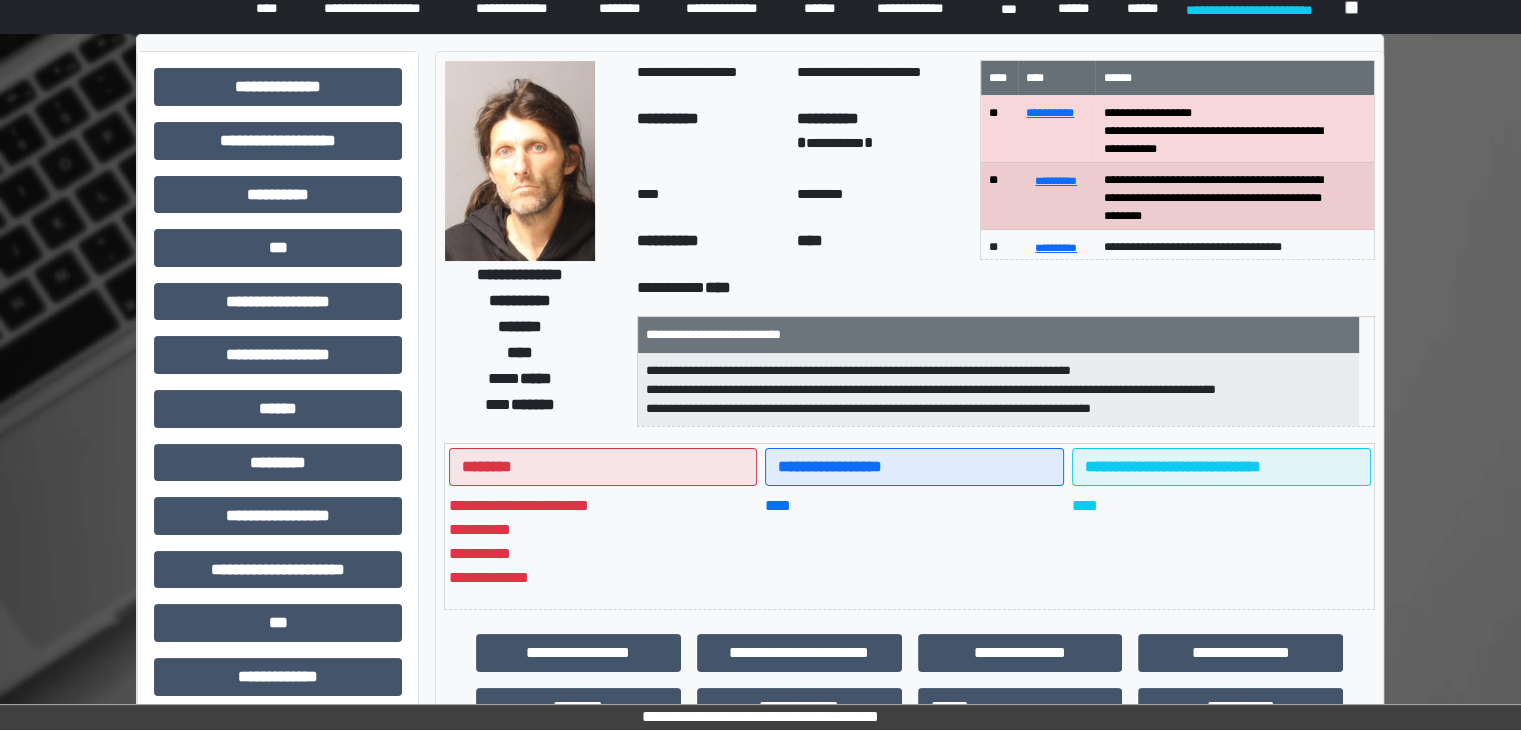 scroll, scrollTop: 0, scrollLeft: 0, axis: both 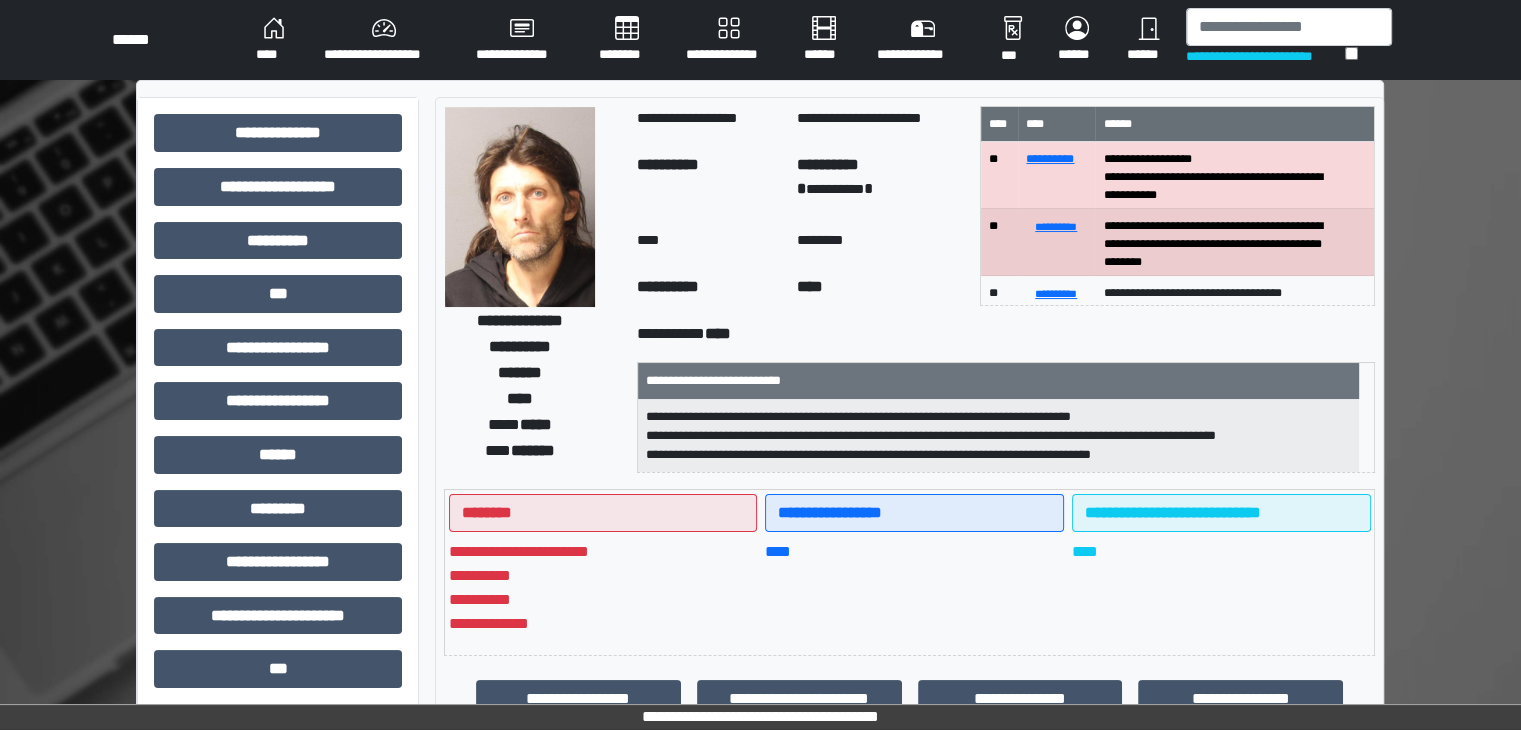 click on "******" at bounding box center [1148, 40] 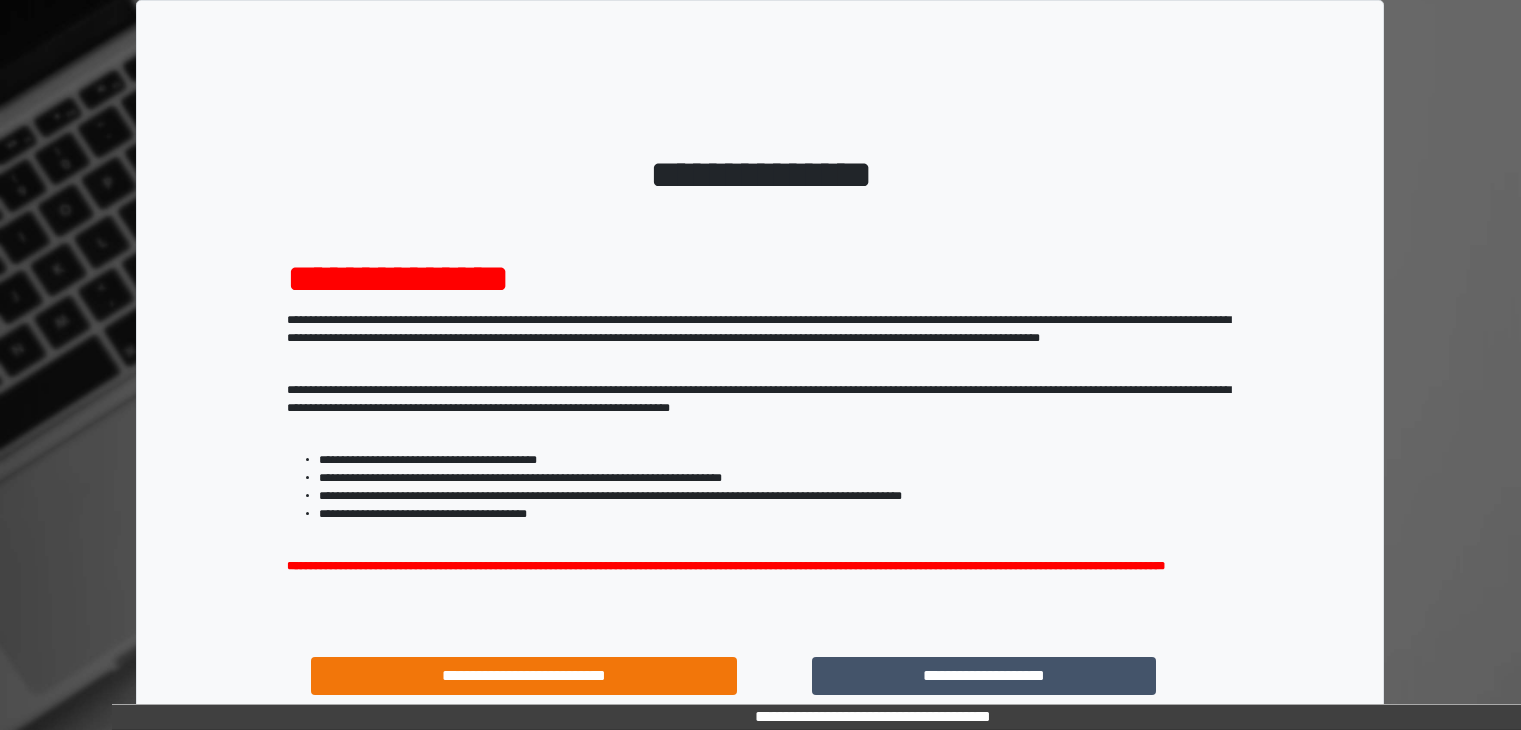 scroll, scrollTop: 0, scrollLeft: 0, axis: both 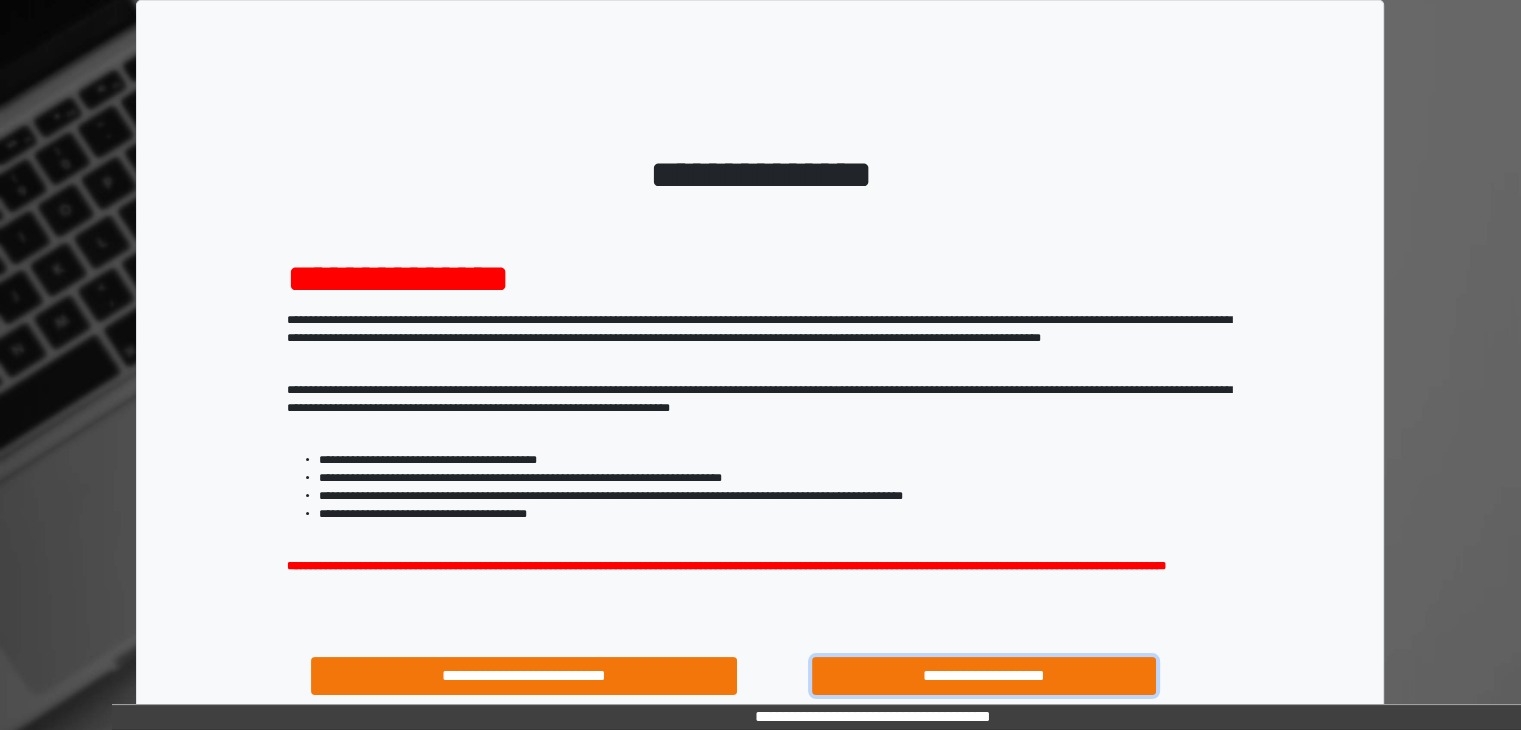 click on "**********" at bounding box center [984, 676] 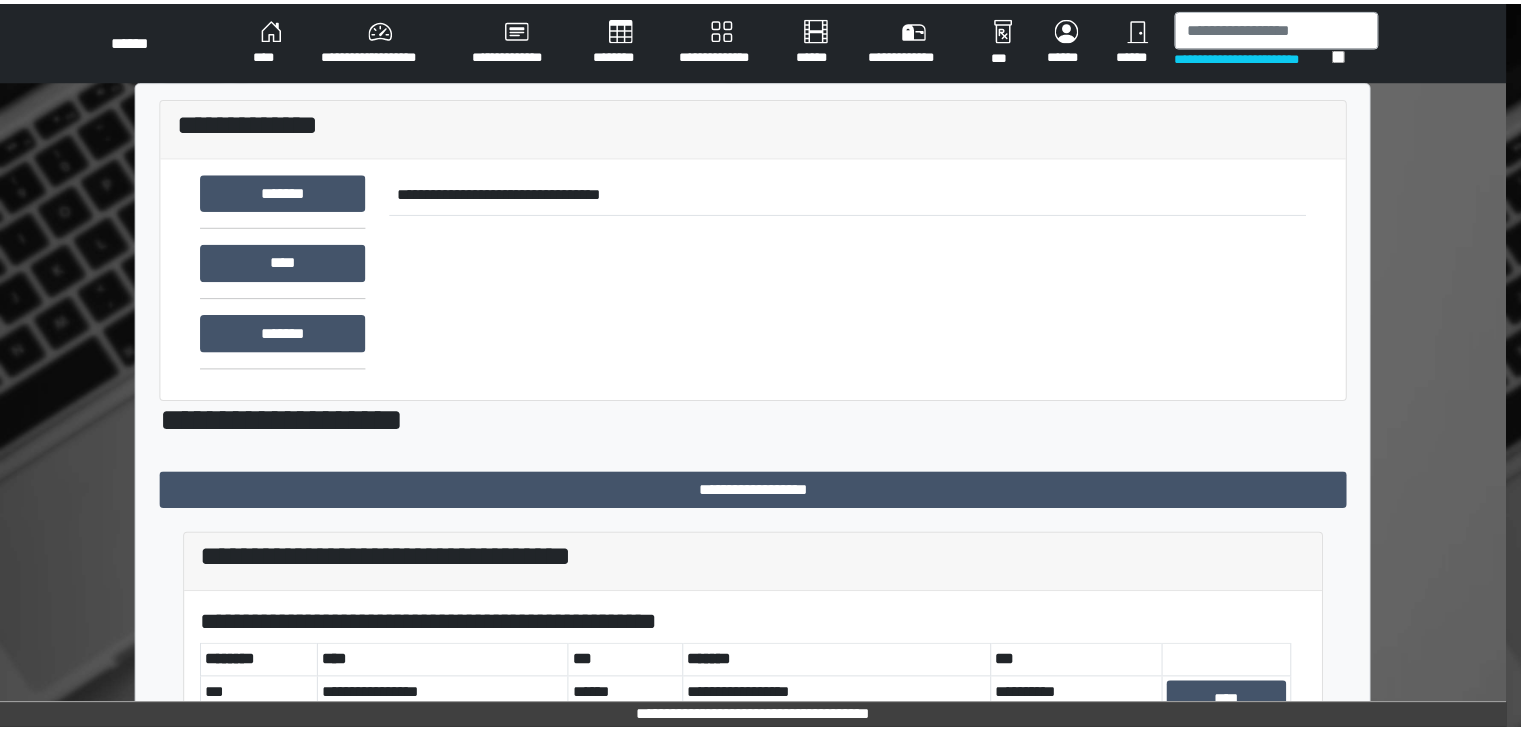 scroll, scrollTop: 0, scrollLeft: 0, axis: both 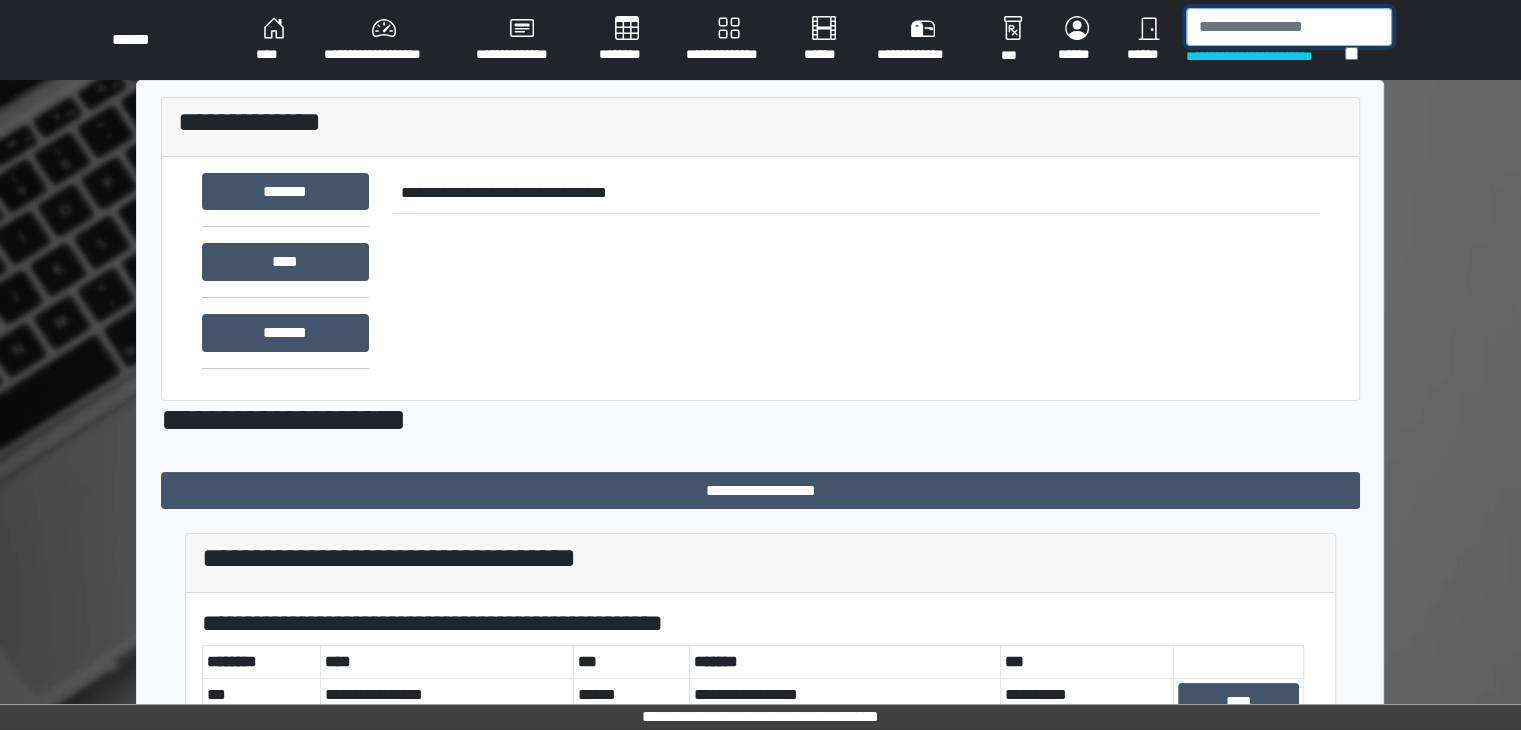 click at bounding box center [1289, 27] 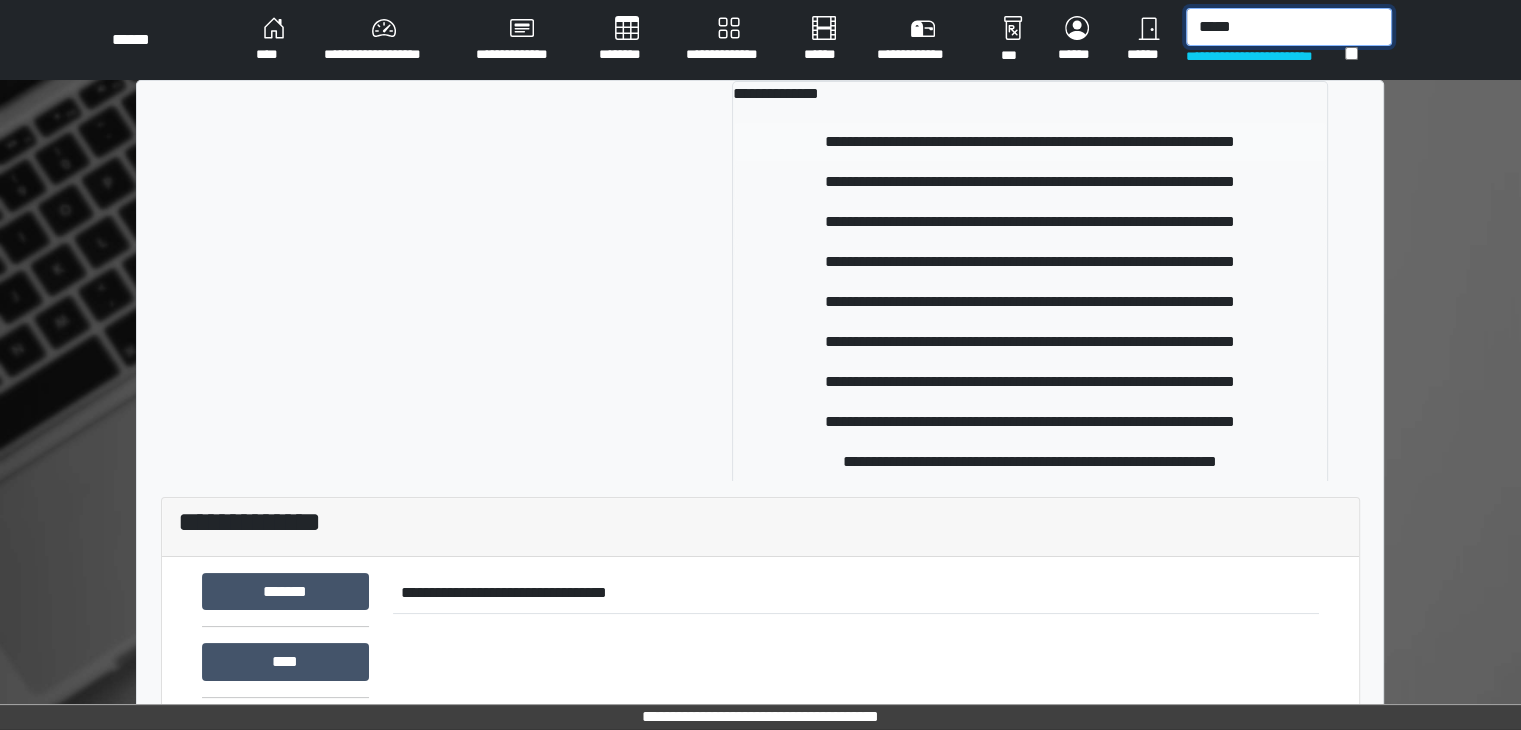type on "*****" 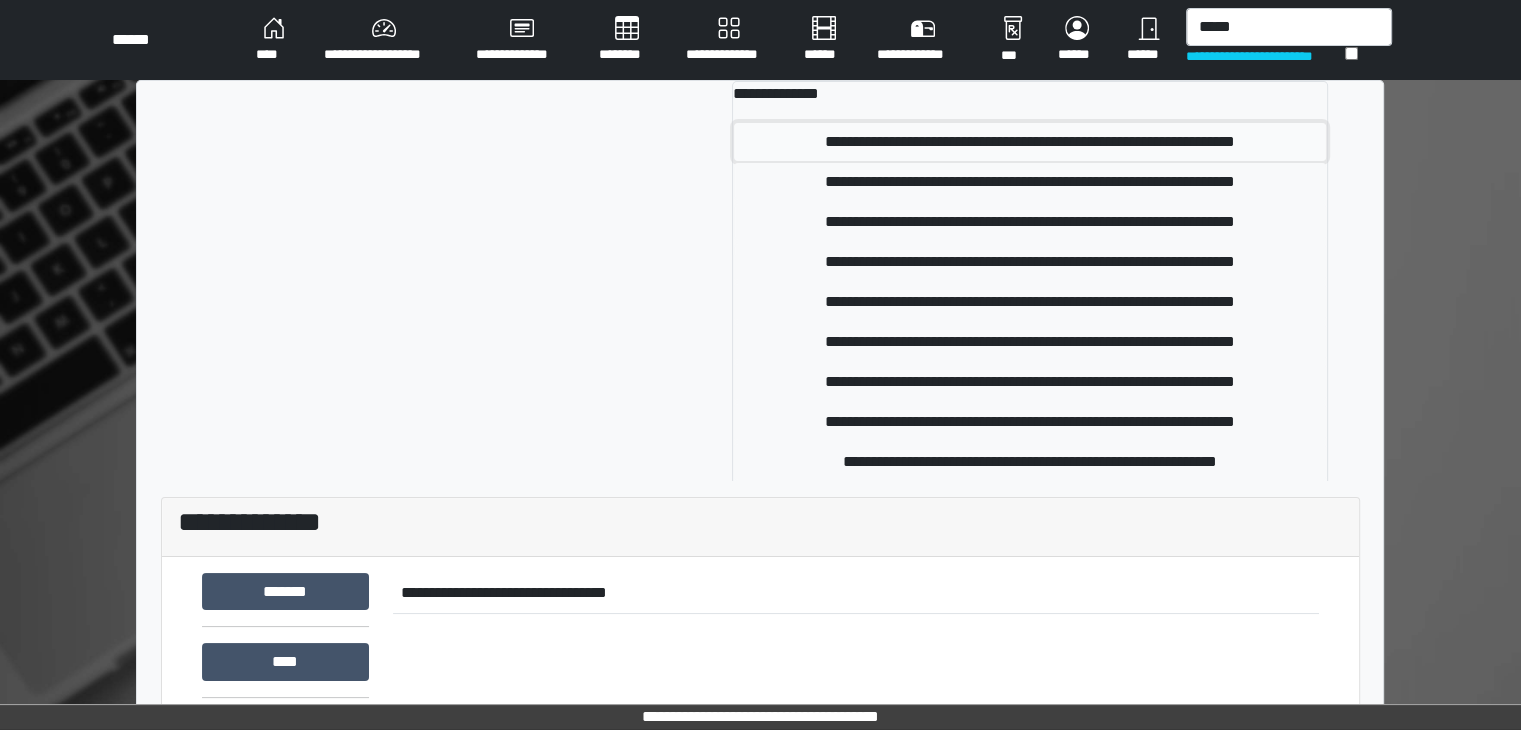 click on "**********" at bounding box center (1030, 142) 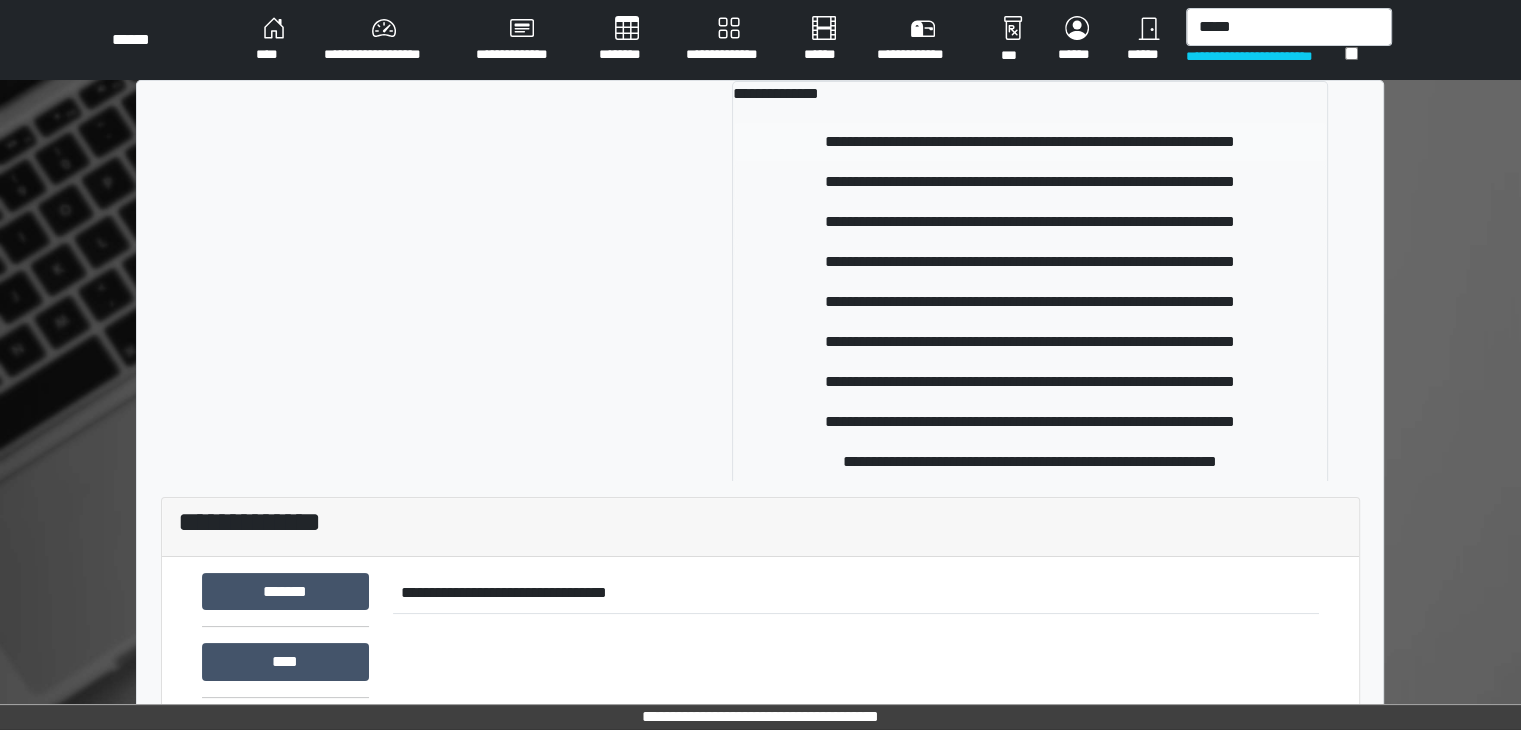 type 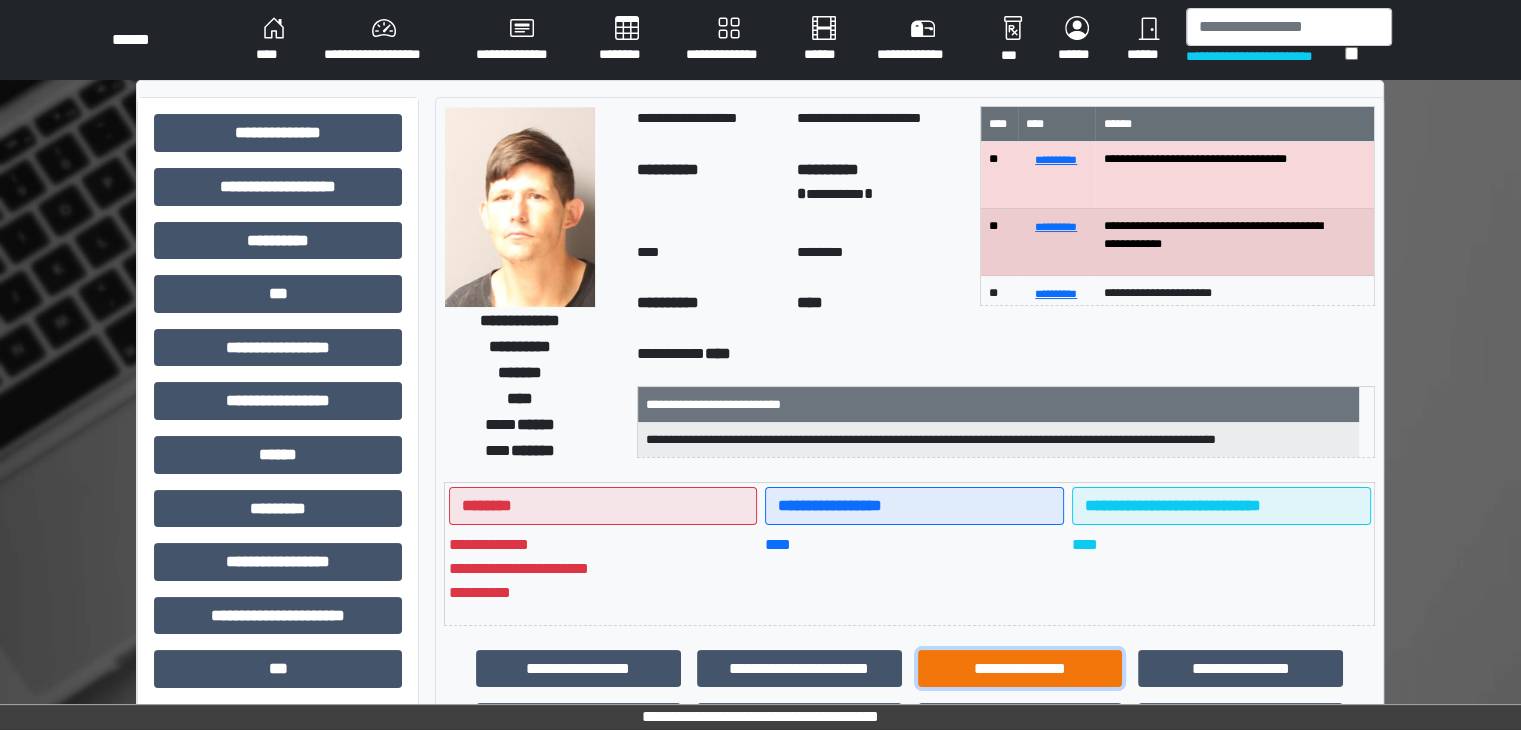 click on "**********" at bounding box center (1020, 669) 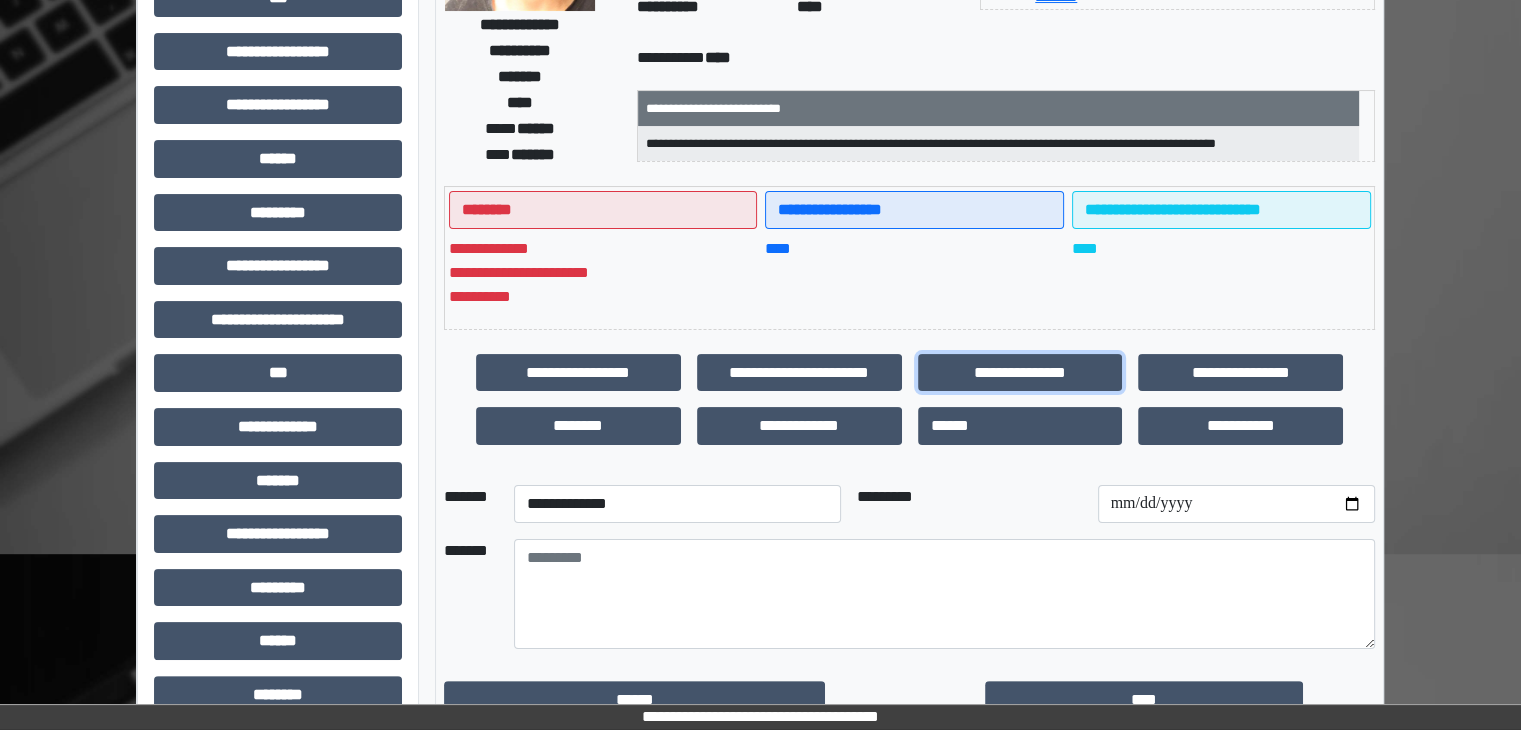 scroll, scrollTop: 300, scrollLeft: 0, axis: vertical 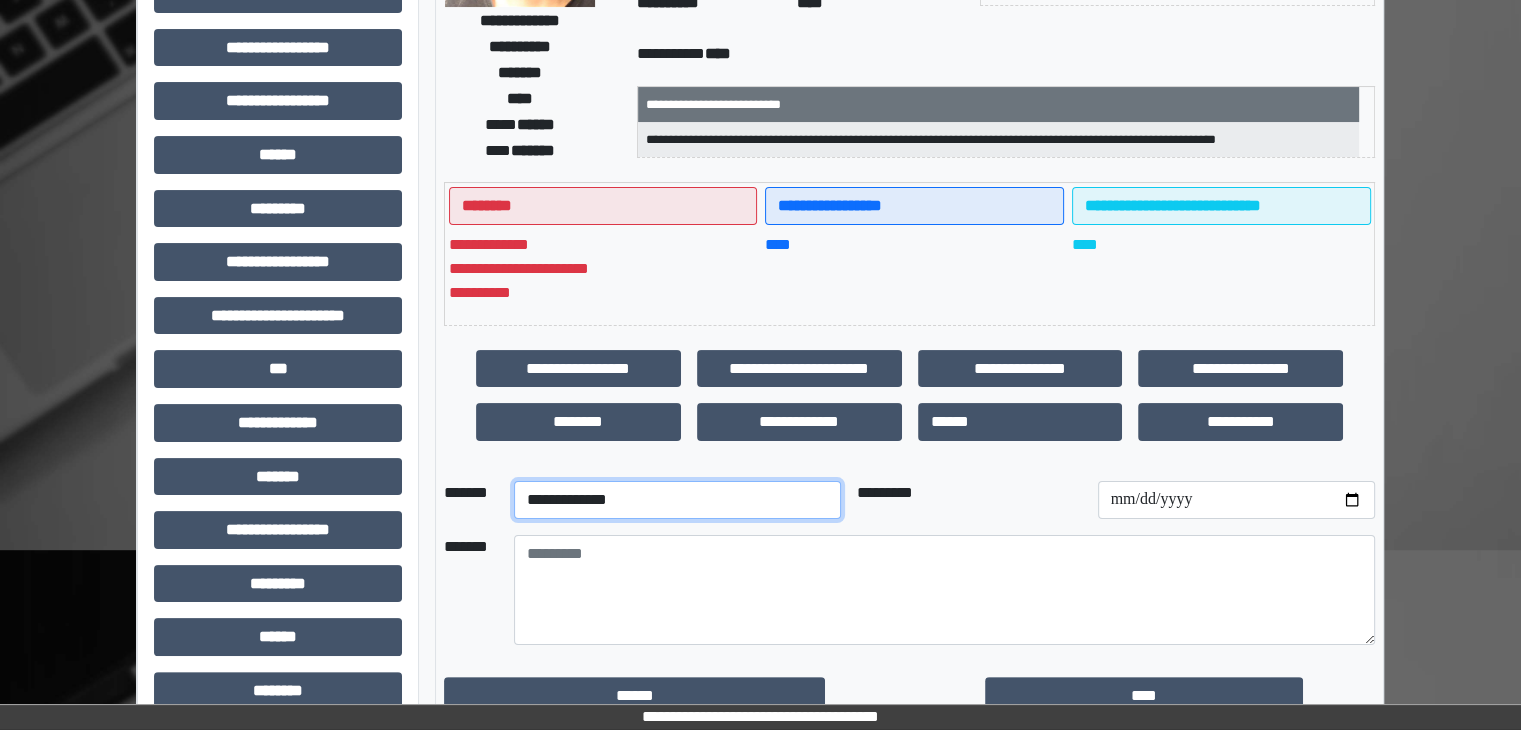 click on "**********" at bounding box center (677, 500) 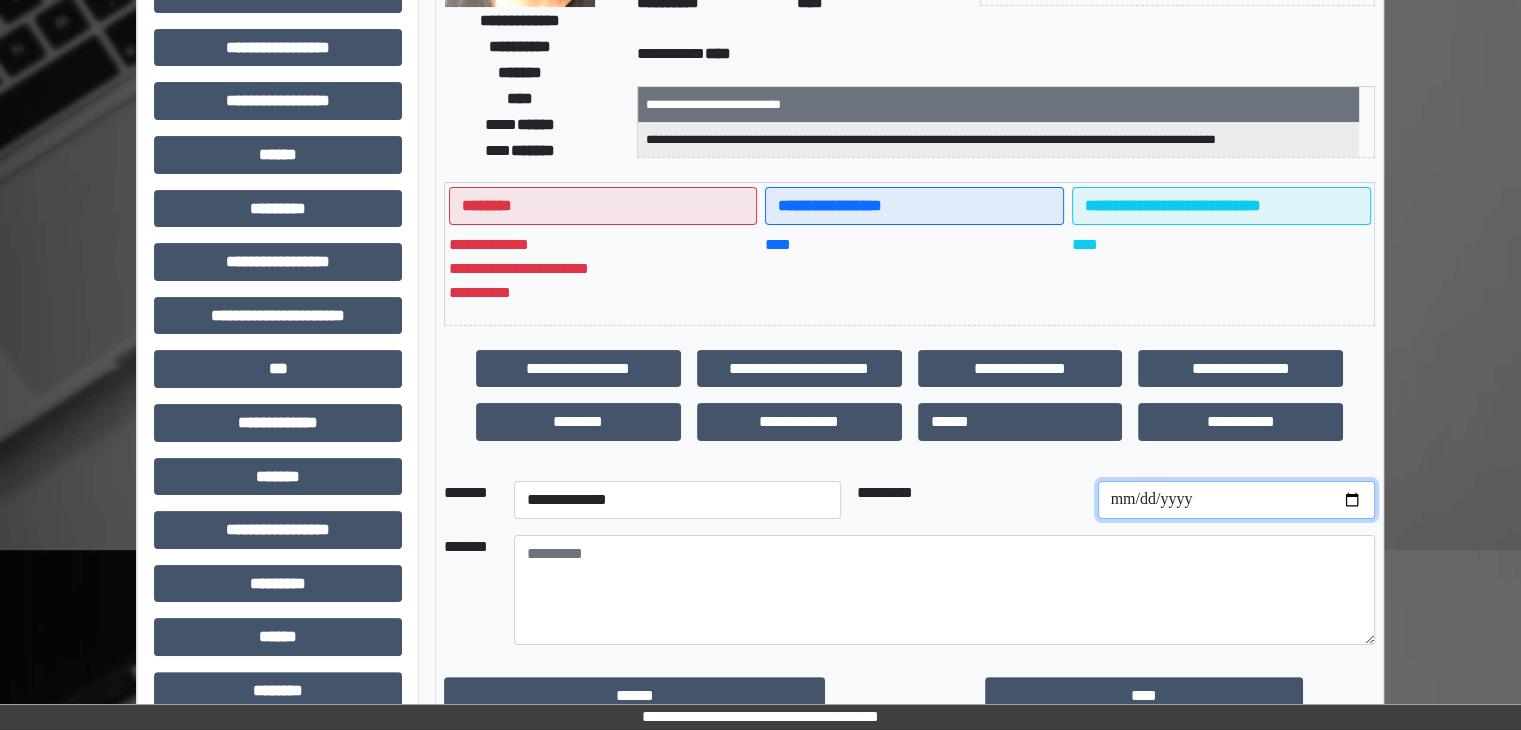 click at bounding box center [1236, 500] 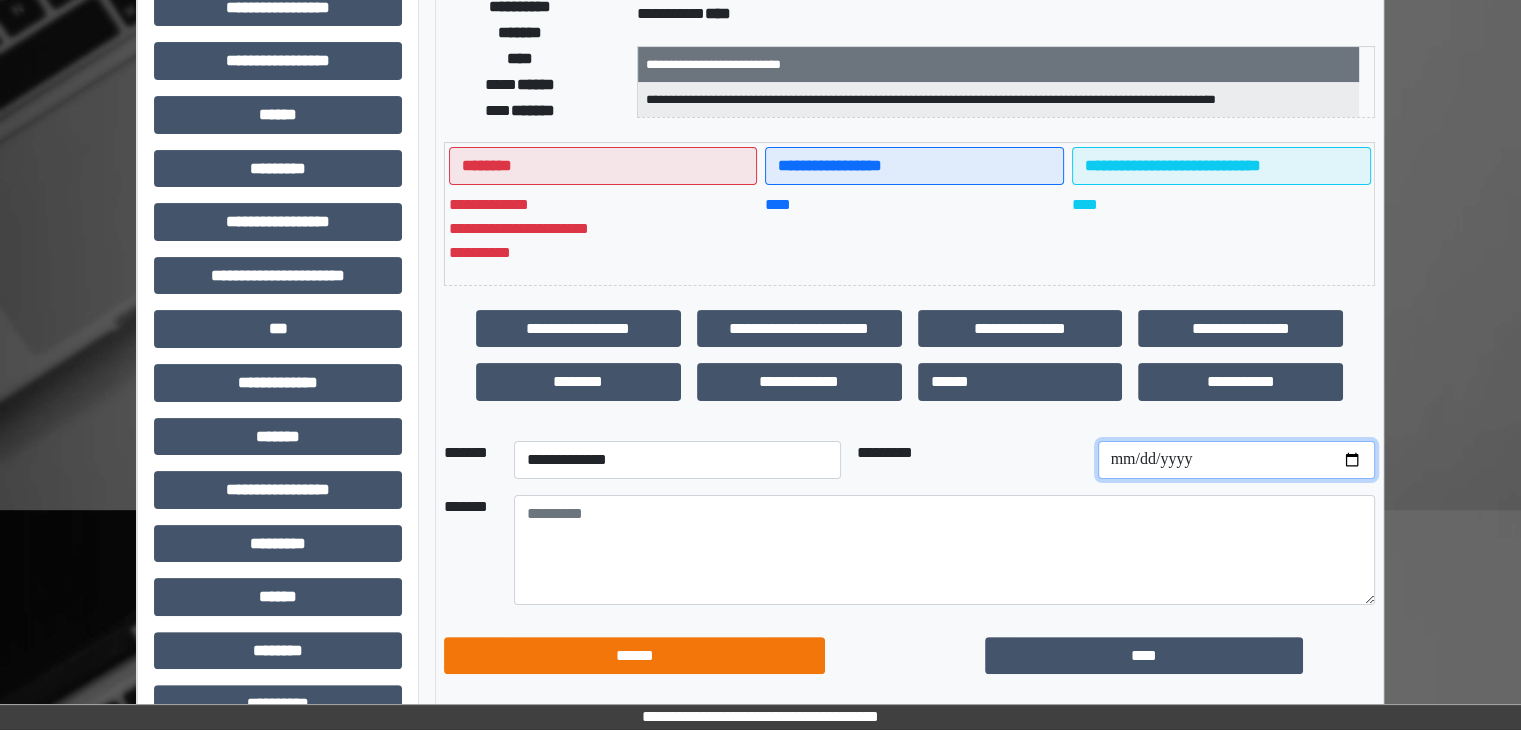 scroll, scrollTop: 436, scrollLeft: 0, axis: vertical 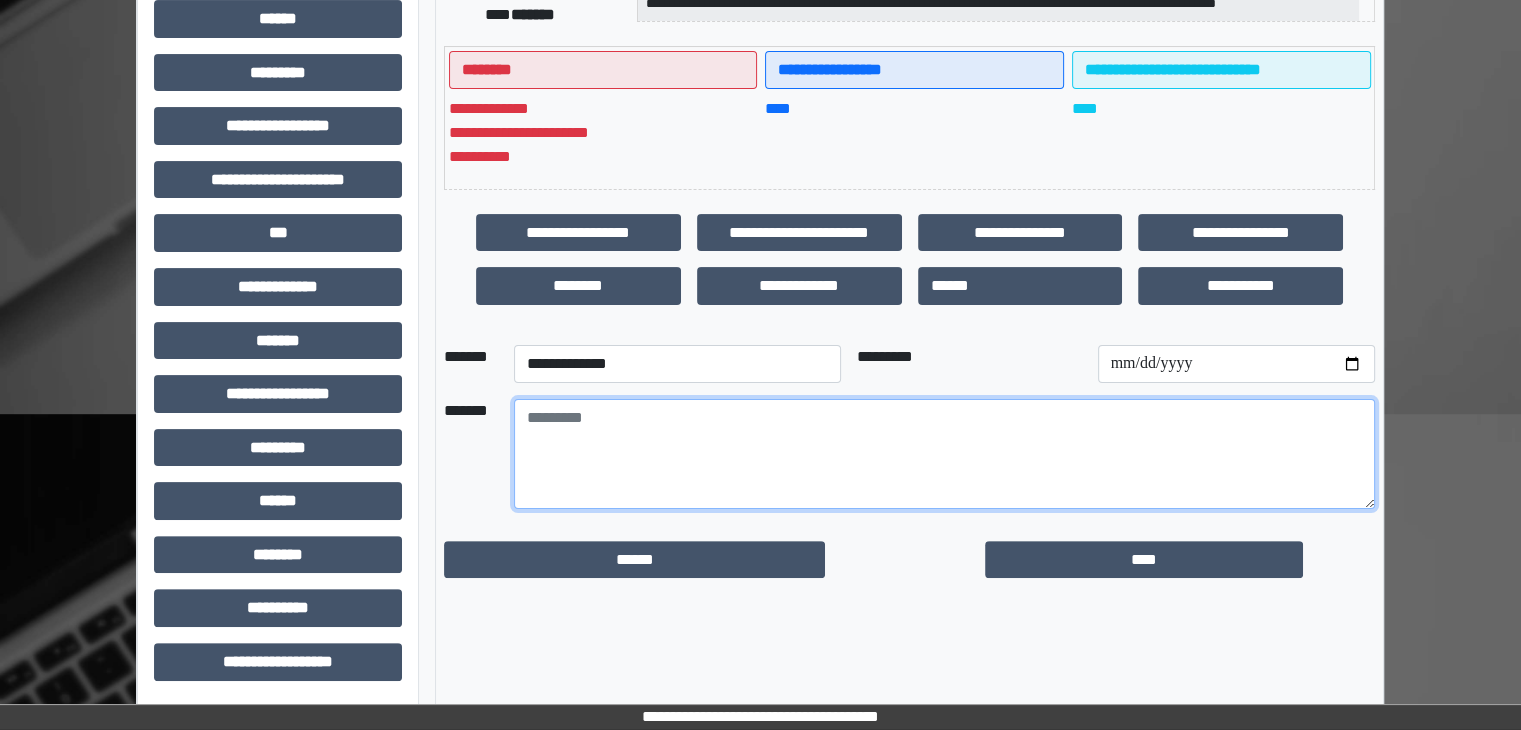 click at bounding box center [944, 454] 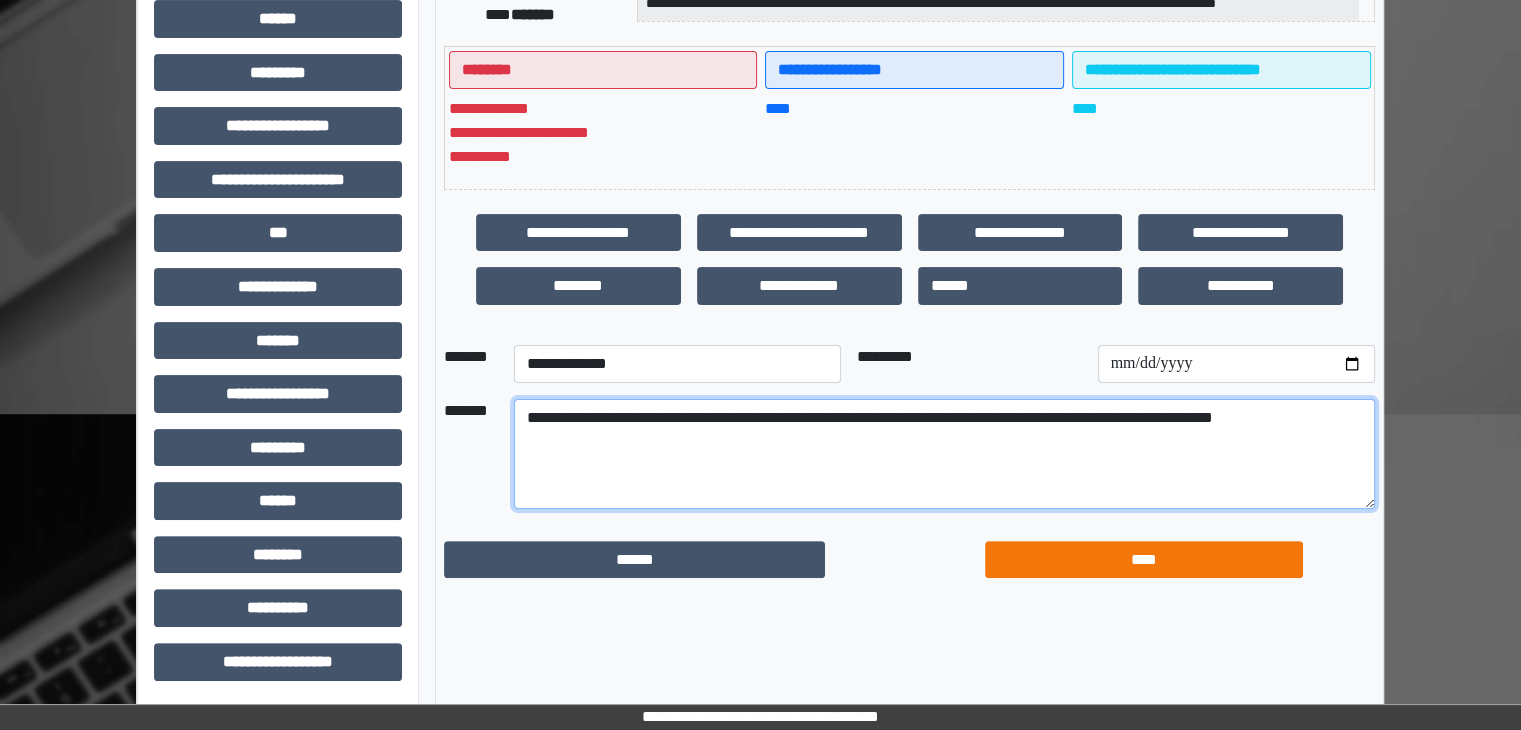 type on "**********" 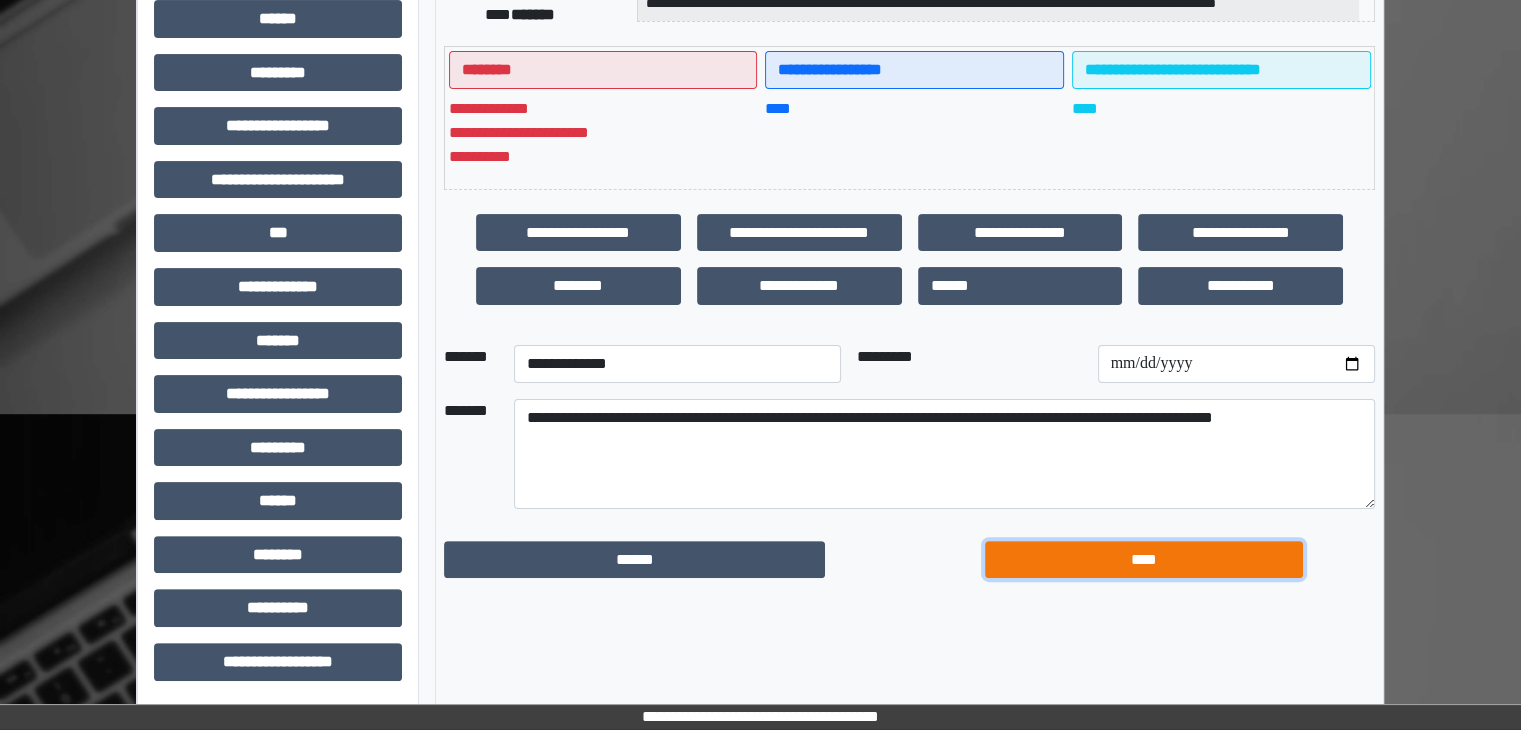 click on "****" at bounding box center [1144, 560] 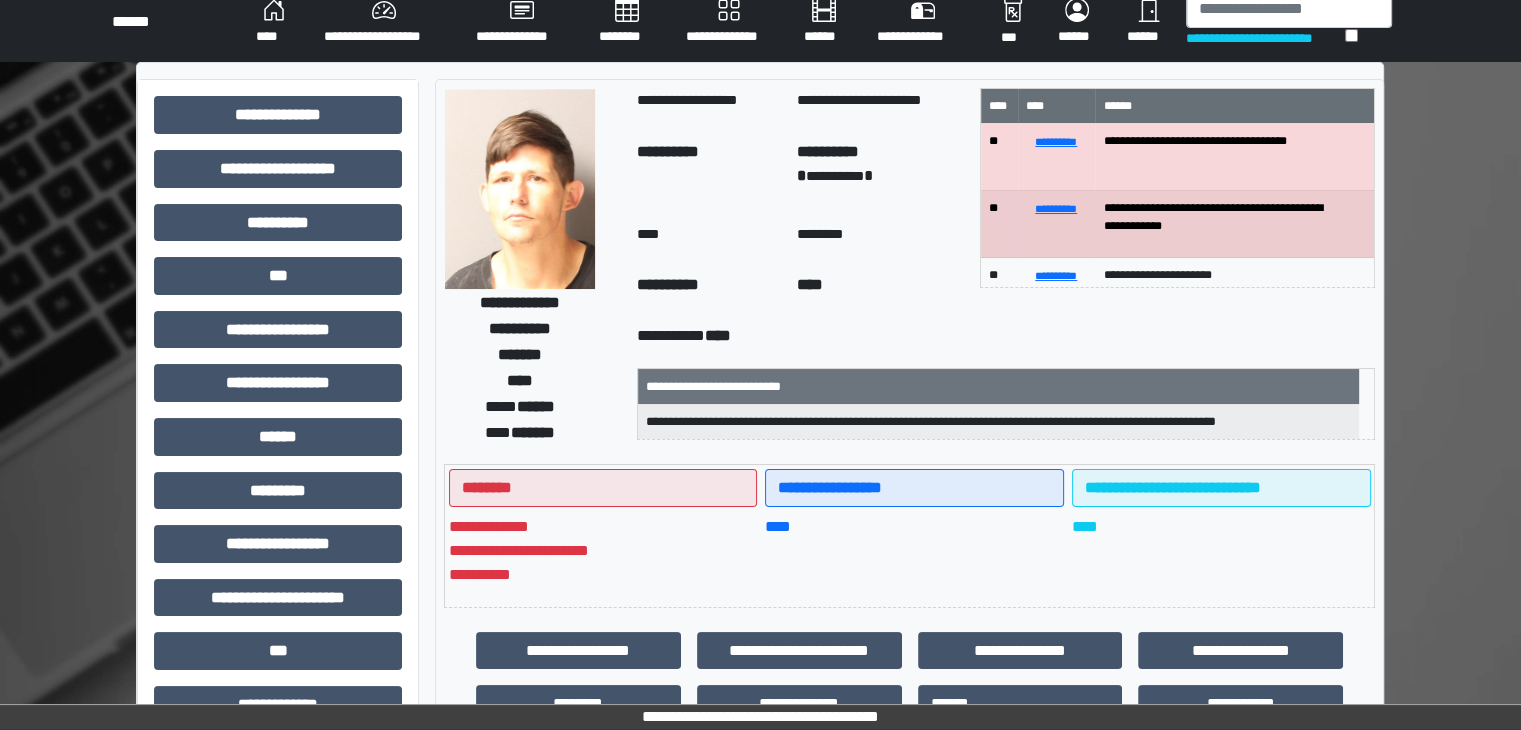 scroll, scrollTop: 0, scrollLeft: 0, axis: both 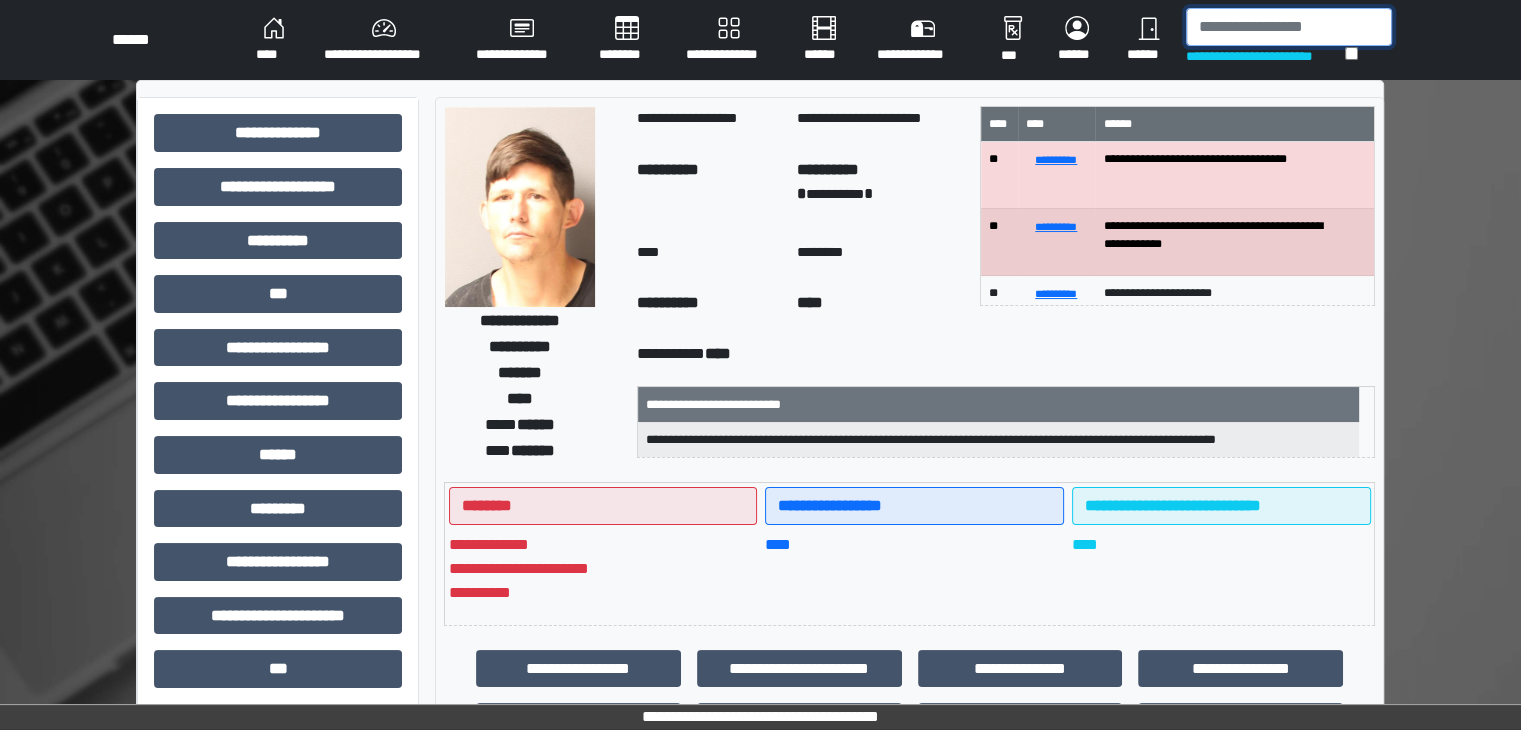 click at bounding box center [1289, 27] 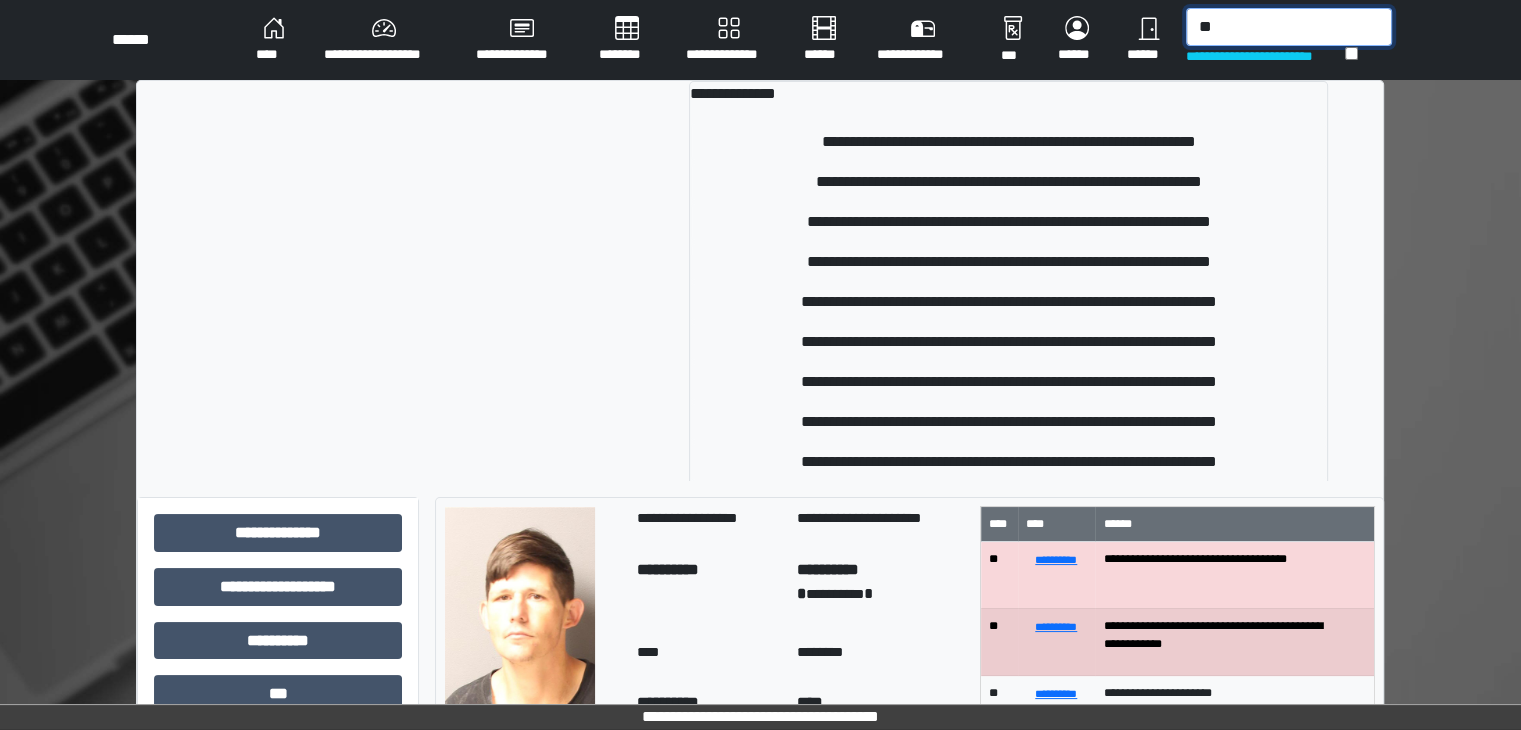 type on "*" 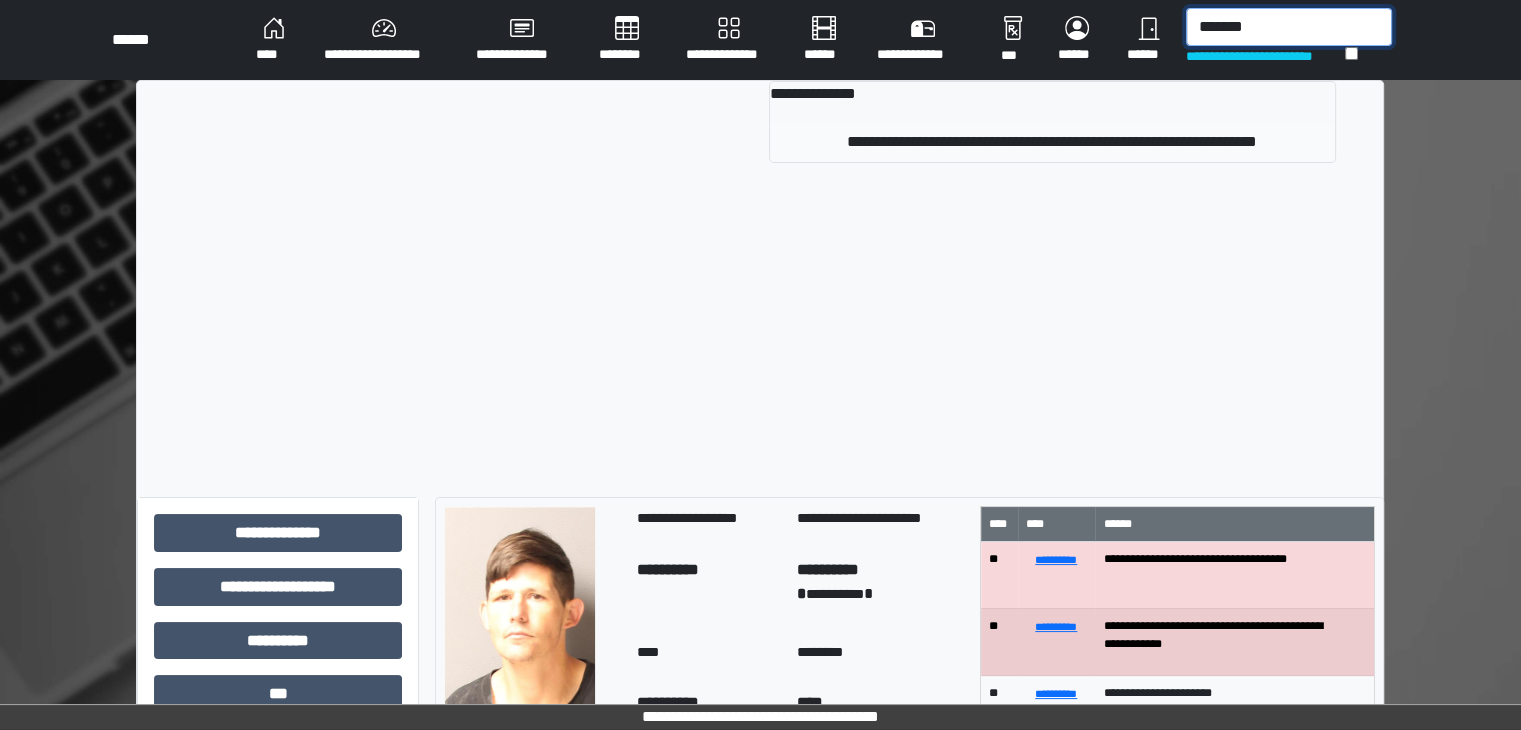 type on "*******" 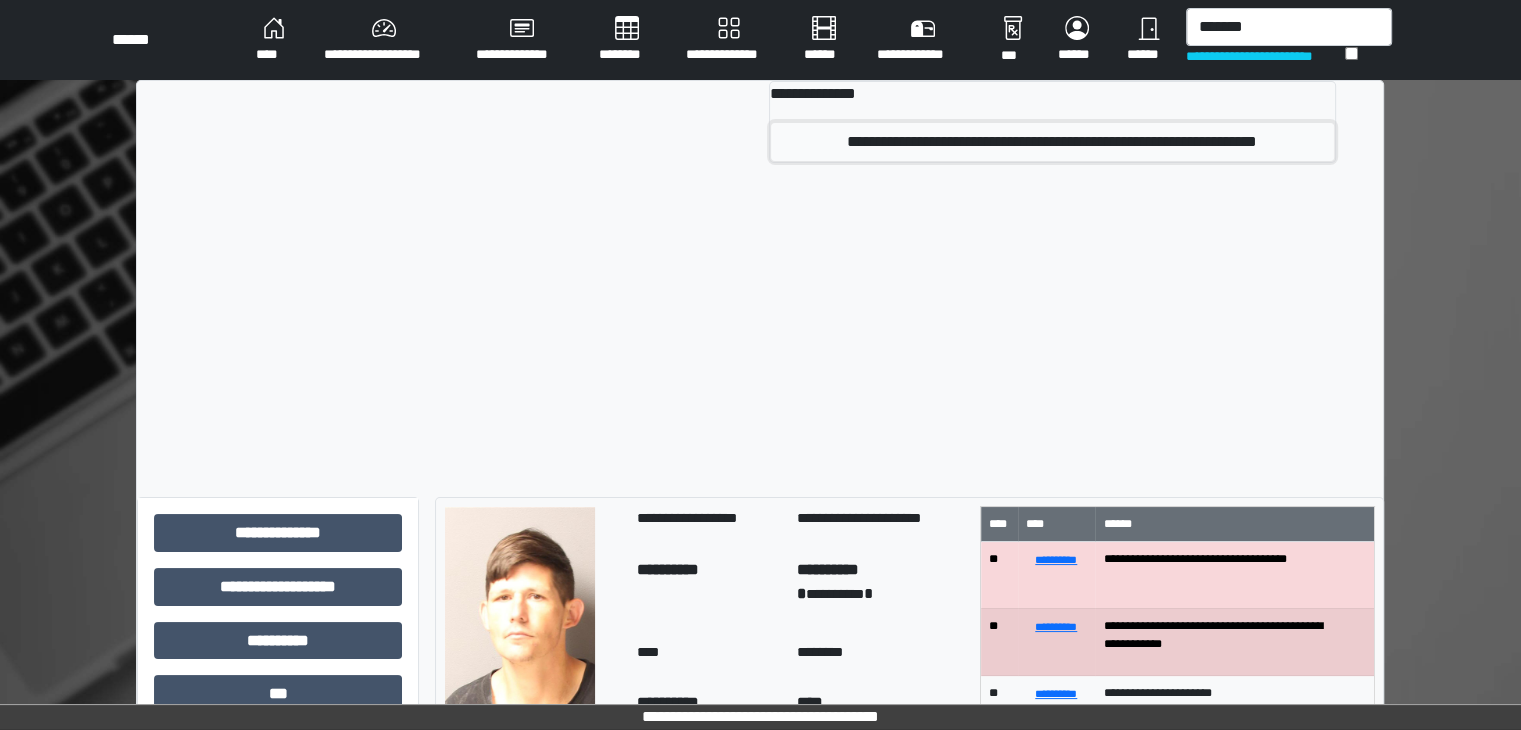 click on "**********" at bounding box center [1052, 142] 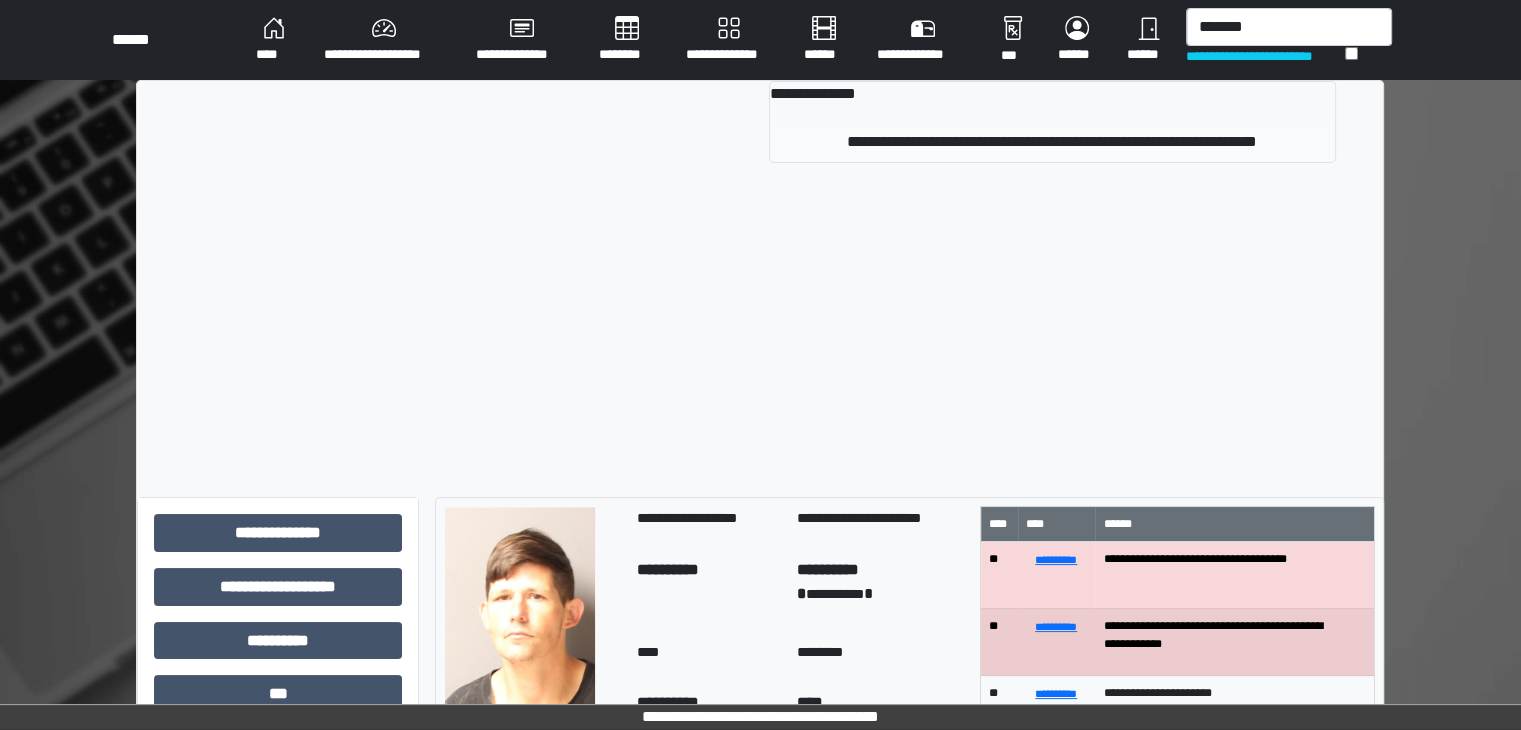 type 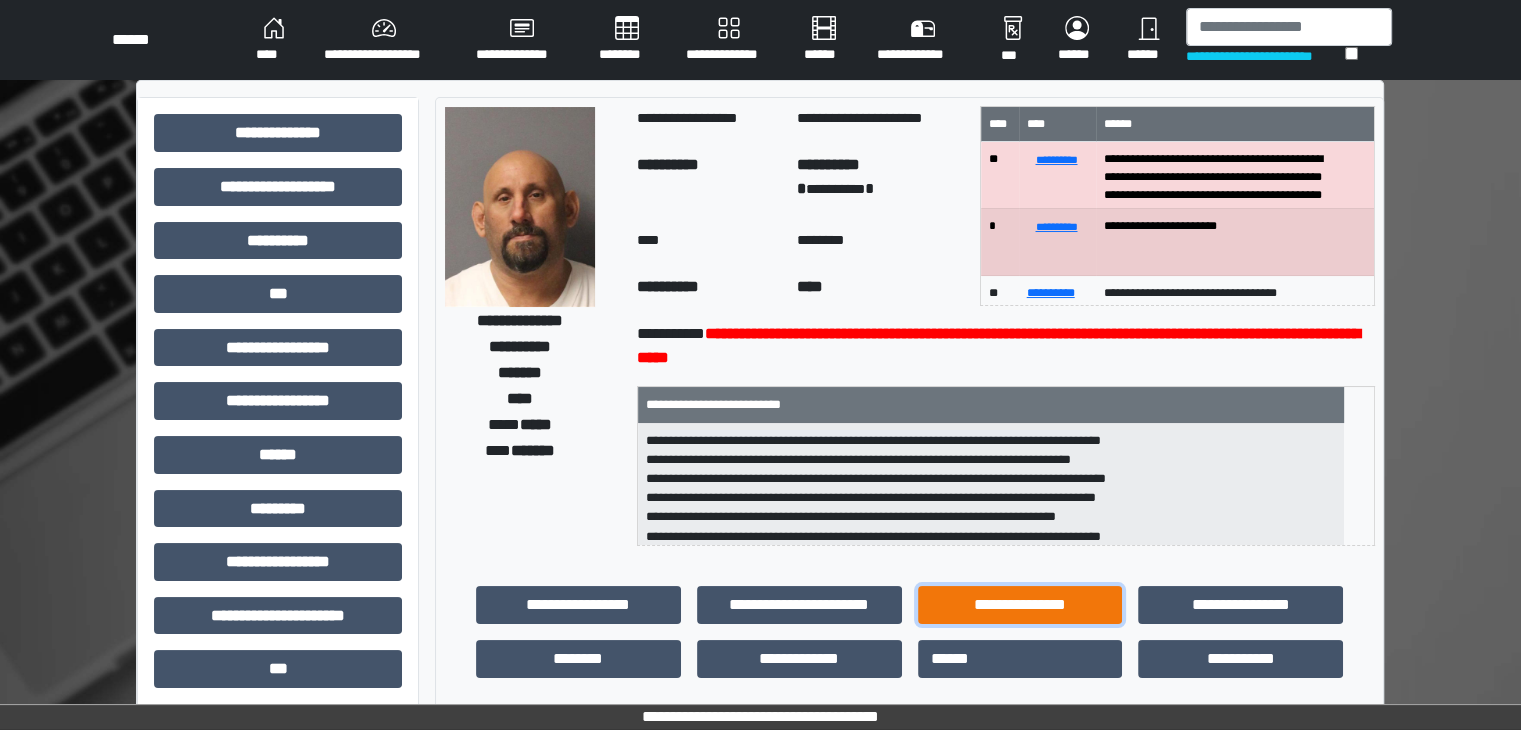 click on "**********" at bounding box center (1020, 605) 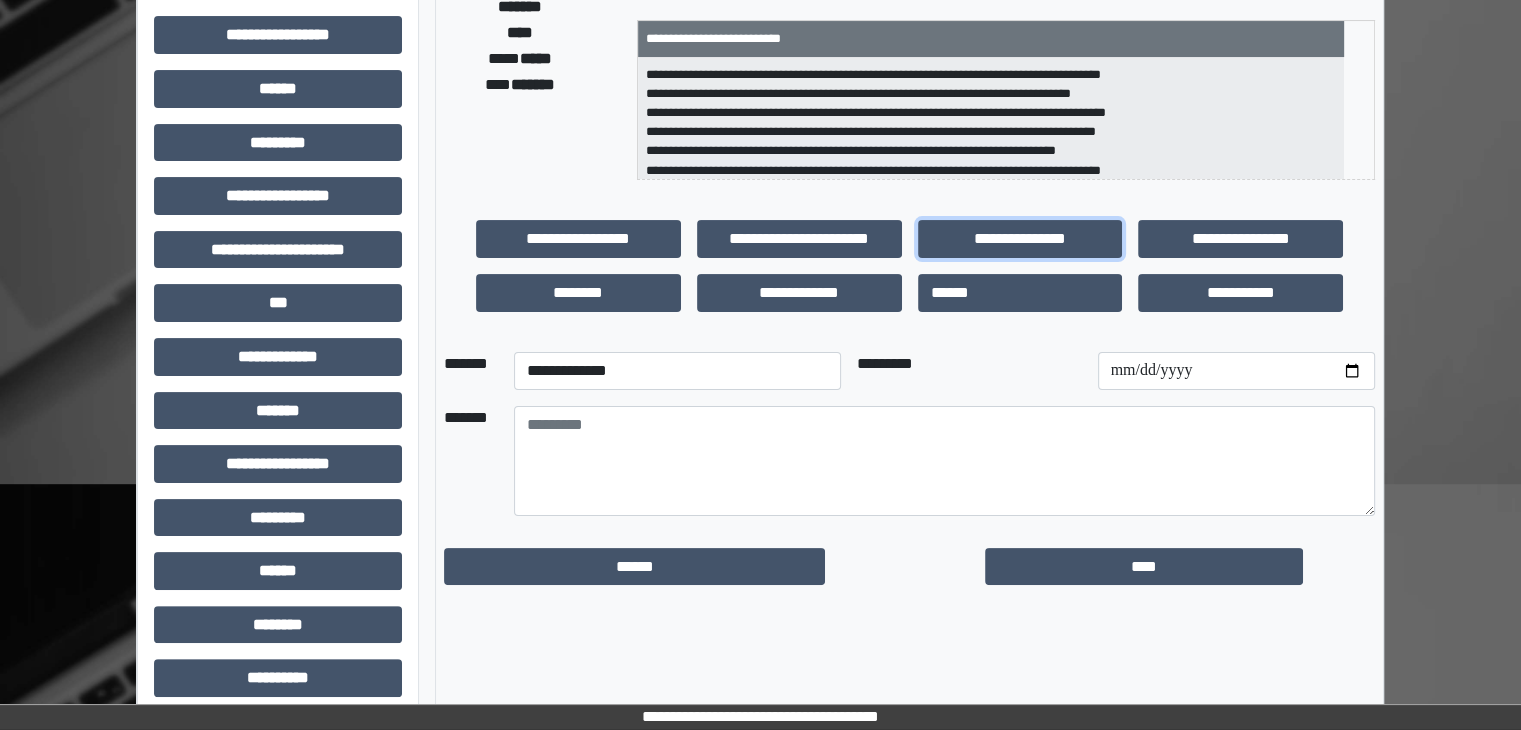 scroll, scrollTop: 436, scrollLeft: 0, axis: vertical 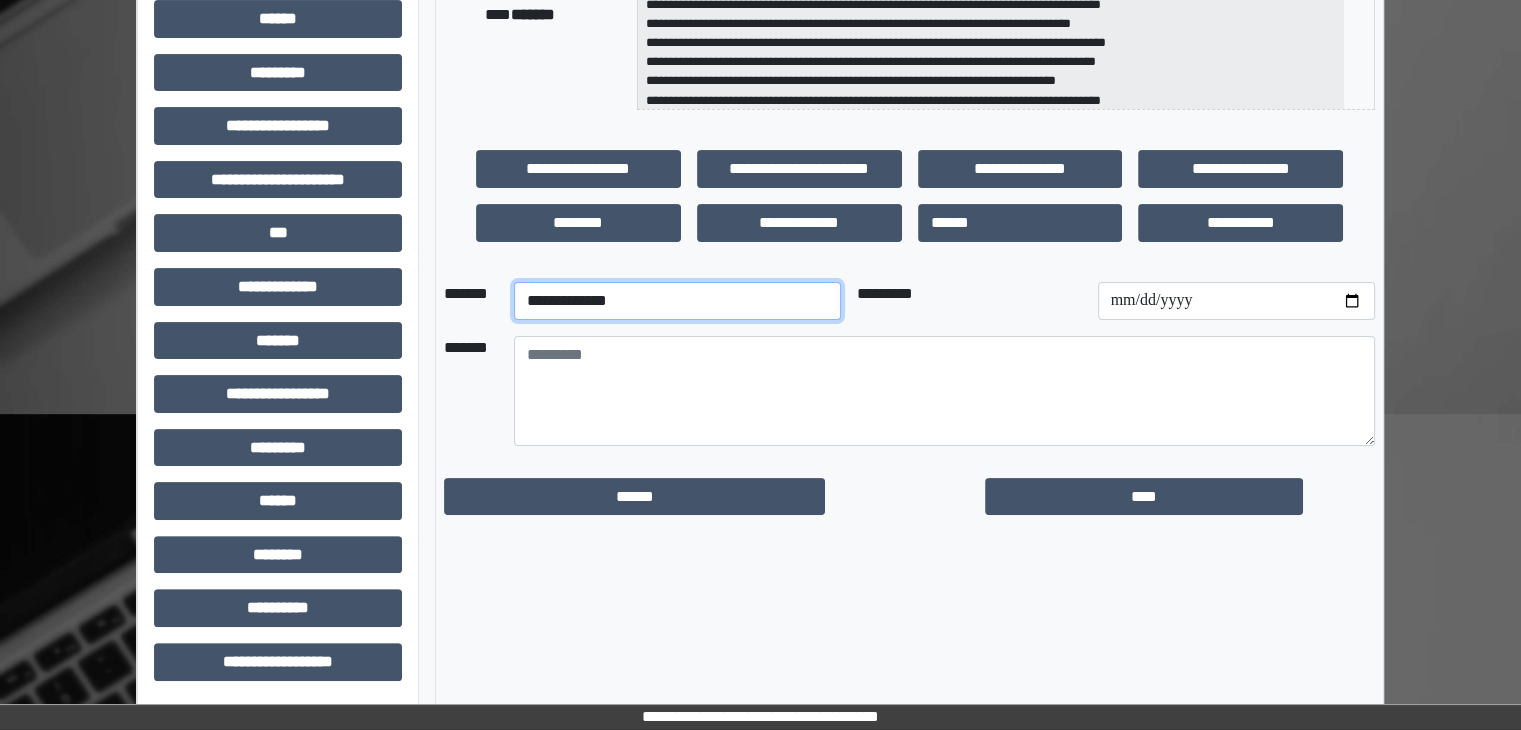 click on "**********" at bounding box center (677, 301) 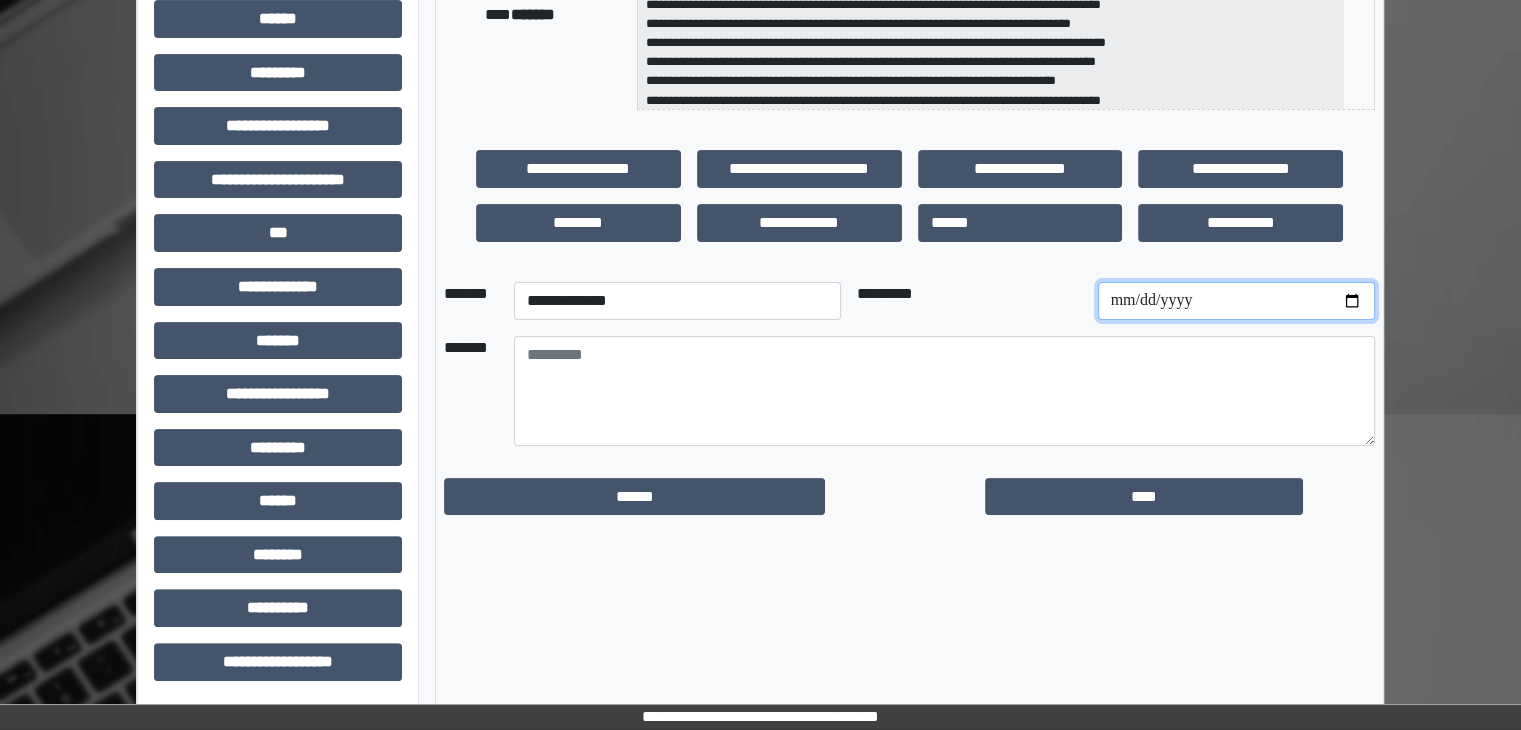 click at bounding box center [1236, 301] 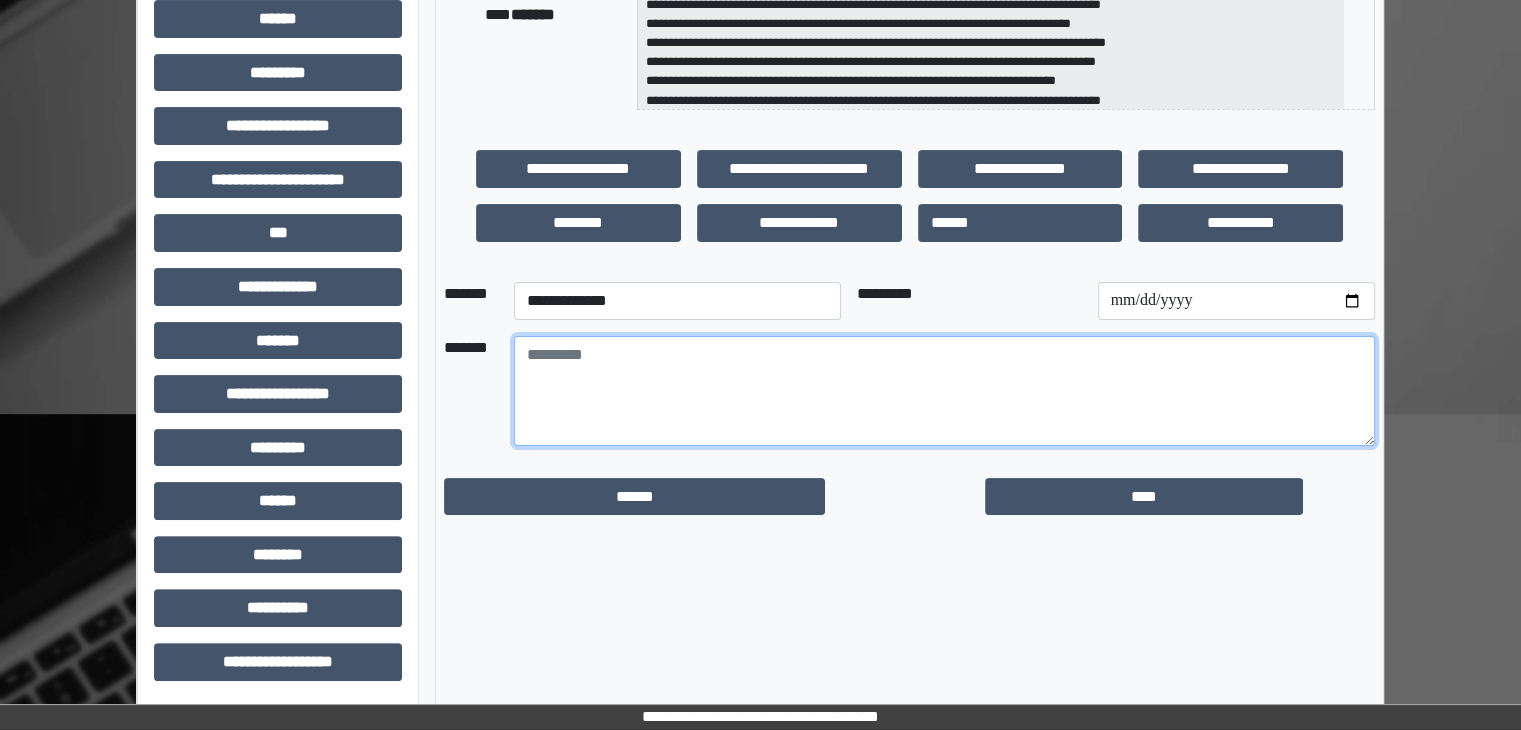 click at bounding box center (944, 391) 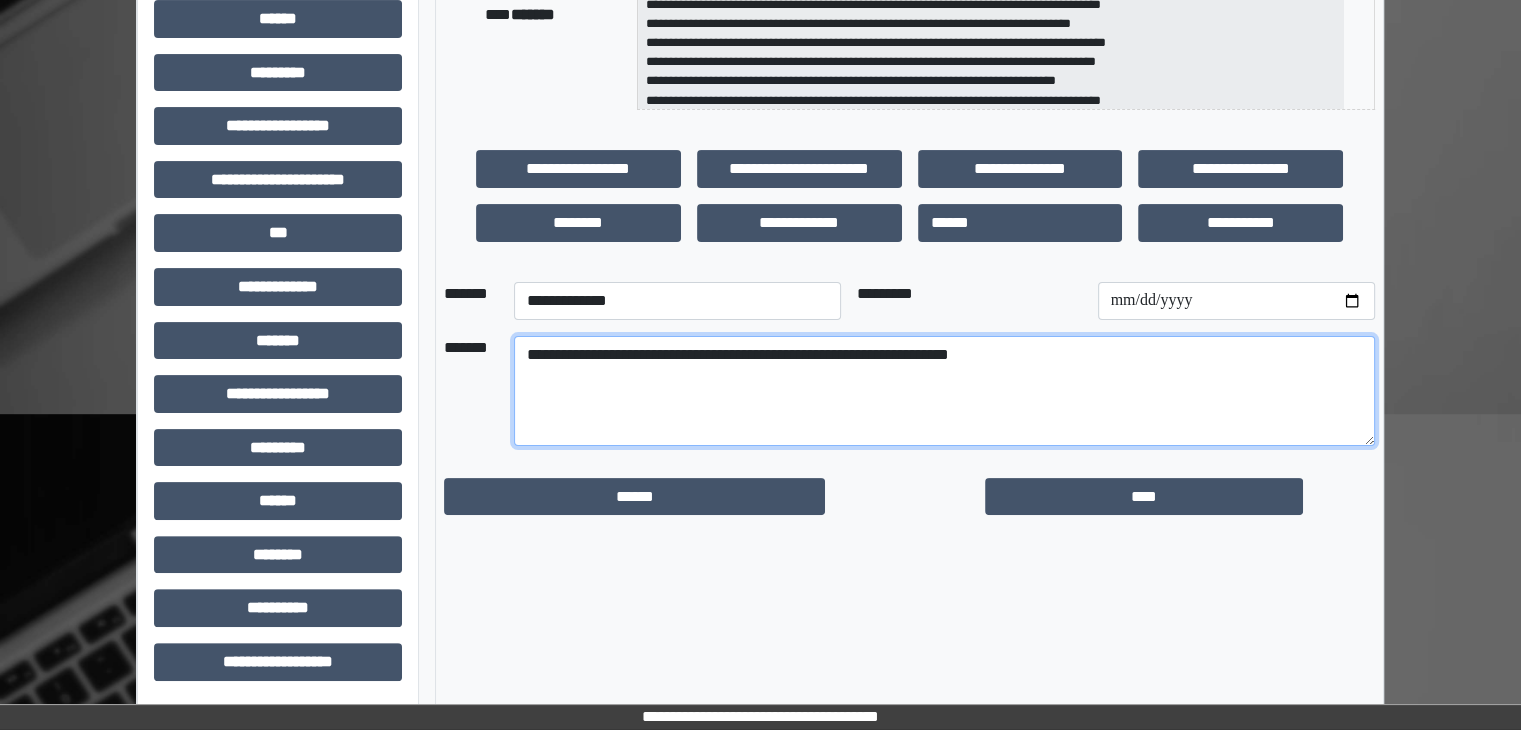 drag, startPoint x: 527, startPoint y: 356, endPoint x: 1091, endPoint y: 334, distance: 564.4289 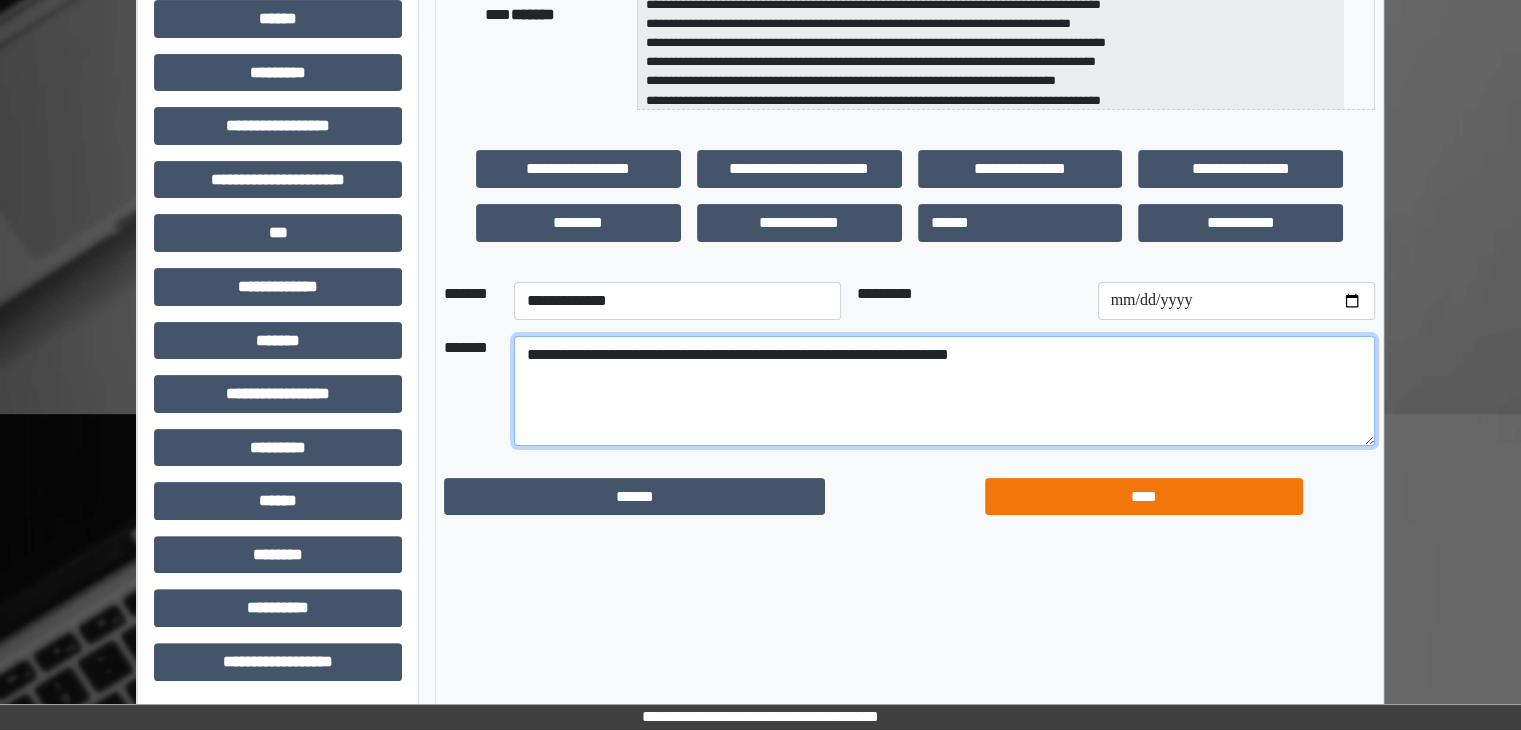 type on "**********" 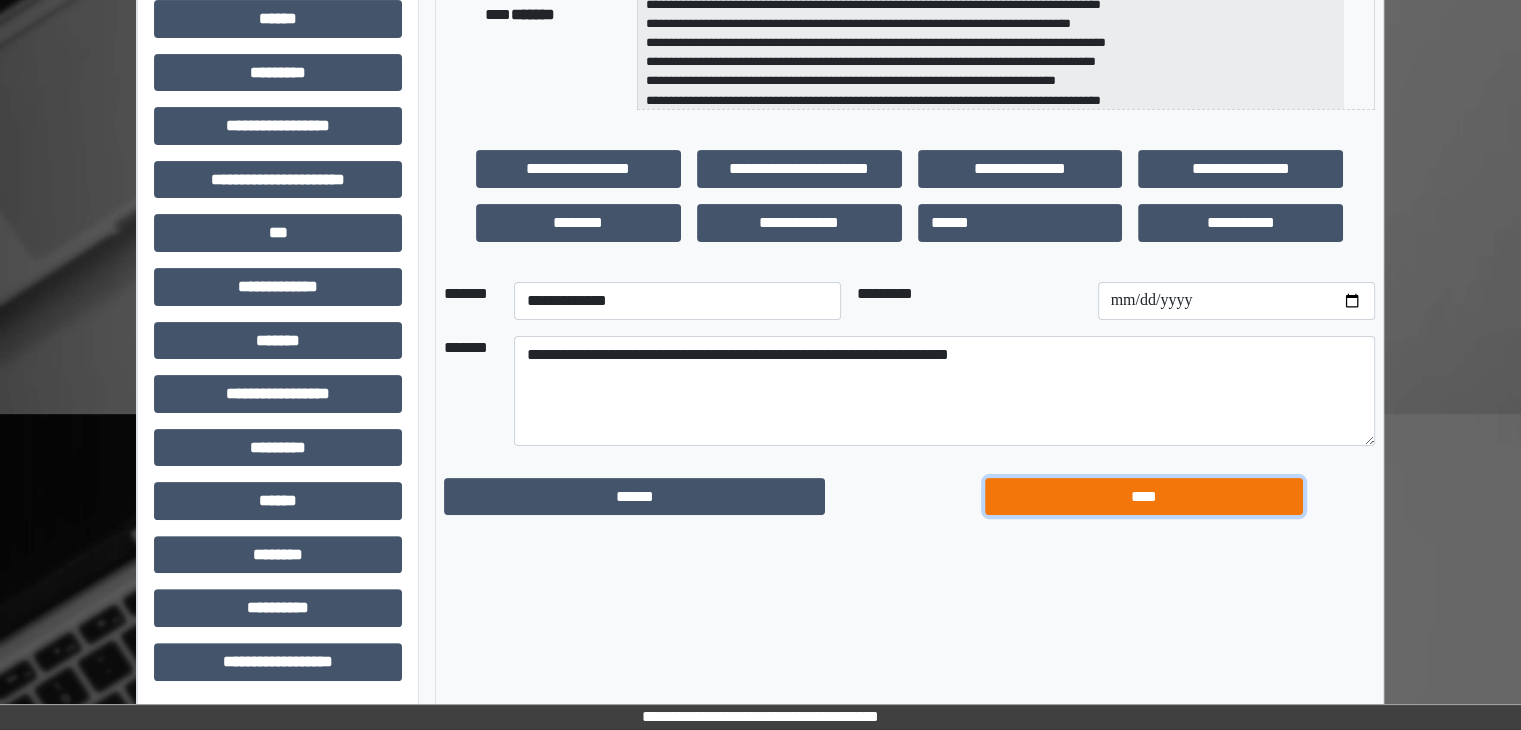 click on "****" at bounding box center [1144, 497] 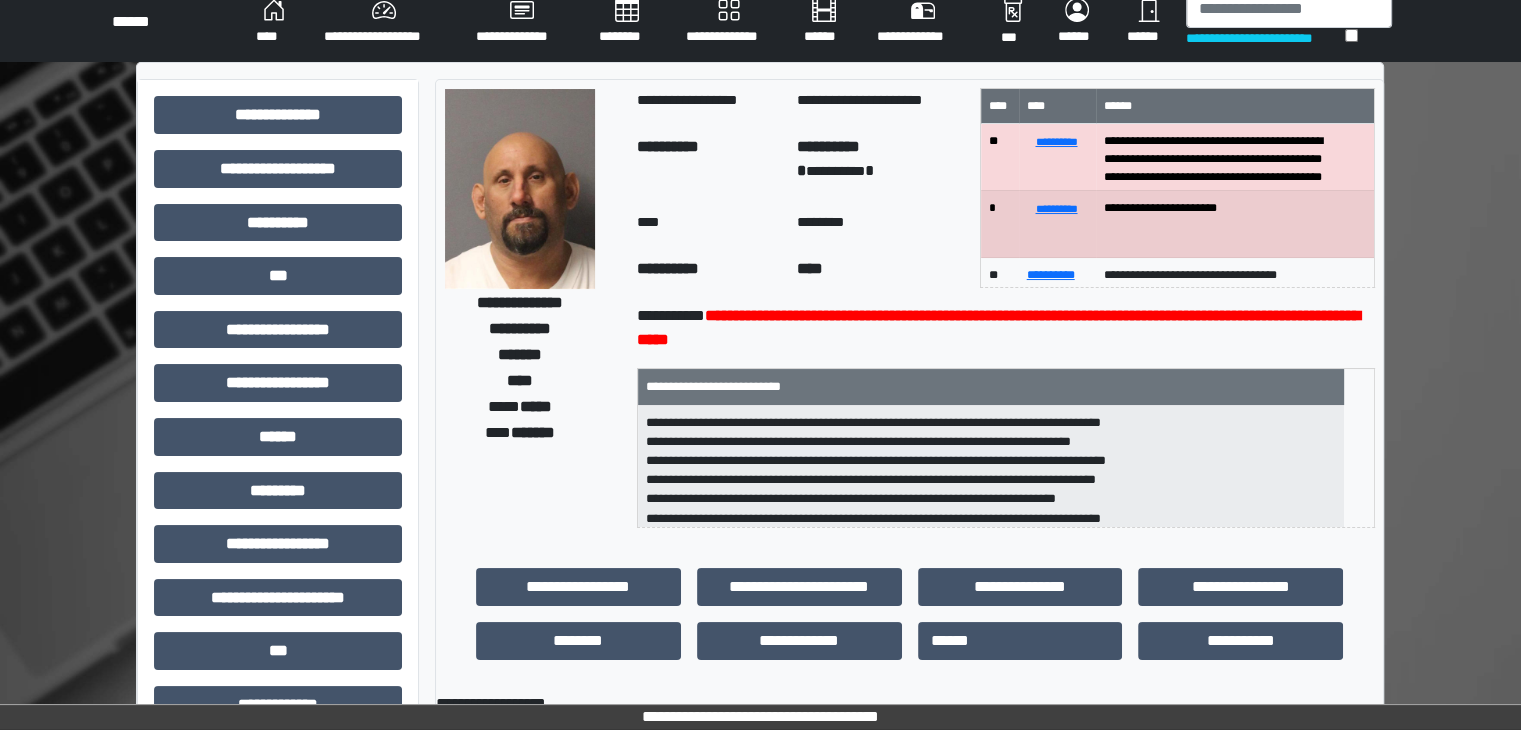 scroll, scrollTop: 0, scrollLeft: 0, axis: both 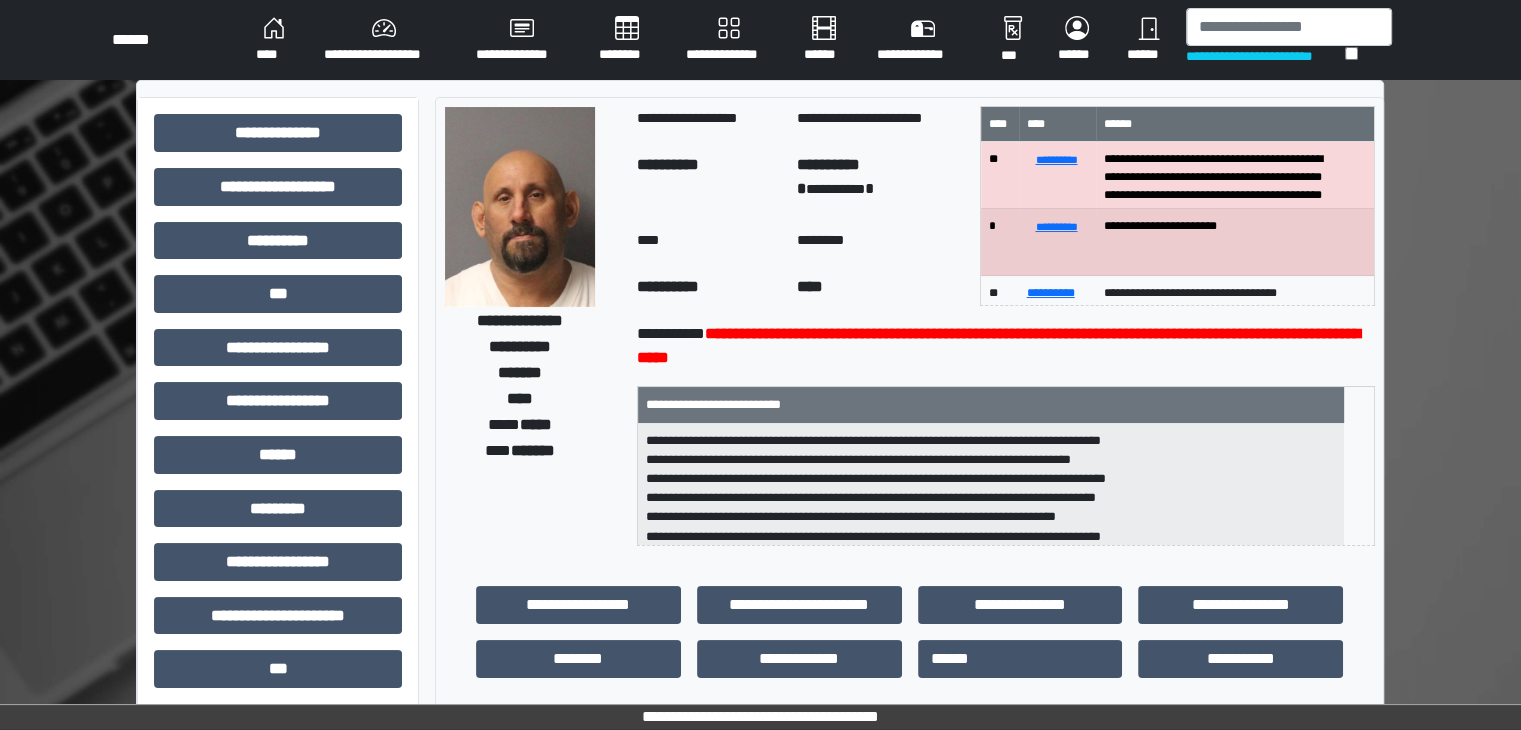 click on "**********" at bounding box center [729, 40] 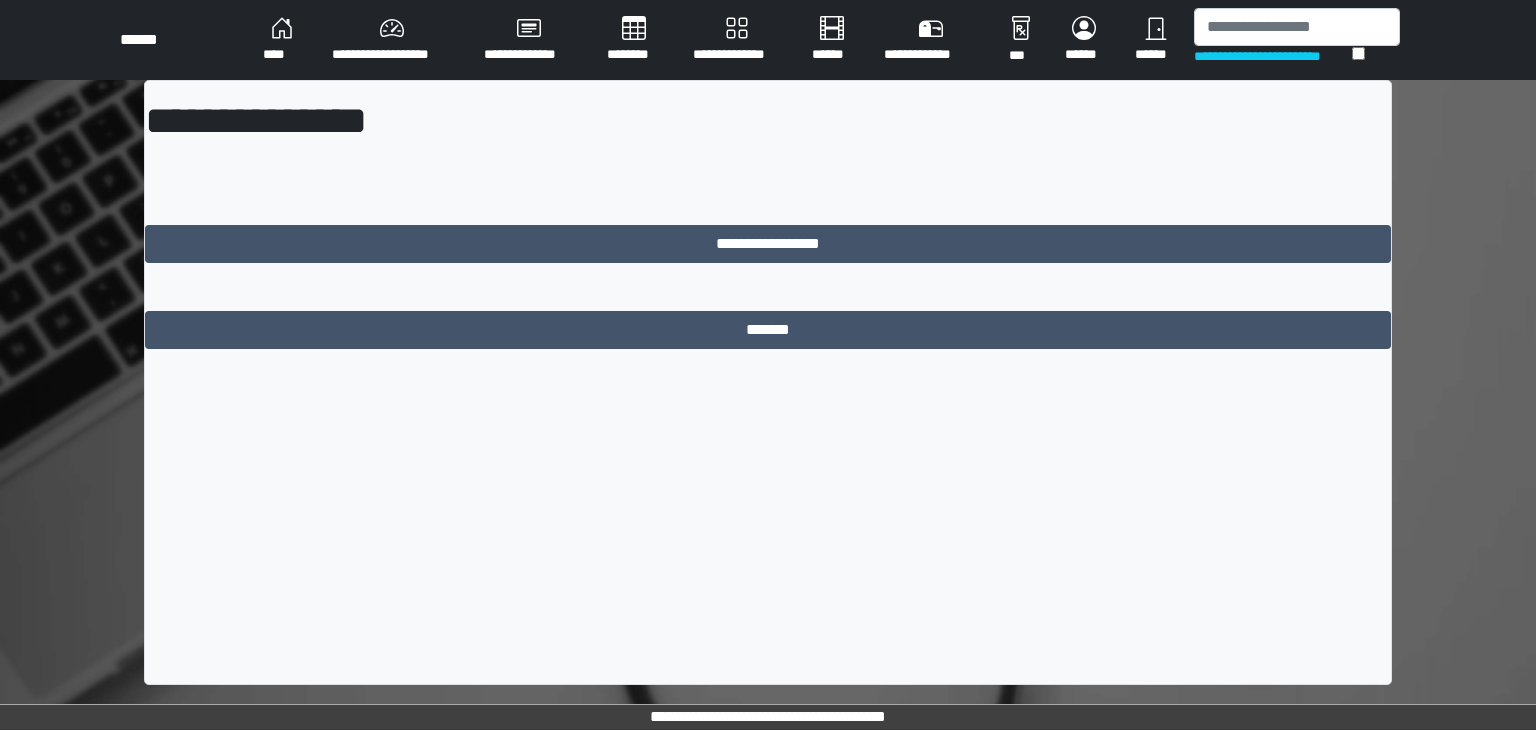 click on "********" at bounding box center (634, 40) 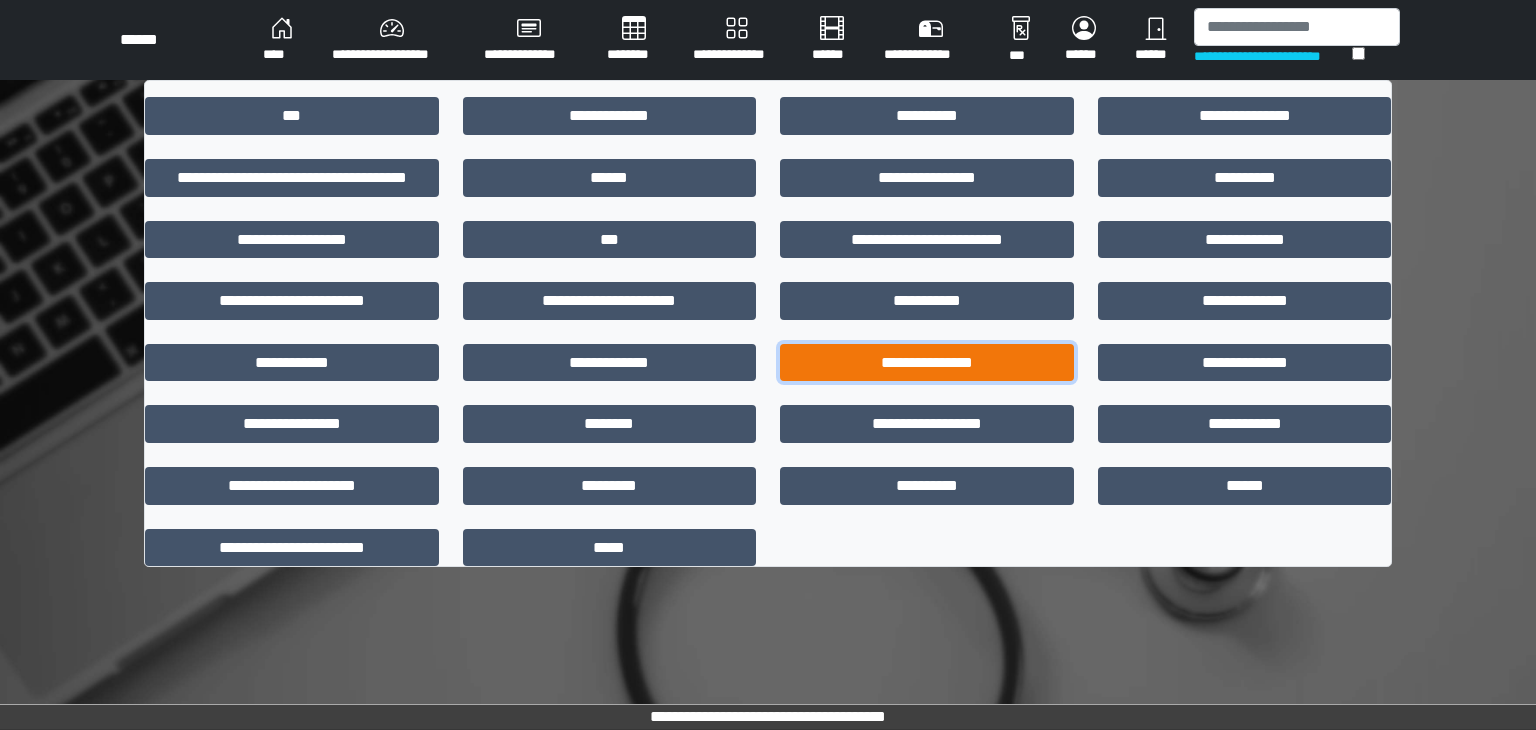 click on "**********" at bounding box center [927, 363] 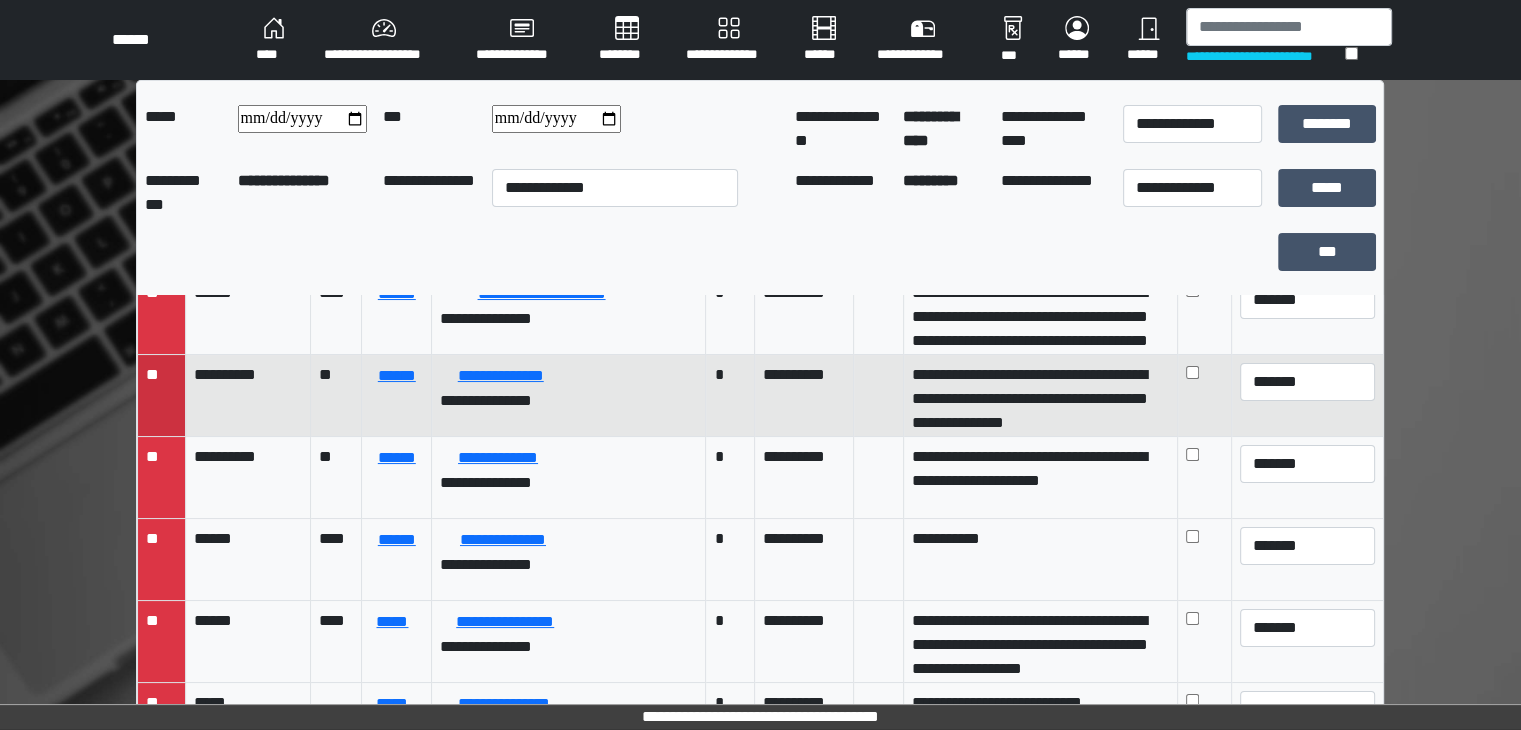 scroll, scrollTop: 200, scrollLeft: 0, axis: vertical 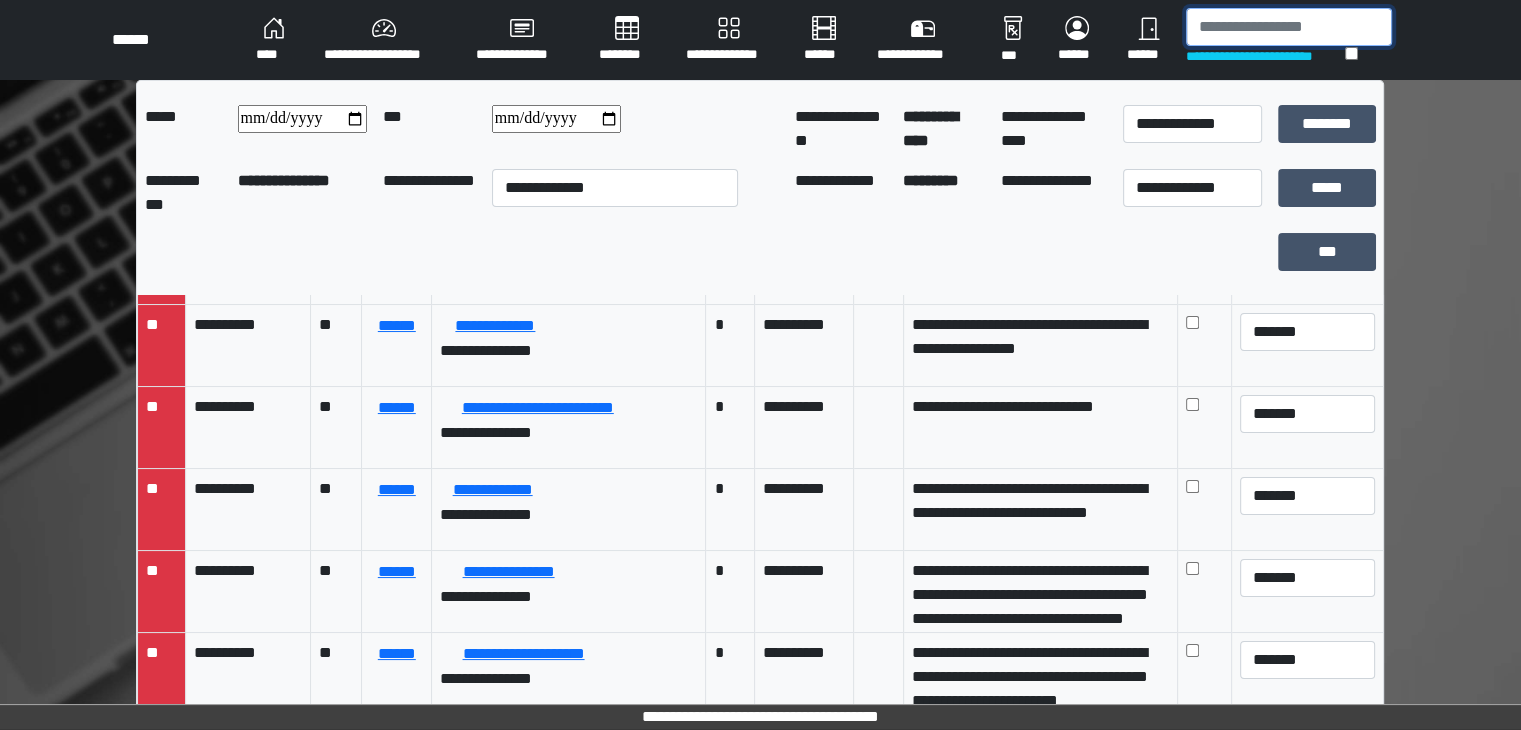click at bounding box center [1289, 27] 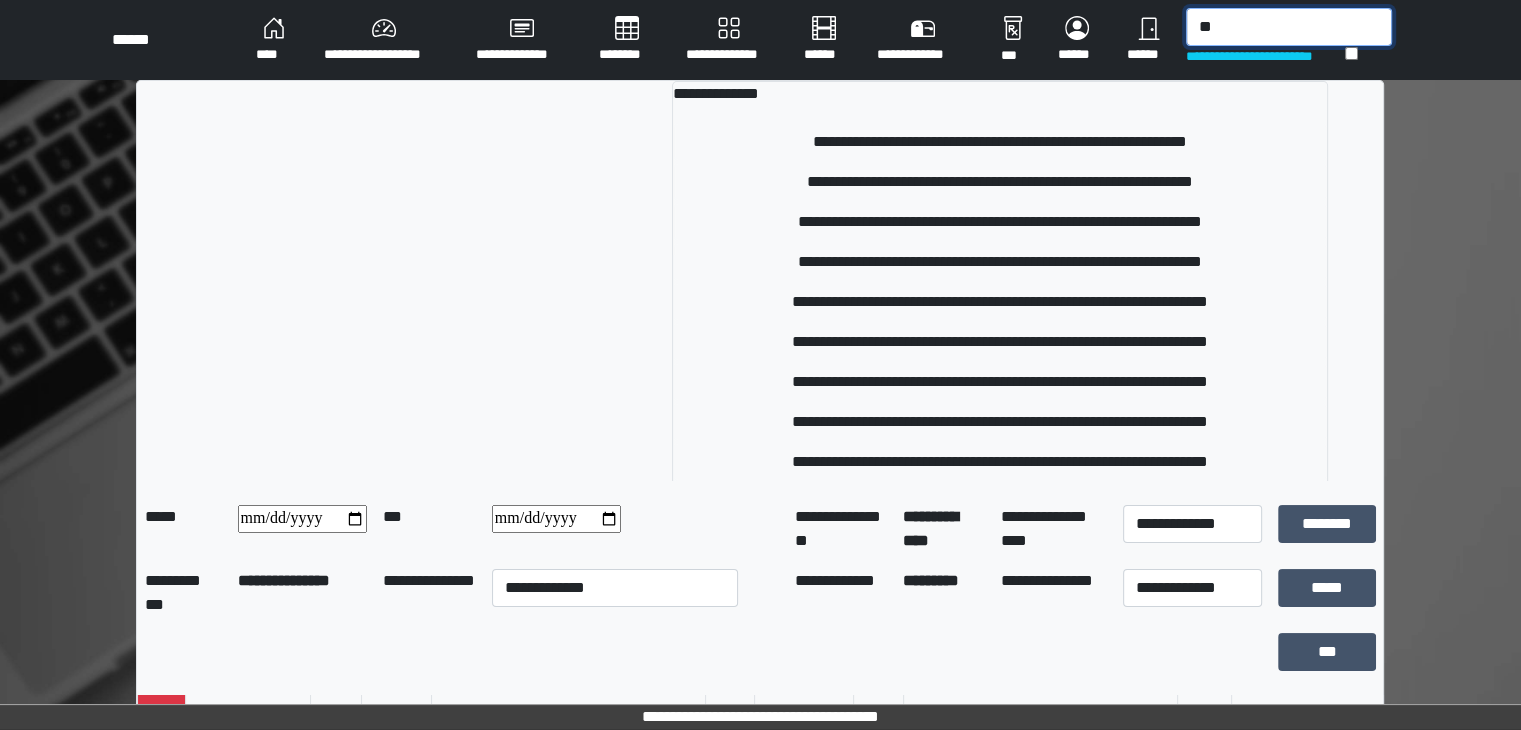 type on "*" 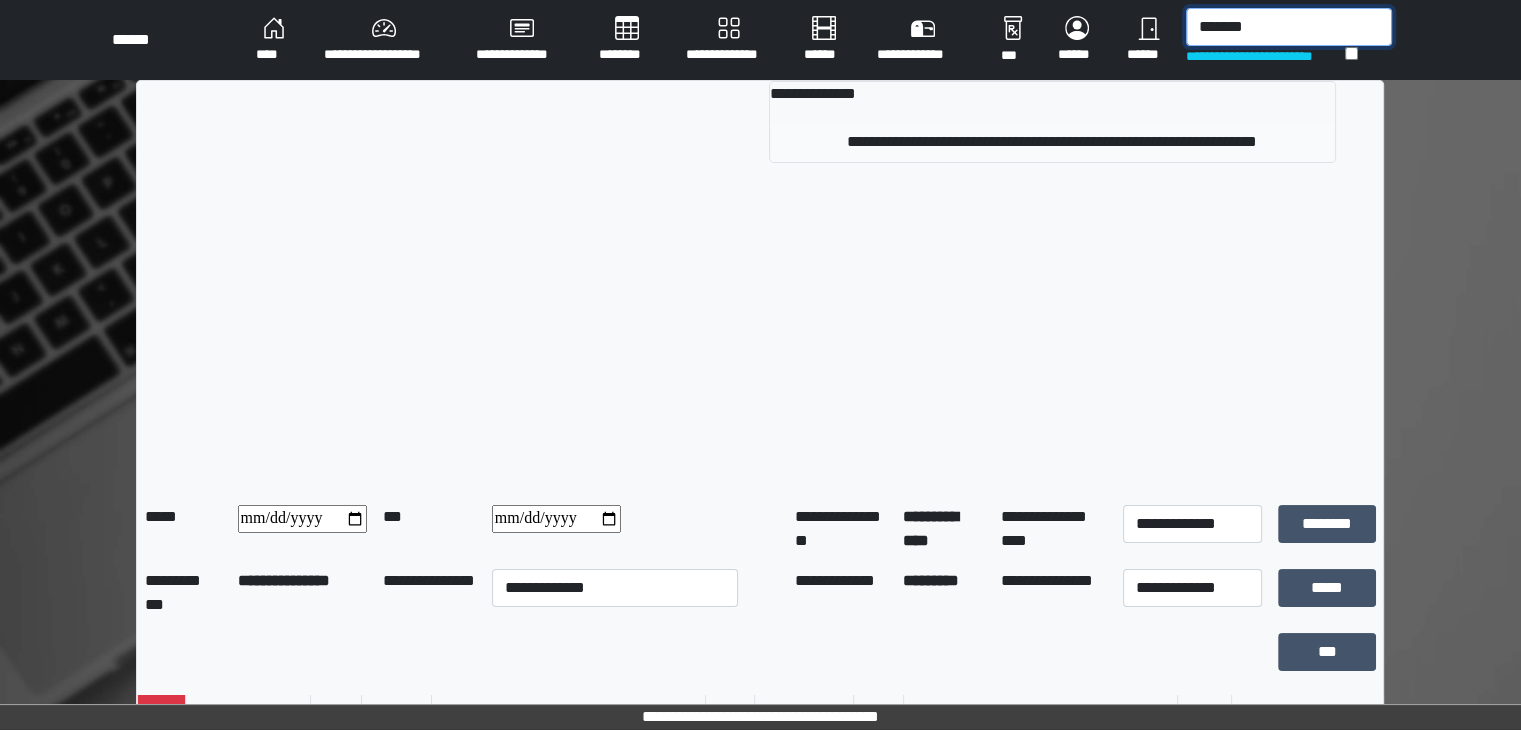 type on "*******" 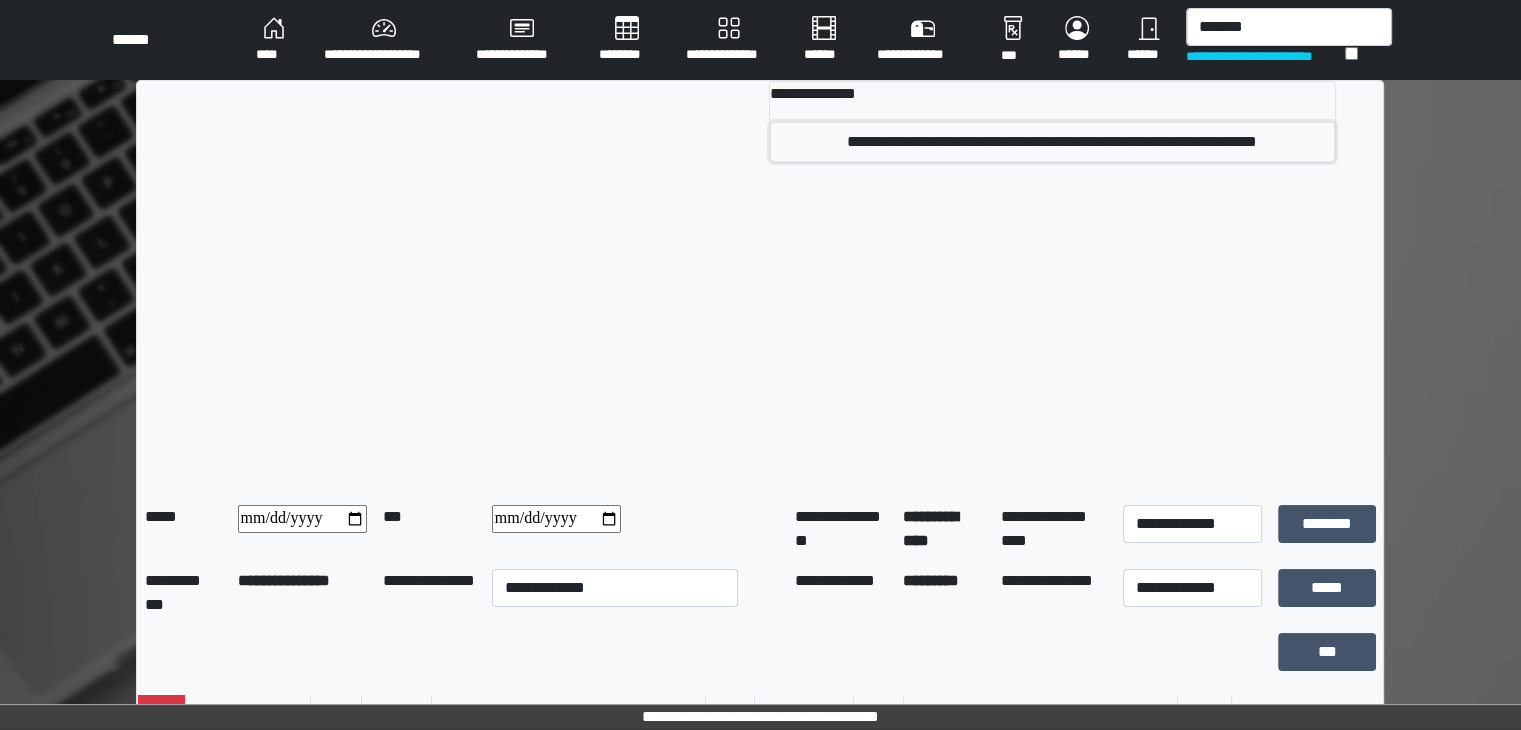click on "**********" at bounding box center (1052, 142) 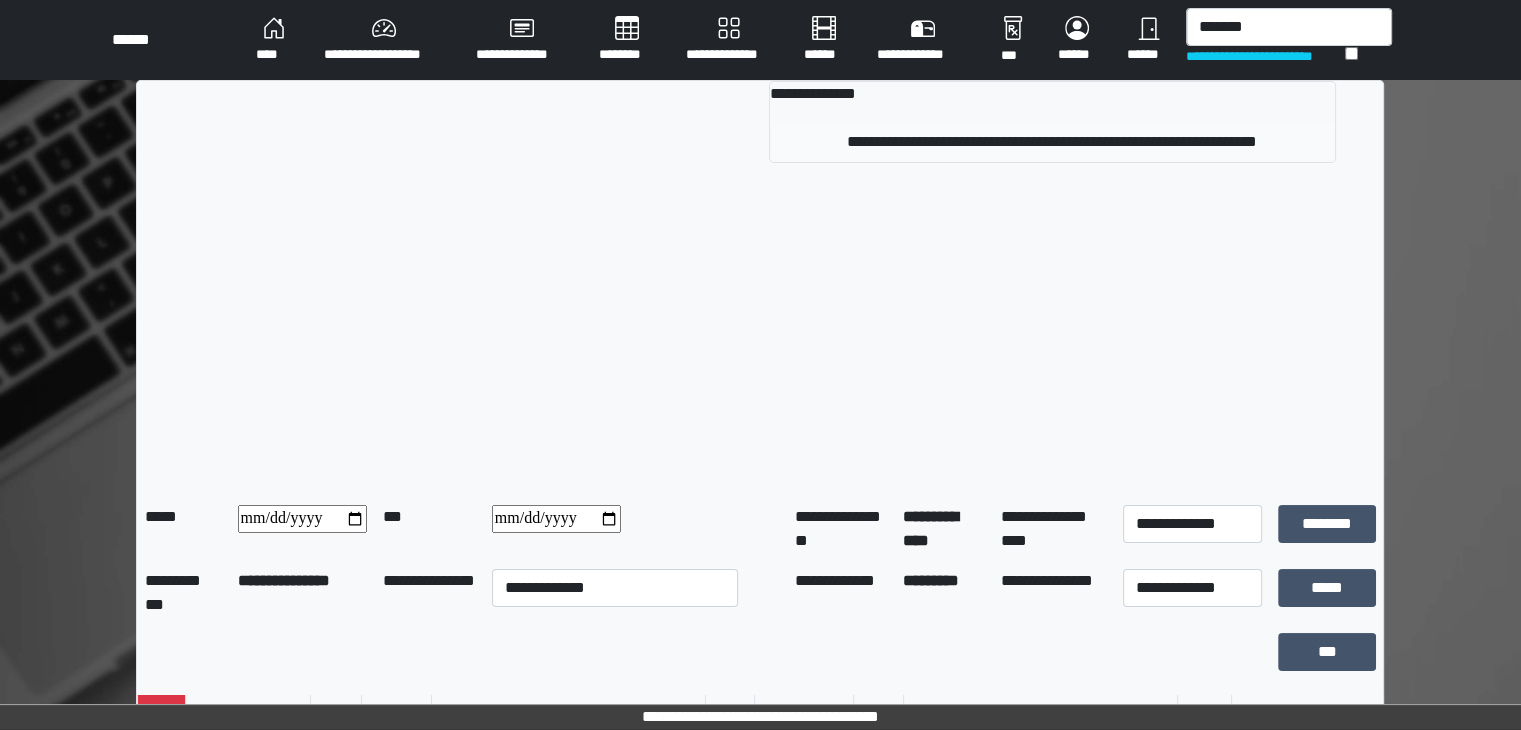 type 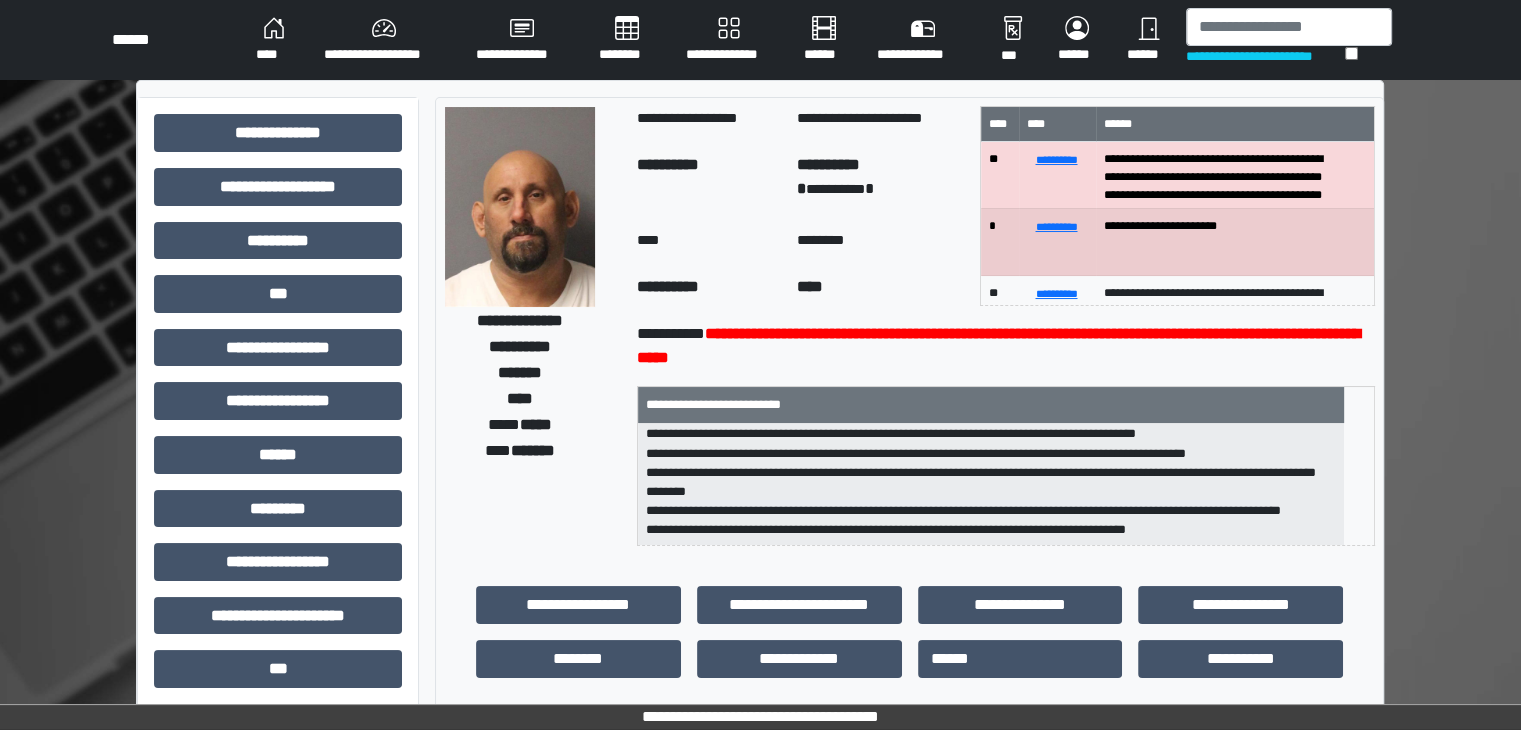 scroll, scrollTop: 256, scrollLeft: 0, axis: vertical 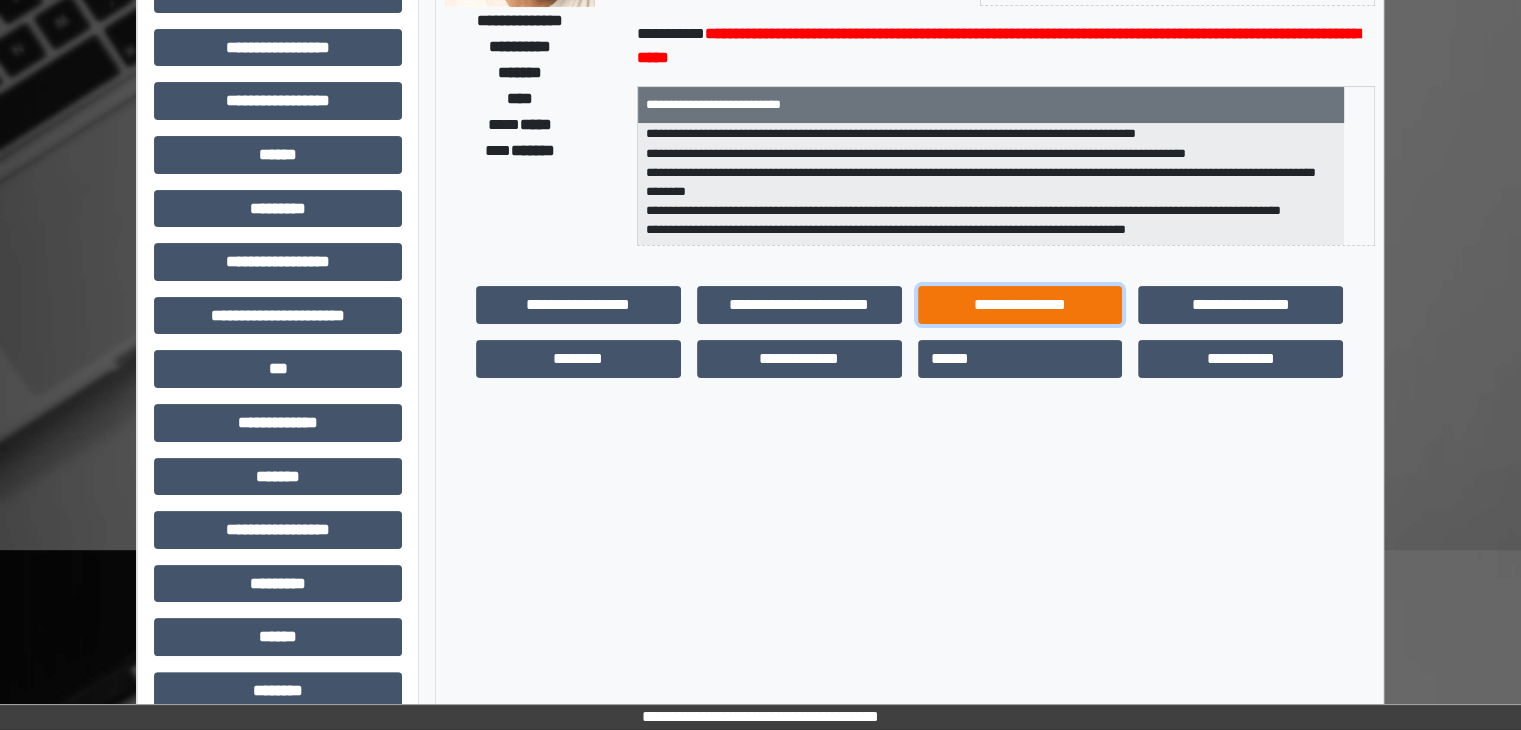 click on "**********" at bounding box center (1020, 305) 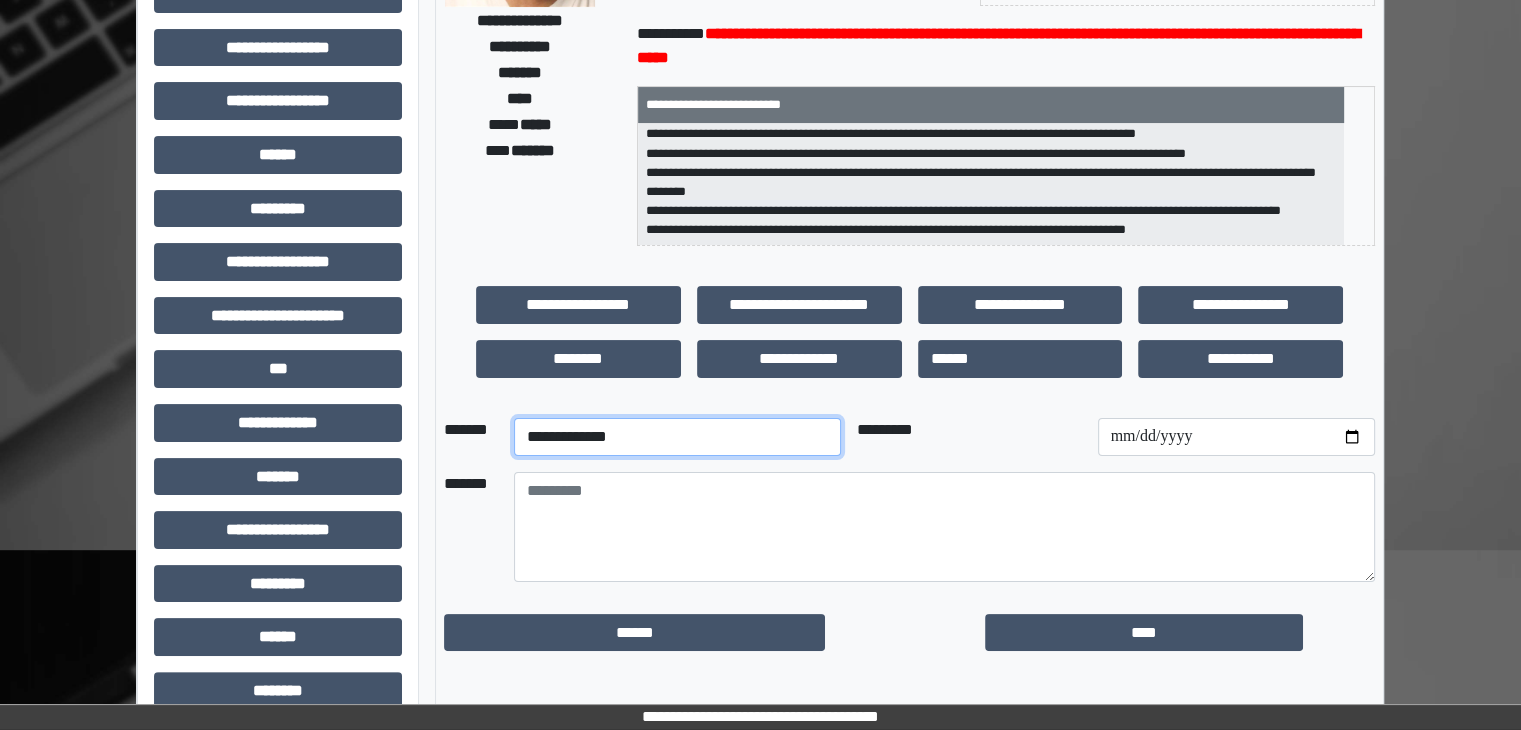 click on "**********" at bounding box center (677, 437) 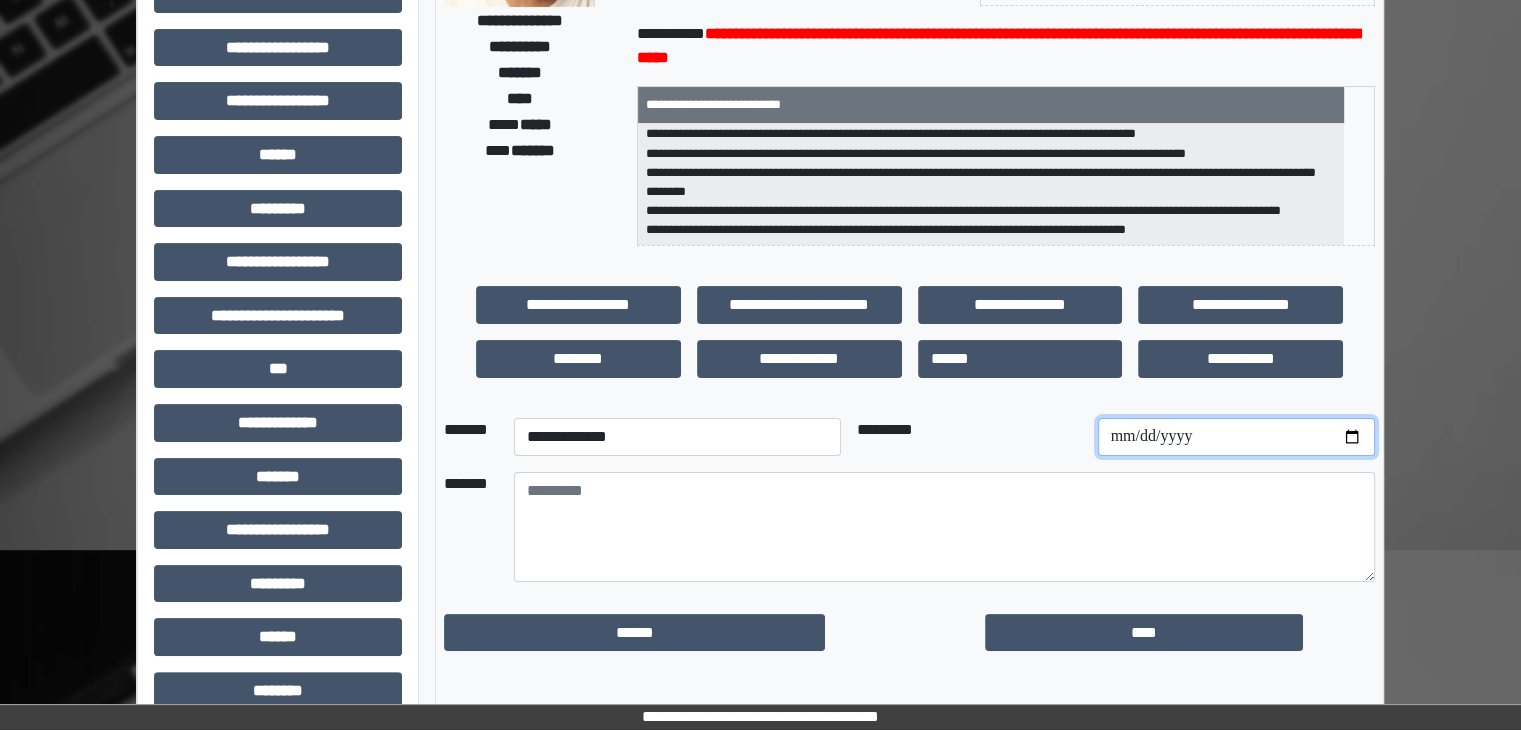 click at bounding box center (1236, 437) 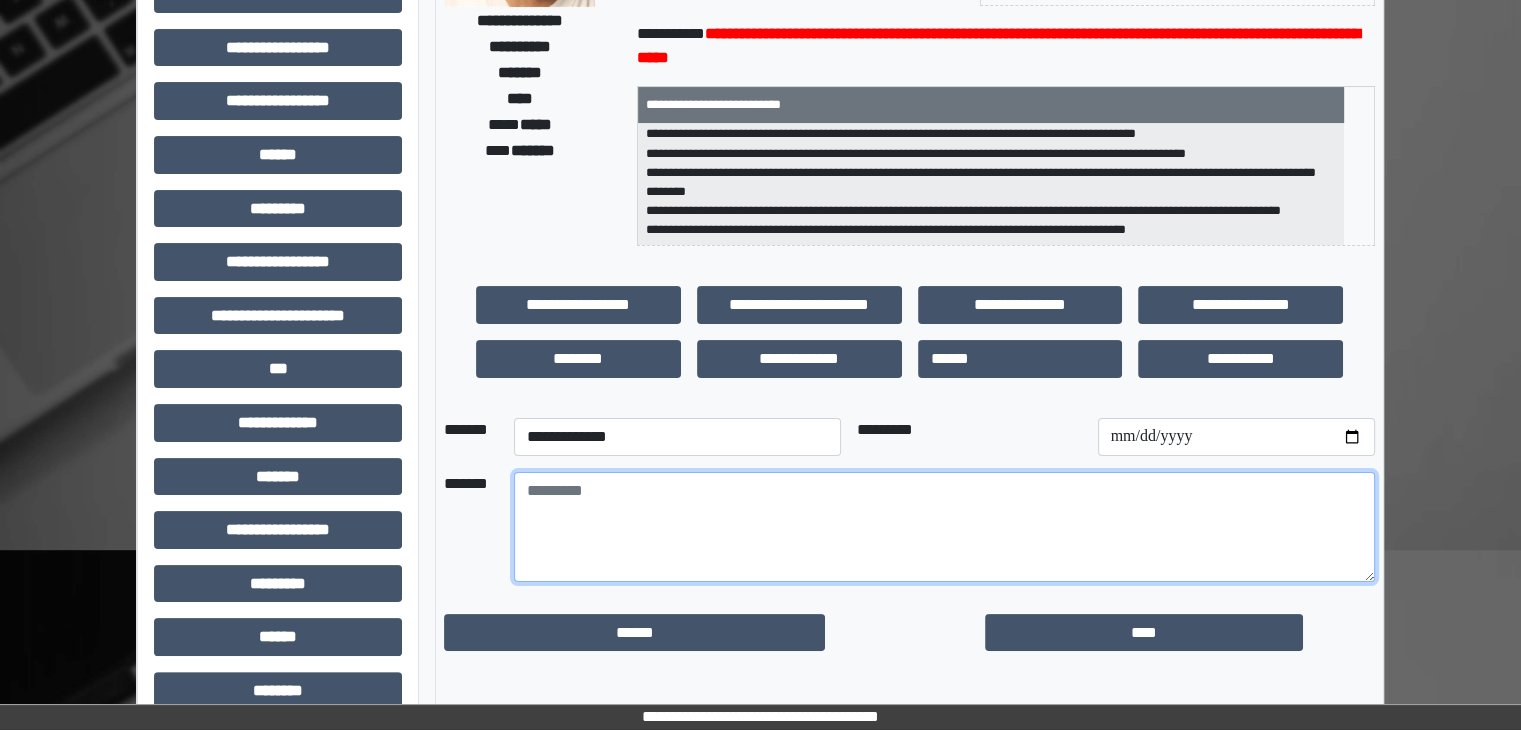 click at bounding box center [944, 527] 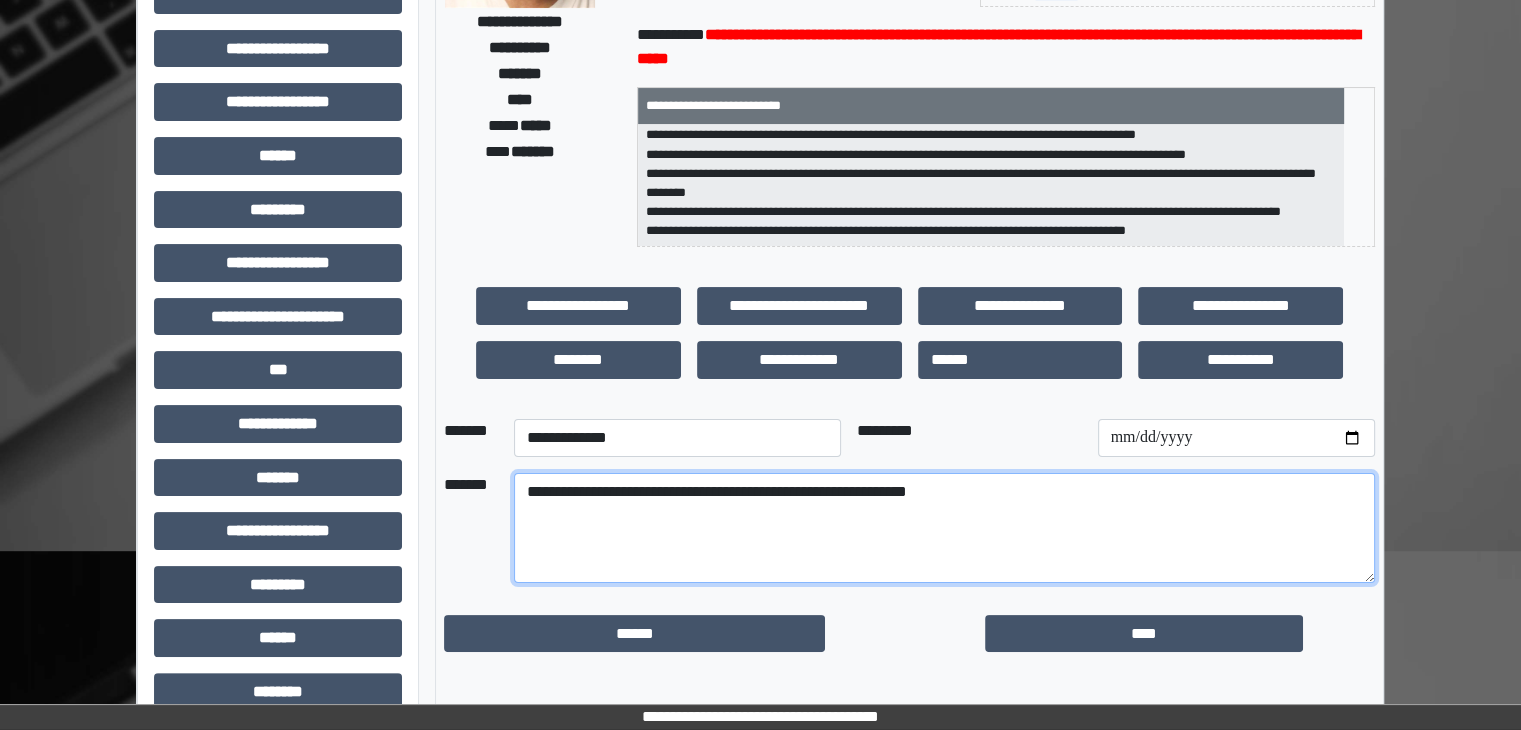 scroll, scrollTop: 300, scrollLeft: 0, axis: vertical 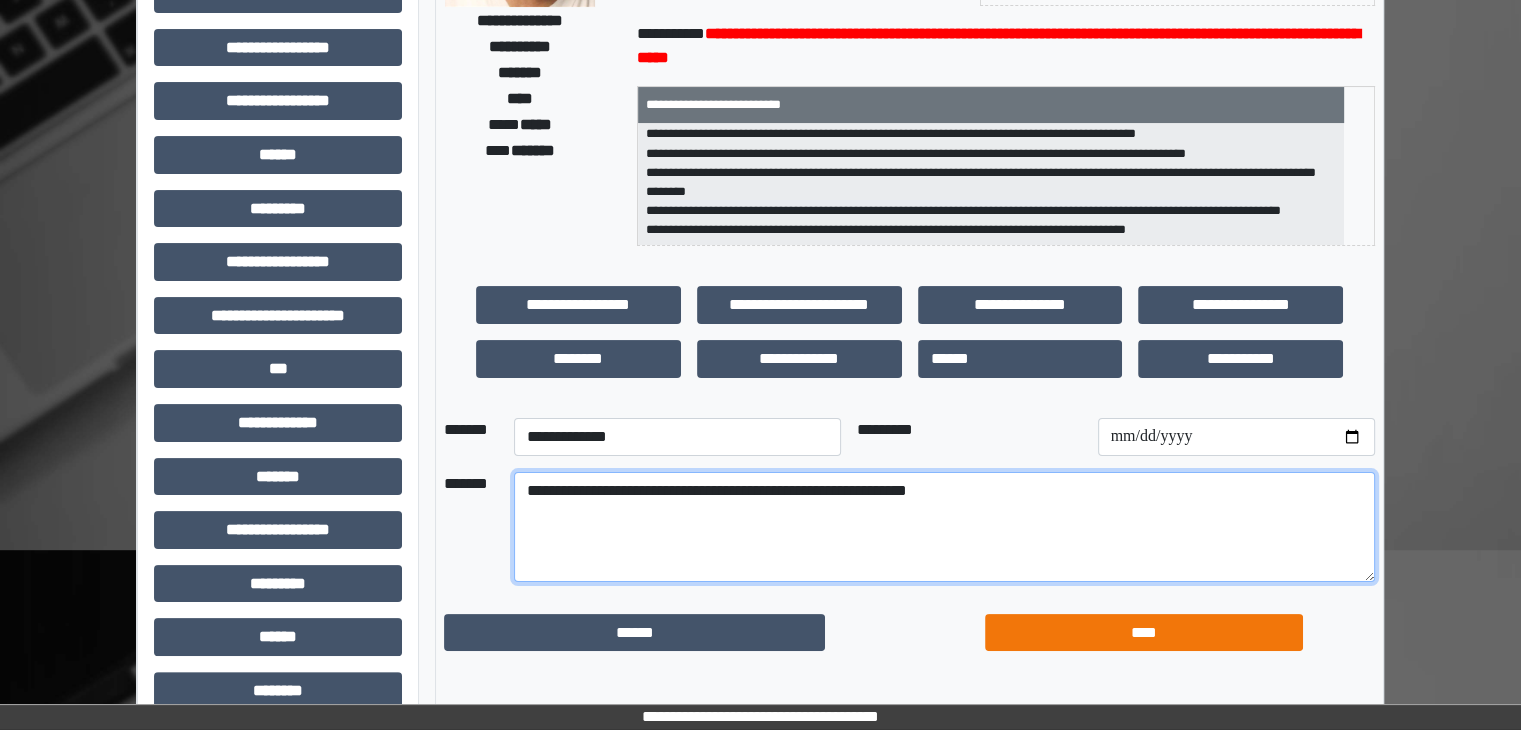 type on "**********" 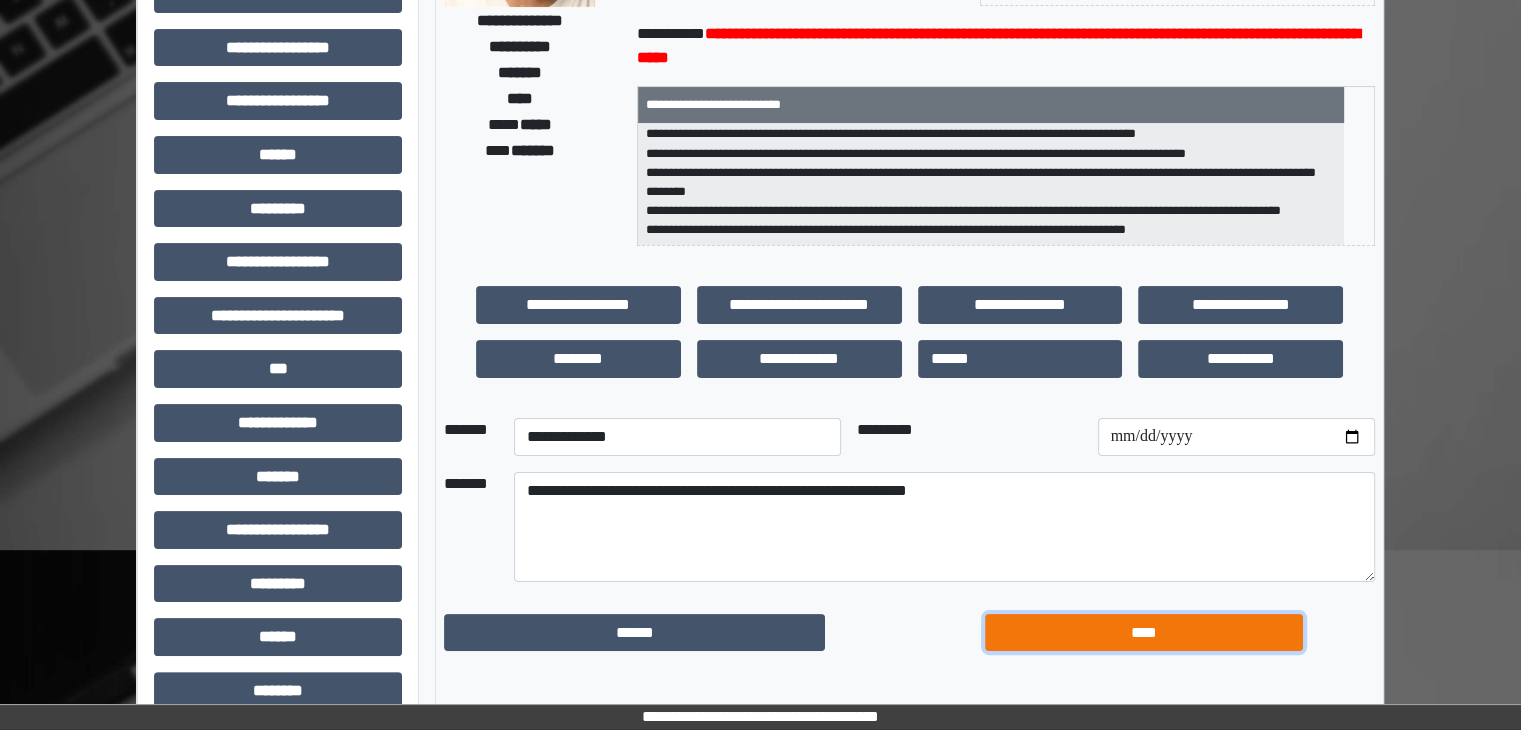 click on "****" at bounding box center [1144, 633] 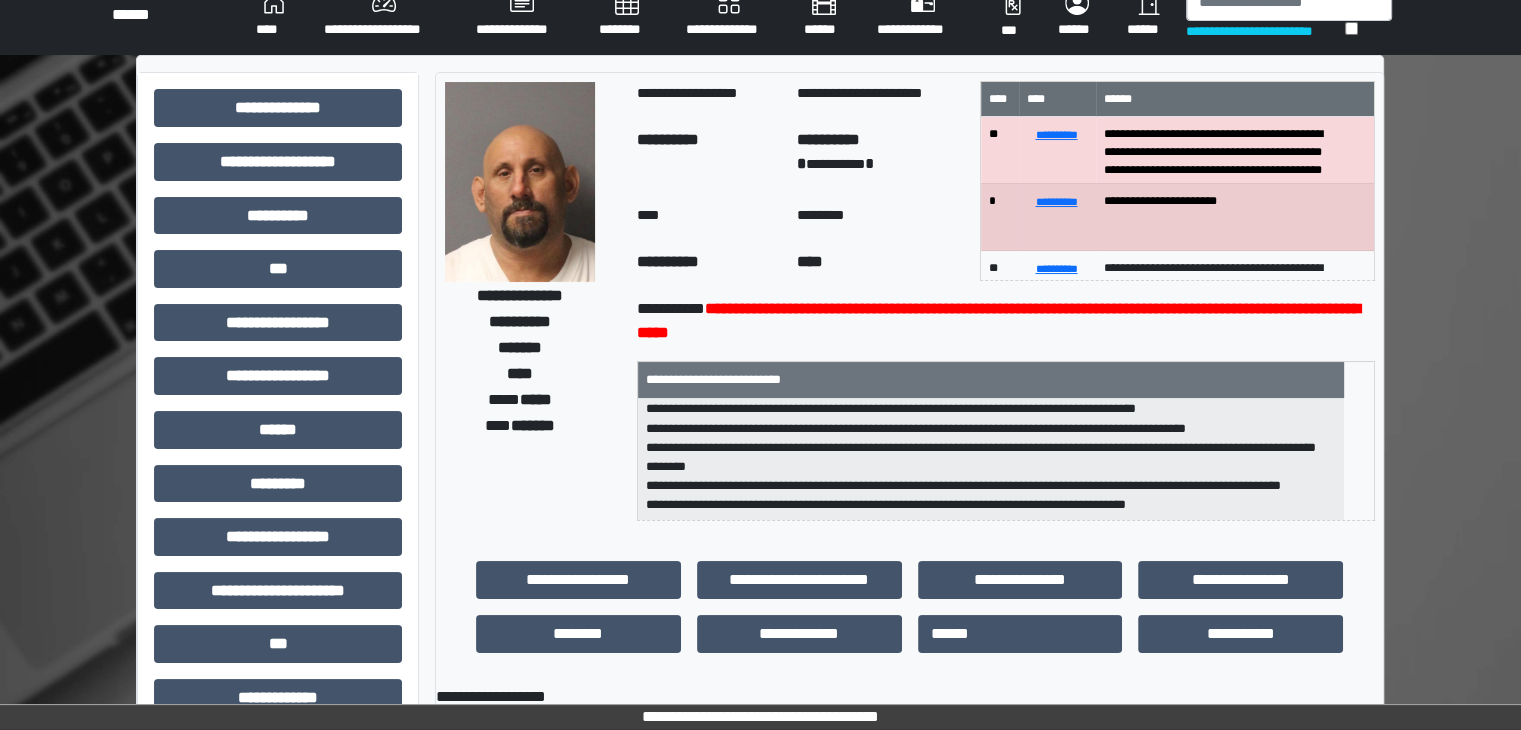 scroll, scrollTop: 0, scrollLeft: 0, axis: both 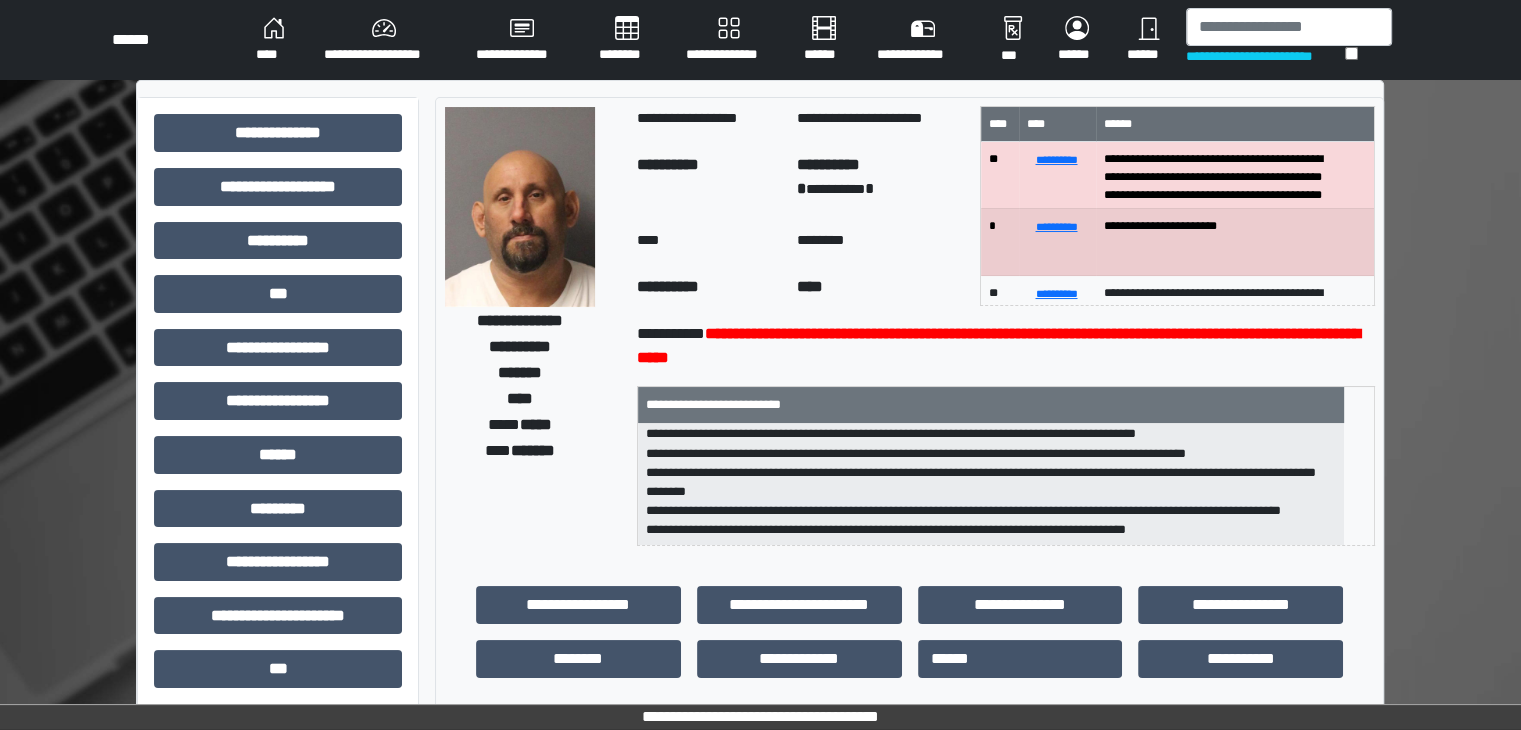 click on "********" at bounding box center (626, 40) 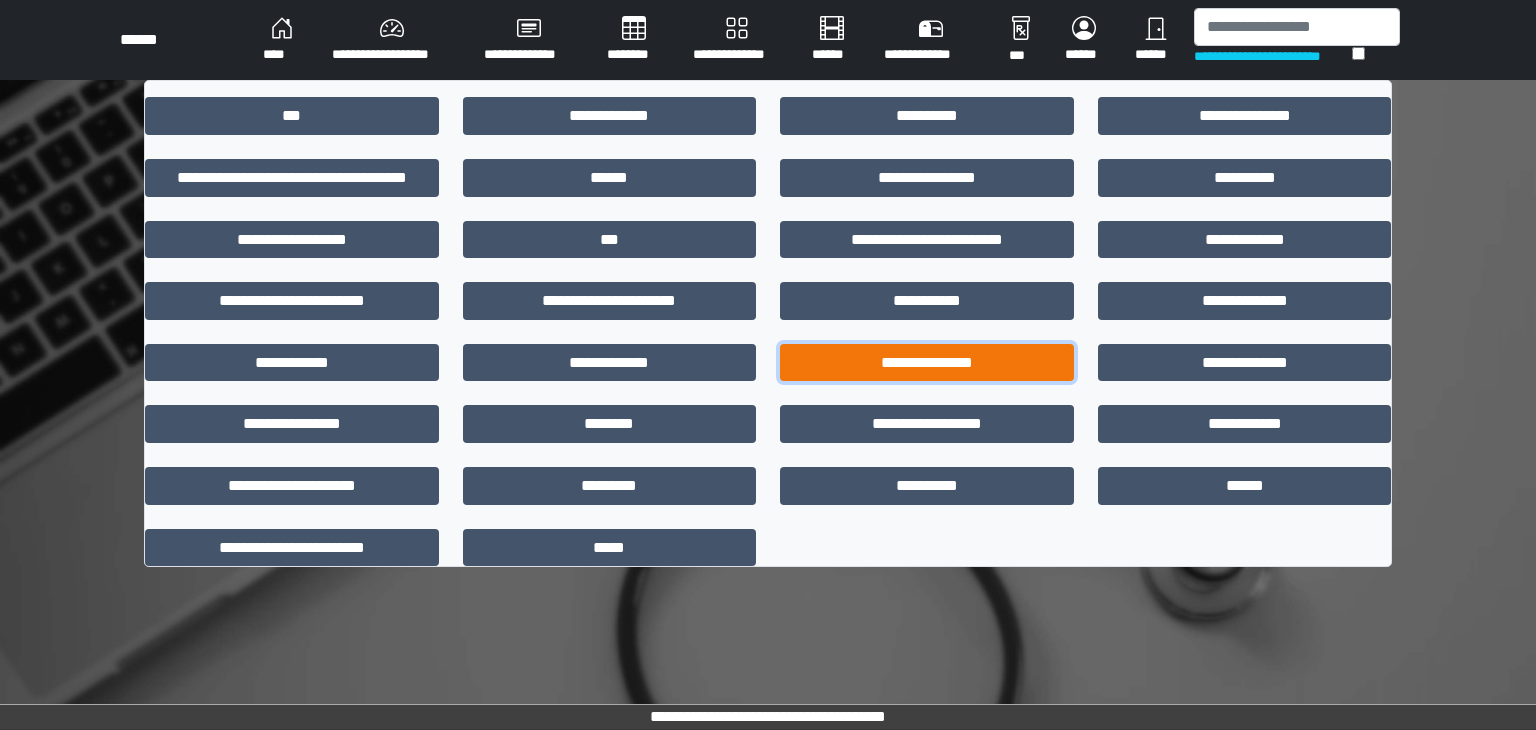 click on "**********" at bounding box center [927, 363] 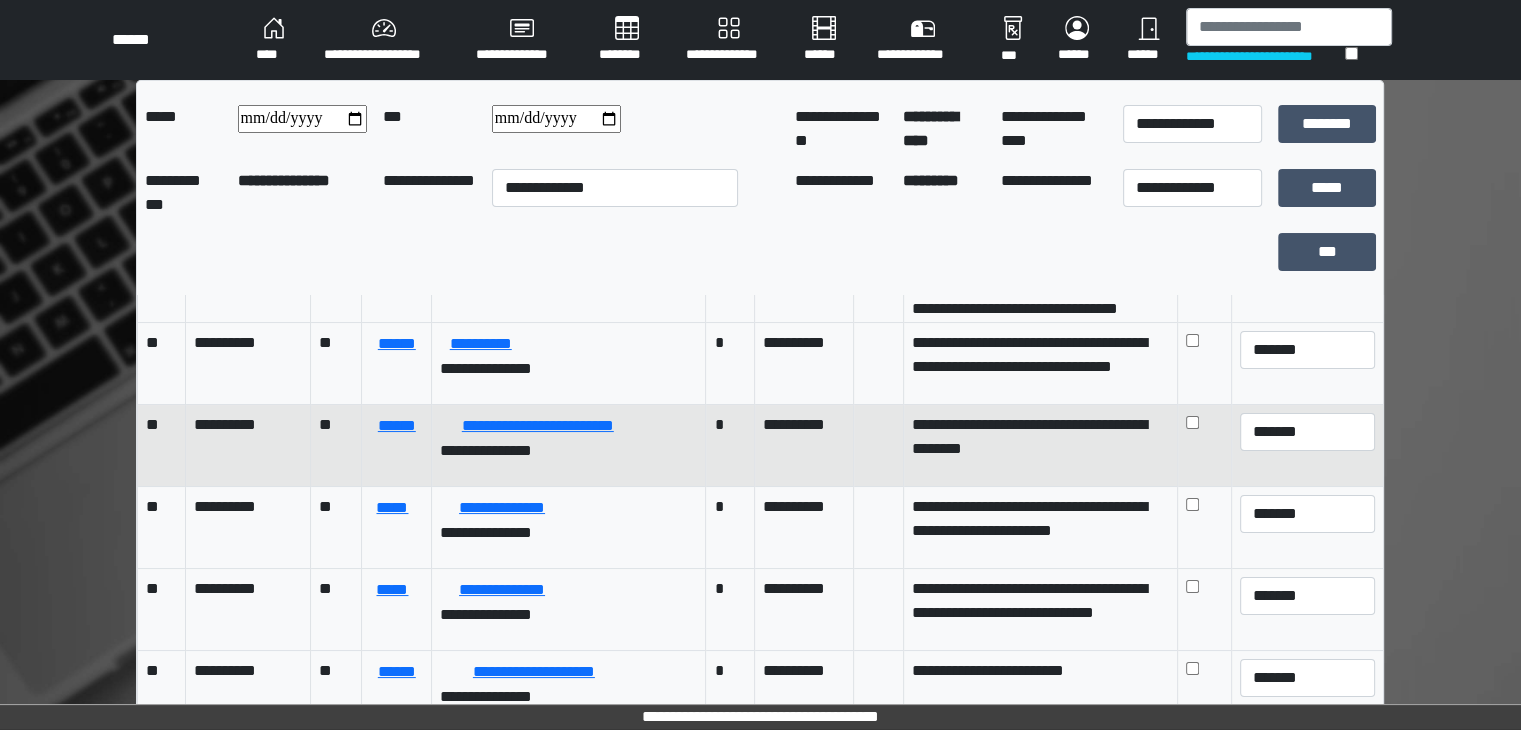 scroll, scrollTop: 3500, scrollLeft: 0, axis: vertical 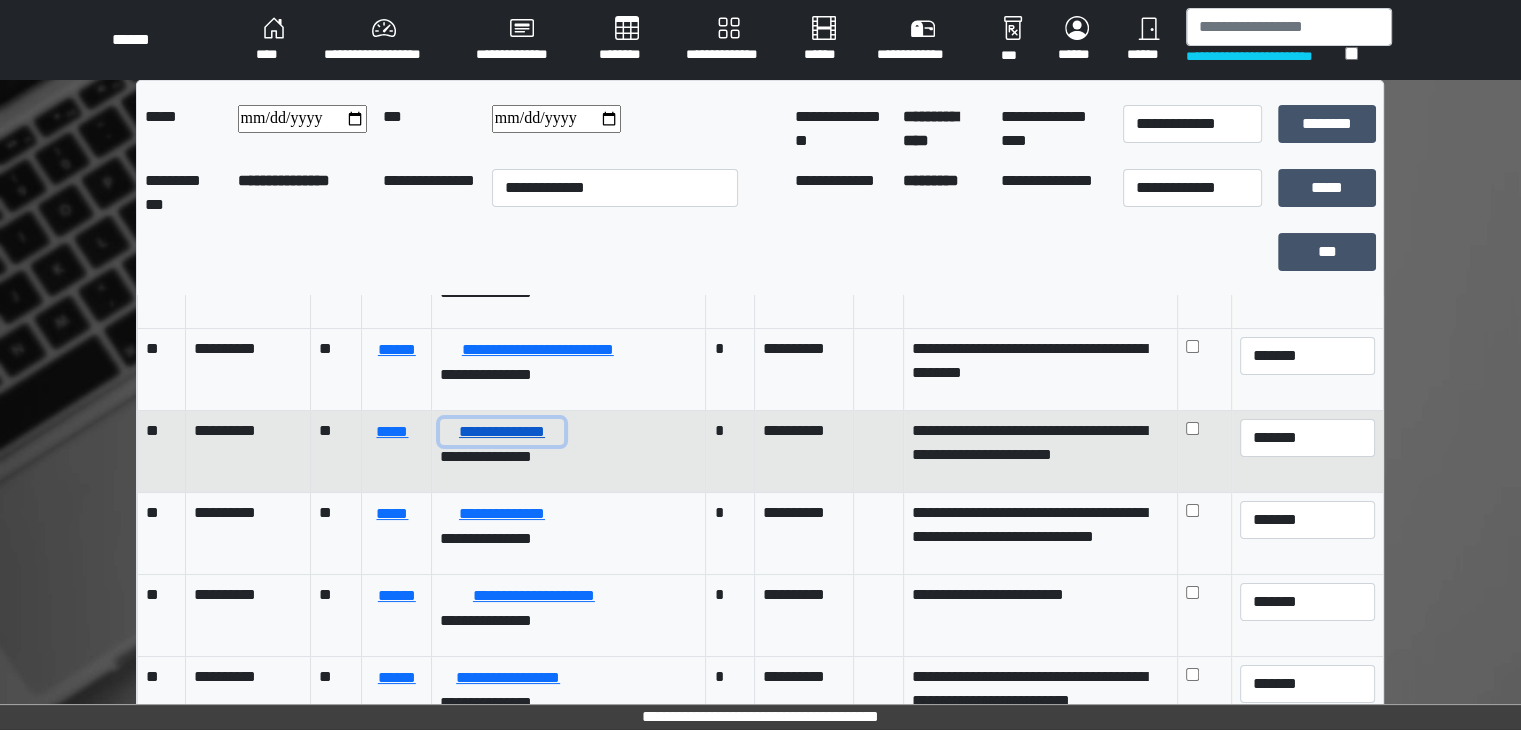 click on "**********" at bounding box center [501, 432] 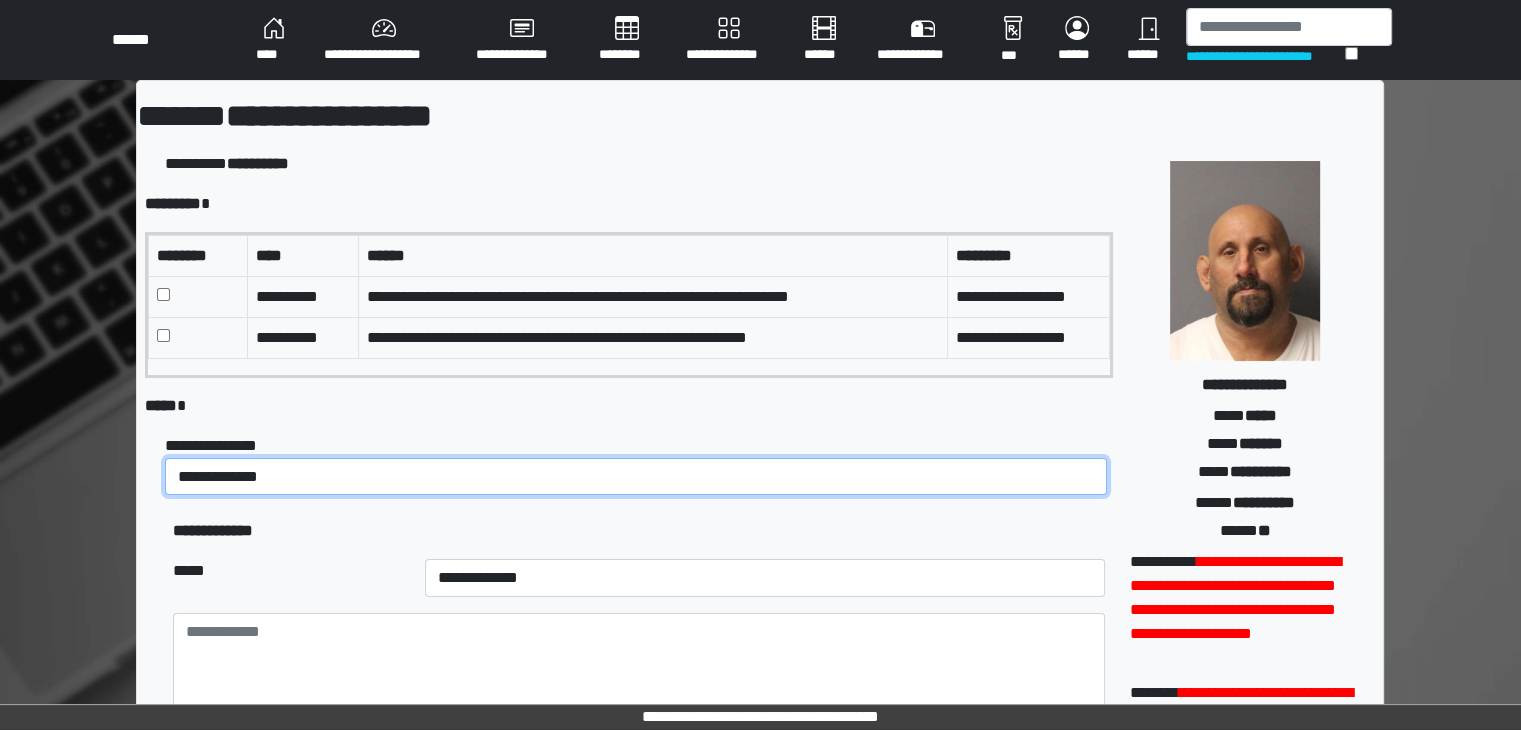 click on "**********" at bounding box center (636, 477) 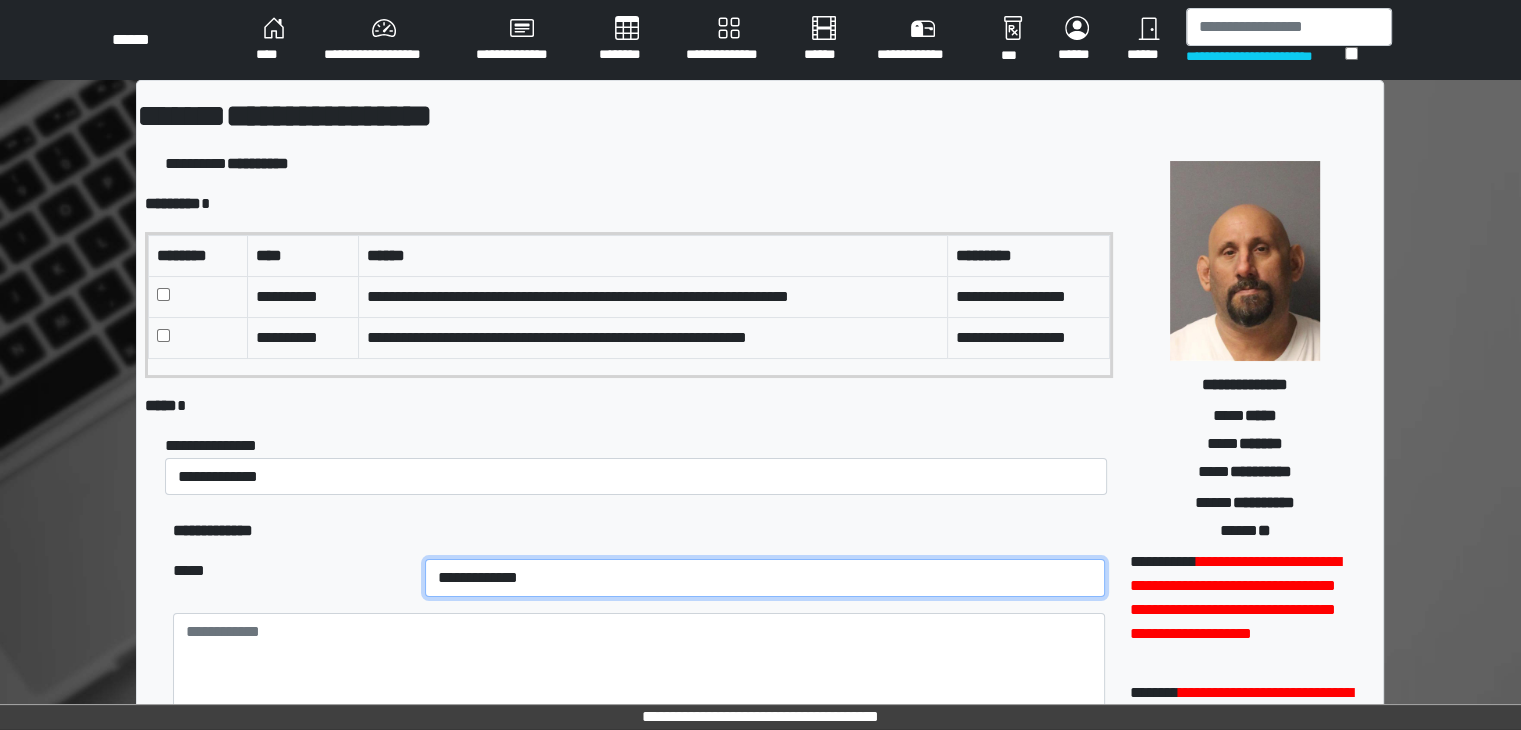 click on "**********" at bounding box center [765, 578] 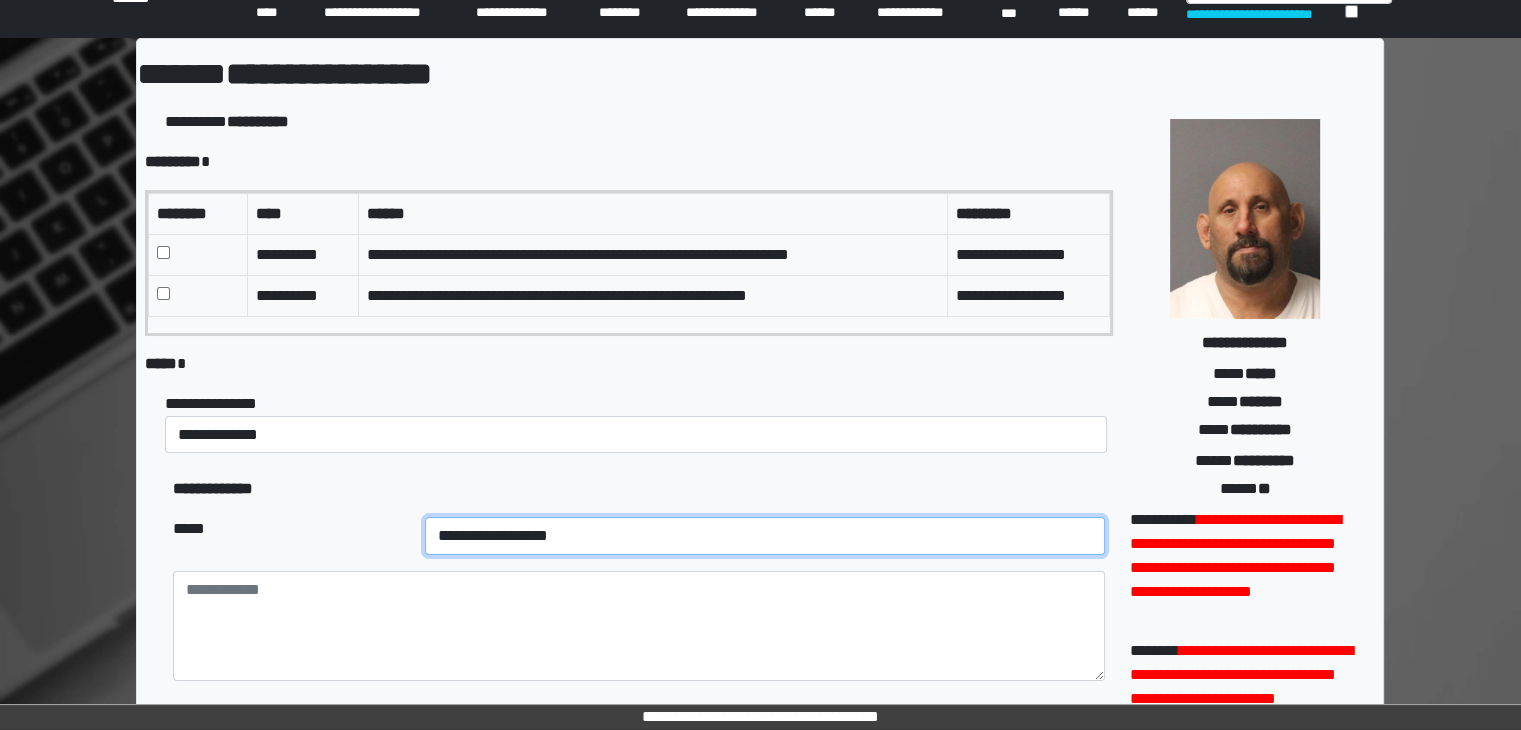 scroll, scrollTop: 100, scrollLeft: 0, axis: vertical 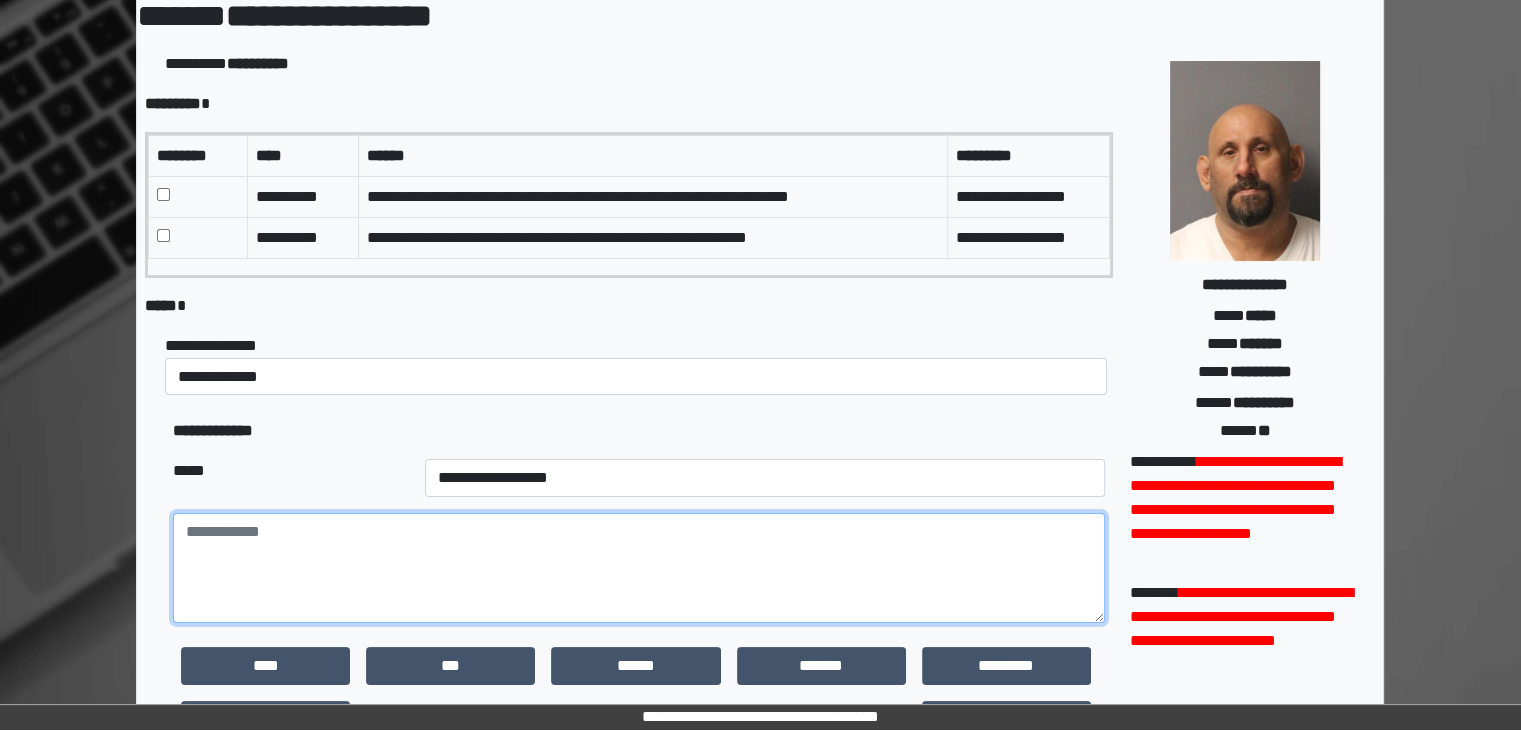 click at bounding box center (639, 568) 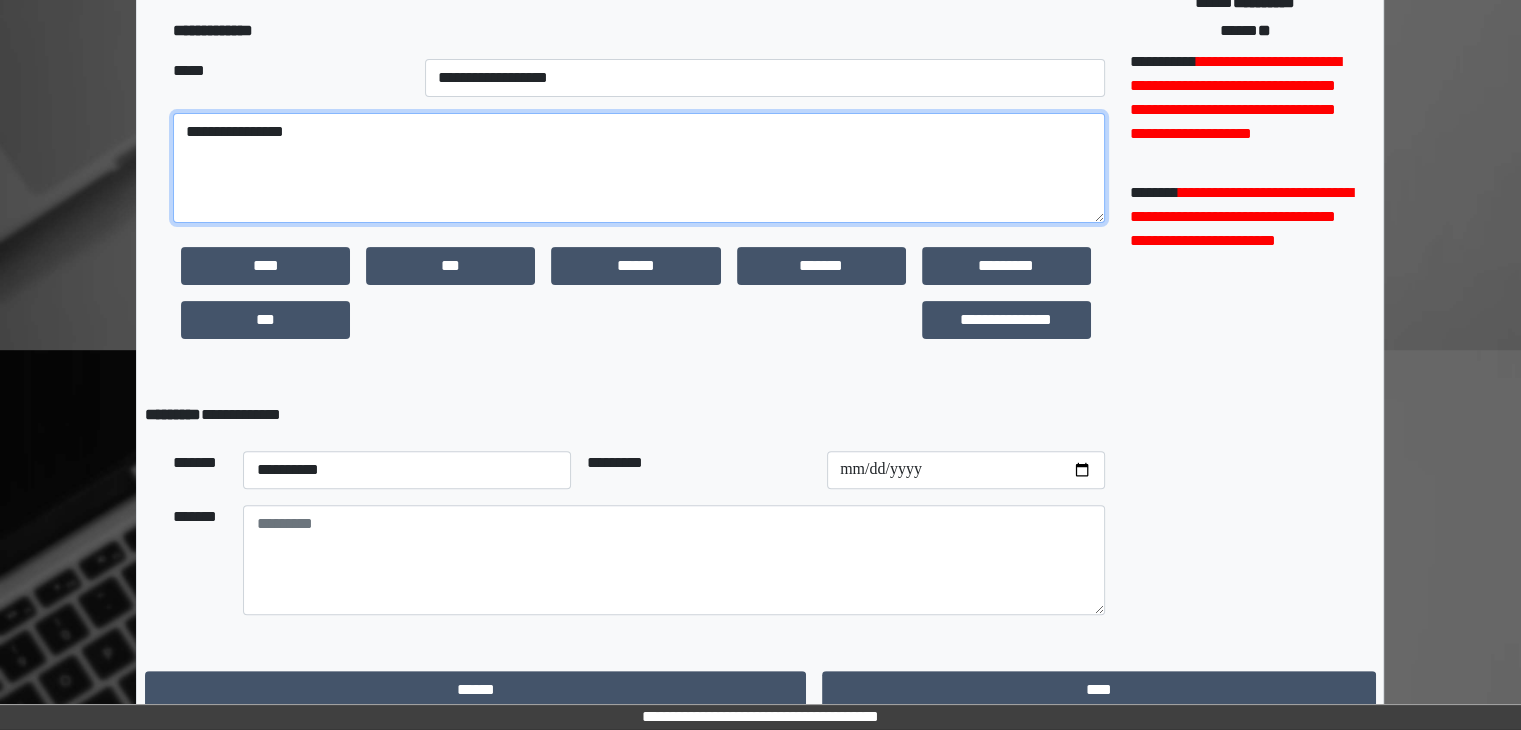 scroll, scrollTop: 516, scrollLeft: 0, axis: vertical 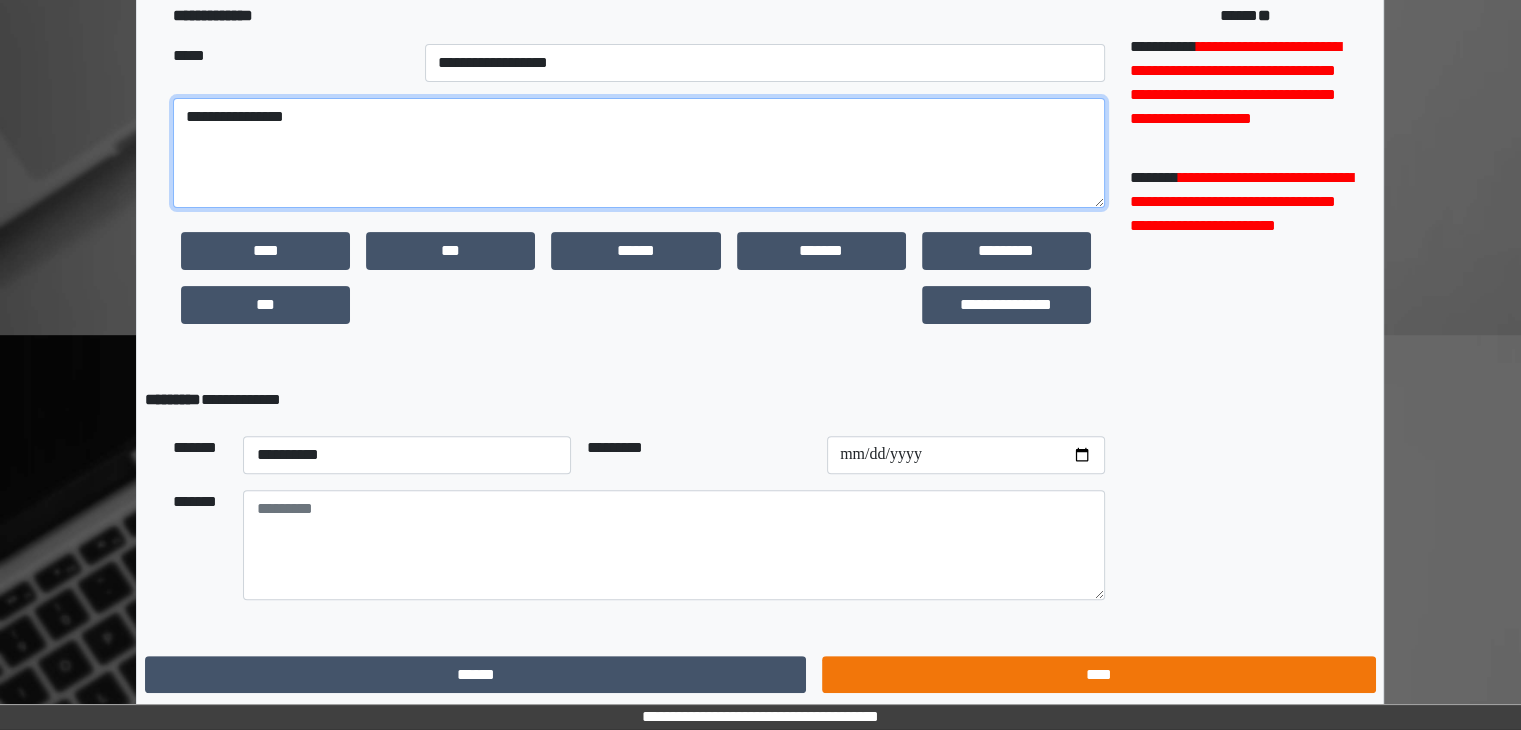 type on "**********" 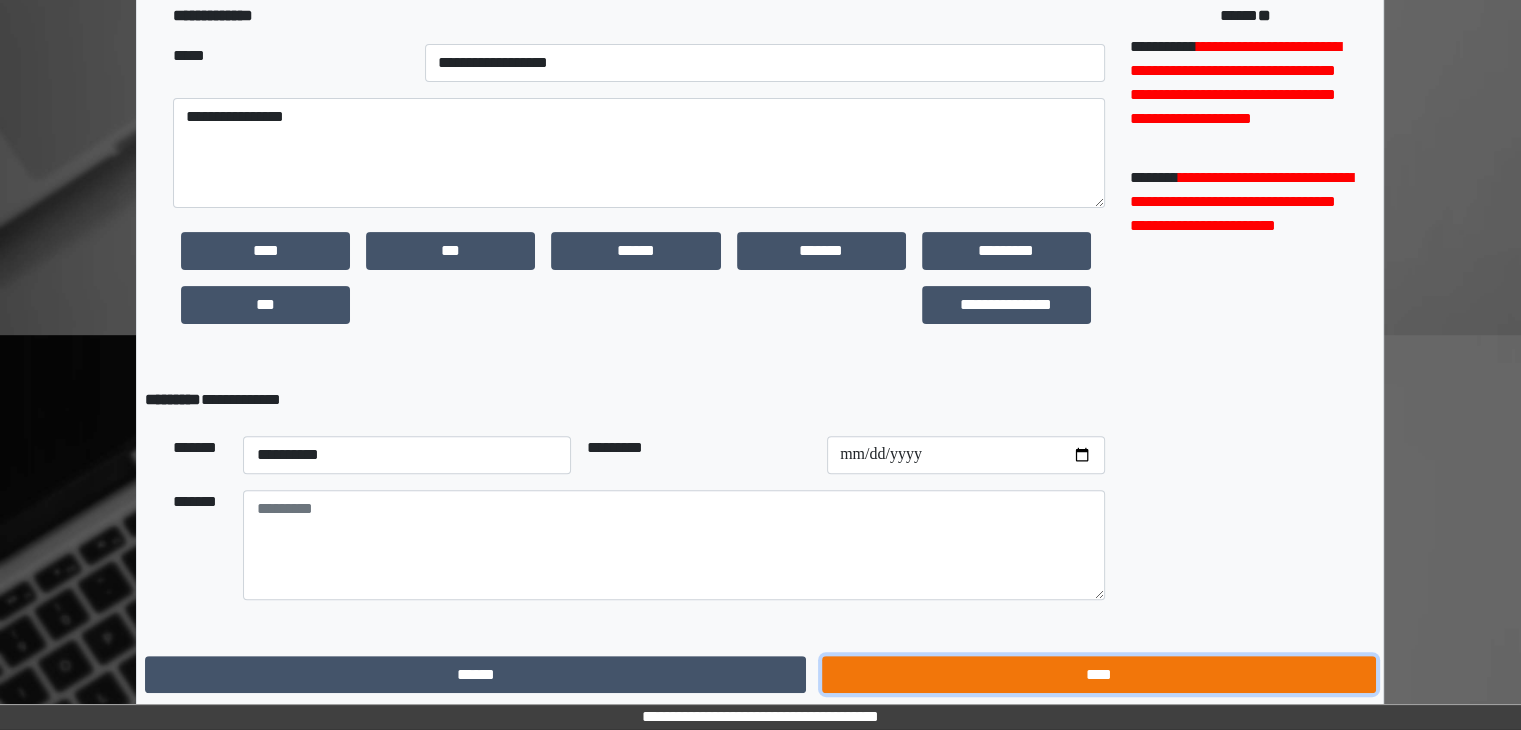 click on "****" at bounding box center [1098, 675] 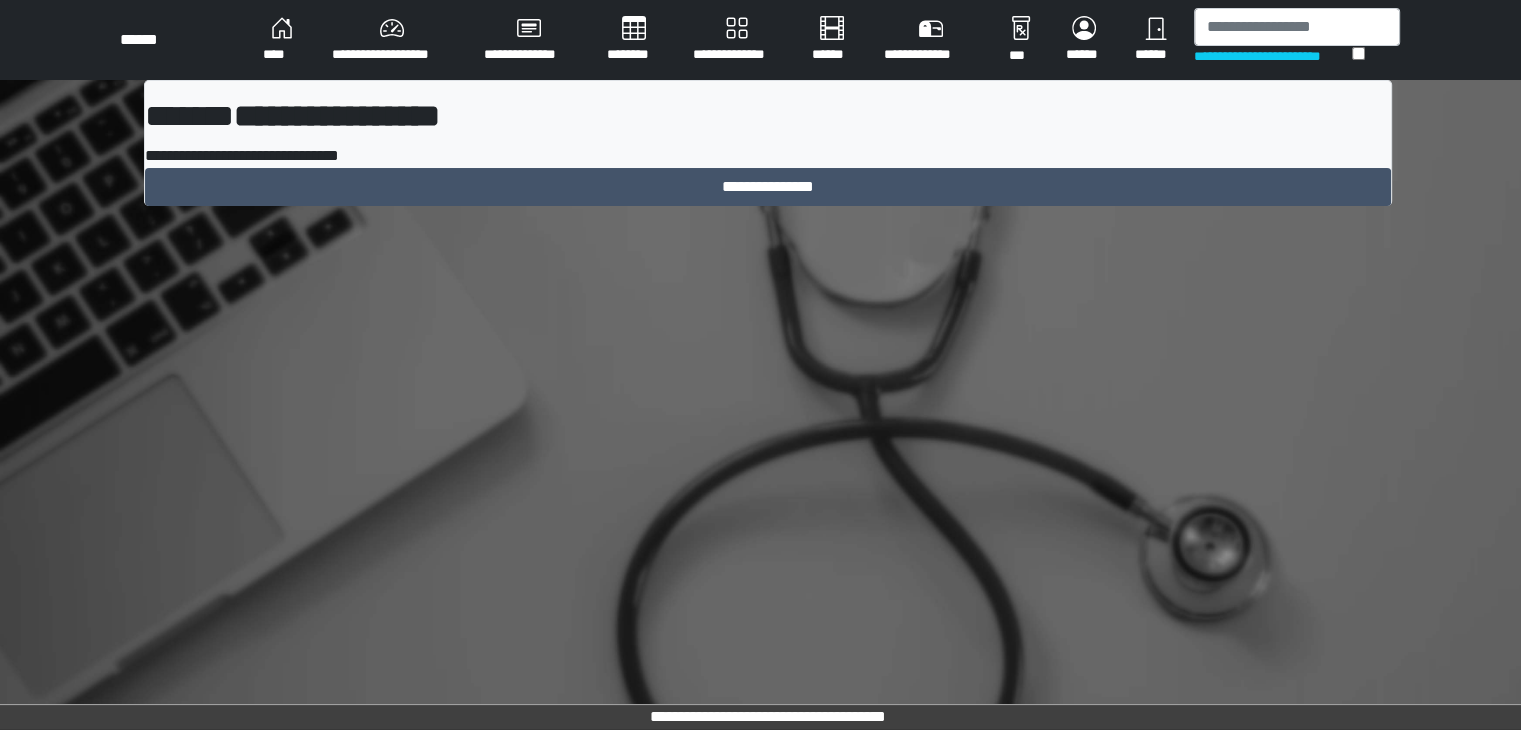 scroll, scrollTop: 0, scrollLeft: 0, axis: both 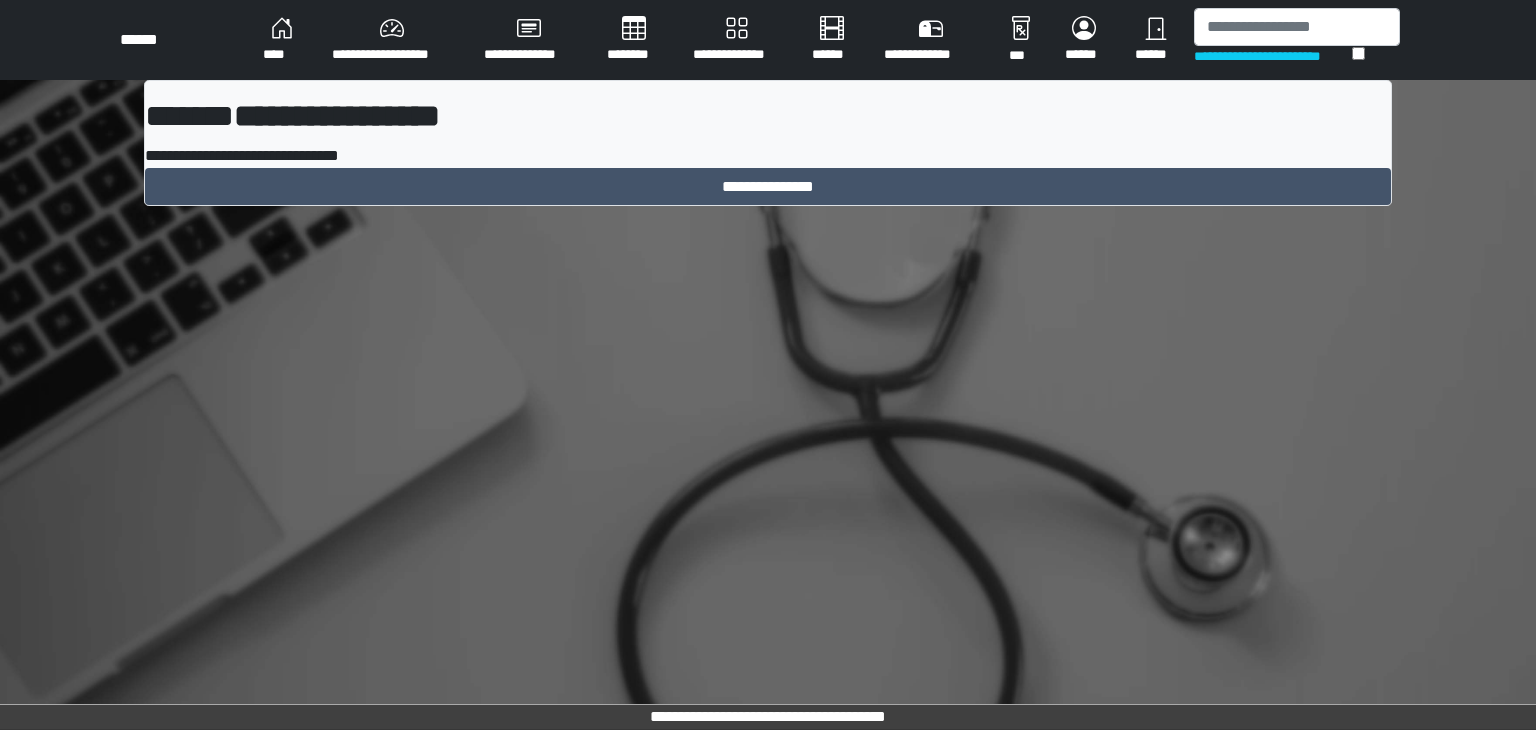 click on "********" at bounding box center (634, 40) 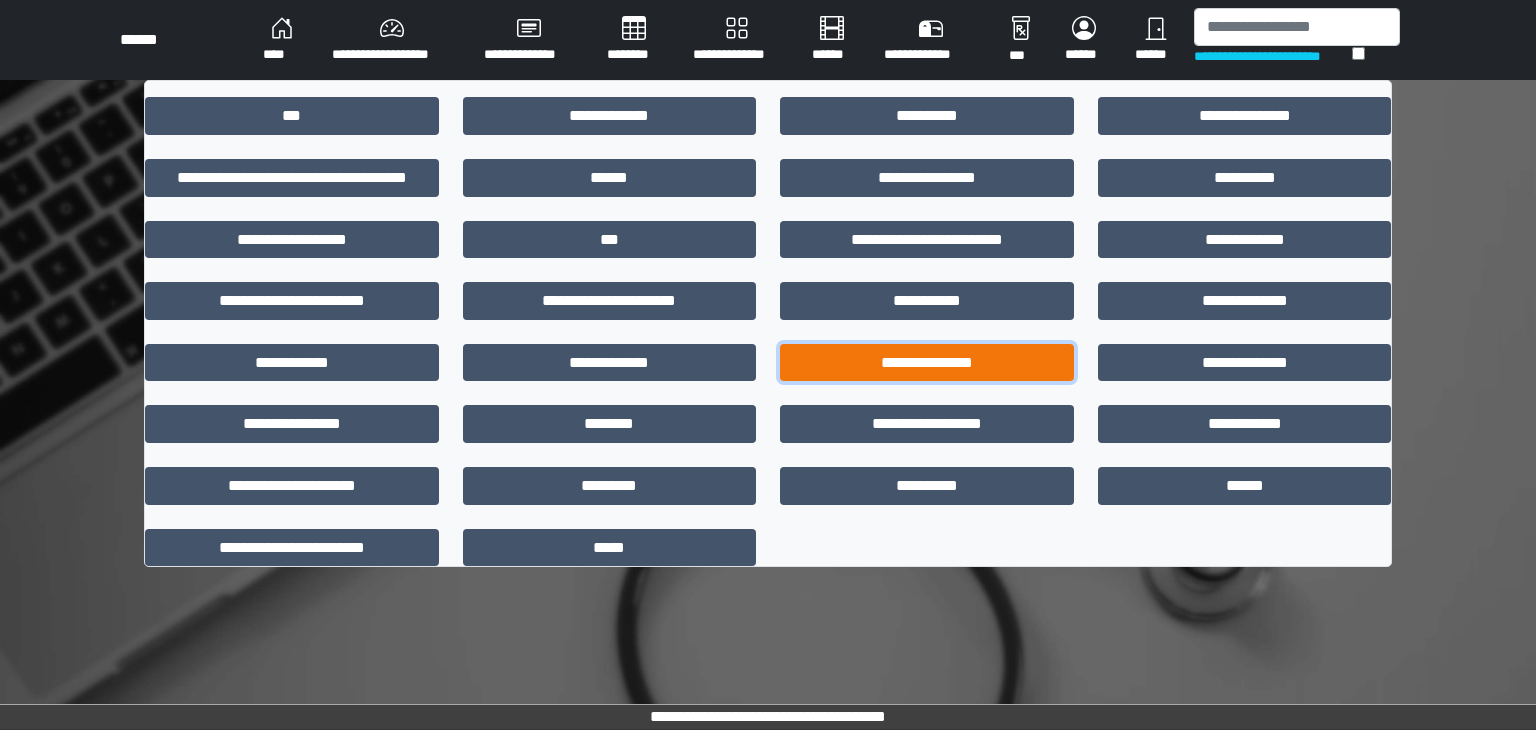 click on "**********" at bounding box center (927, 363) 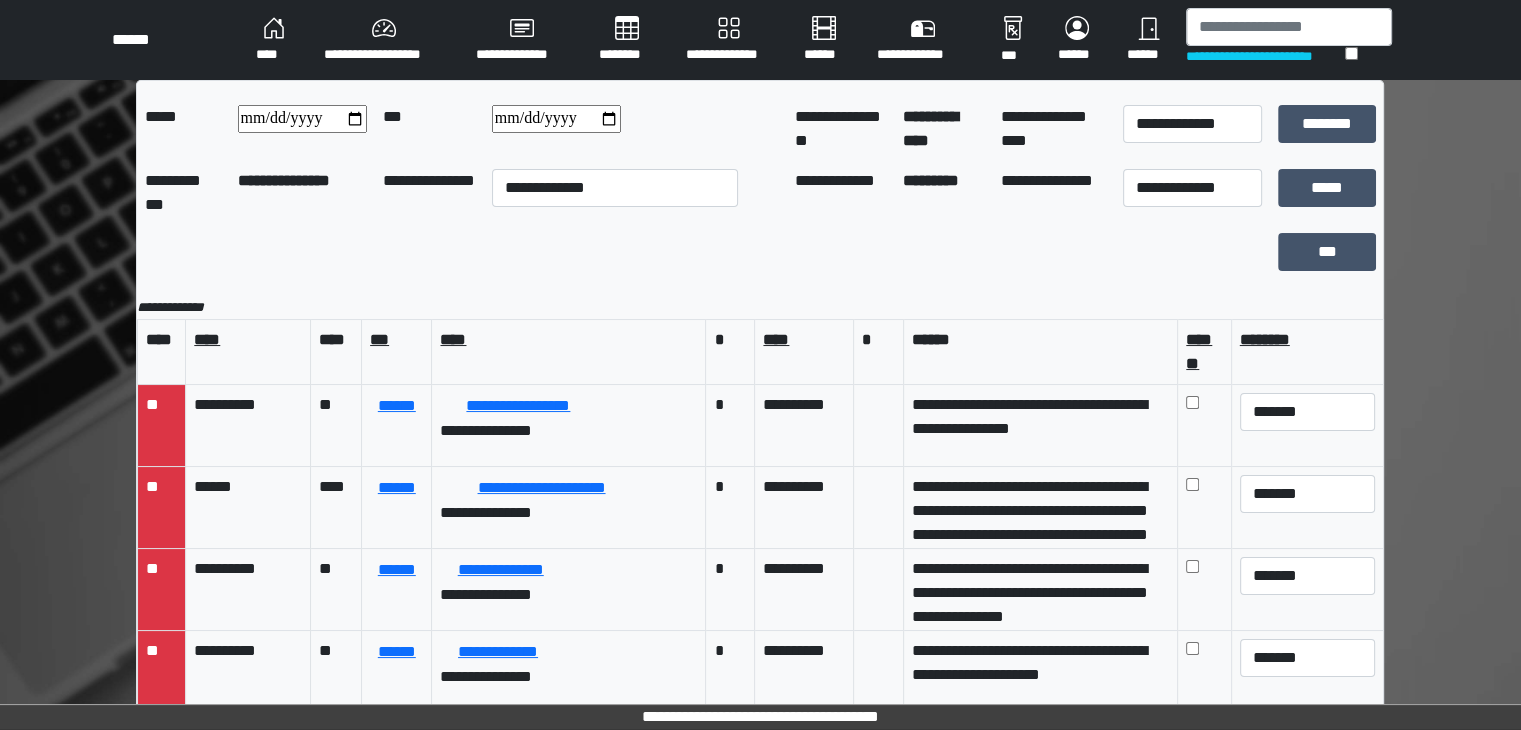 click at bounding box center (302, 119) 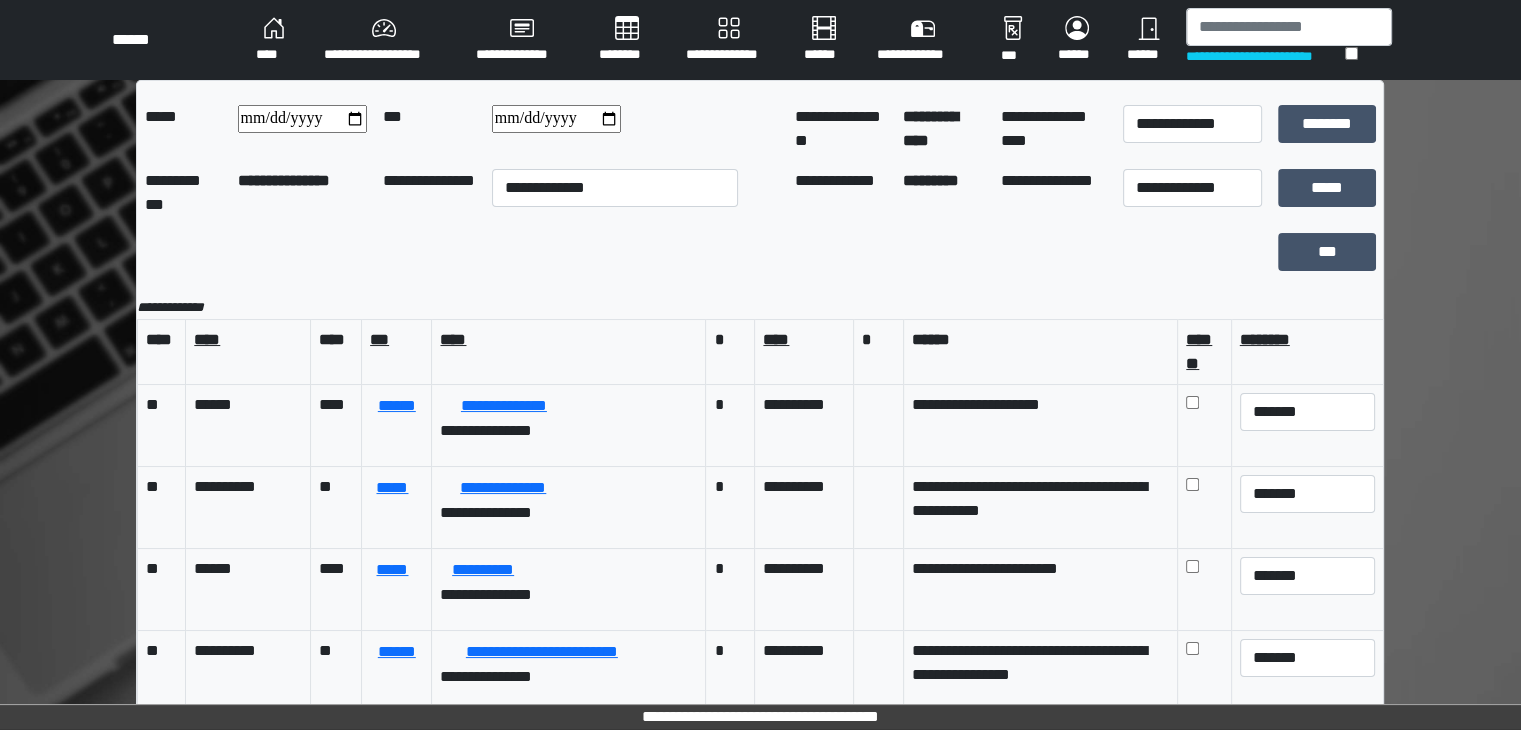 click at bounding box center (556, 119) 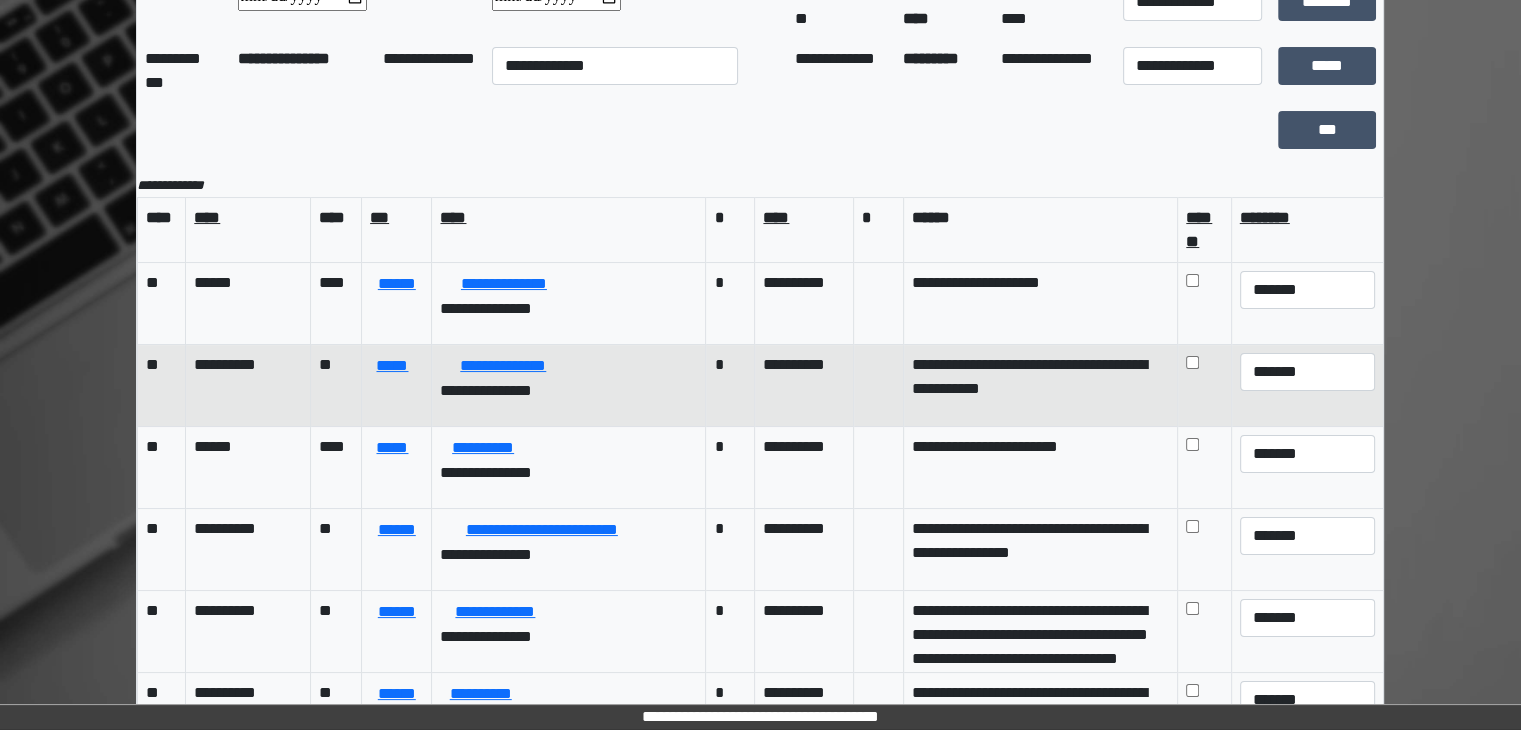 scroll, scrollTop: 182, scrollLeft: 0, axis: vertical 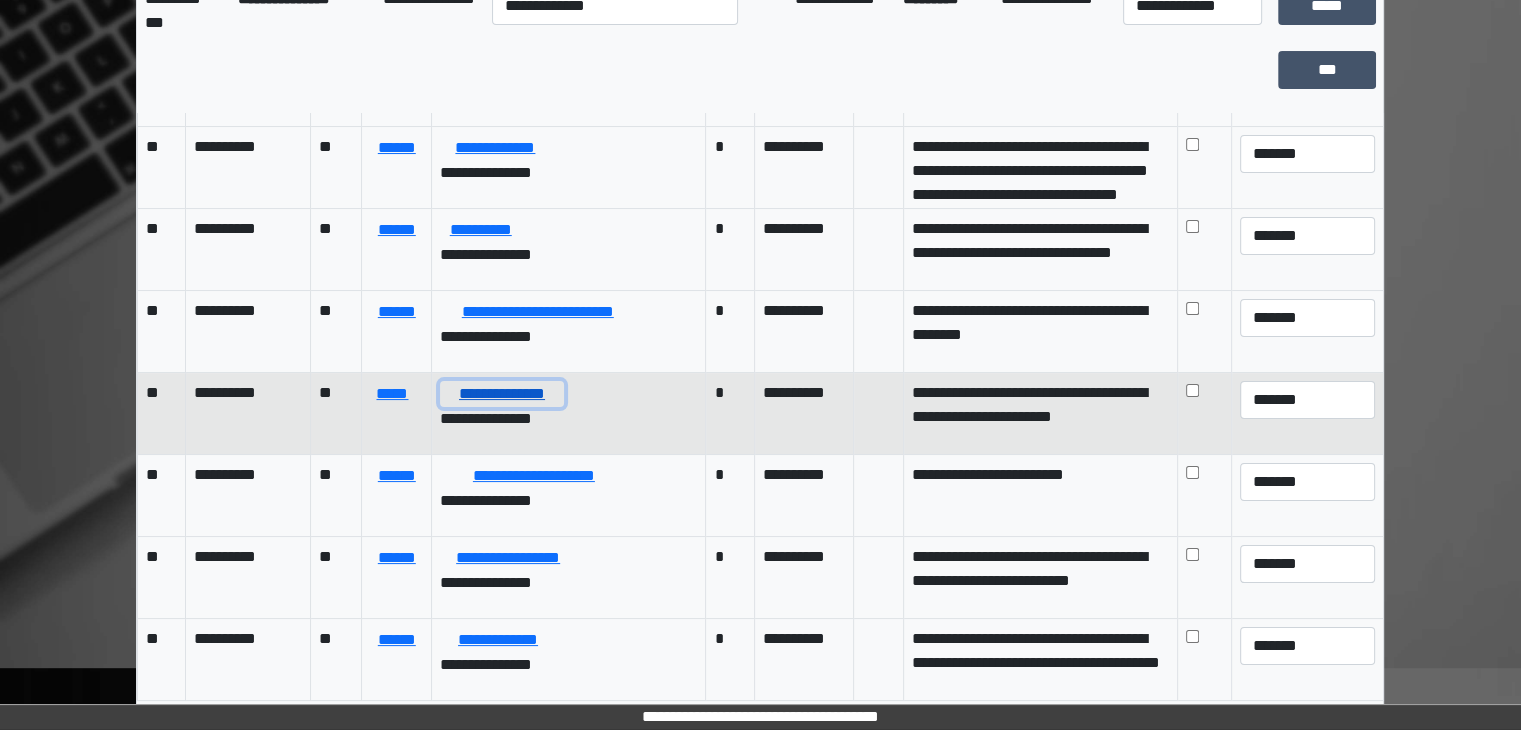 click on "**********" at bounding box center (501, 394) 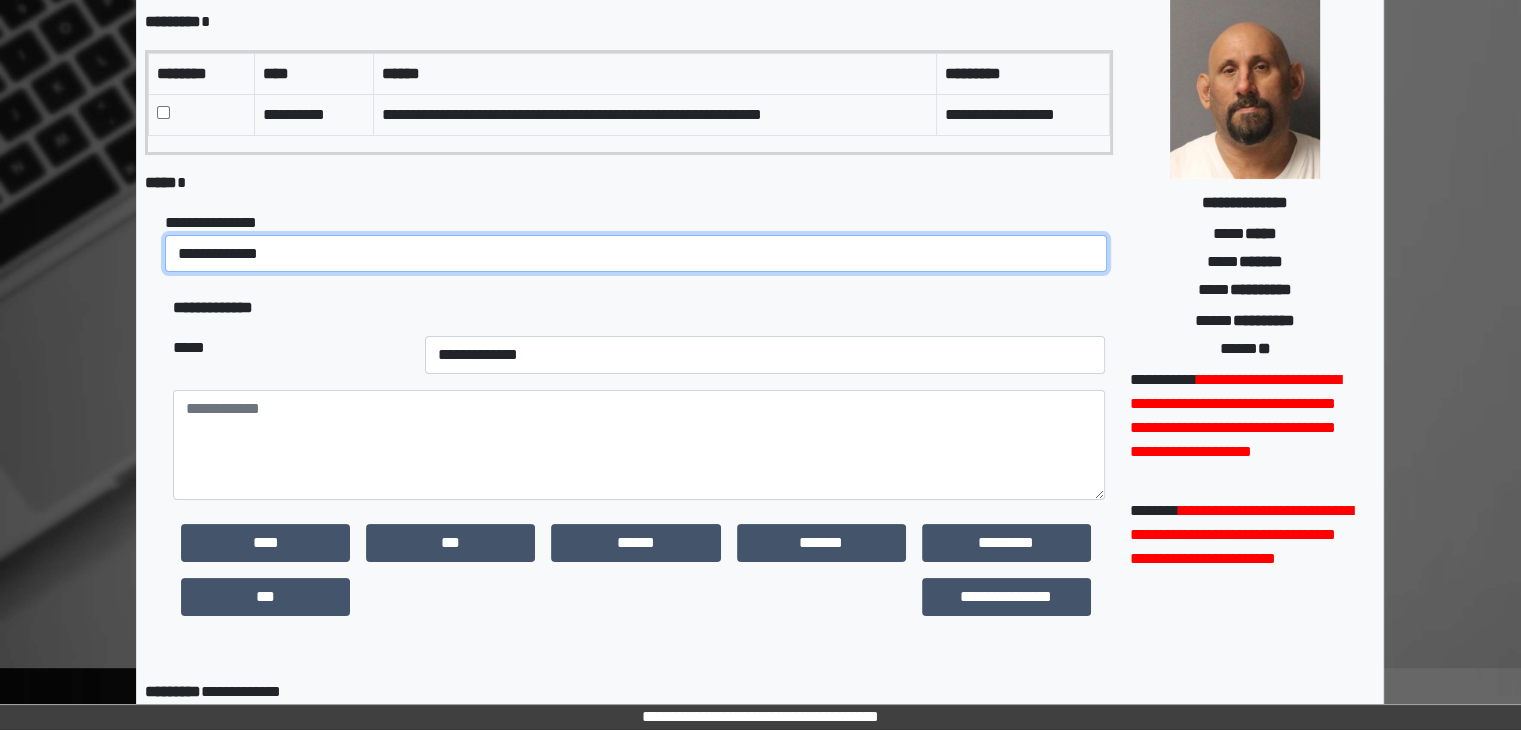 click on "**********" at bounding box center (636, 254) 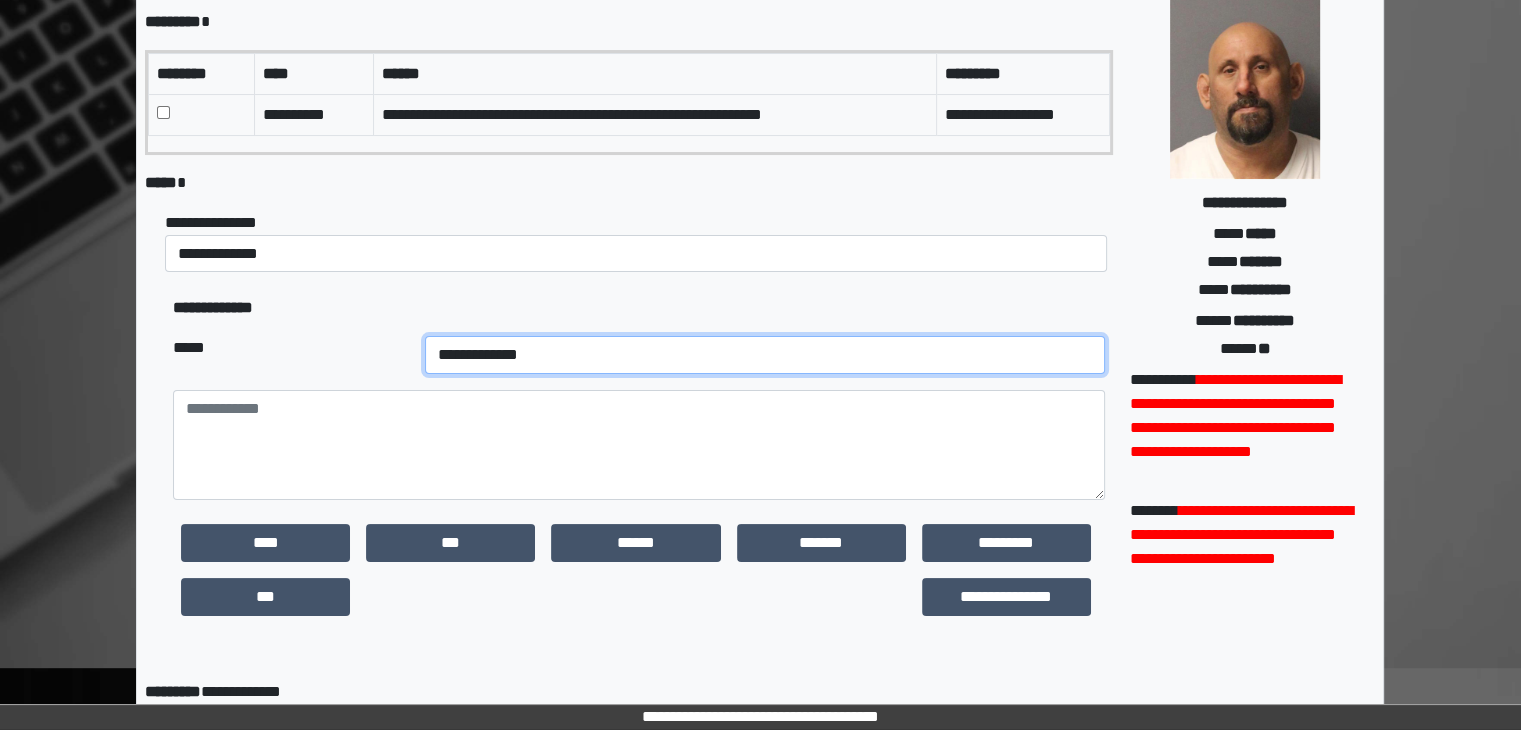 click on "**********" at bounding box center [765, 355] 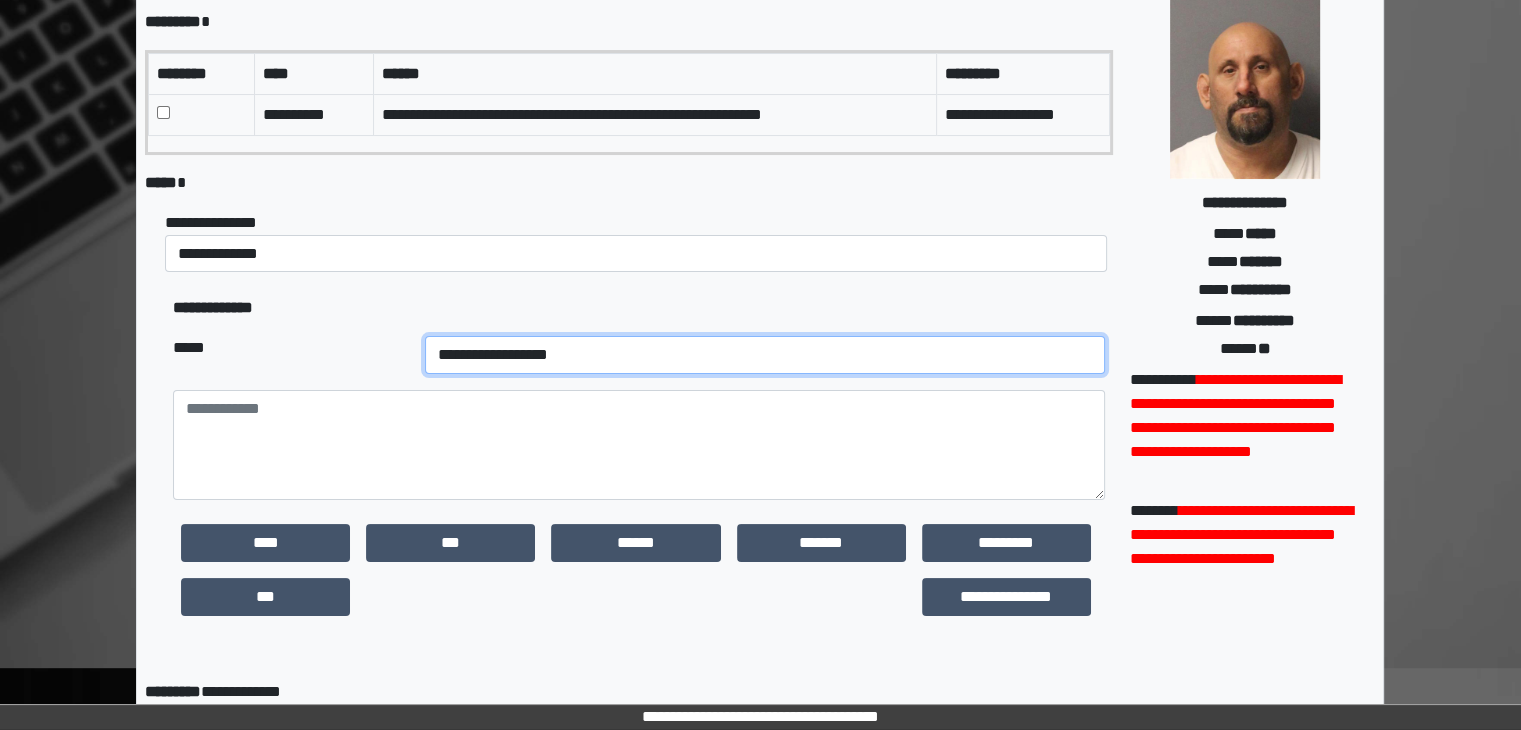 click on "**********" at bounding box center [765, 355] 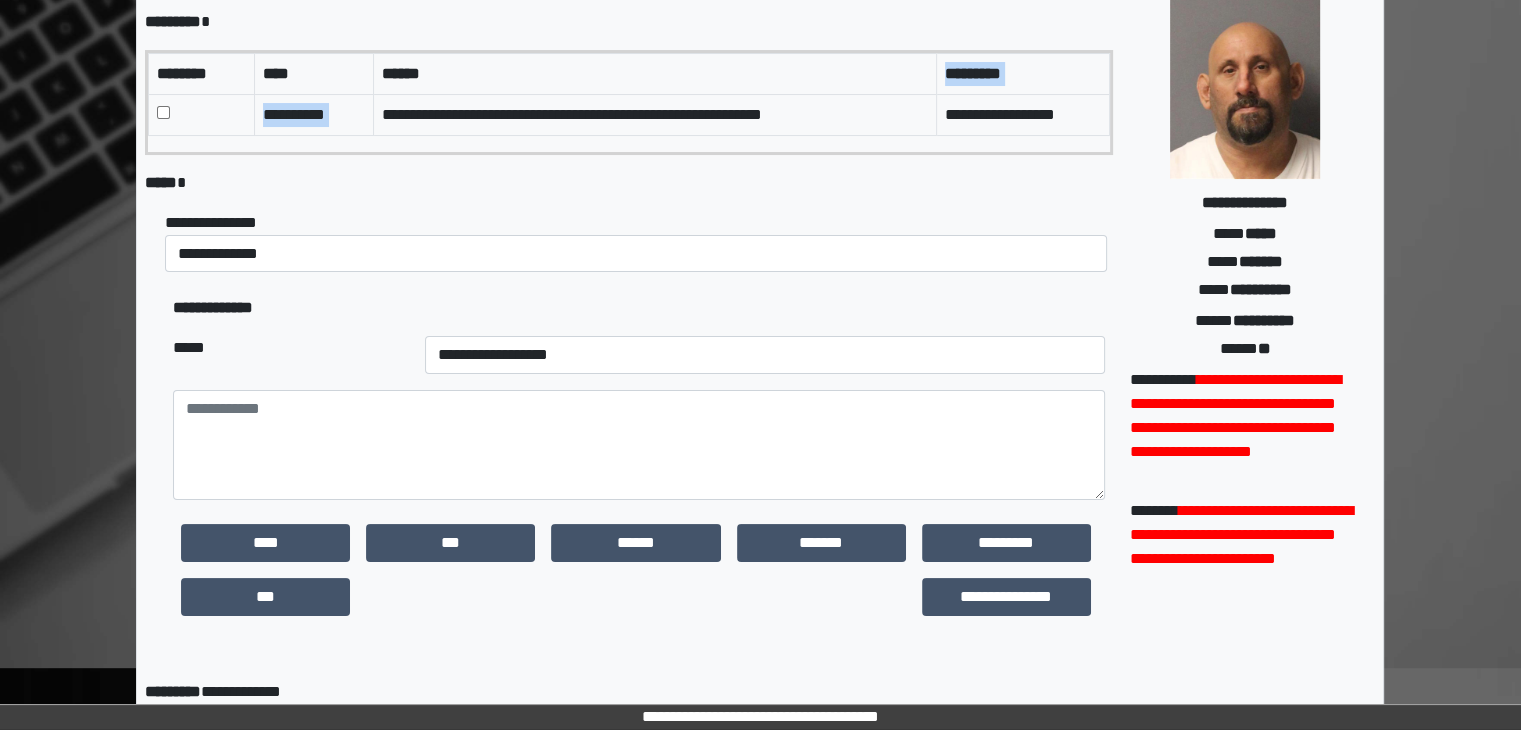 drag, startPoint x: 376, startPoint y: 109, endPoint x: 937, endPoint y: 75, distance: 562.02936 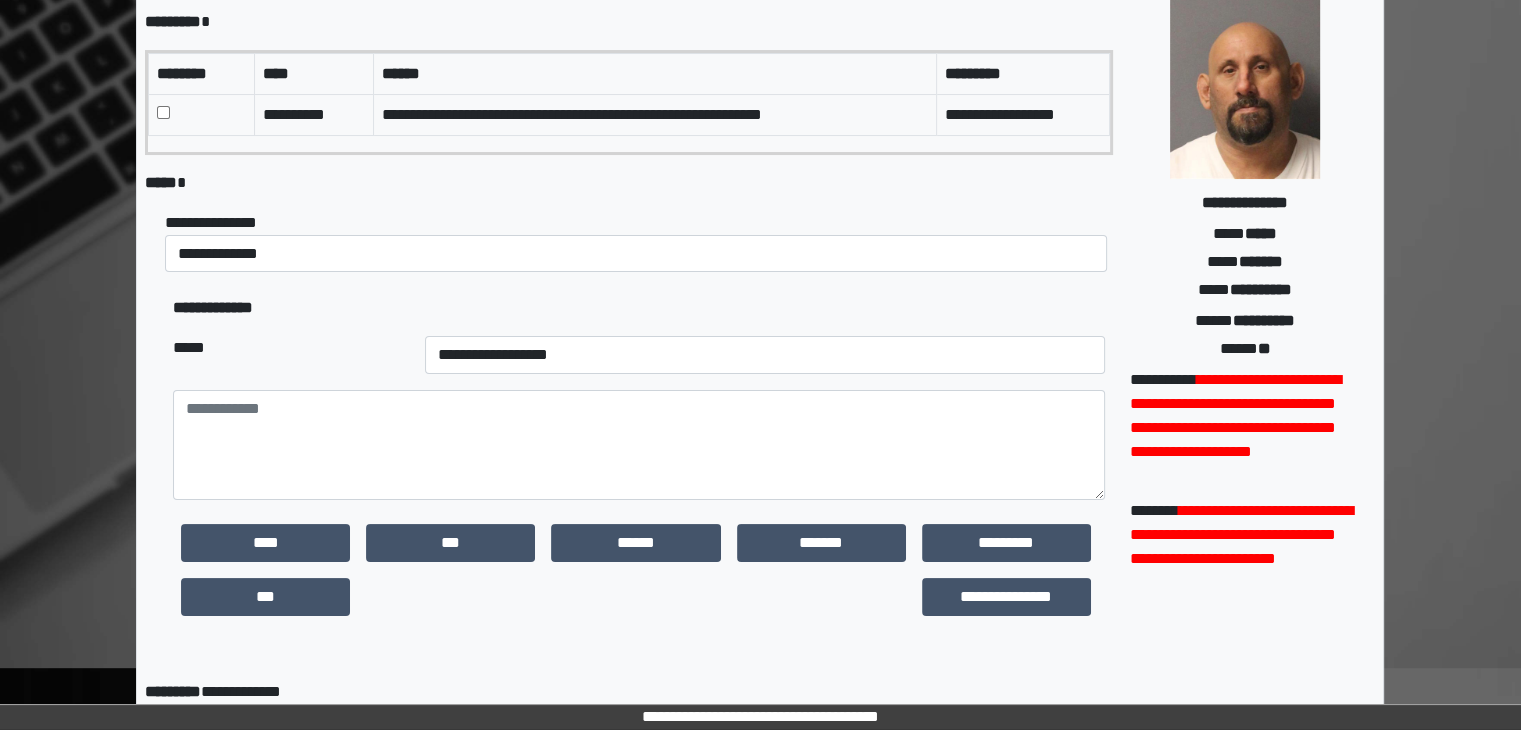 click on "**********" at bounding box center [655, 114] 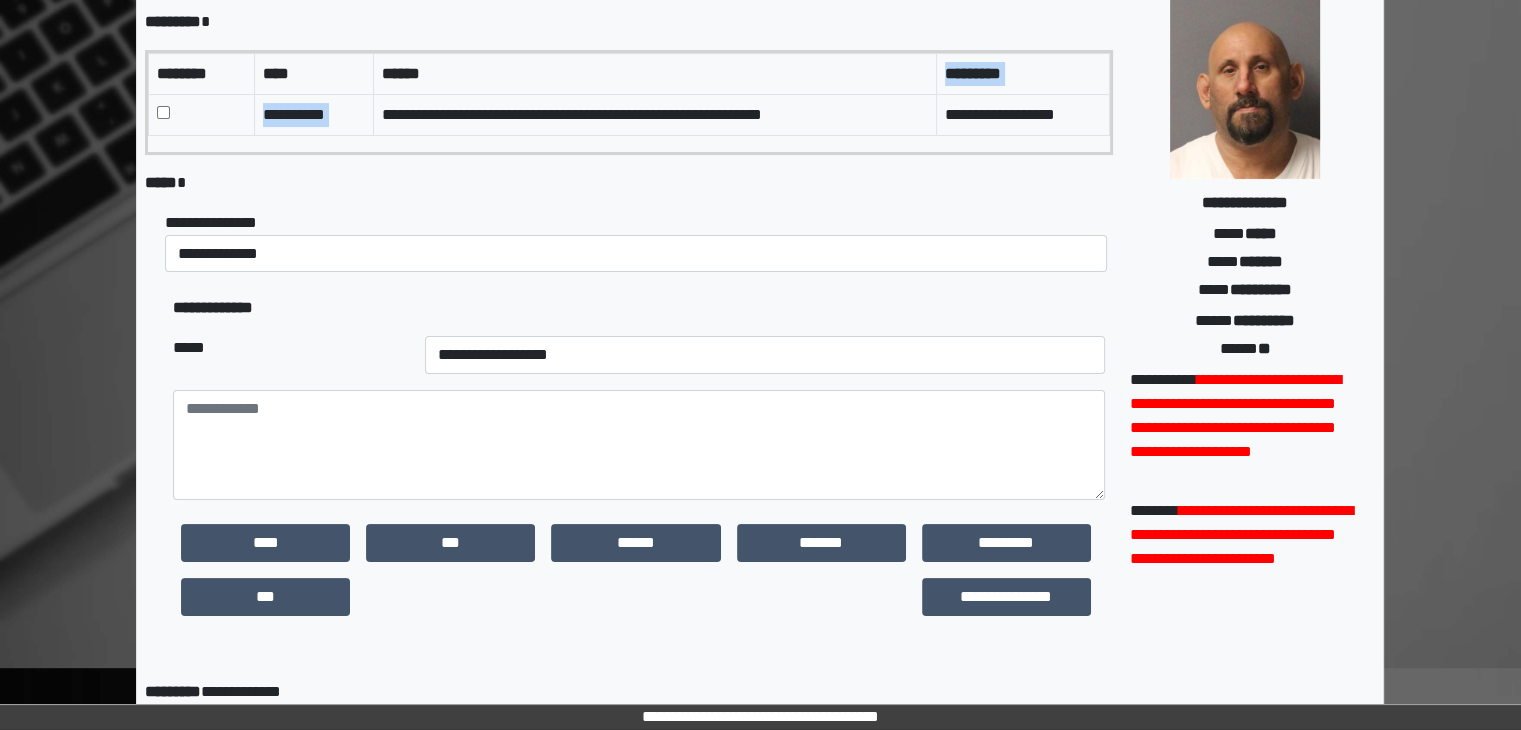 drag, startPoint x: 379, startPoint y: 110, endPoint x: 821, endPoint y: 85, distance: 442.70645 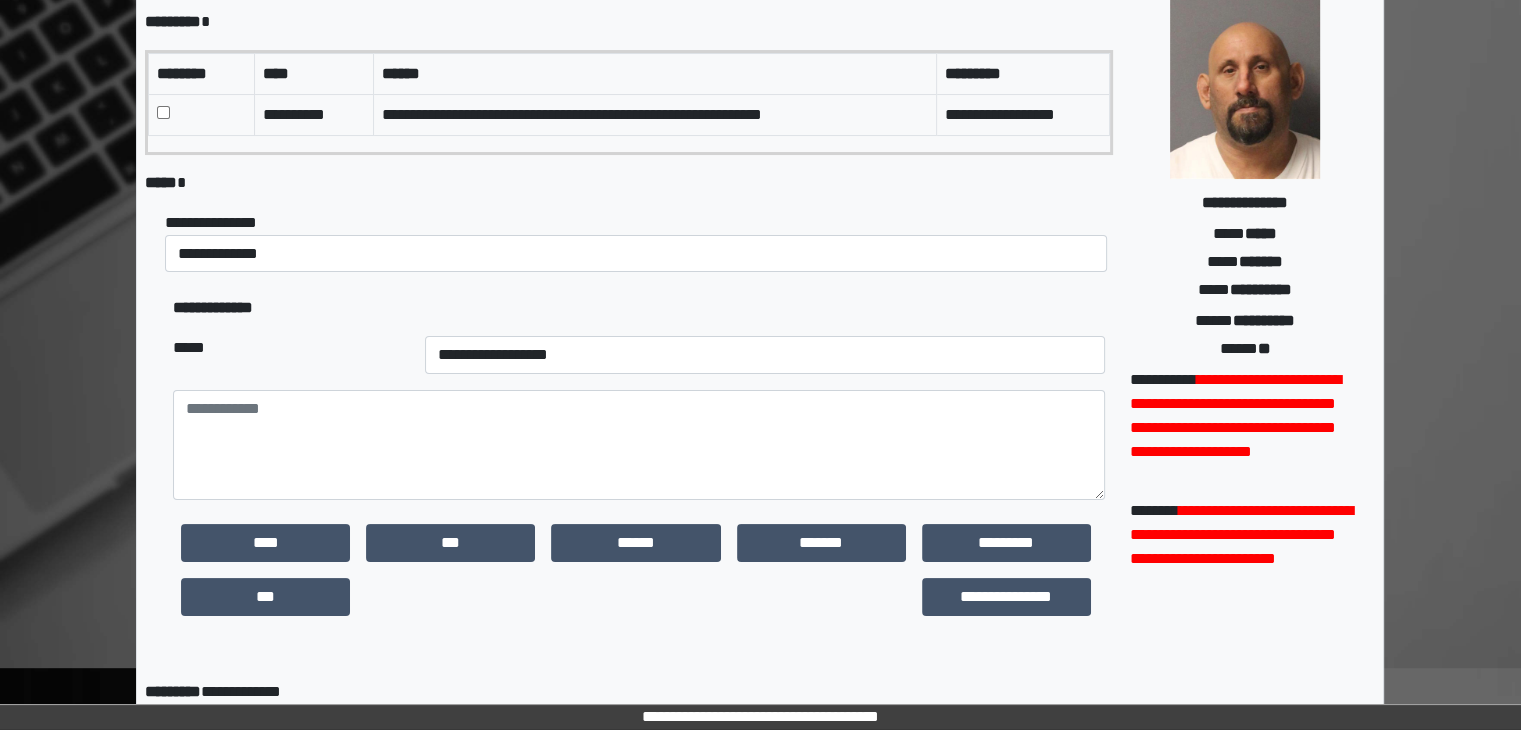click on "***** *" at bounding box center (629, 183) 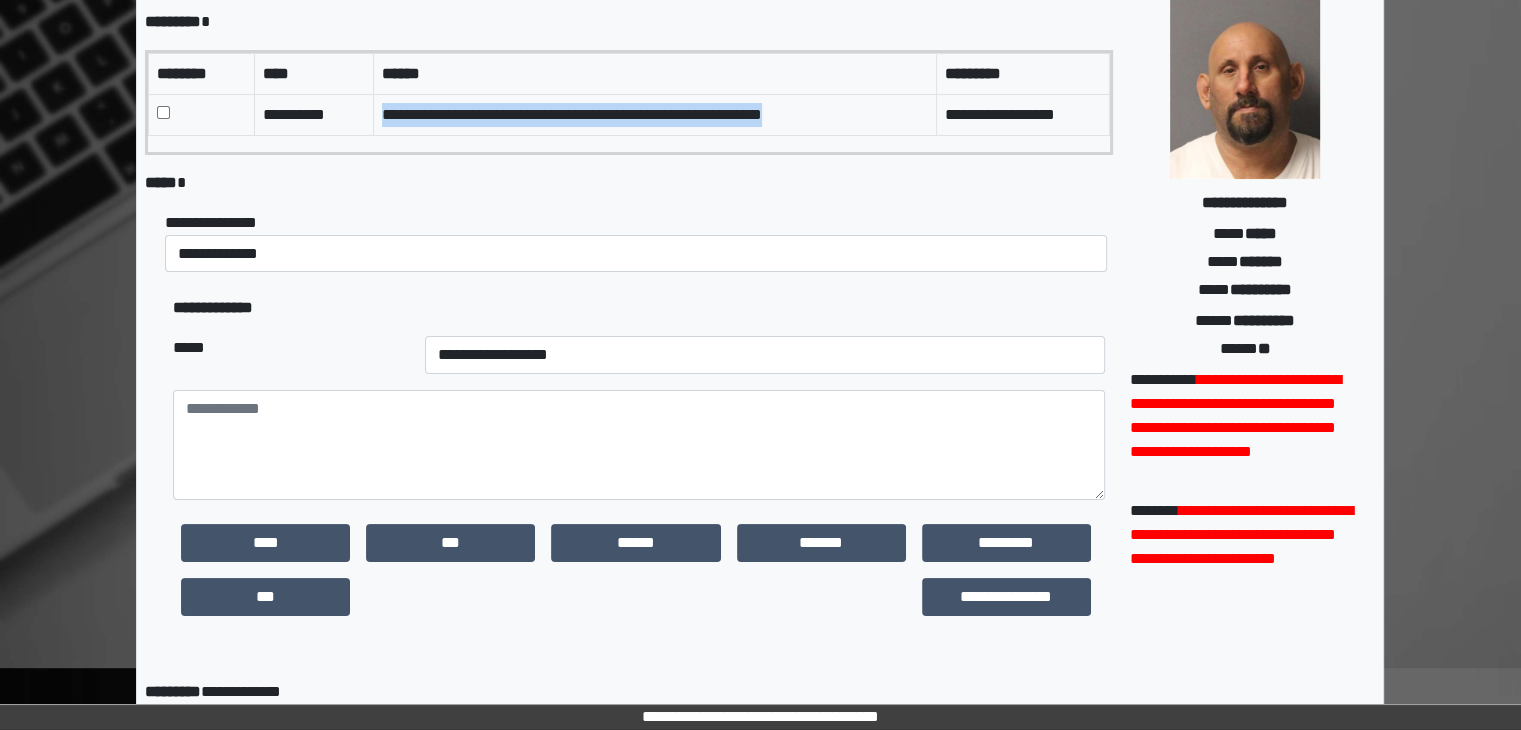 drag, startPoint x: 382, startPoint y: 111, endPoint x: 838, endPoint y: 95, distance: 456.2806 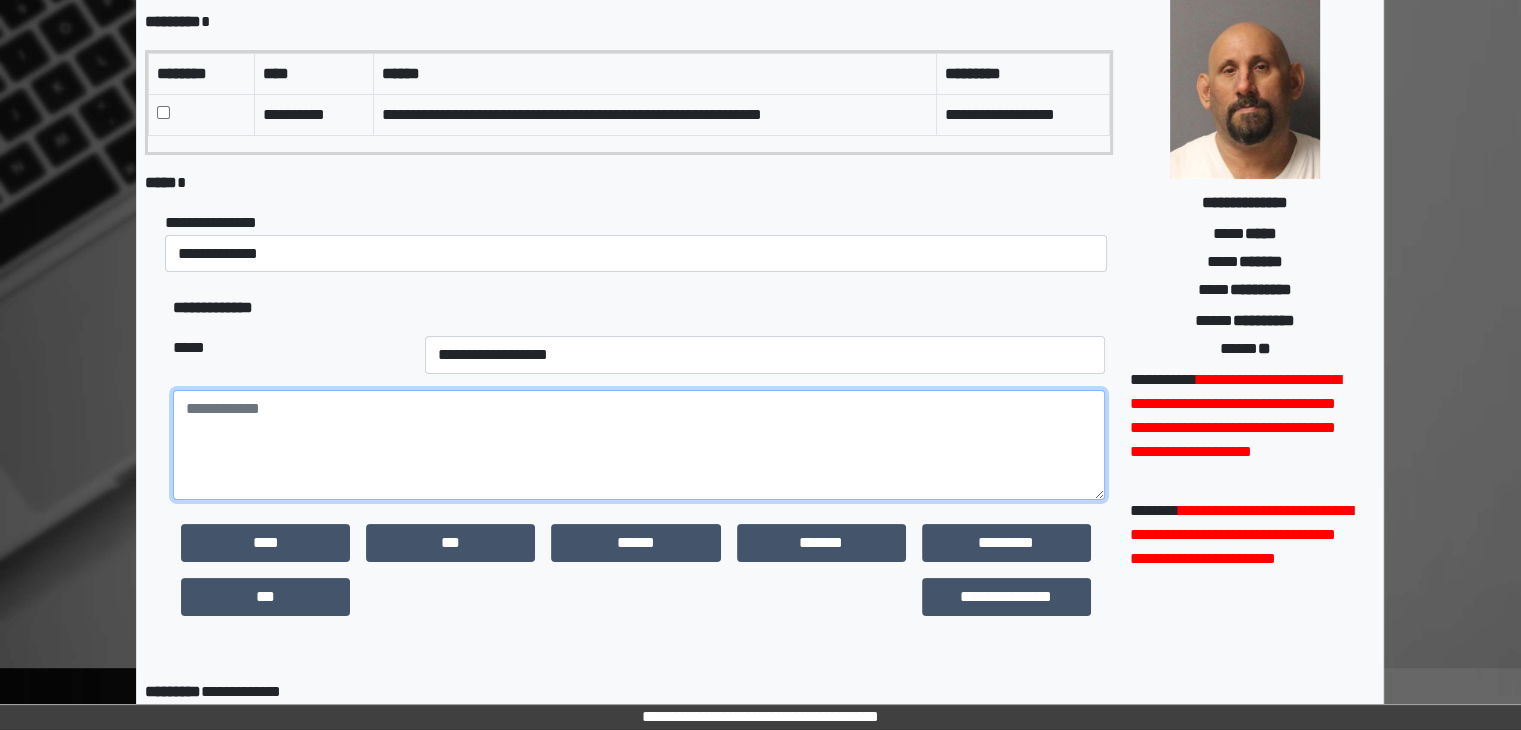 paste on "**********" 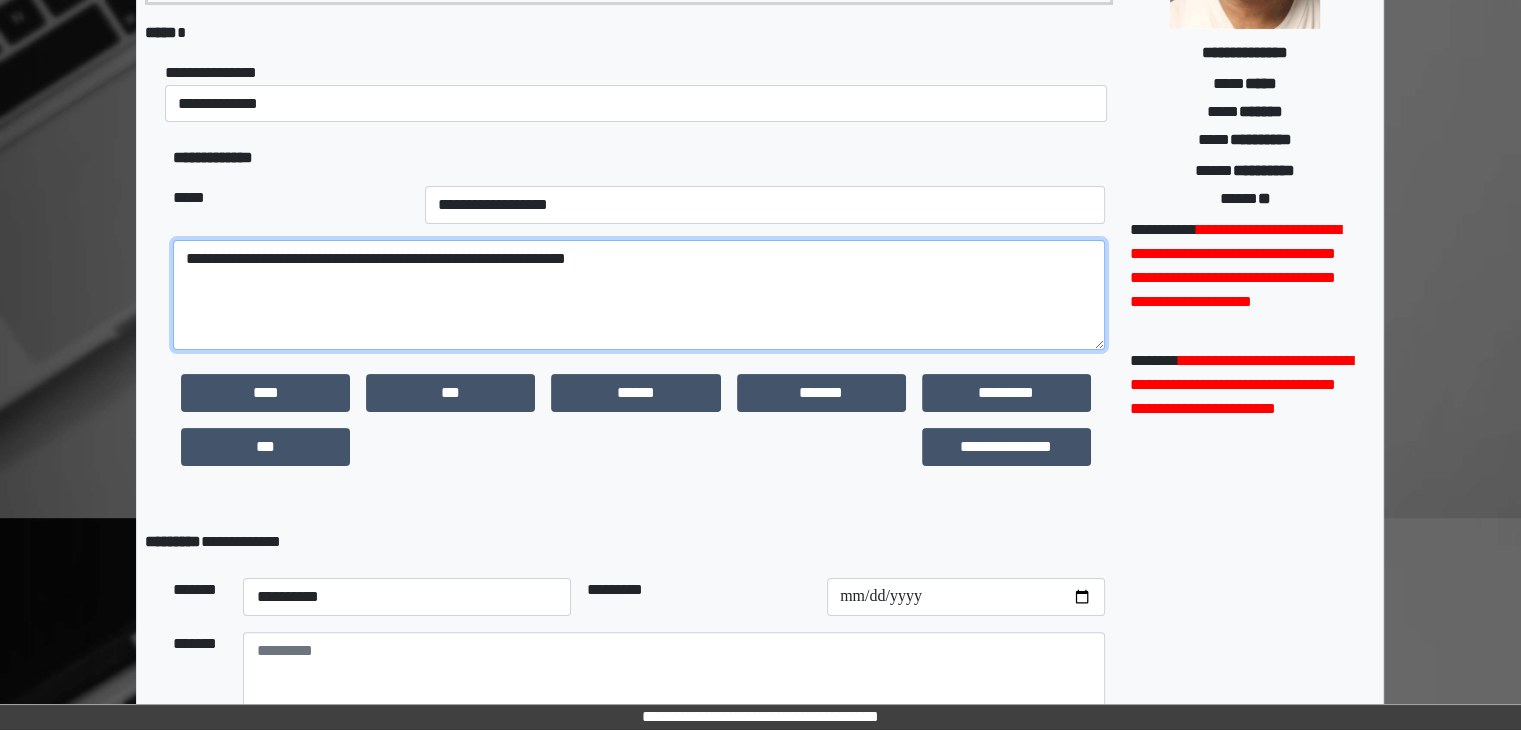 scroll, scrollTop: 382, scrollLeft: 0, axis: vertical 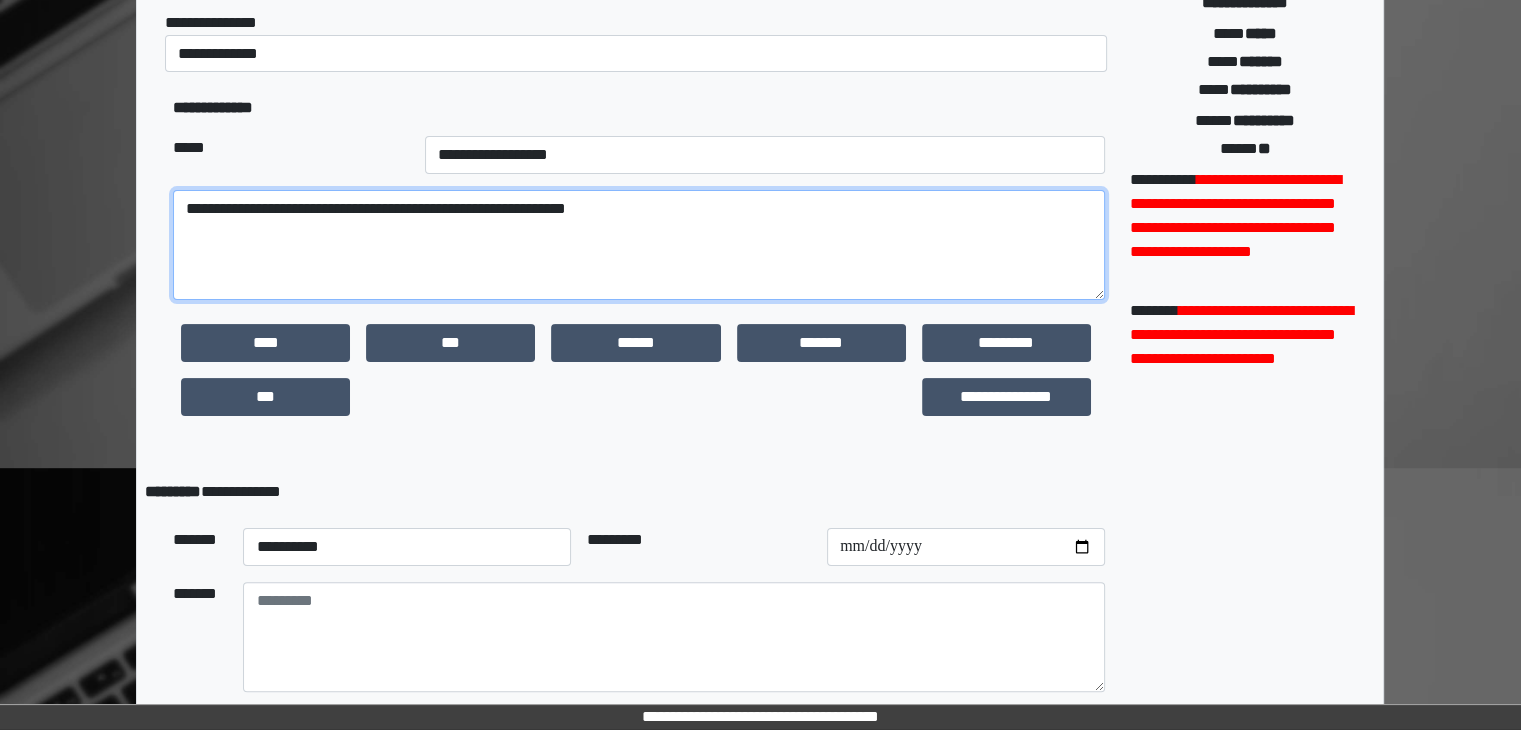 type on "**********" 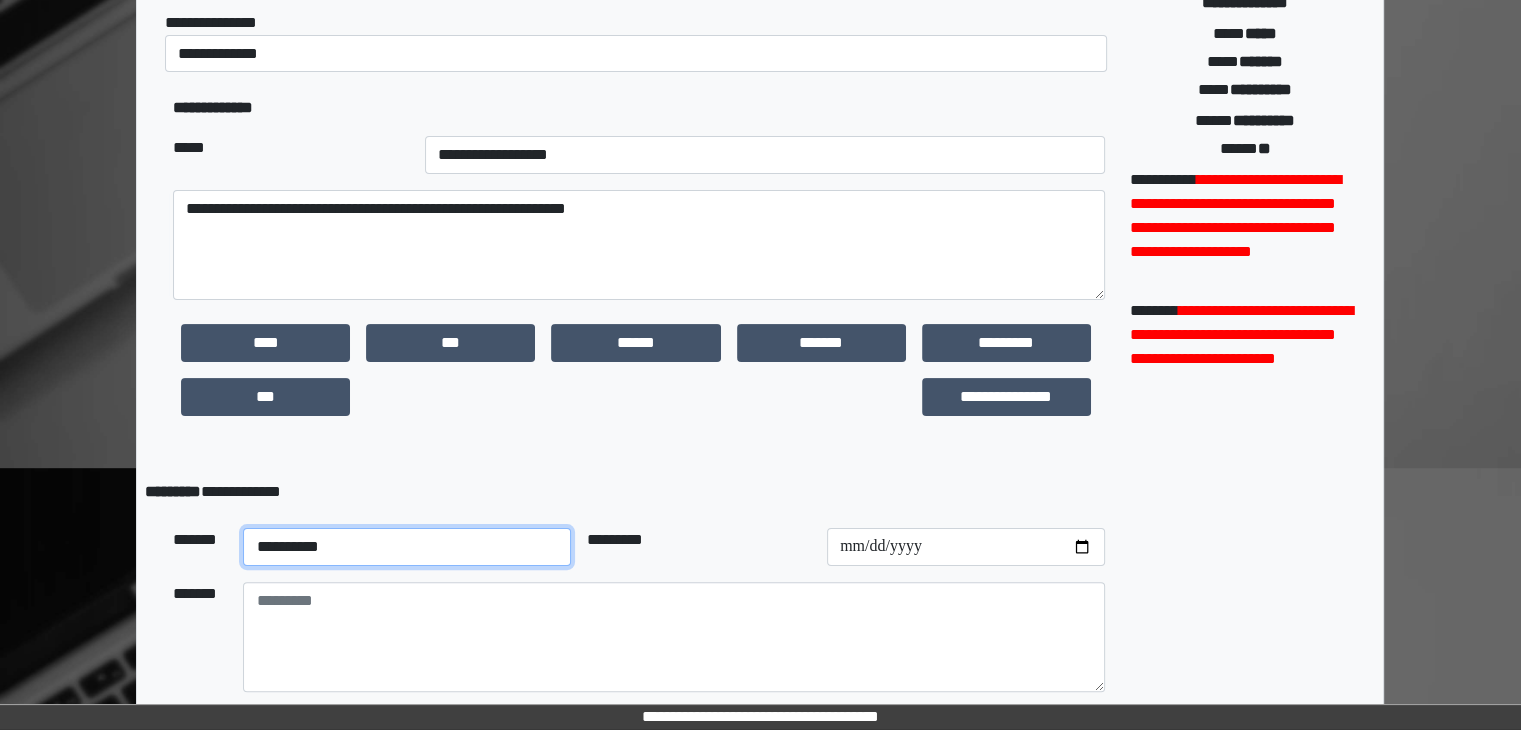 click on "**********" at bounding box center (407, 547) 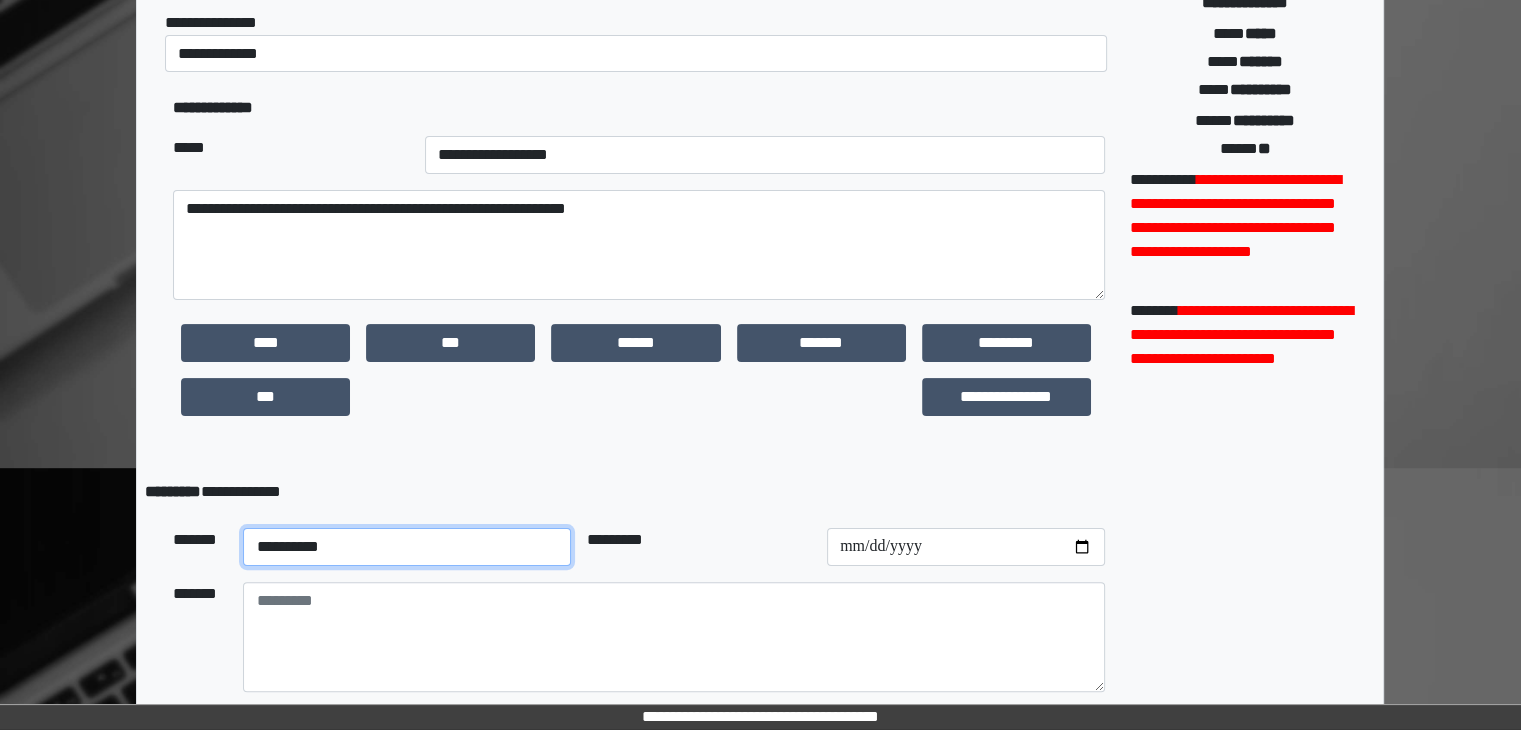 select on "*" 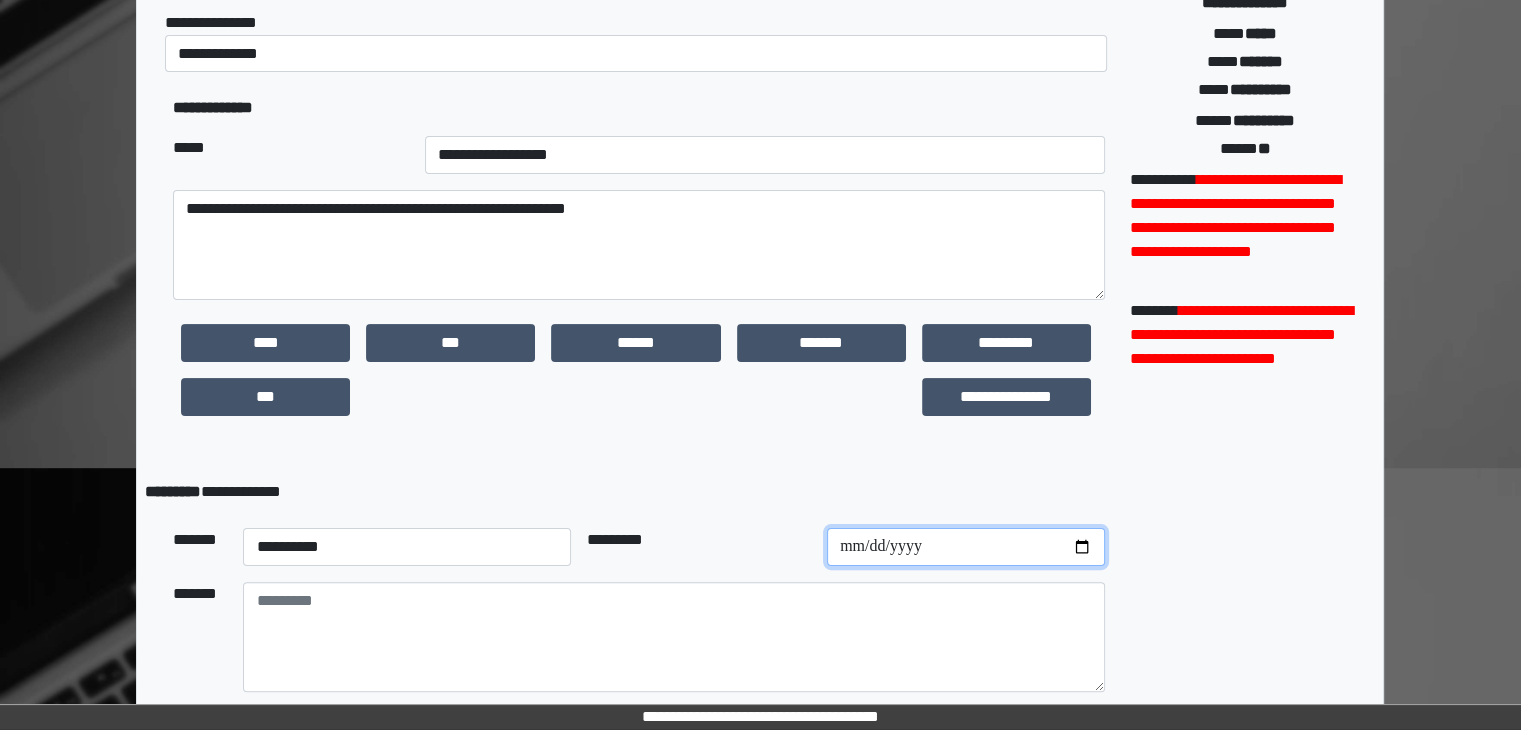click at bounding box center (966, 547) 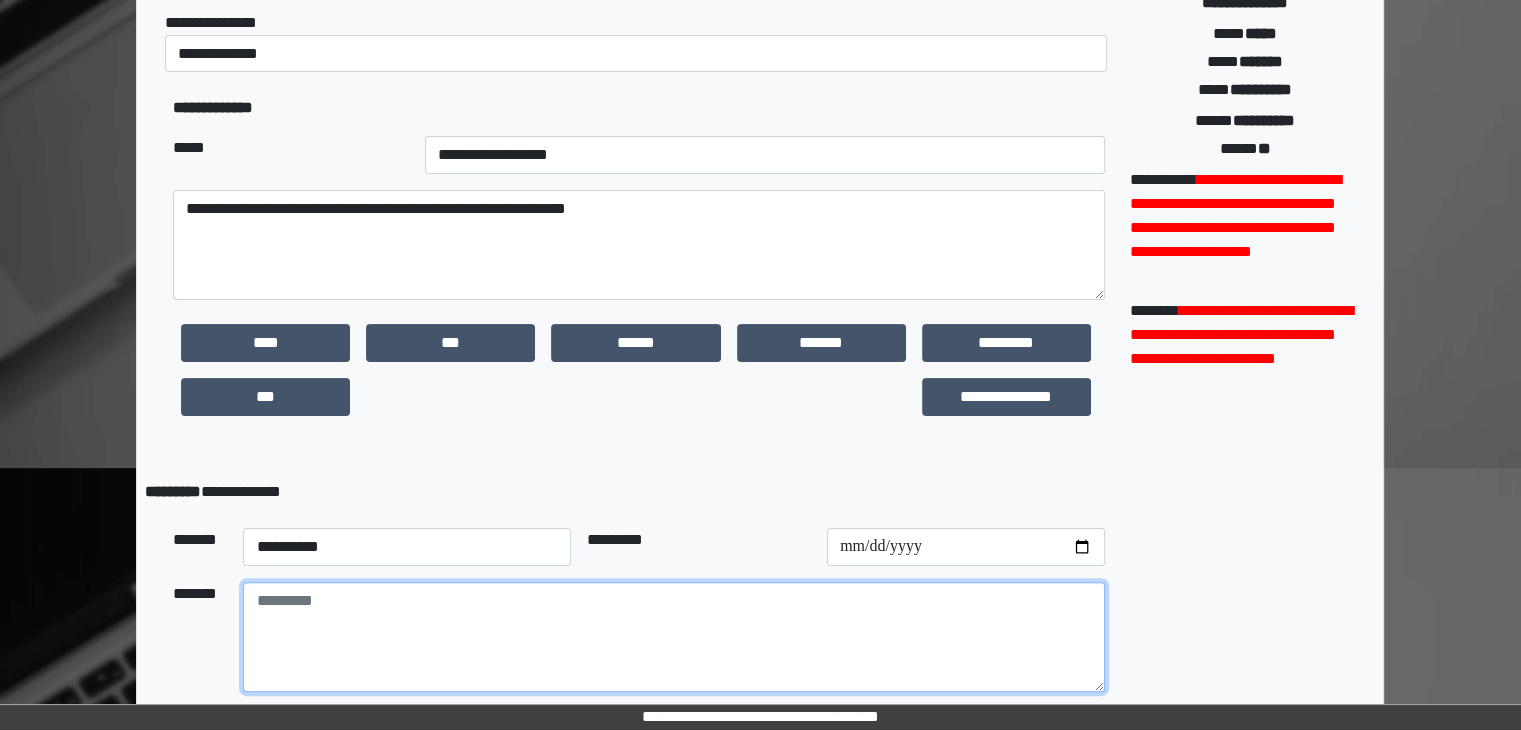 paste on "**********" 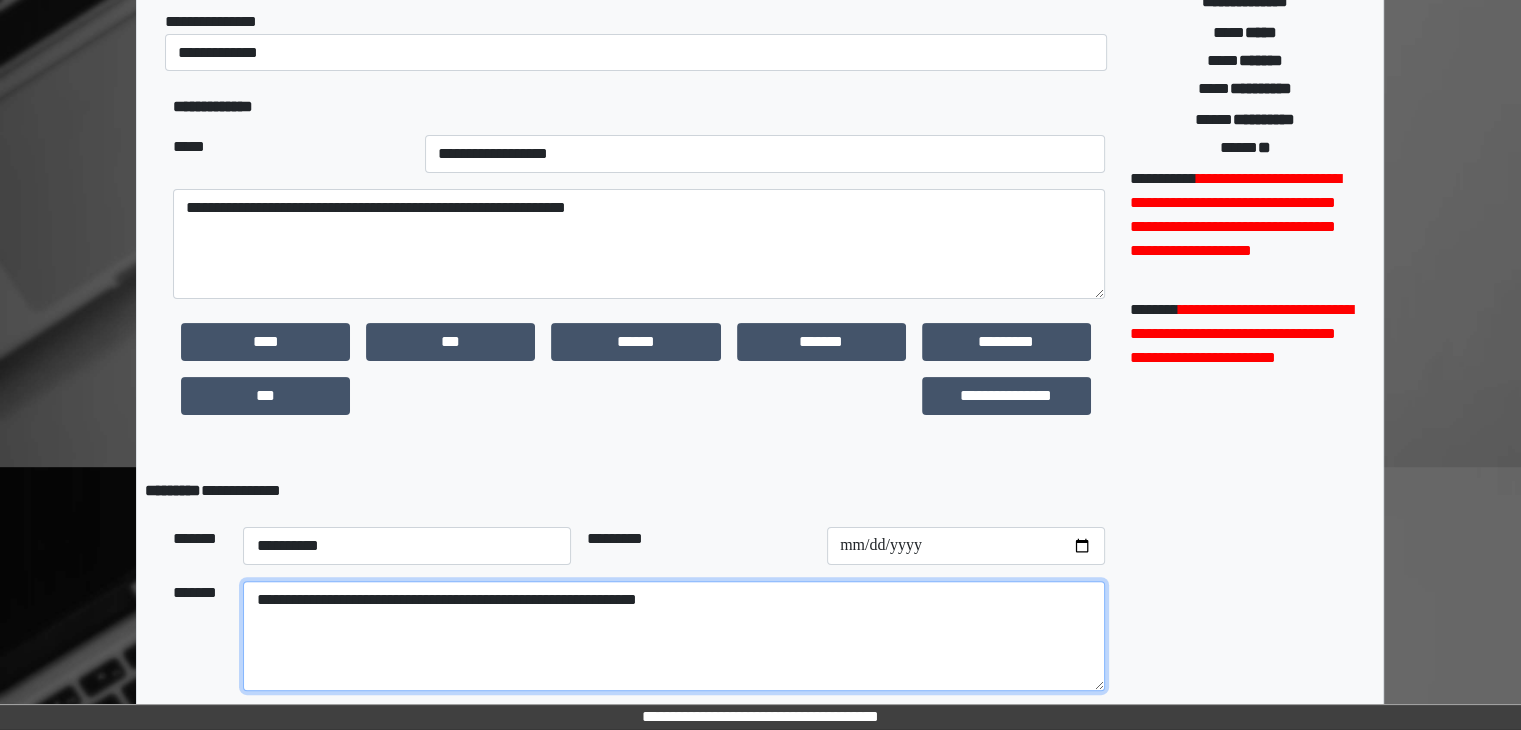 scroll, scrollTop: 475, scrollLeft: 0, axis: vertical 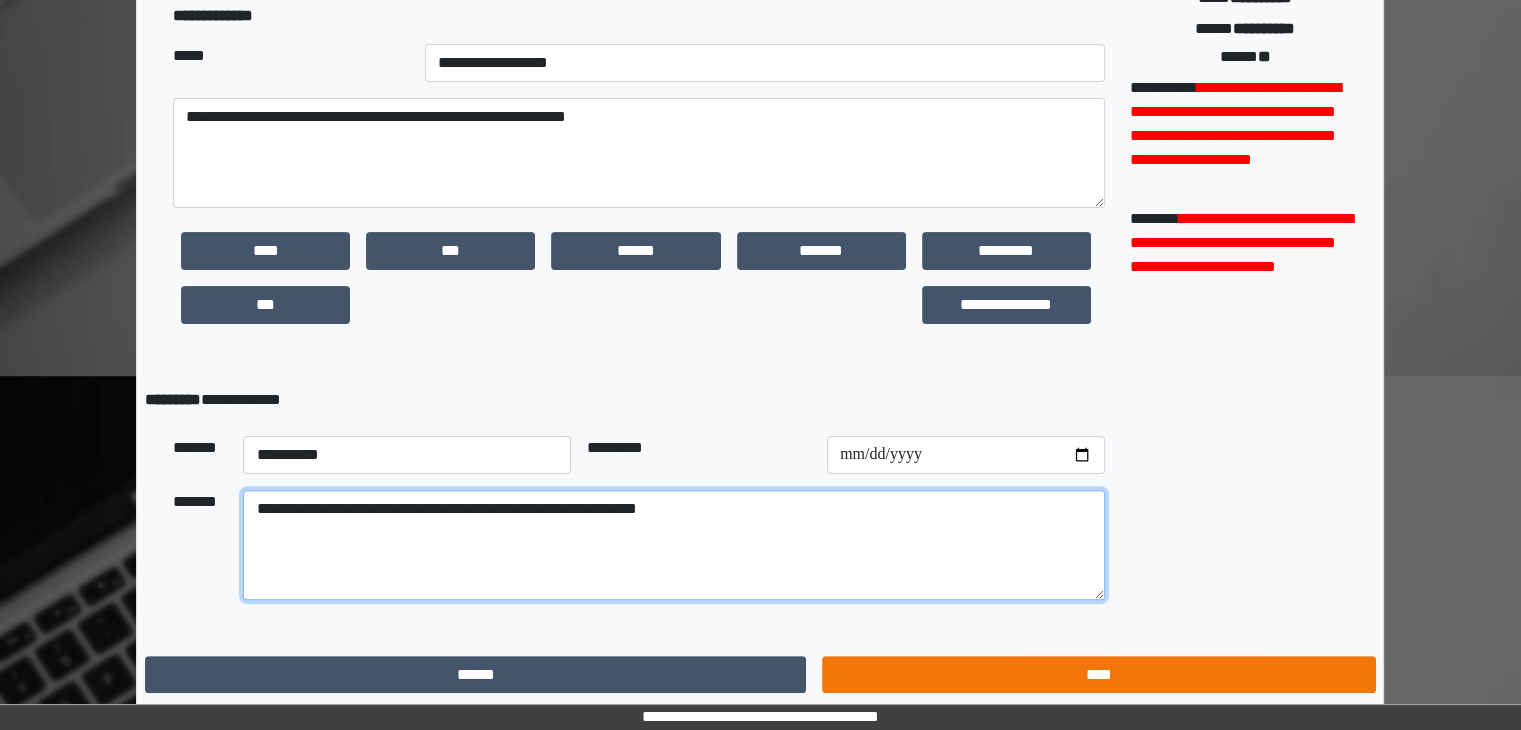 type on "**********" 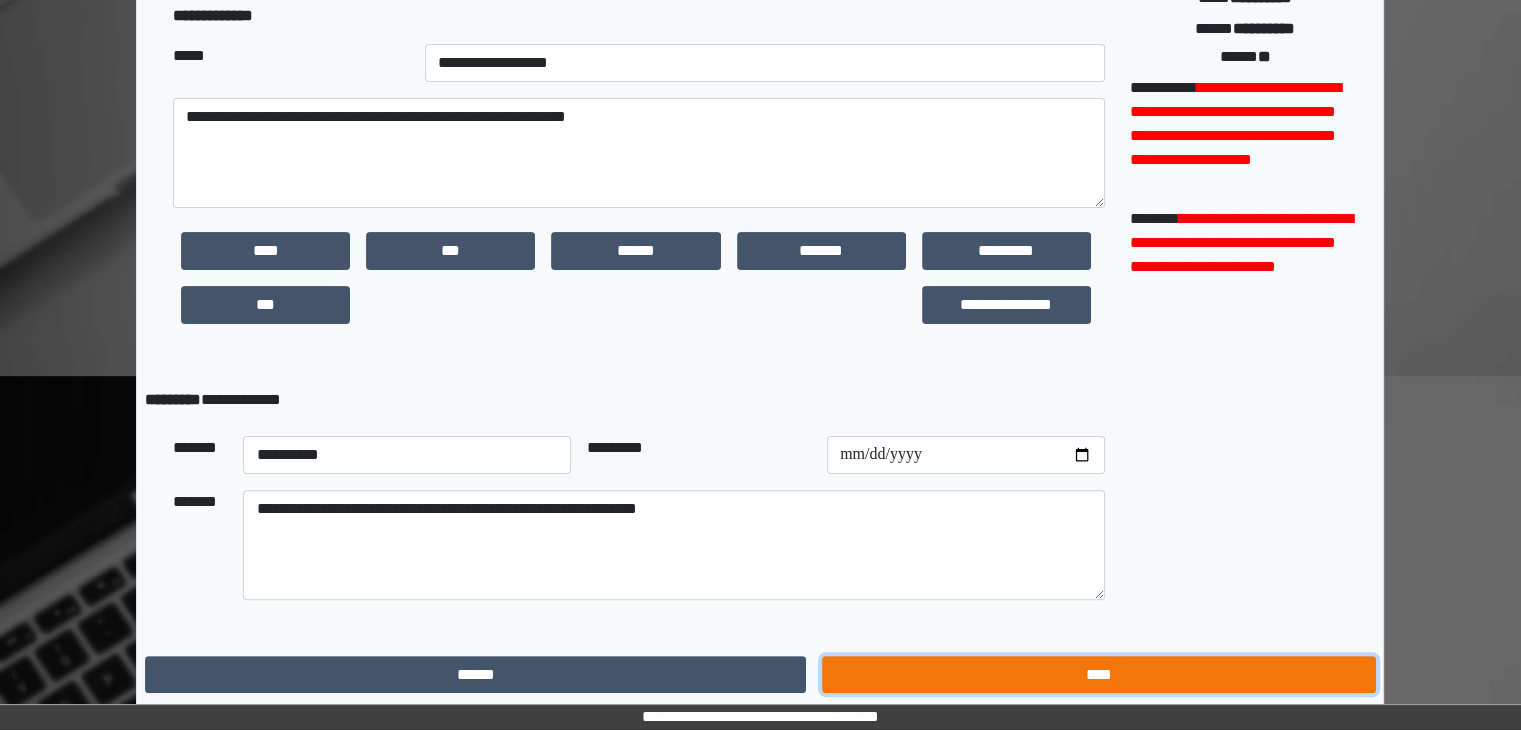 click on "****" at bounding box center (1098, 675) 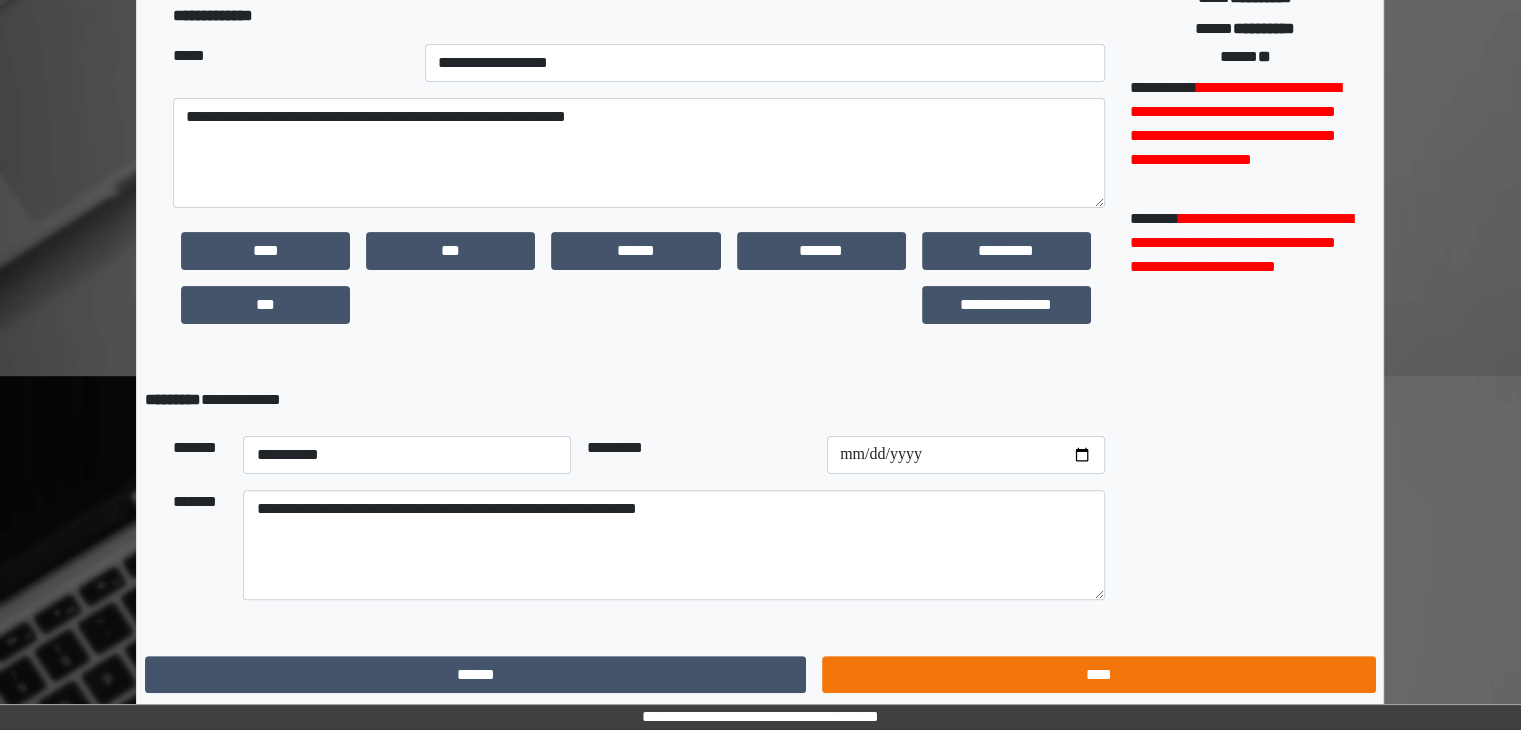 scroll, scrollTop: 0, scrollLeft: 0, axis: both 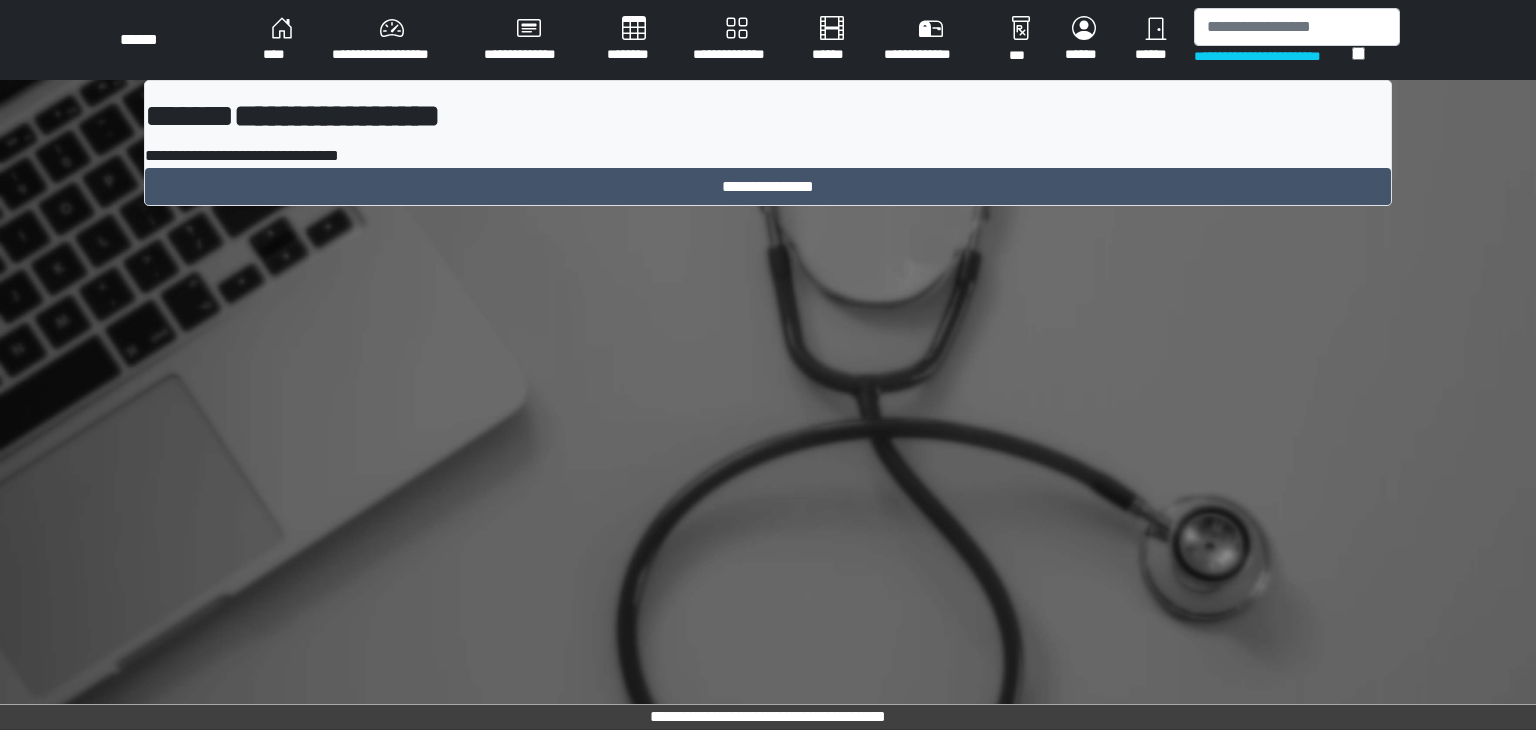 click on "**********" at bounding box center (1273, 56) 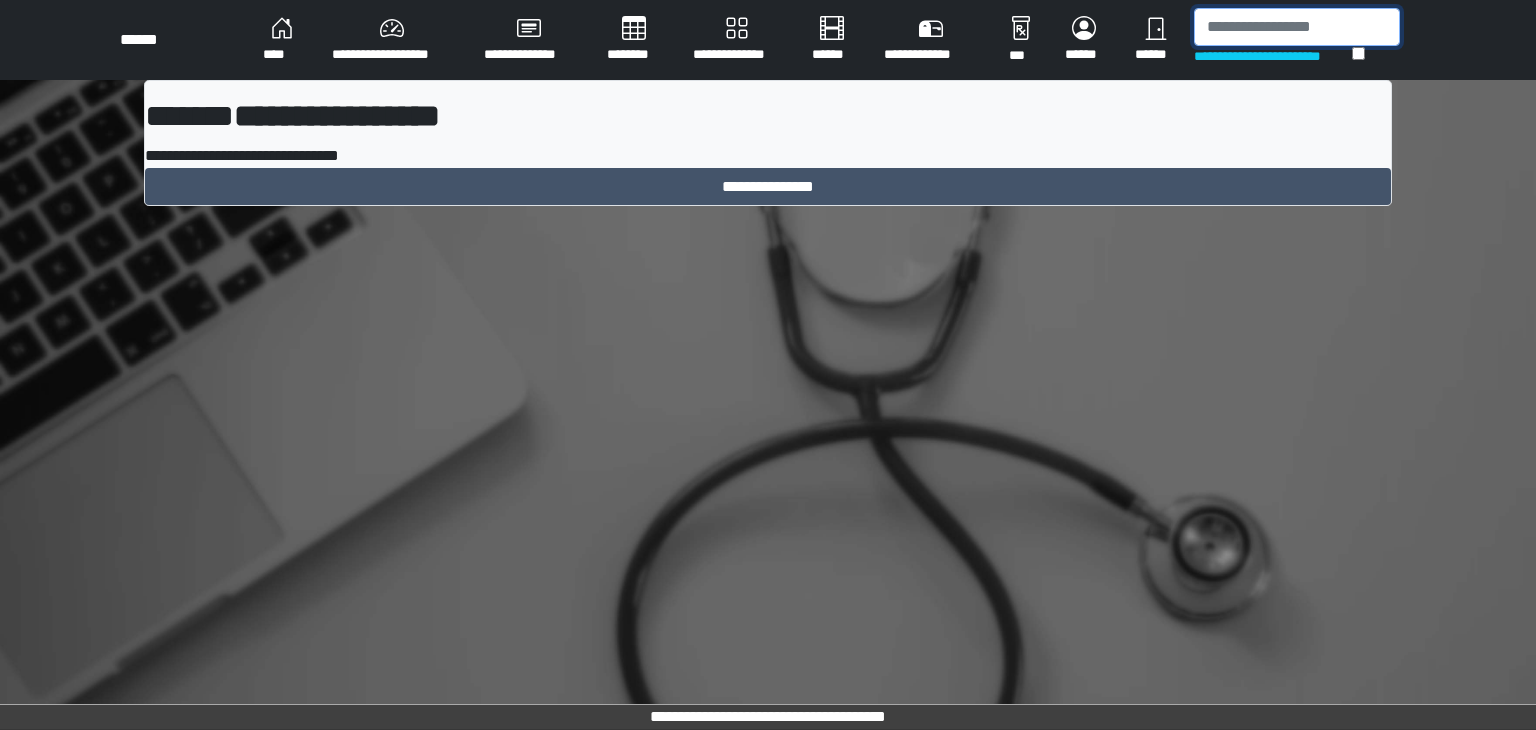 click at bounding box center (1297, 27) 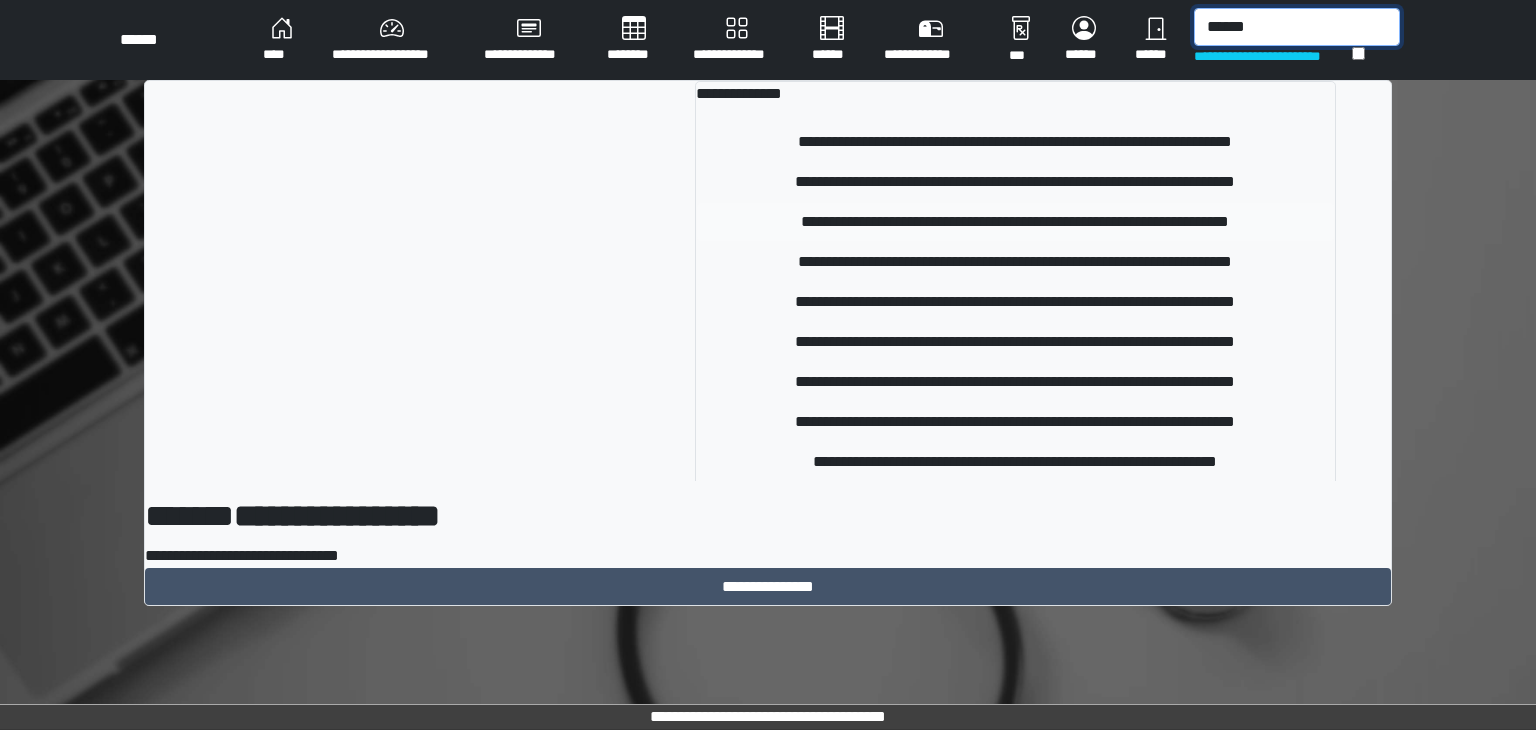 type on "******" 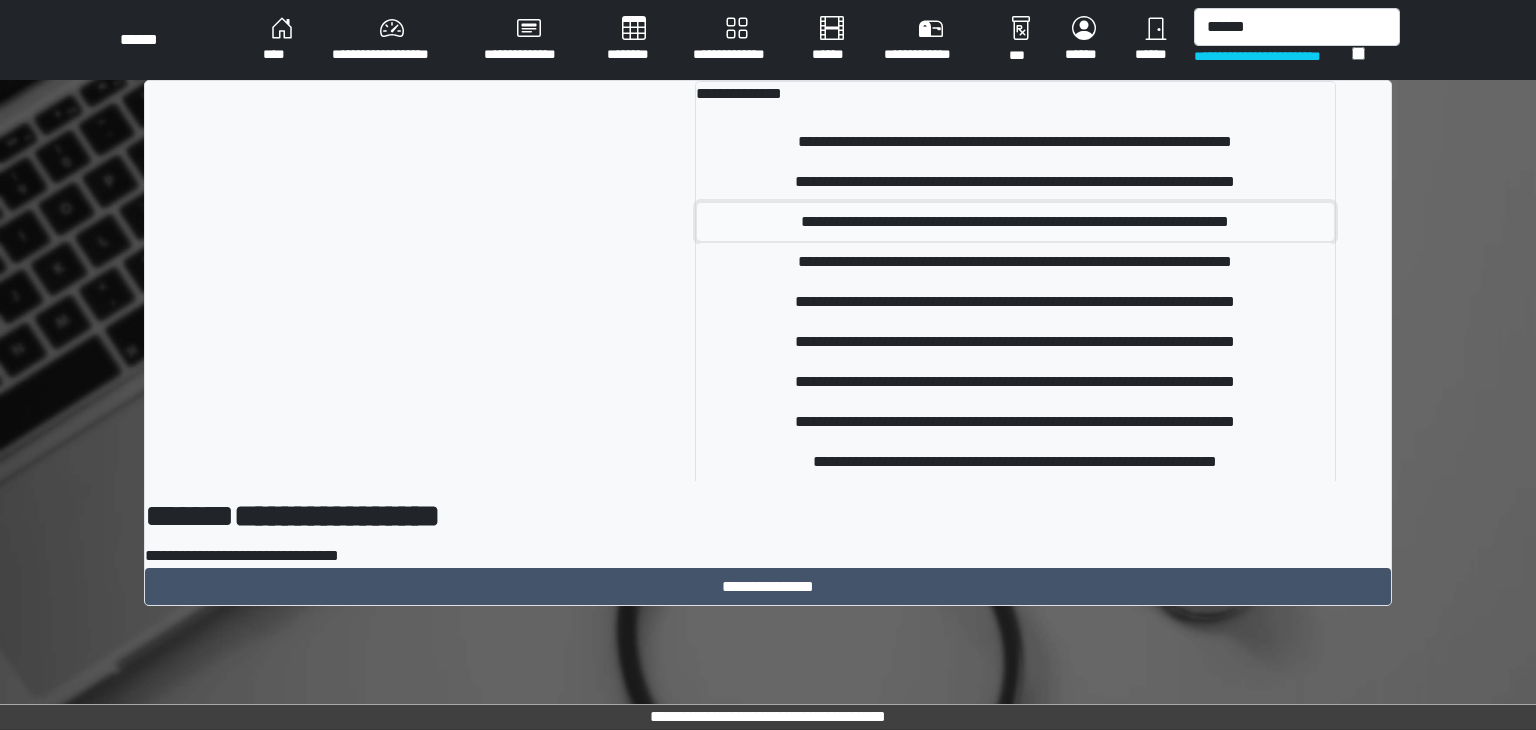 click on "**********" at bounding box center (1015, 222) 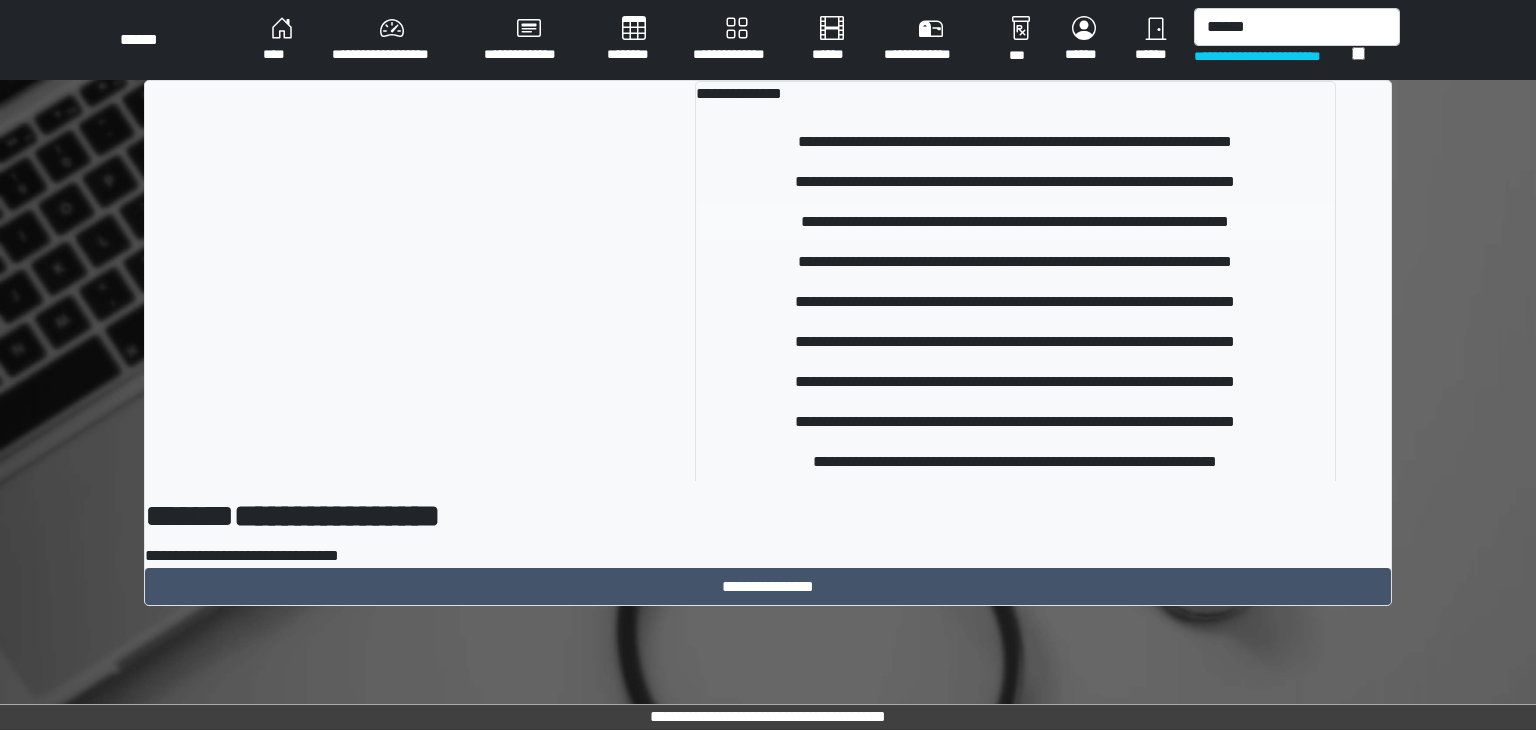 type 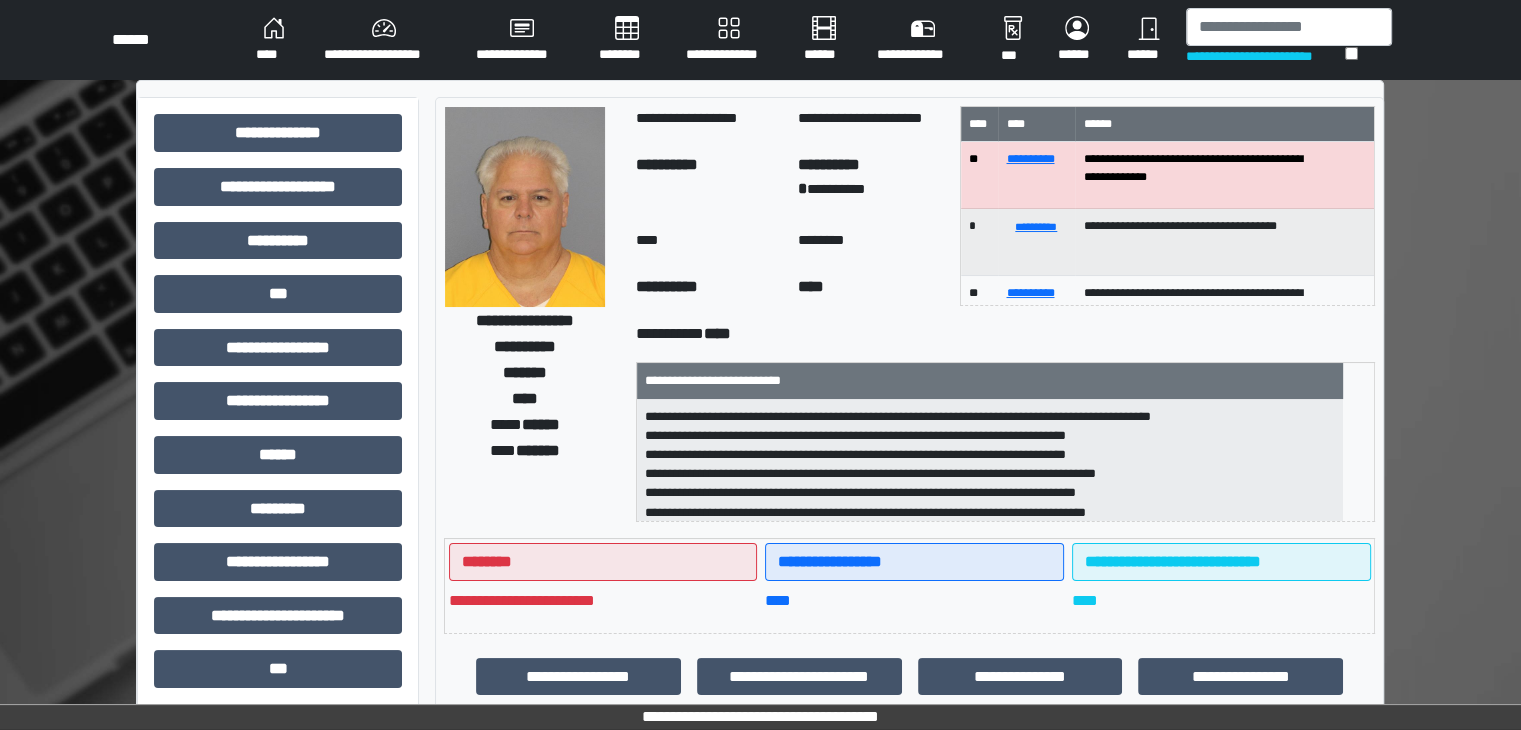 scroll, scrollTop: 64, scrollLeft: 0, axis: vertical 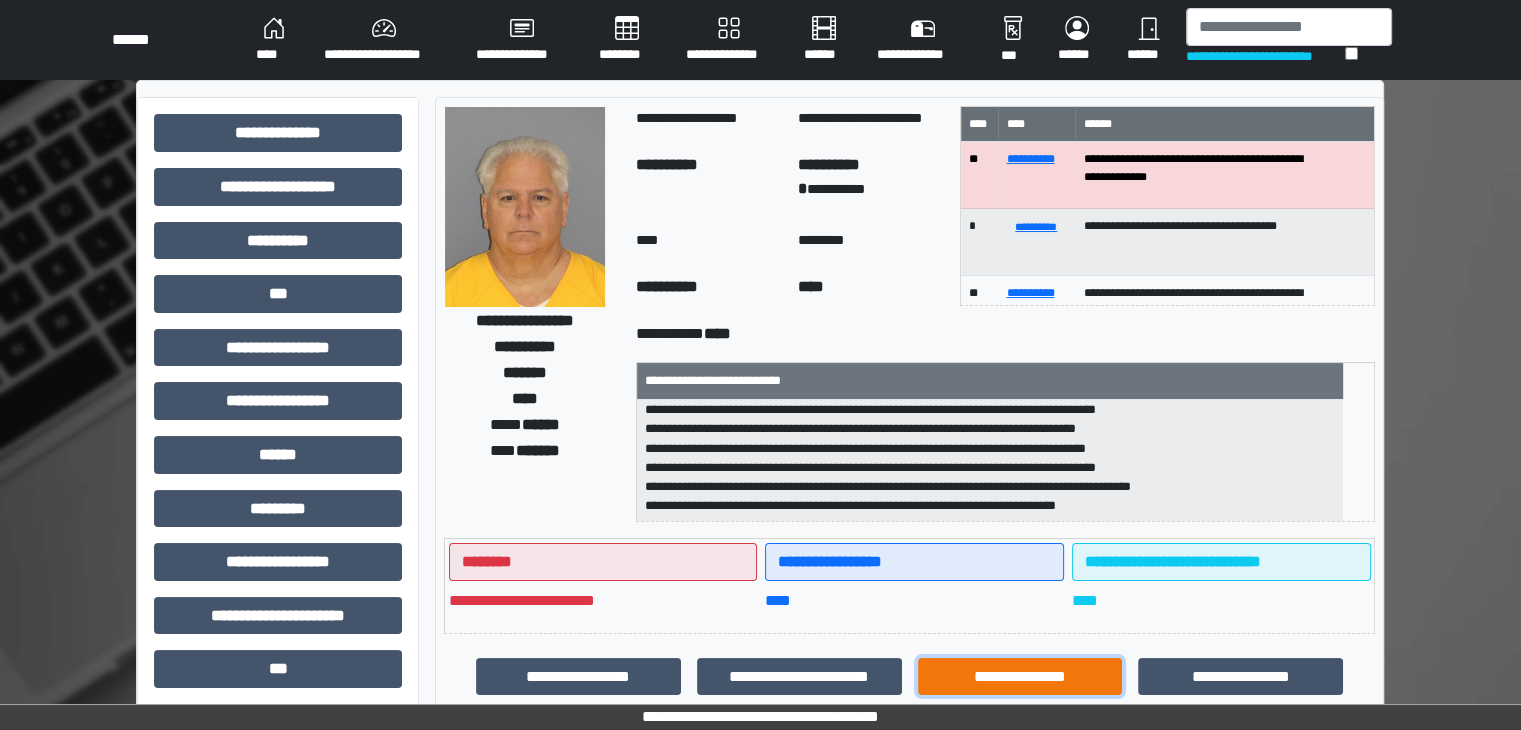 click on "**********" at bounding box center [1020, 677] 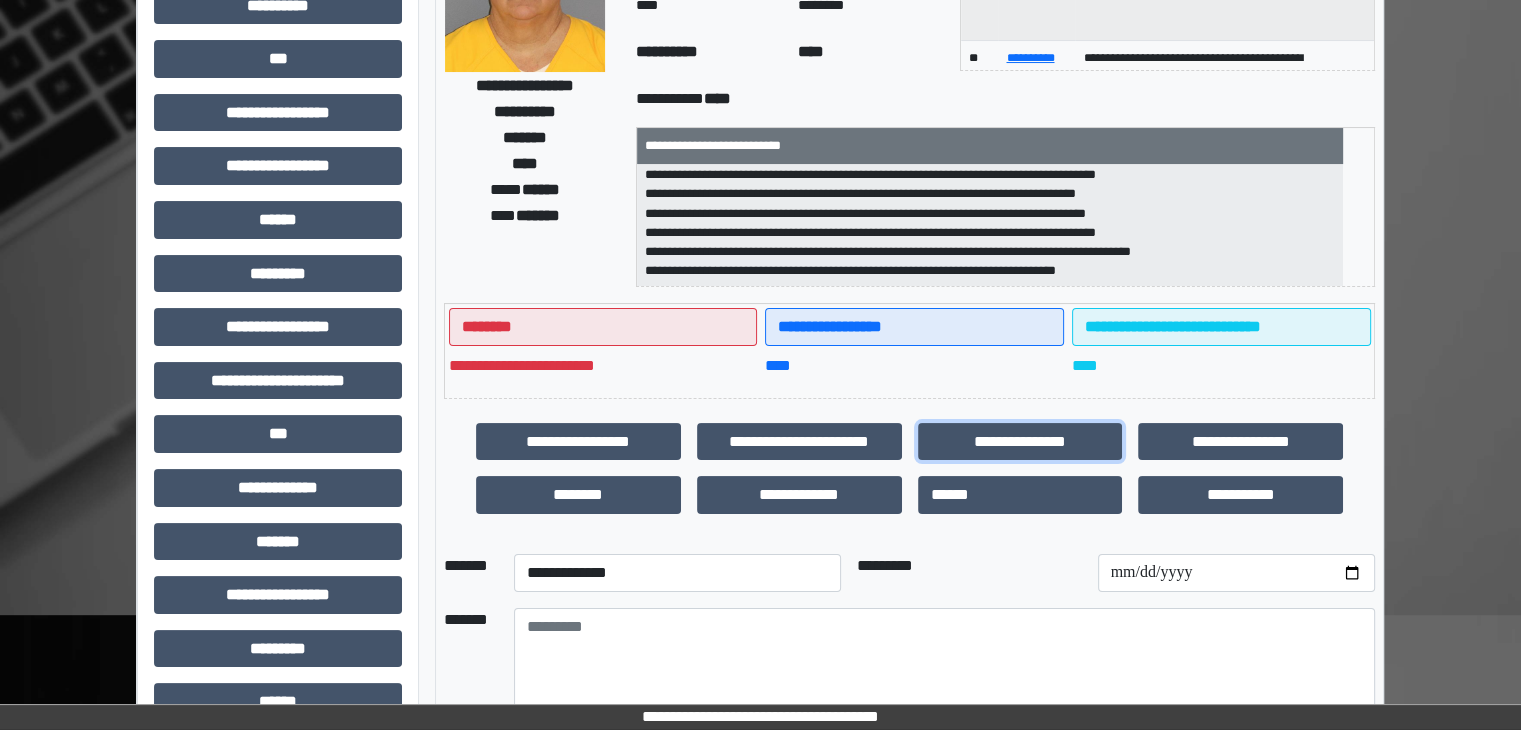 scroll, scrollTop: 300, scrollLeft: 0, axis: vertical 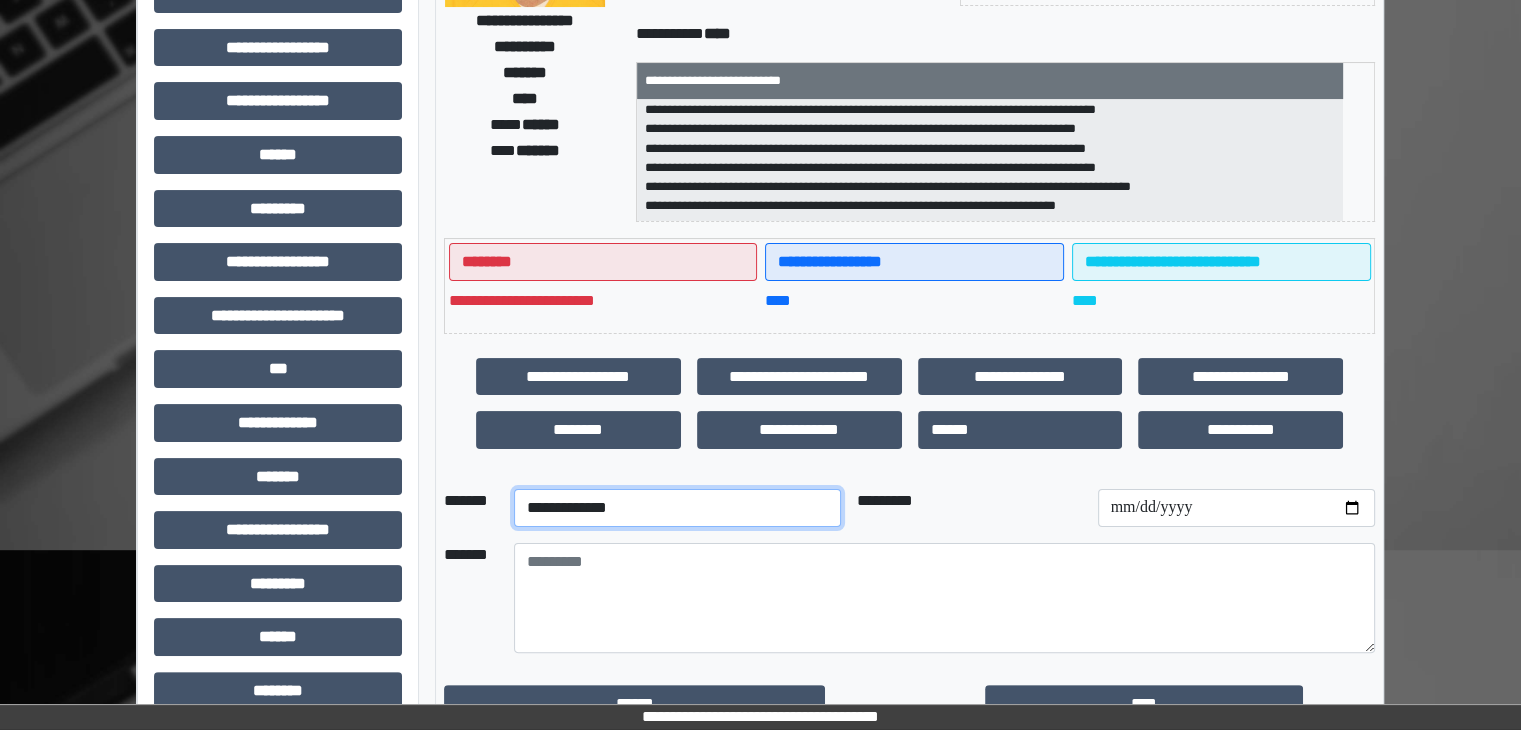 click on "**********" at bounding box center (677, 508) 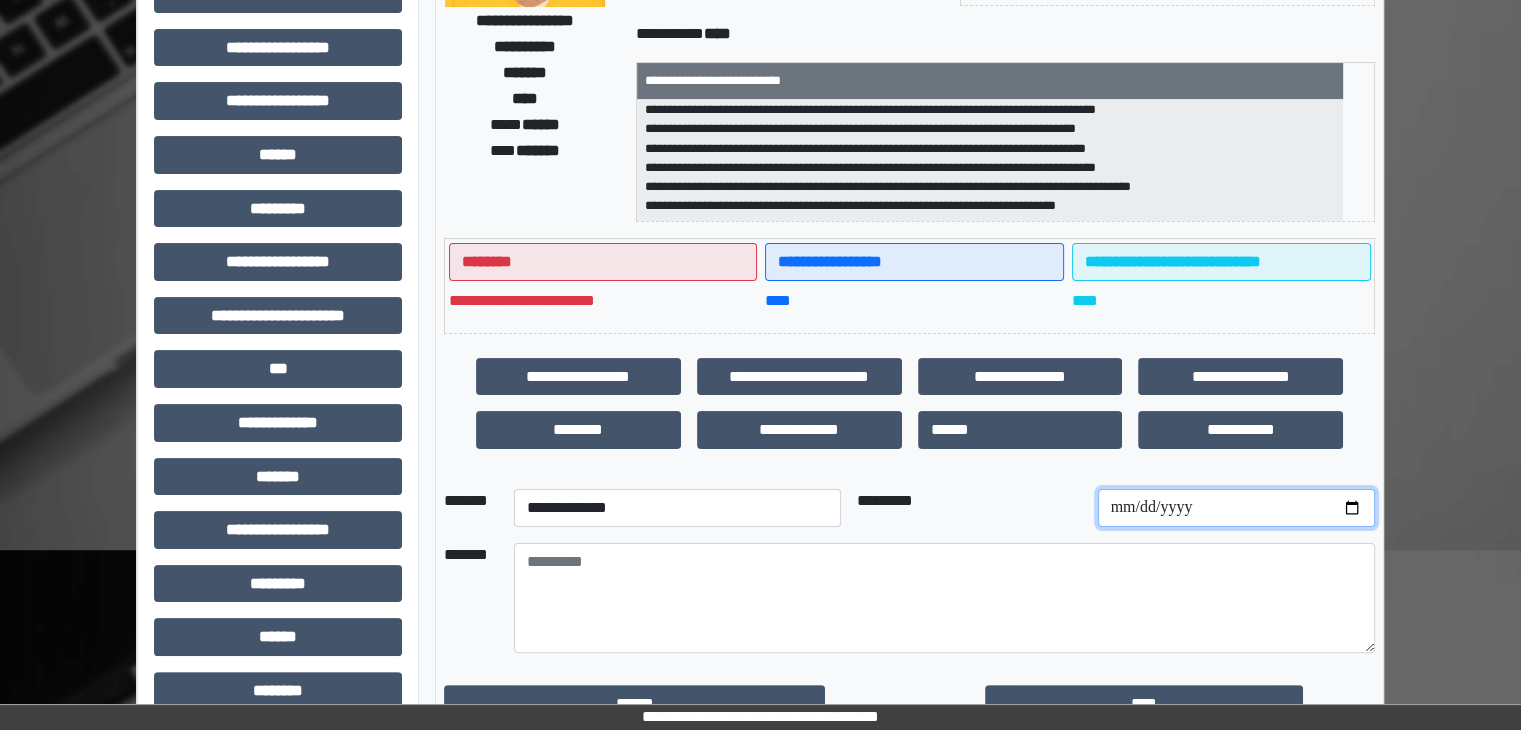 click at bounding box center (1236, 508) 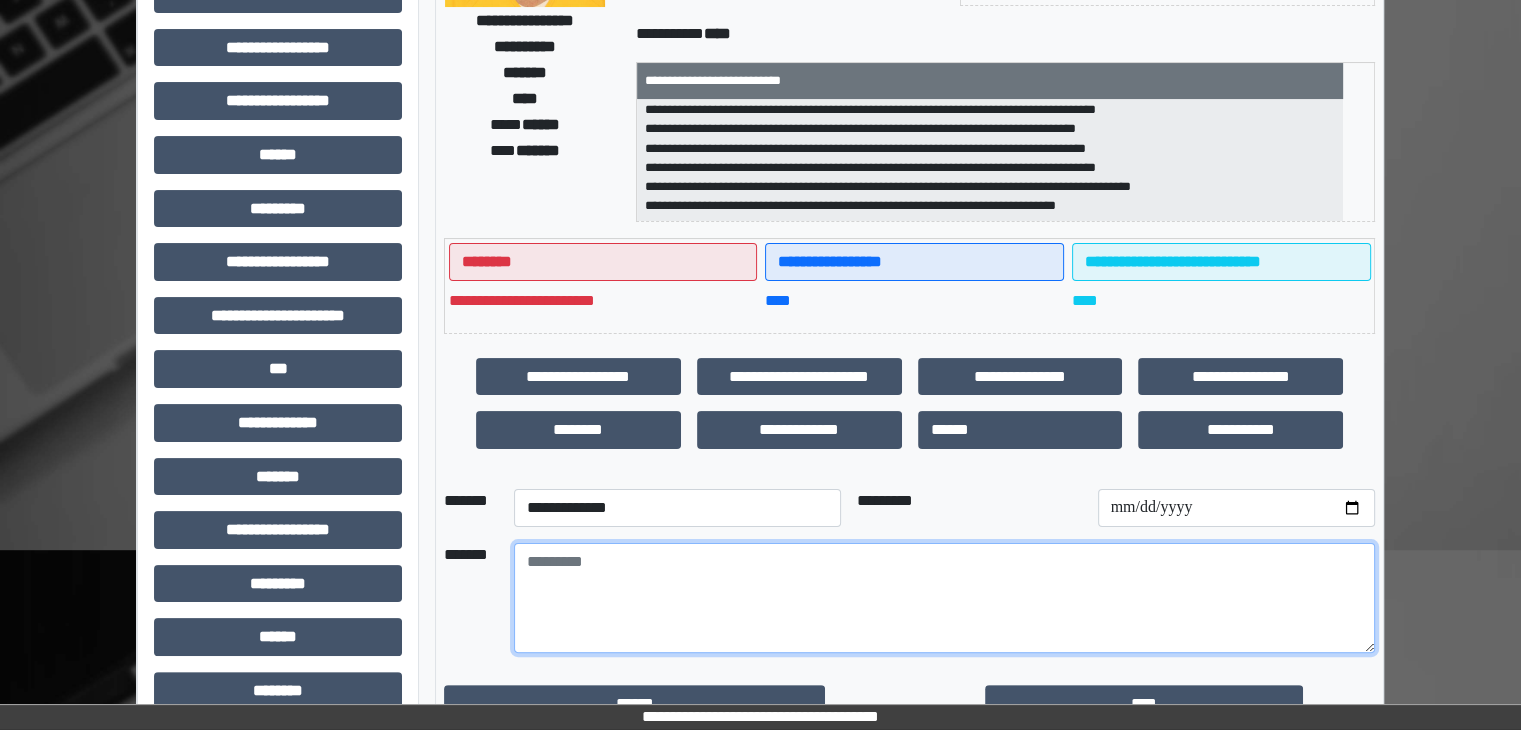 click at bounding box center (944, 598) 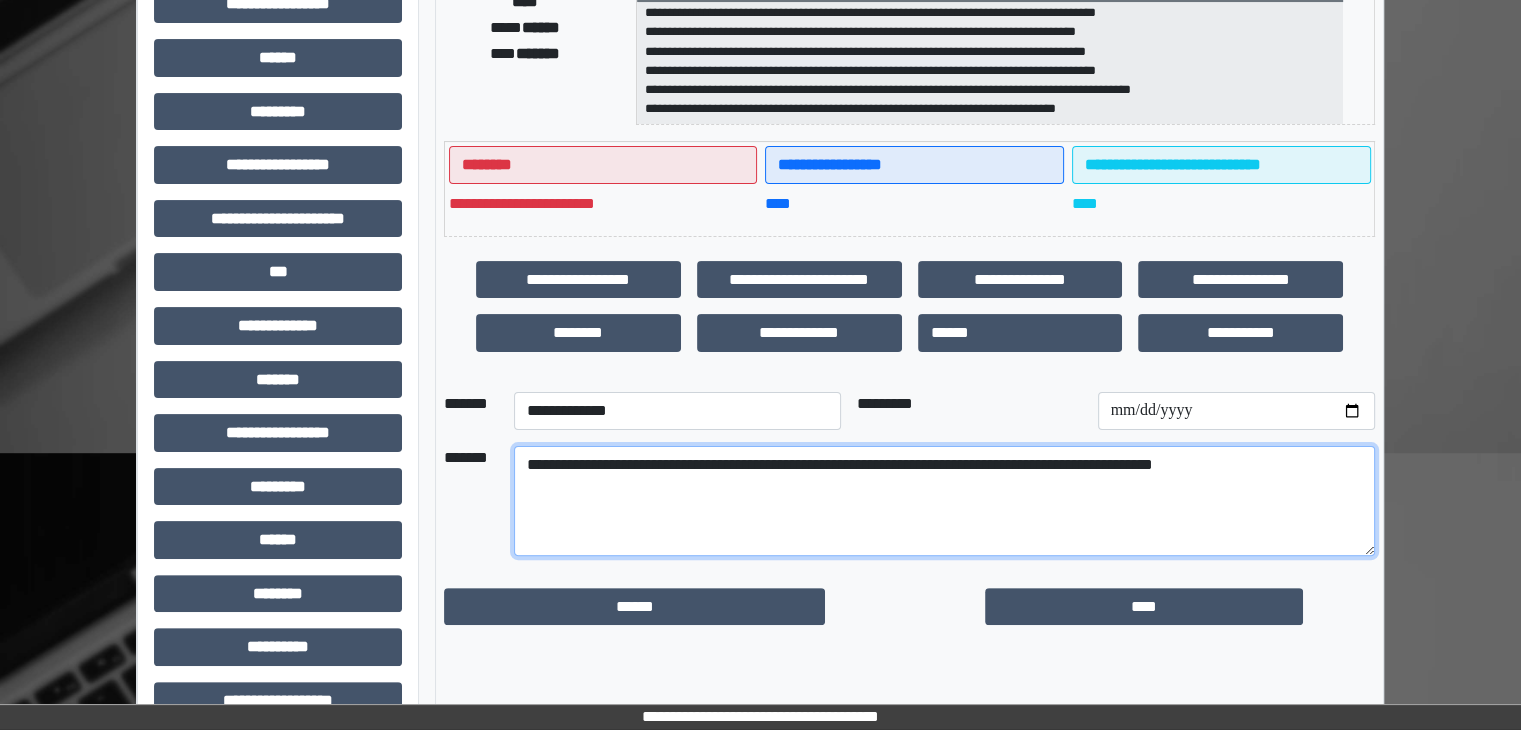 scroll, scrollTop: 400, scrollLeft: 0, axis: vertical 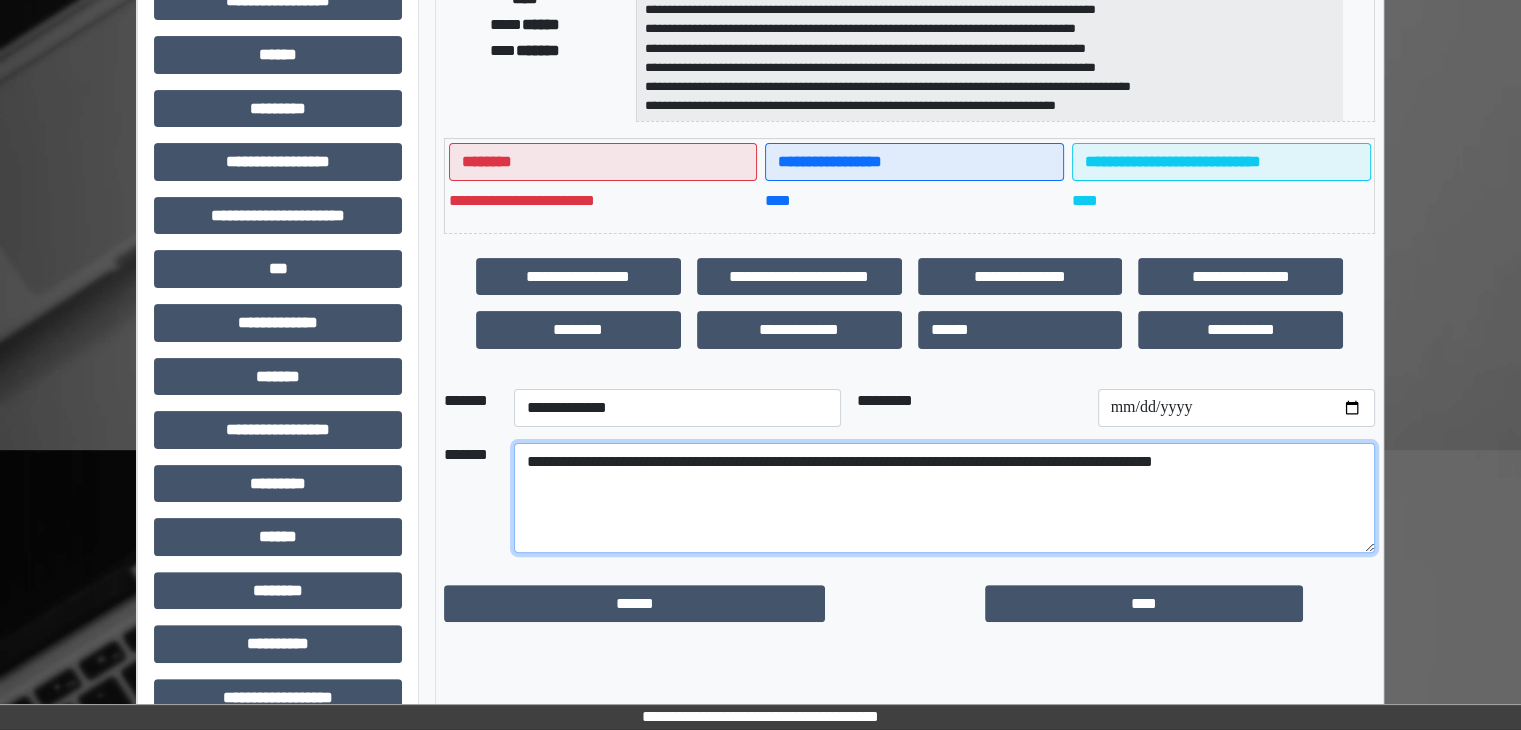 click on "**********" at bounding box center [944, 498] 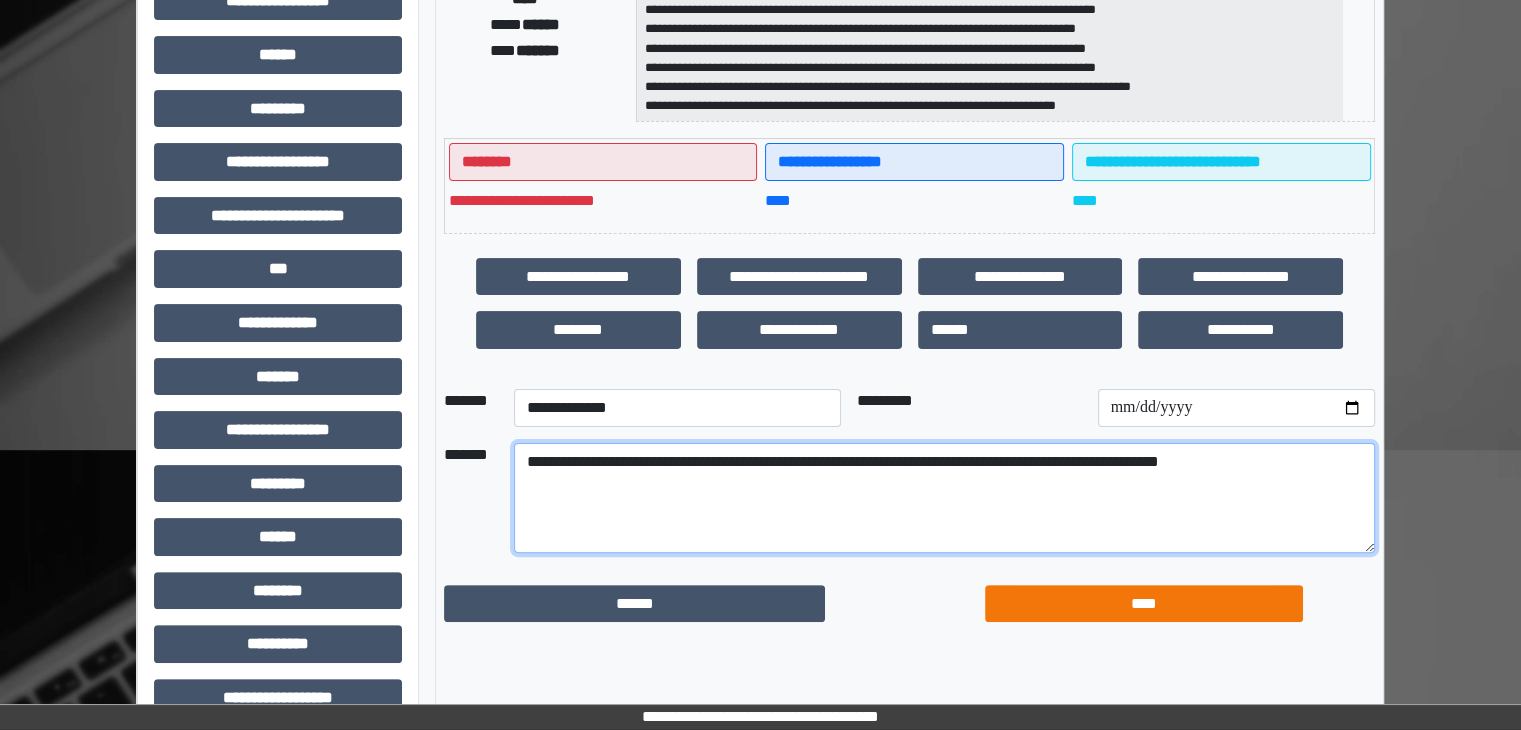 type on "**********" 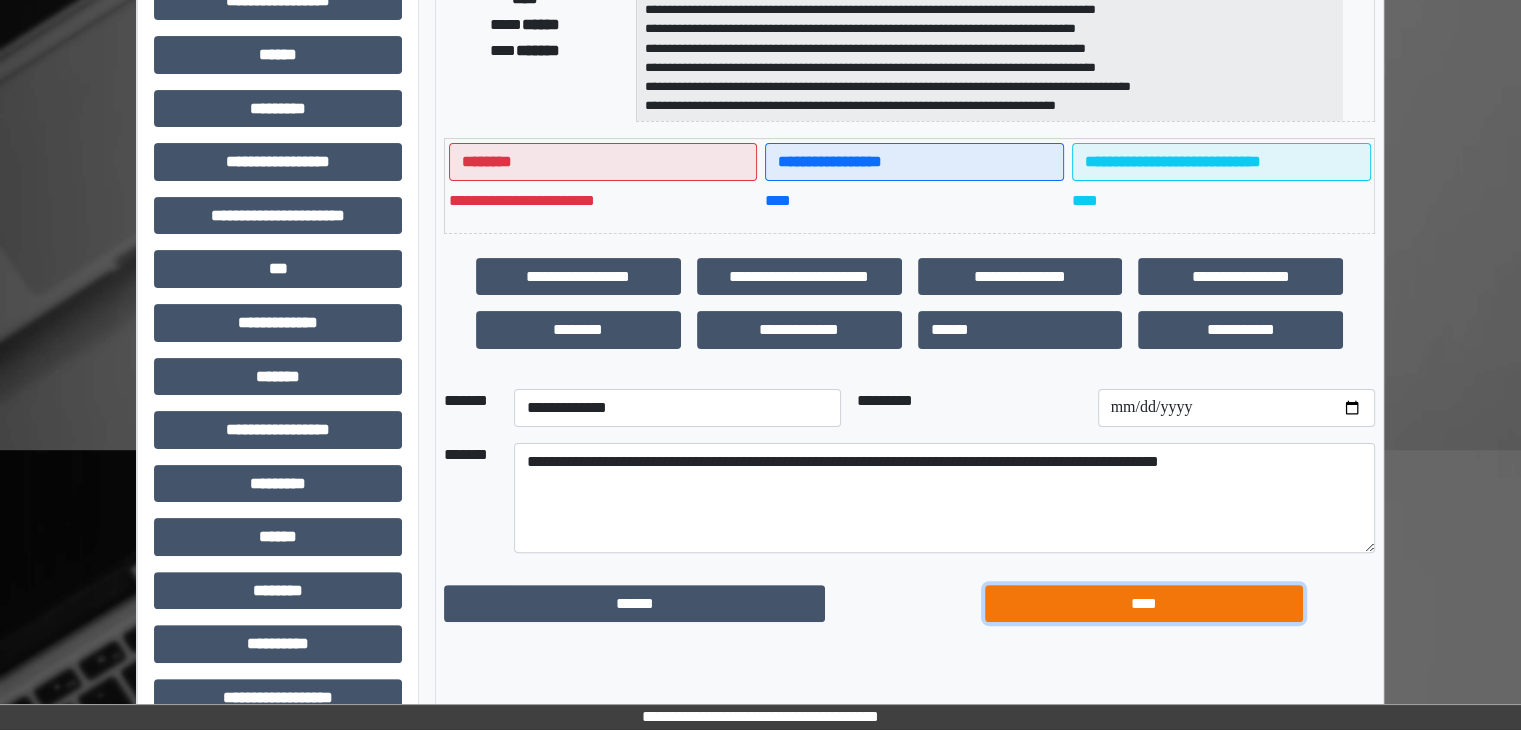 click on "****" at bounding box center (1144, 604) 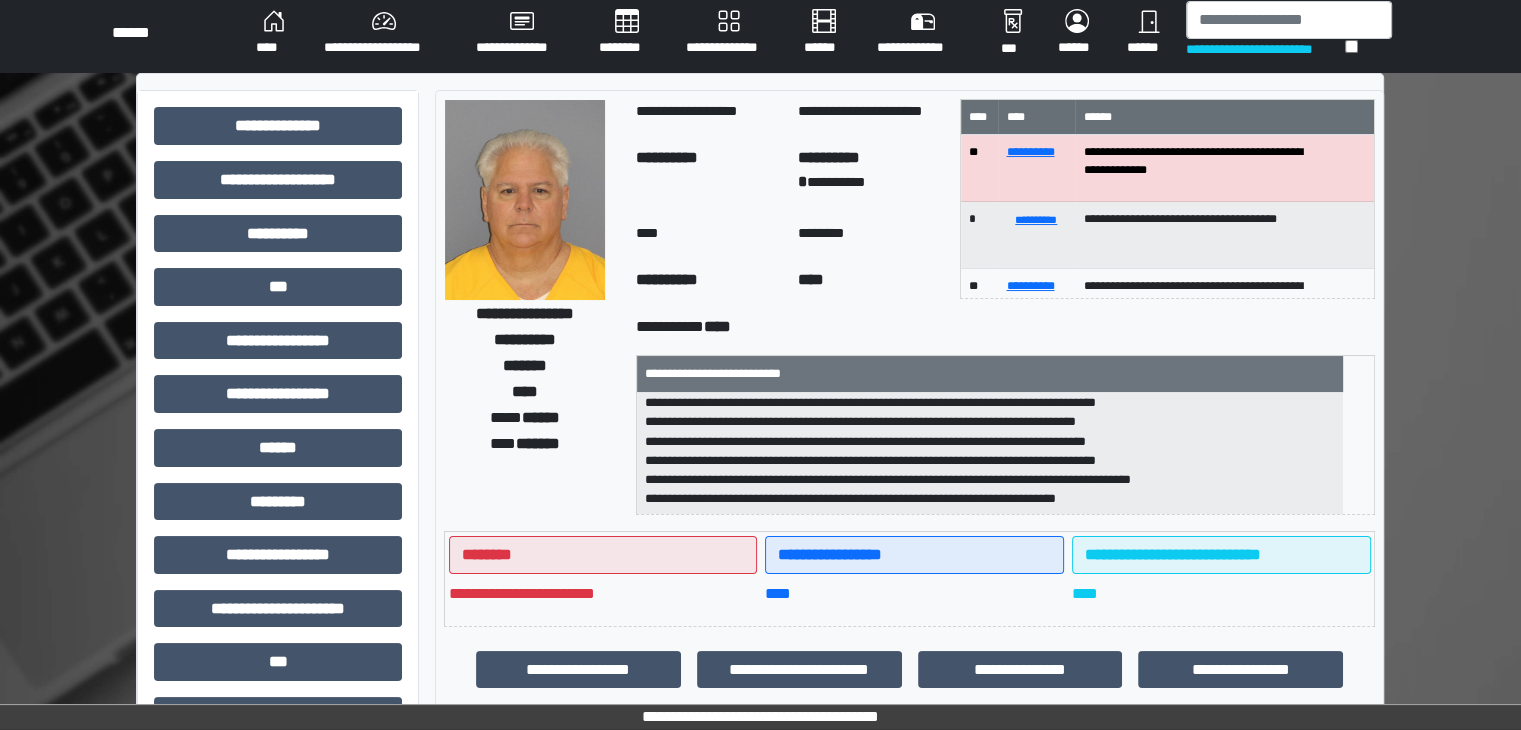 scroll, scrollTop: 0, scrollLeft: 0, axis: both 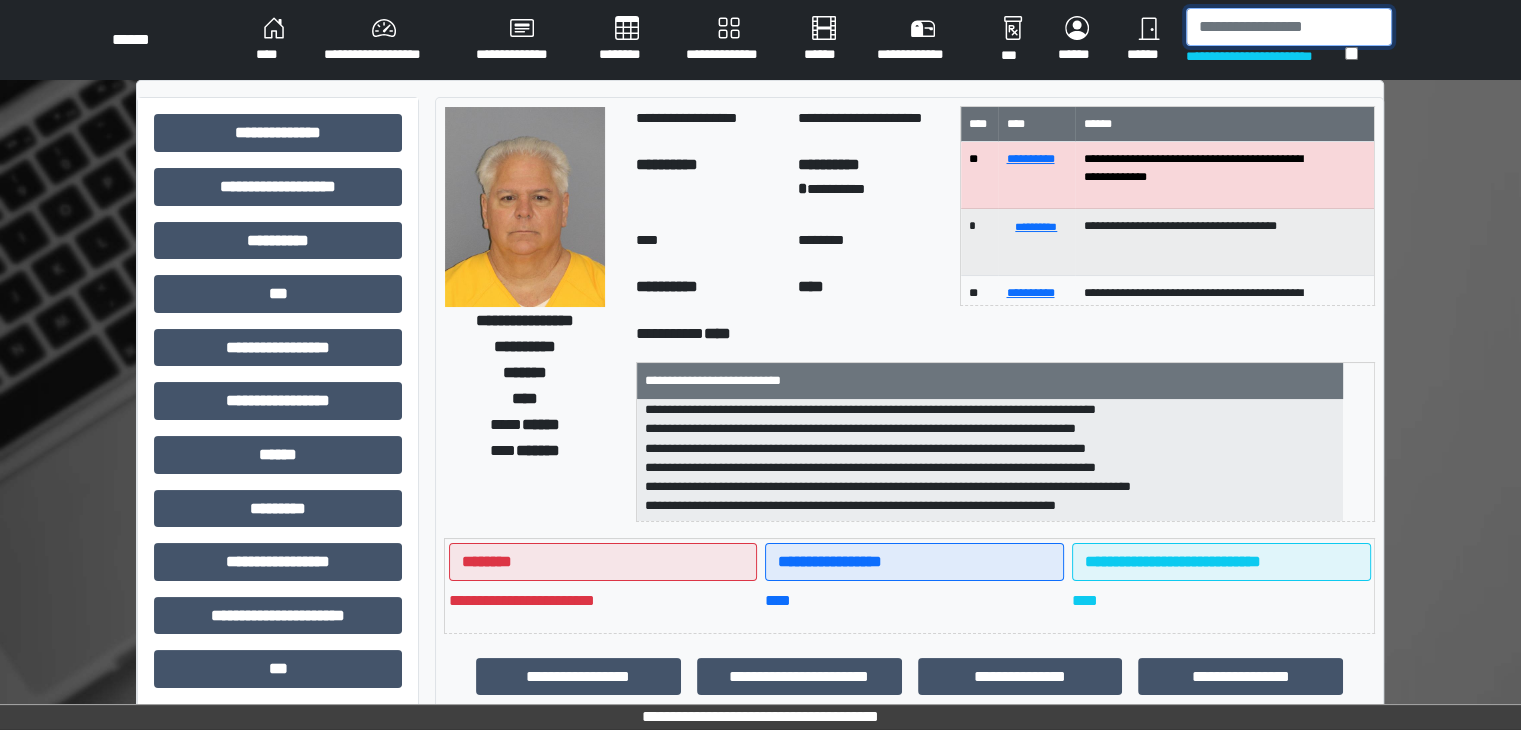 click at bounding box center [1289, 27] 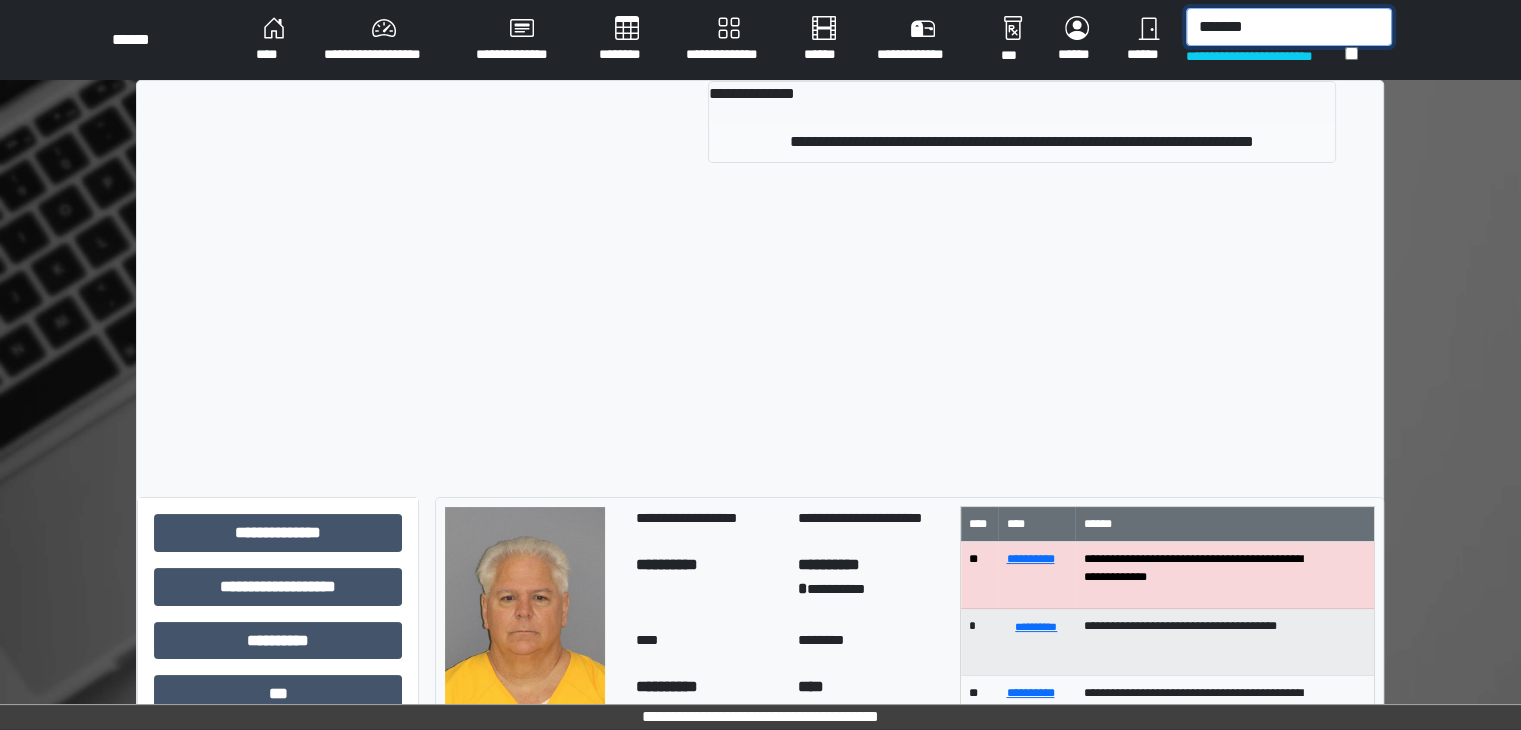 type on "*******" 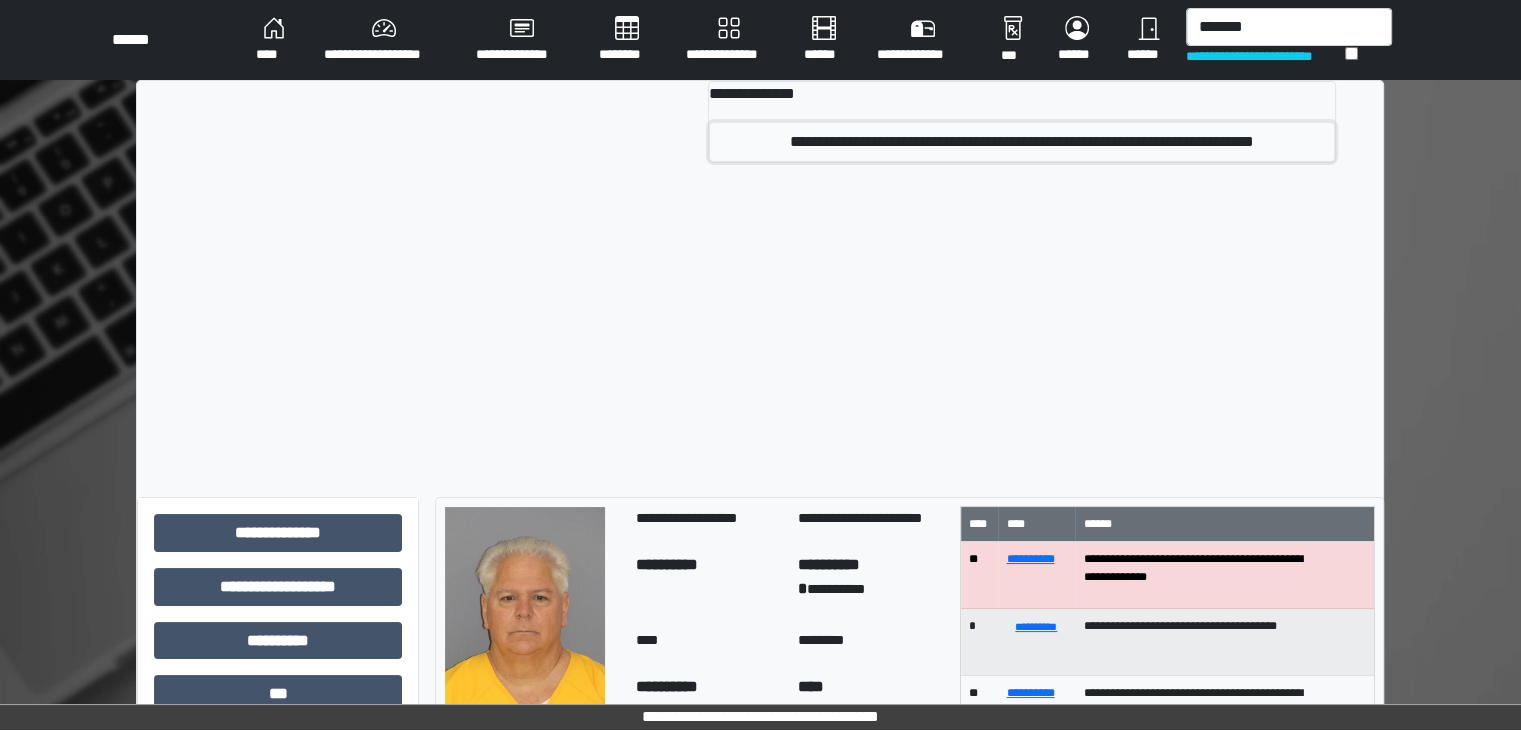 click on "**********" at bounding box center [1022, 142] 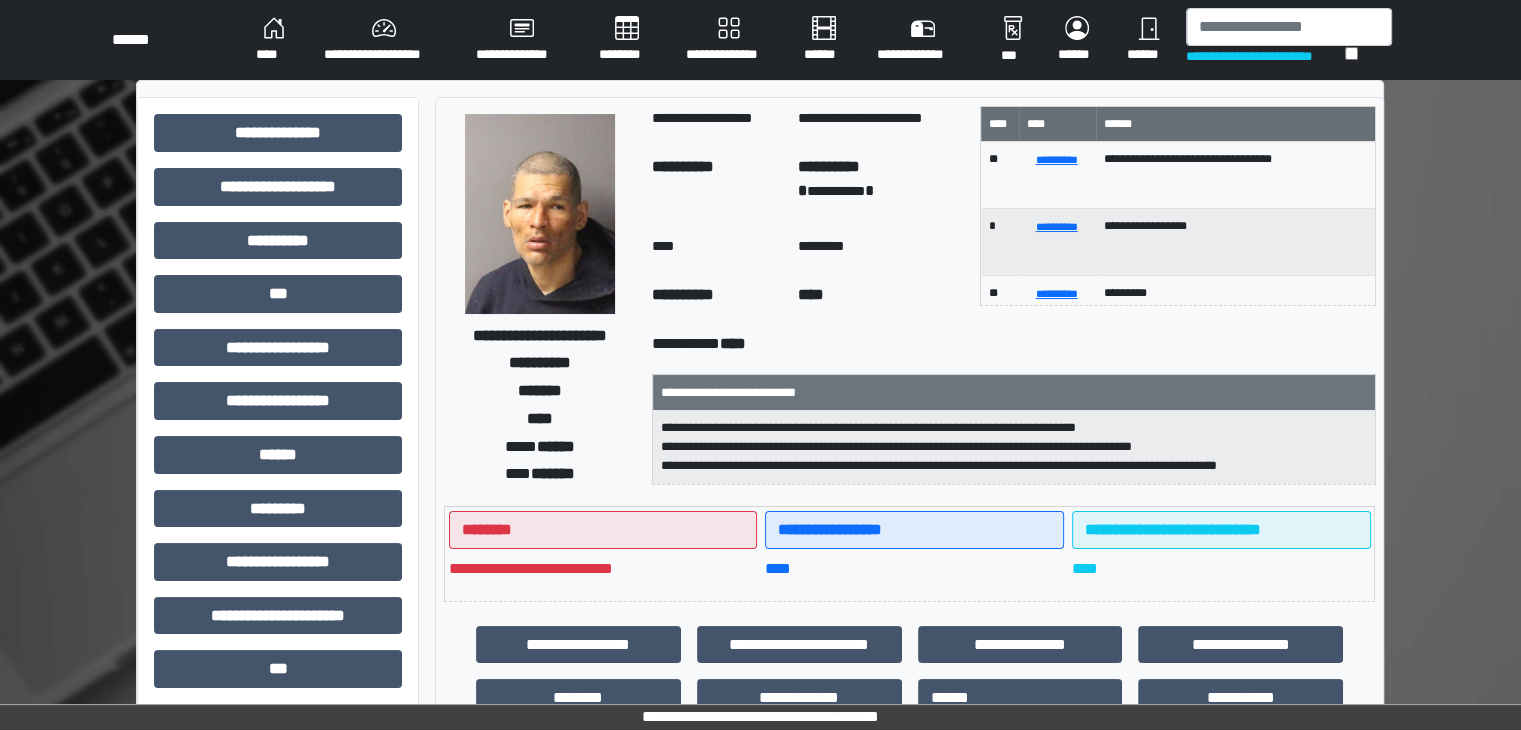 click at bounding box center [540, 214] 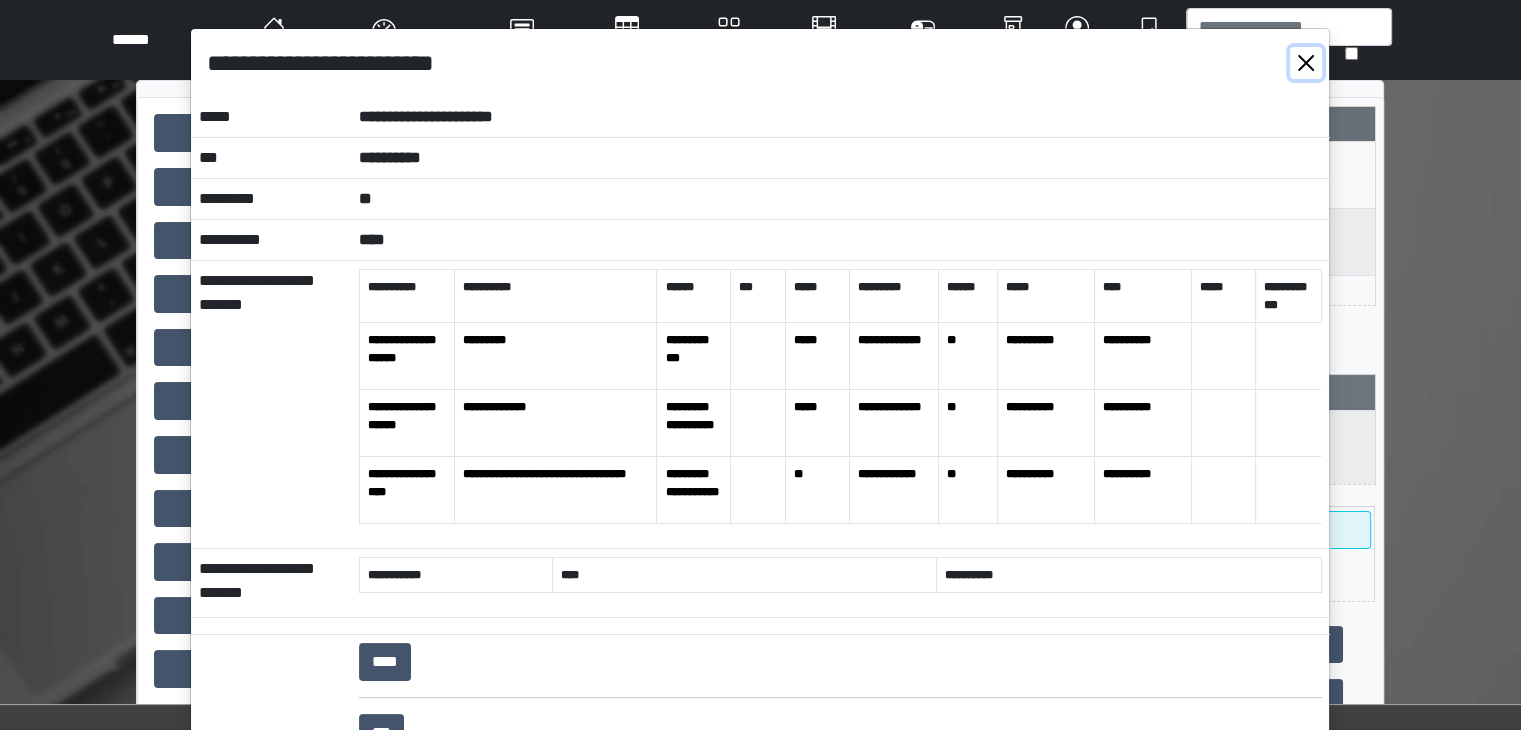 drag, startPoint x: 1292, startPoint y: 68, endPoint x: 1271, endPoint y: 15, distance: 57.00877 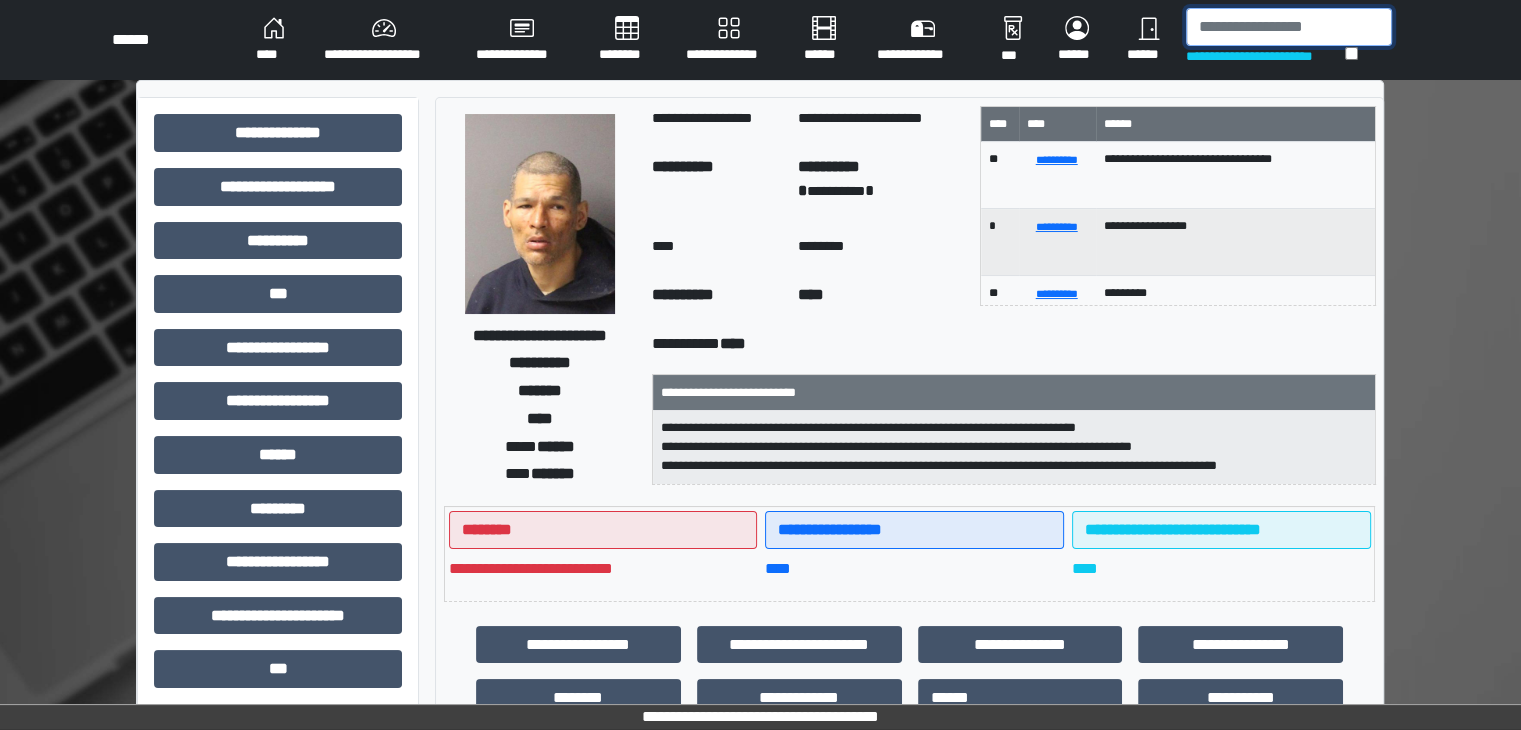 drag, startPoint x: 1196, startPoint y: 23, endPoint x: 1228, endPoint y: 41, distance: 36.71512 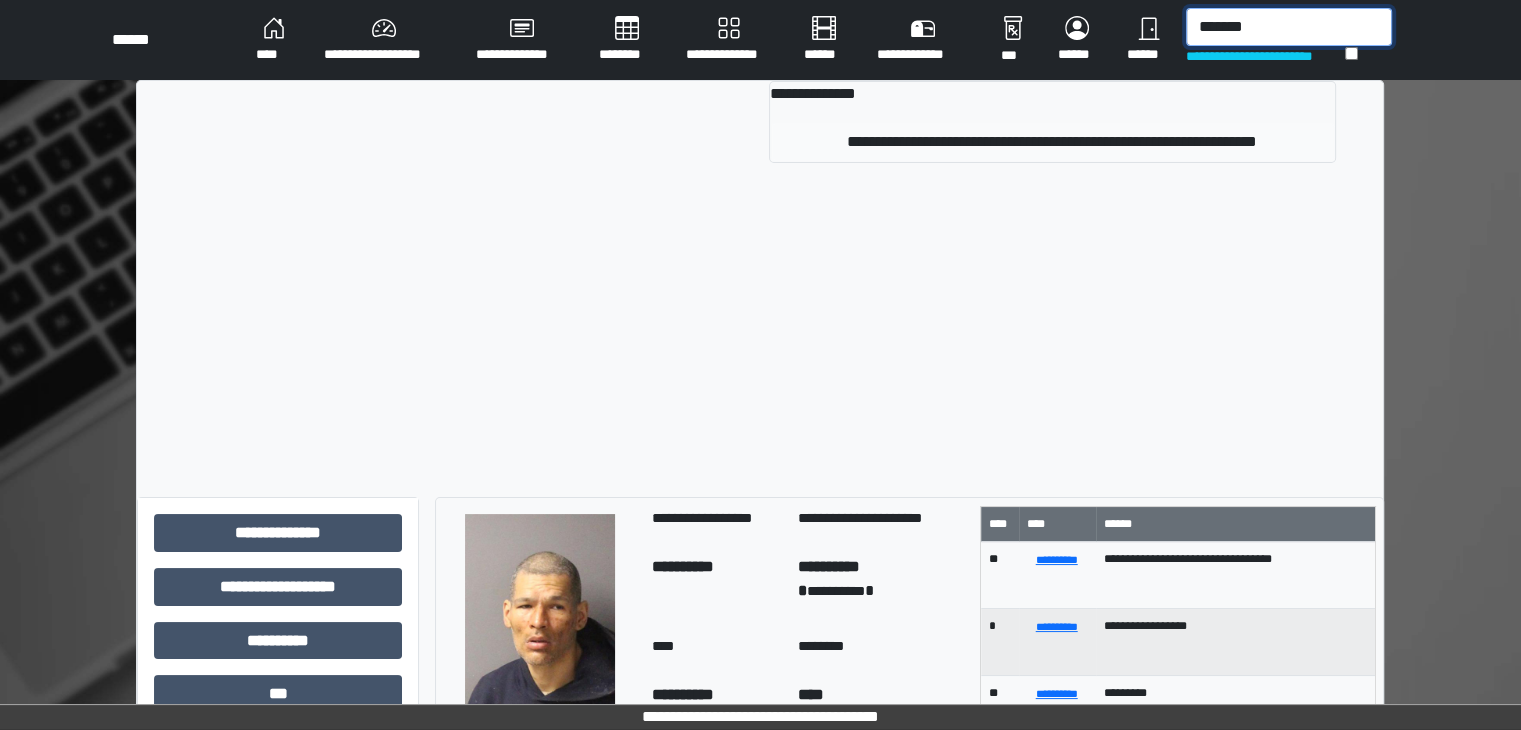 type on "*******" 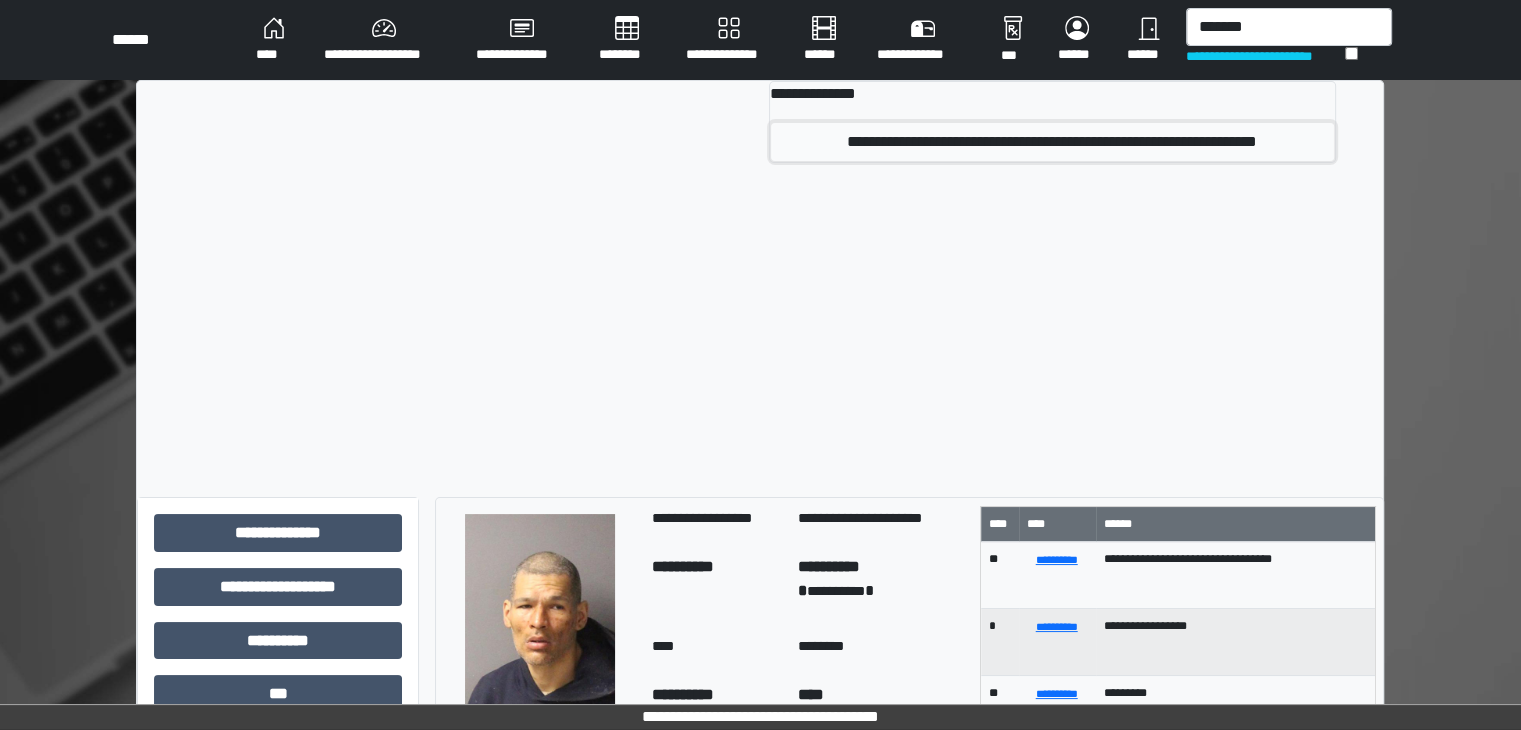 click on "**********" at bounding box center [1052, 142] 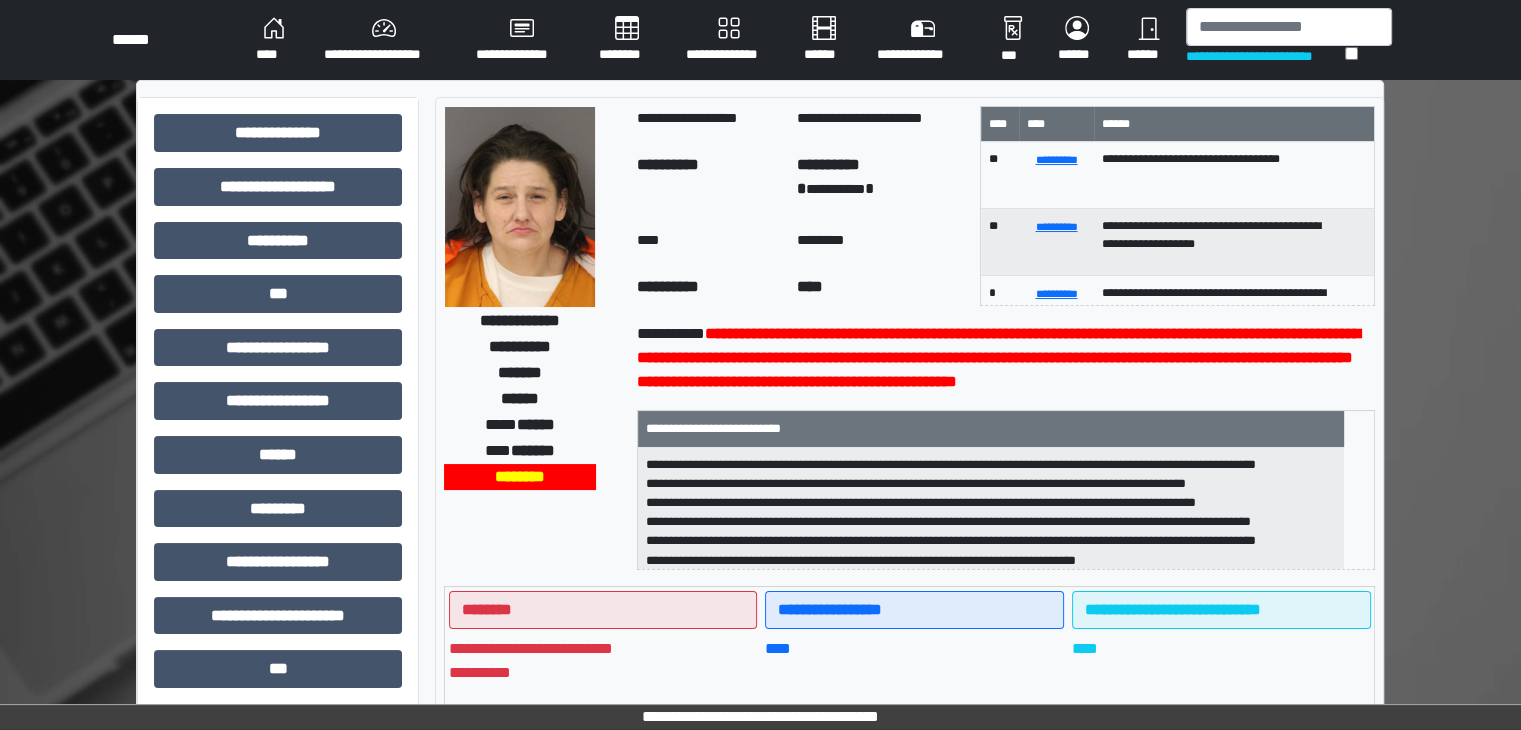click at bounding box center (520, 207) 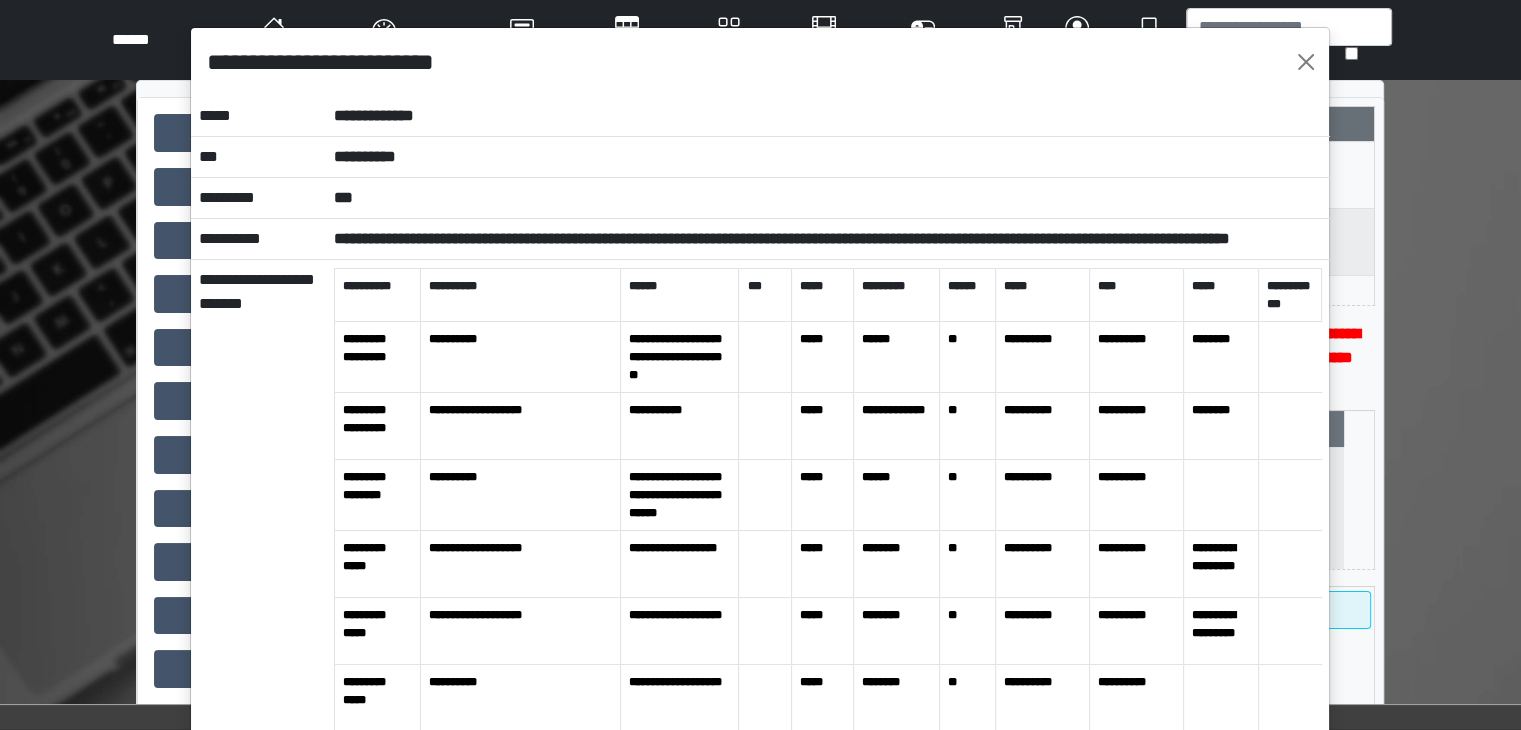 scroll, scrollTop: 0, scrollLeft: 0, axis: both 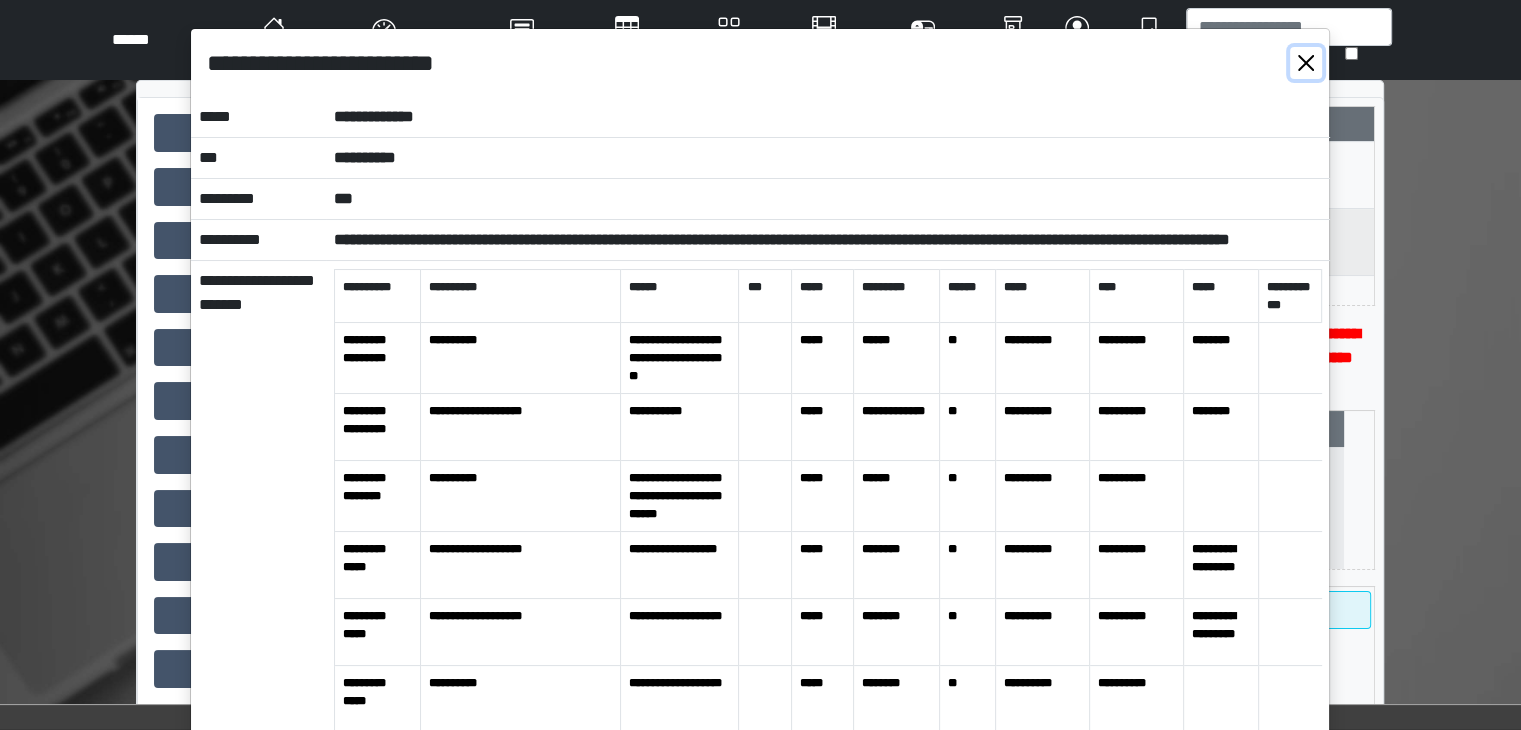 click at bounding box center [1306, 63] 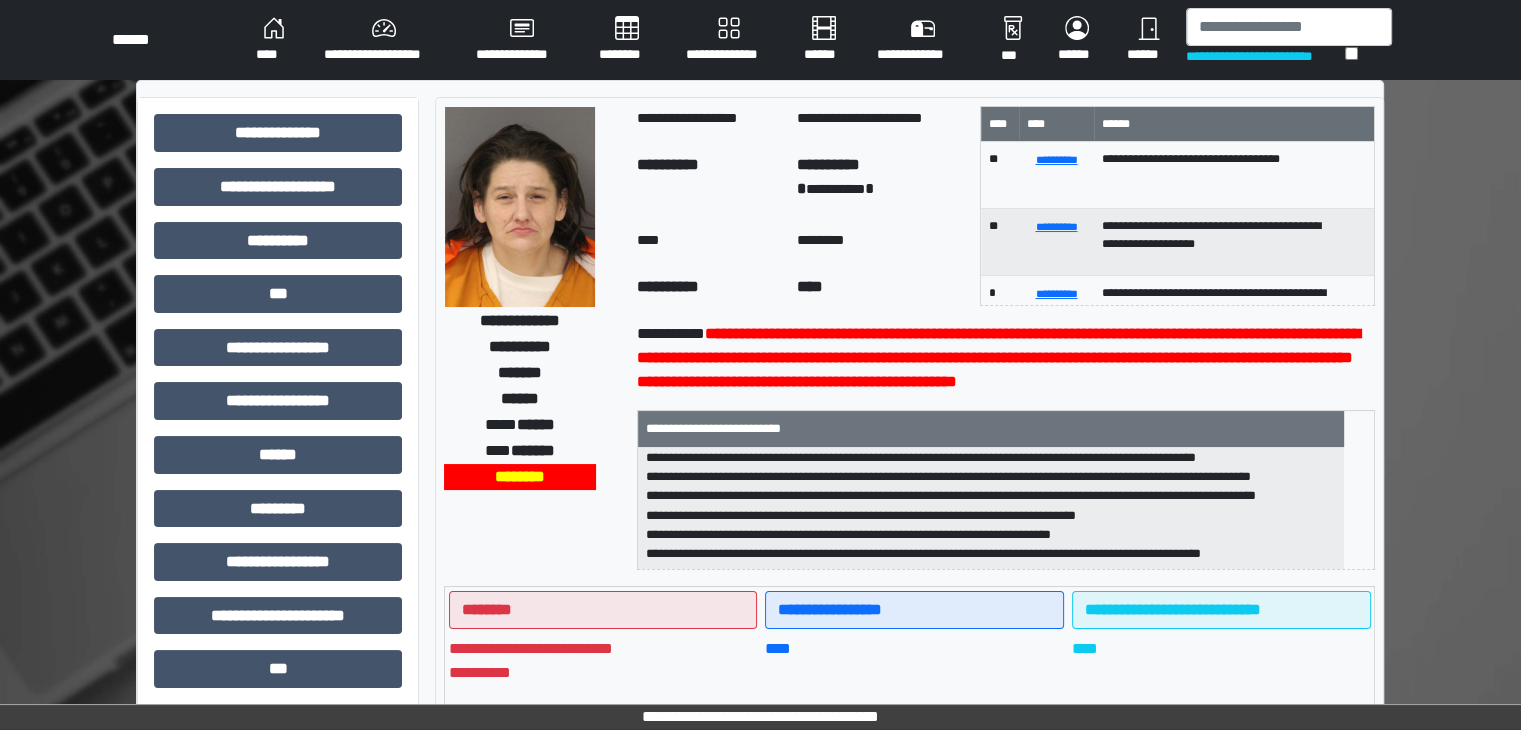 scroll, scrollTop: 121, scrollLeft: 0, axis: vertical 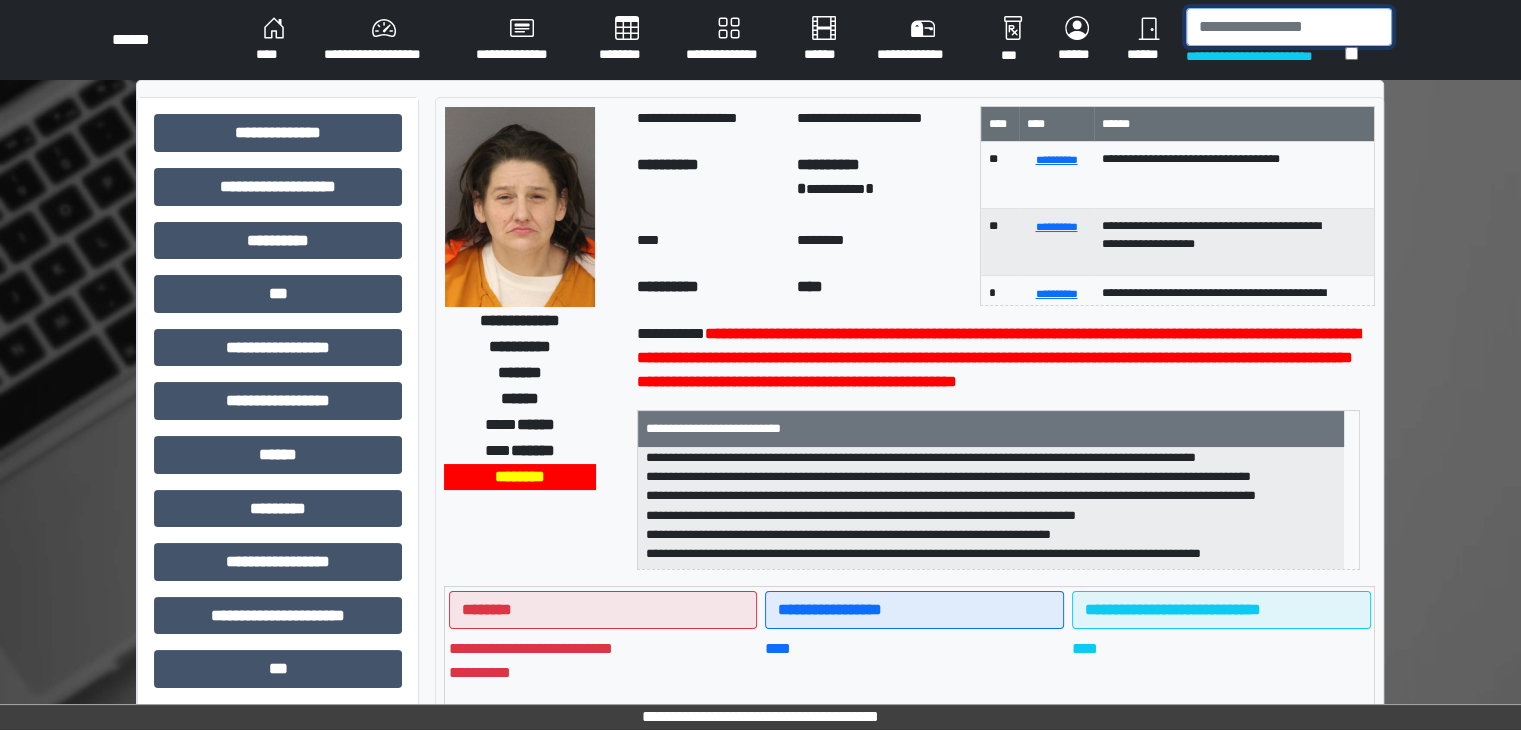 click at bounding box center [1289, 27] 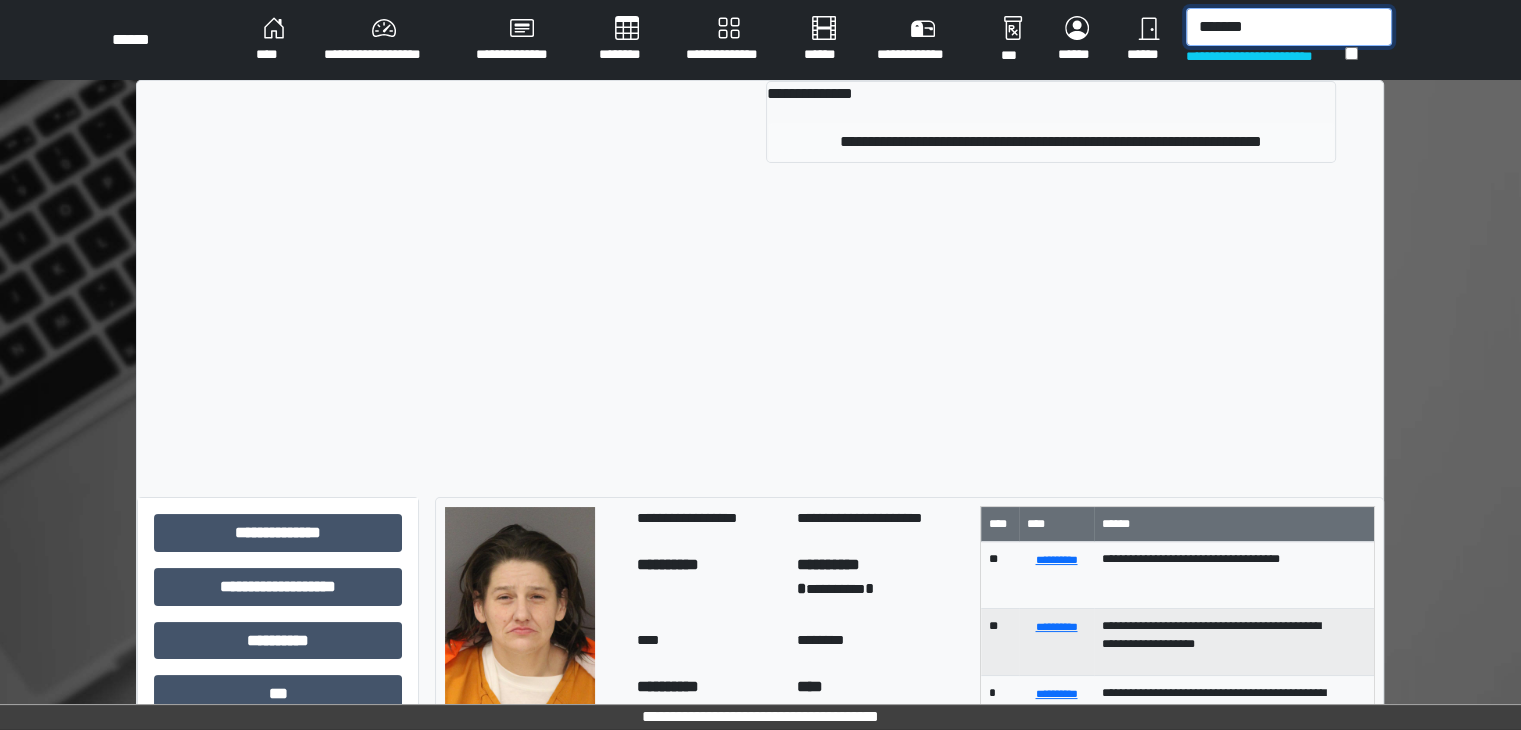 type on "*******" 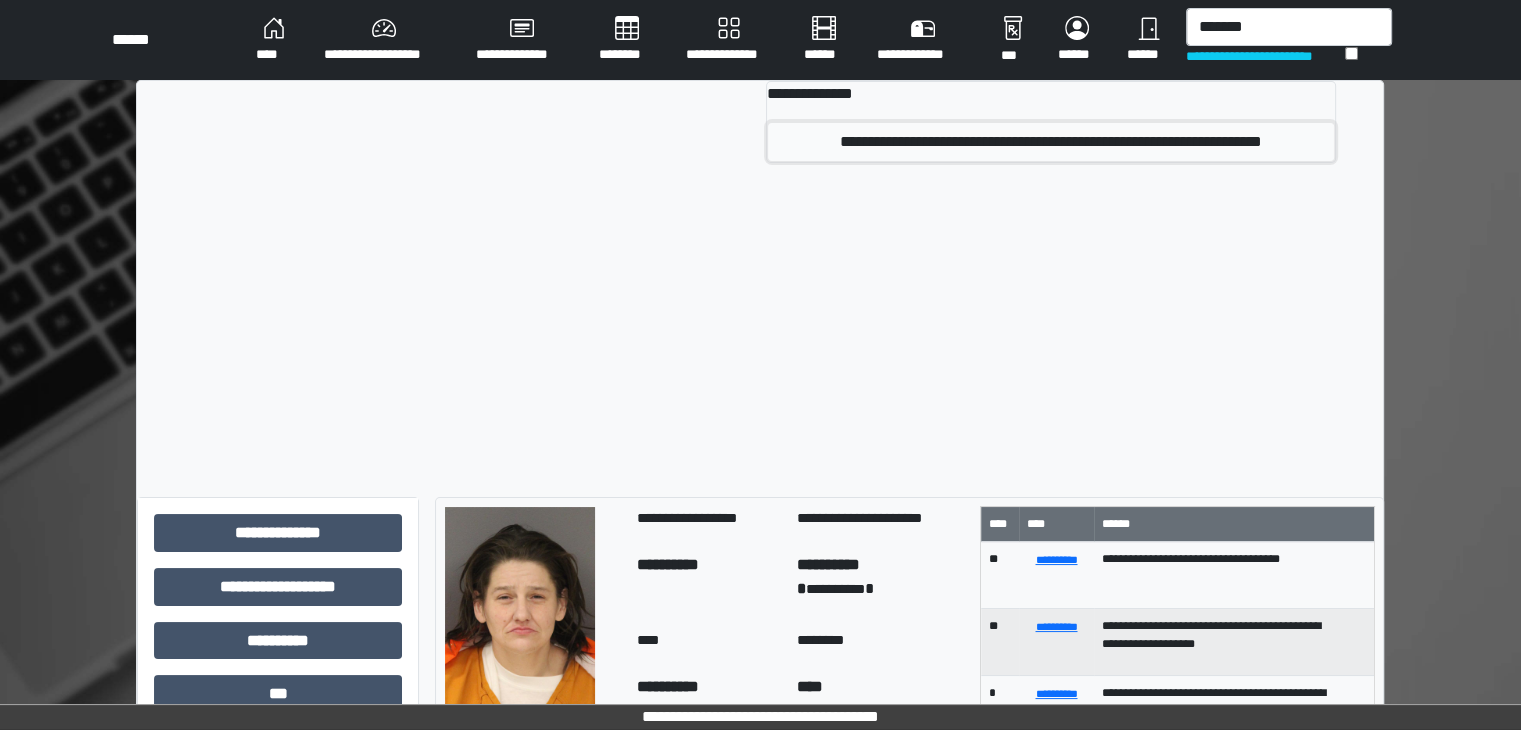 click on "**********" at bounding box center [1051, 142] 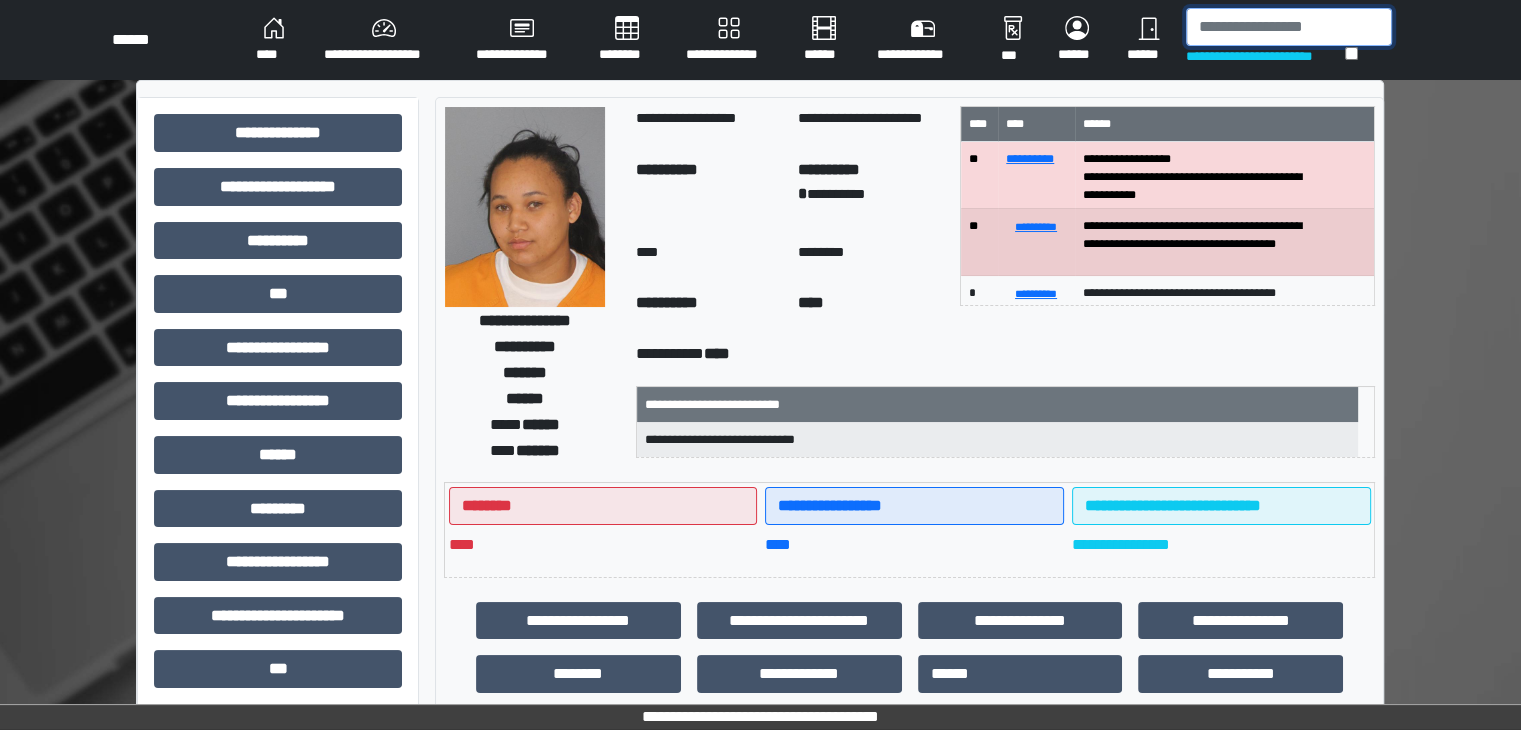 click at bounding box center [1289, 27] 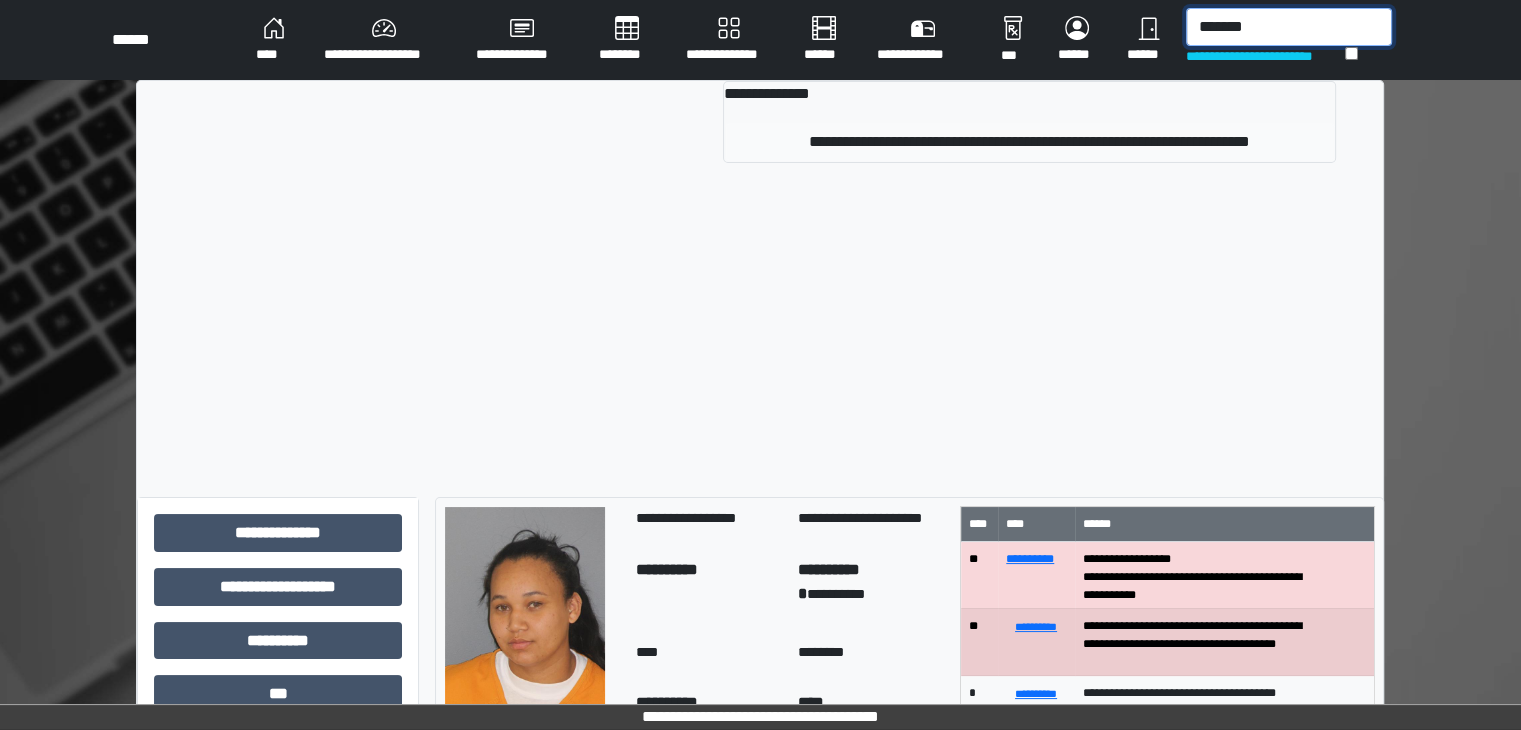 type on "*******" 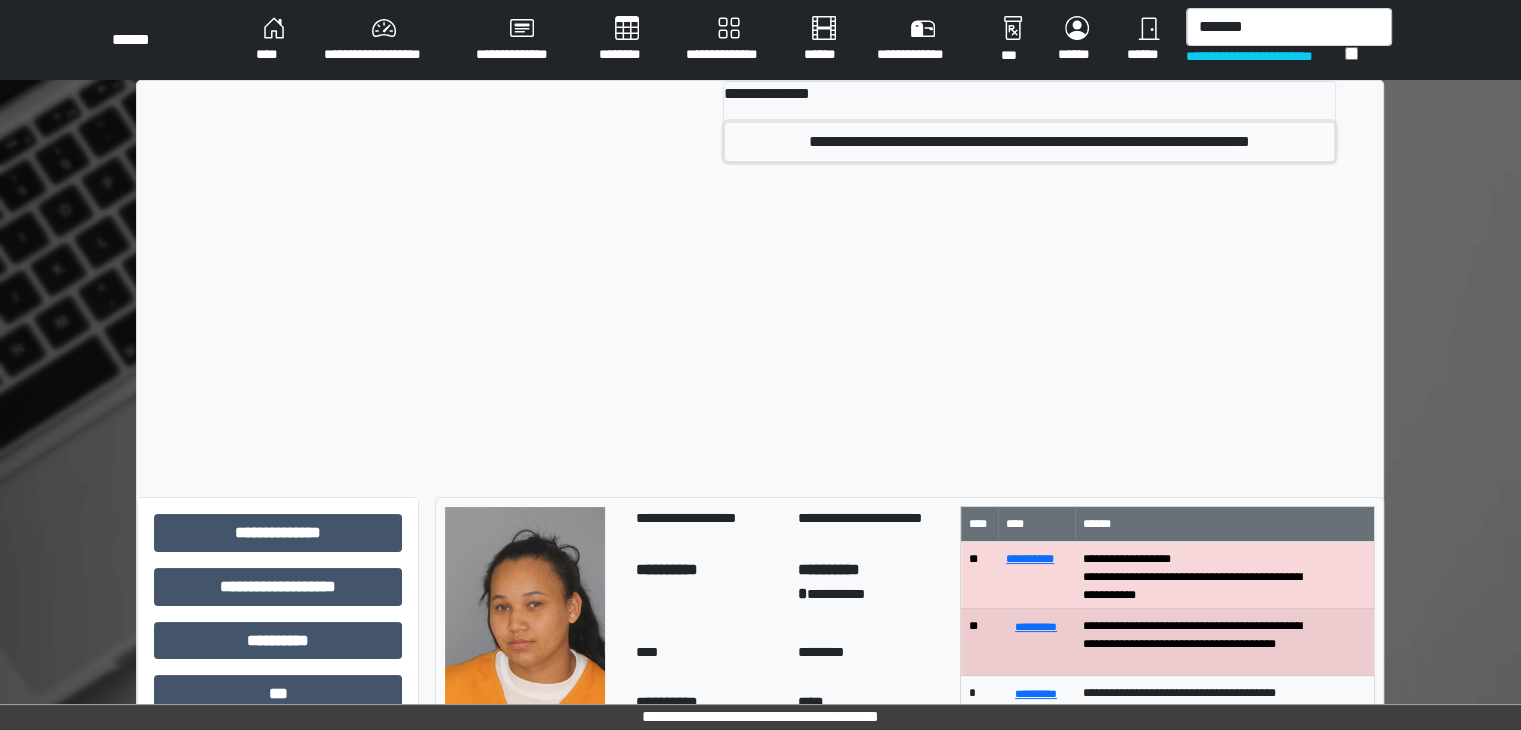 click on "**********" at bounding box center (1029, 142) 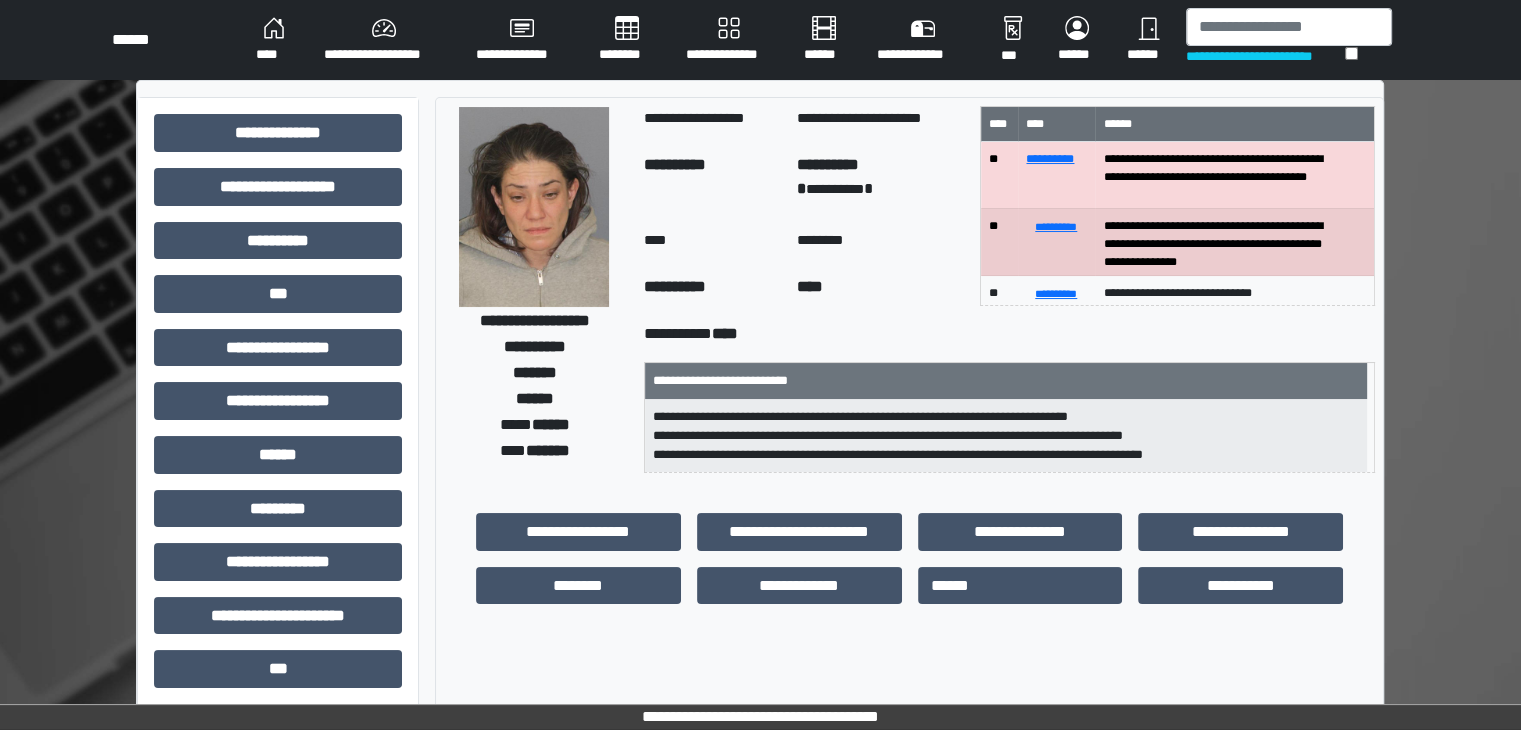 click at bounding box center [534, 207] 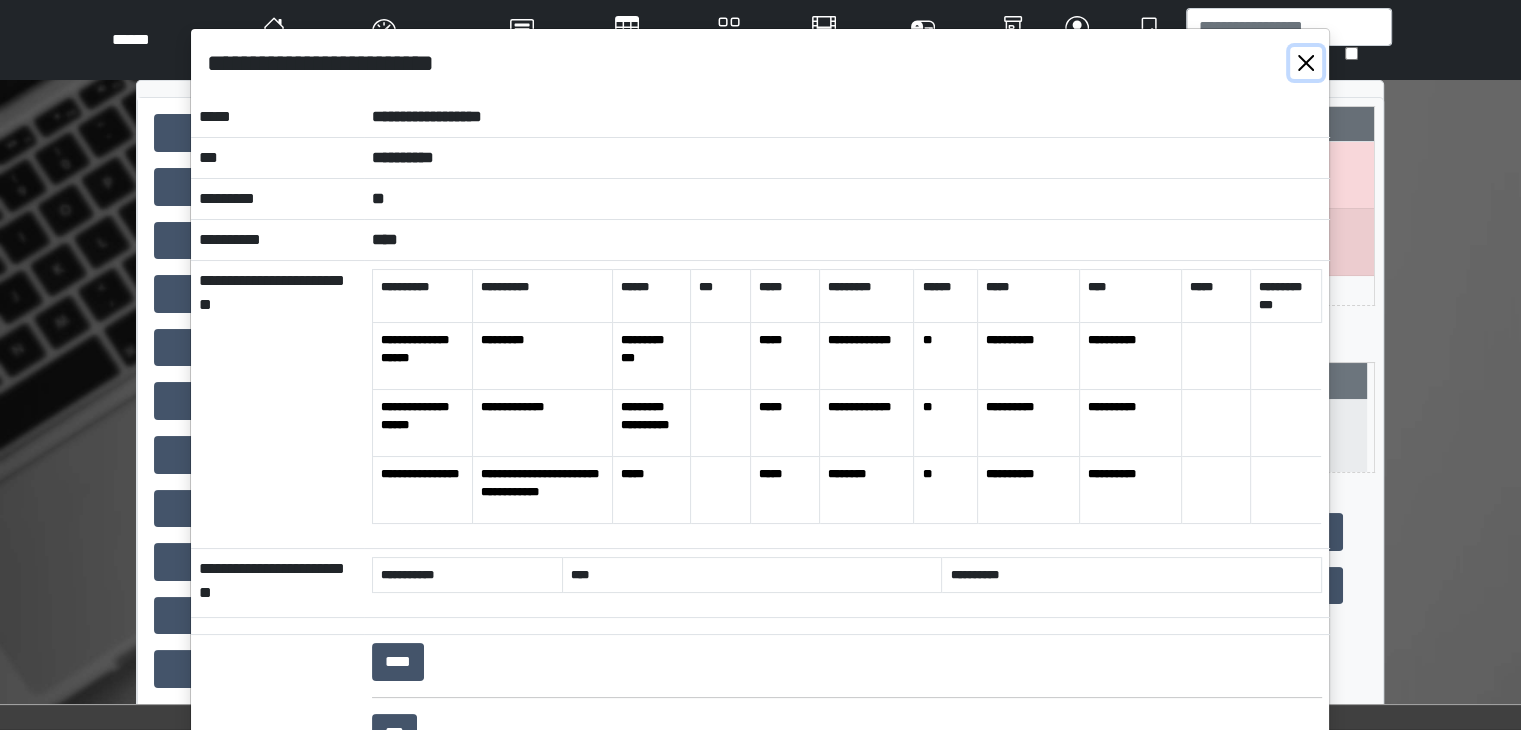 click at bounding box center [1306, 63] 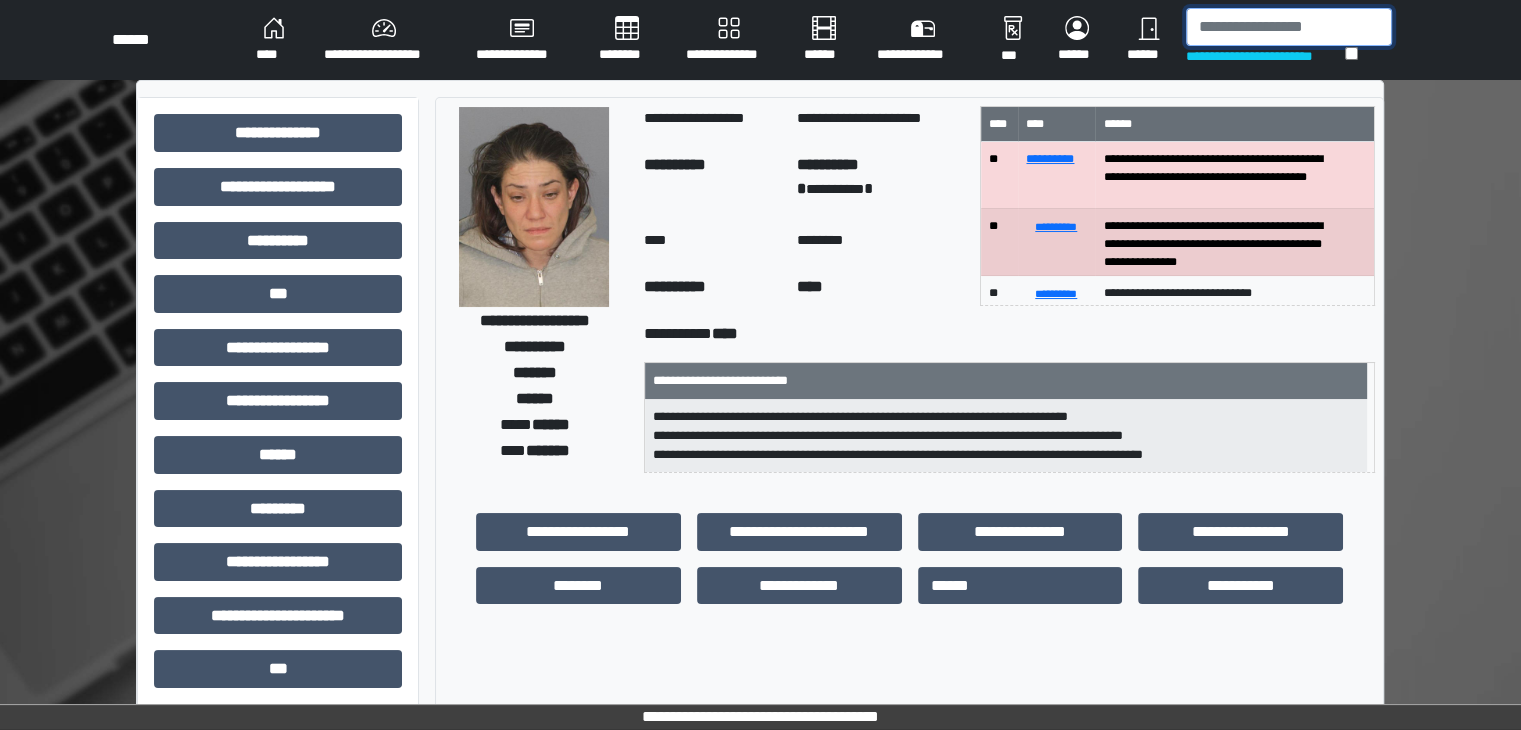 click at bounding box center (1289, 27) 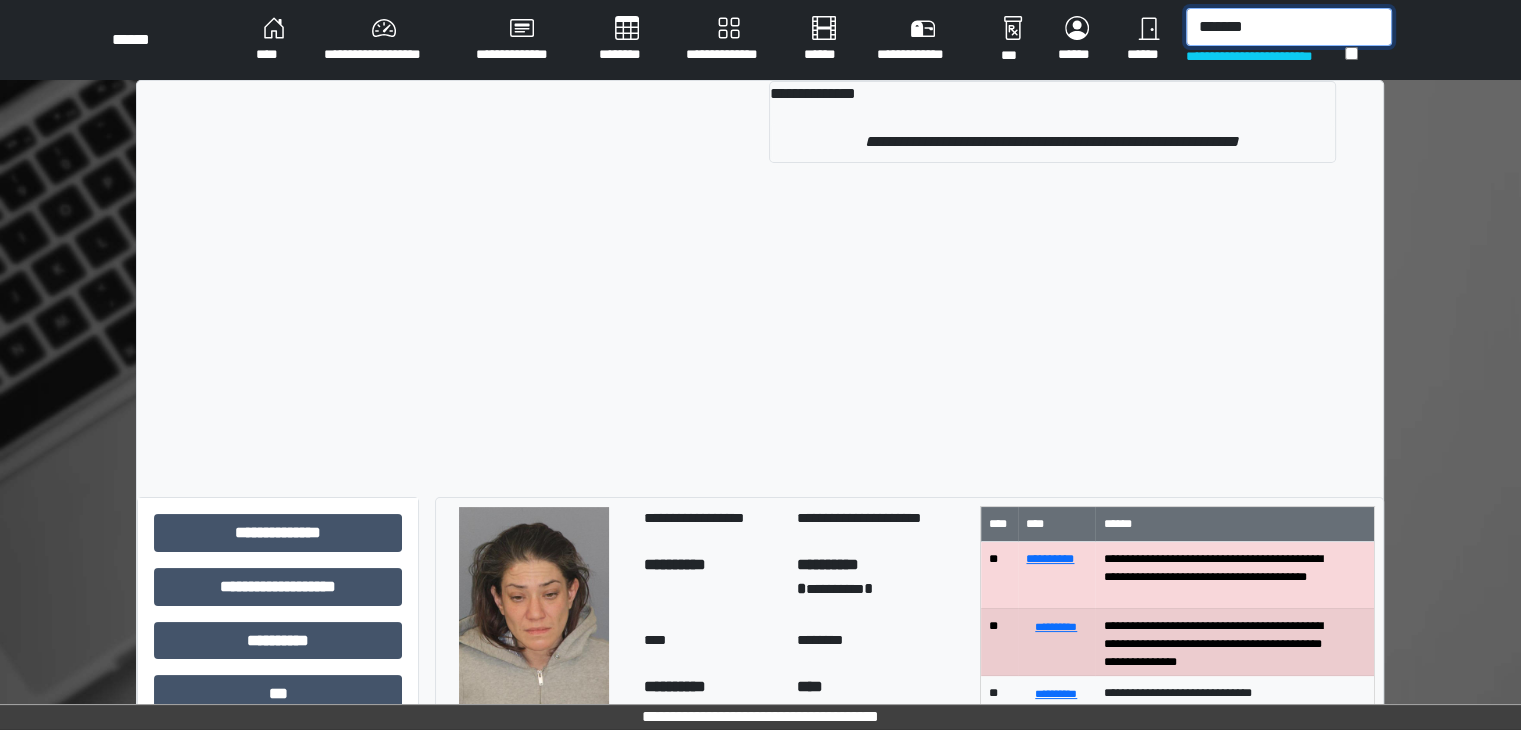 click on "*******" at bounding box center [1289, 27] 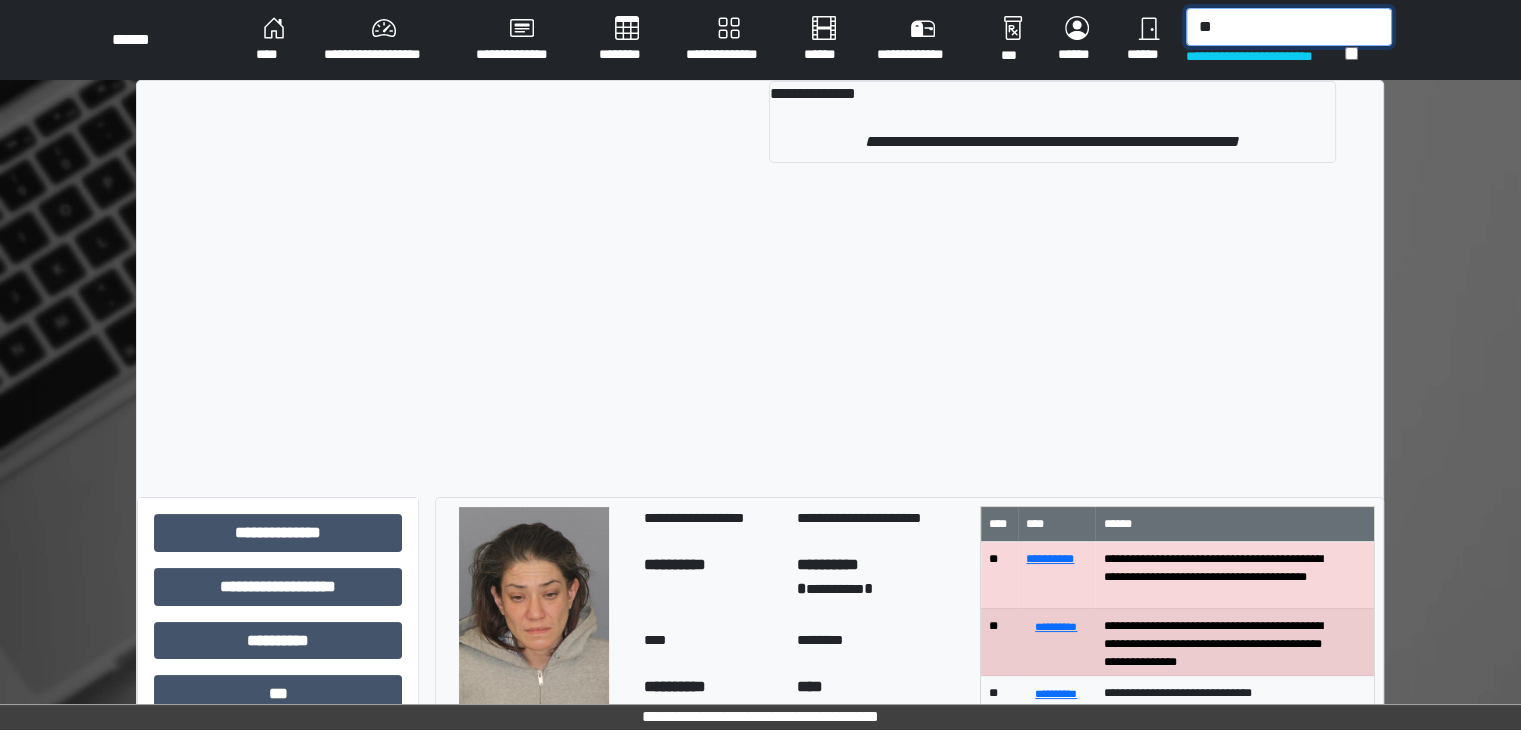 type on "*" 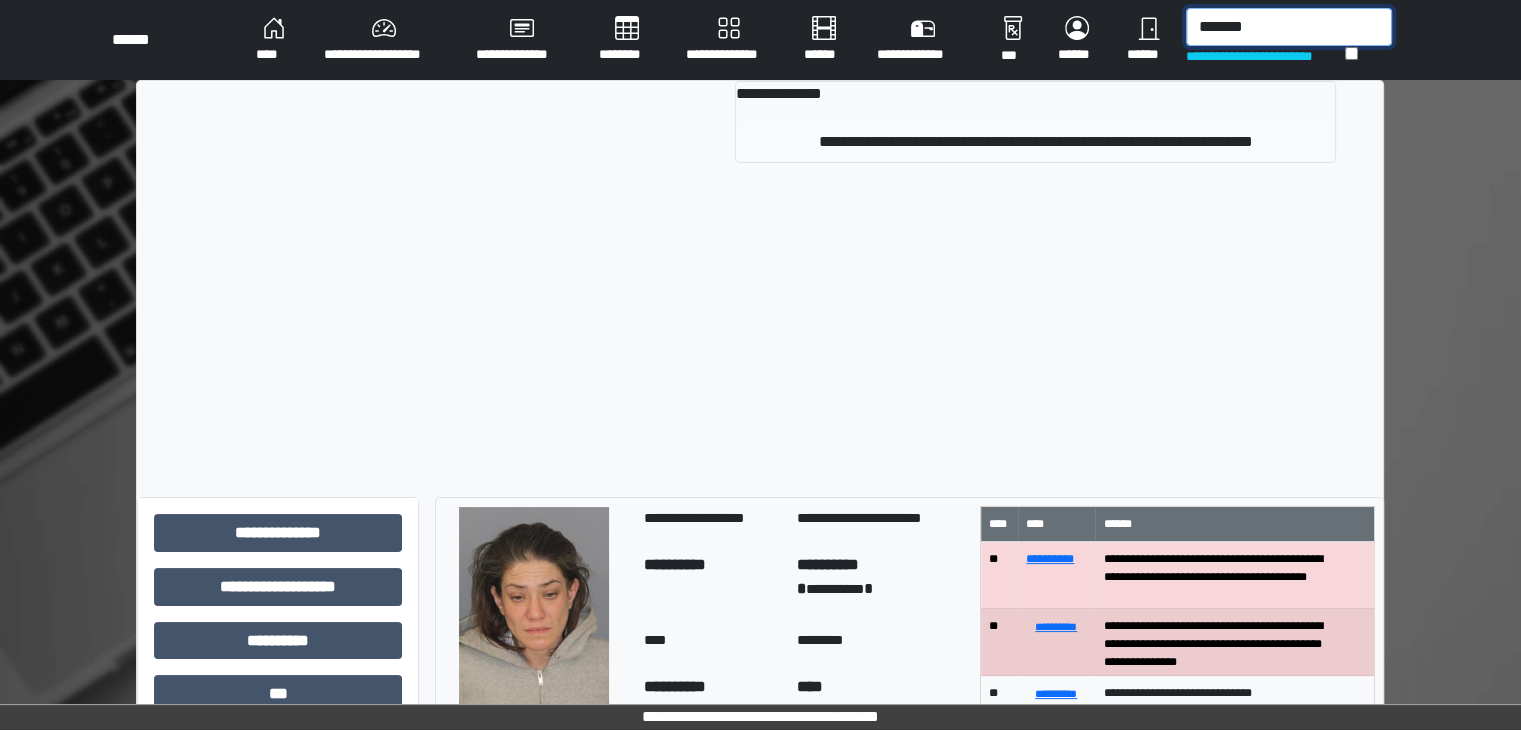 type on "*******" 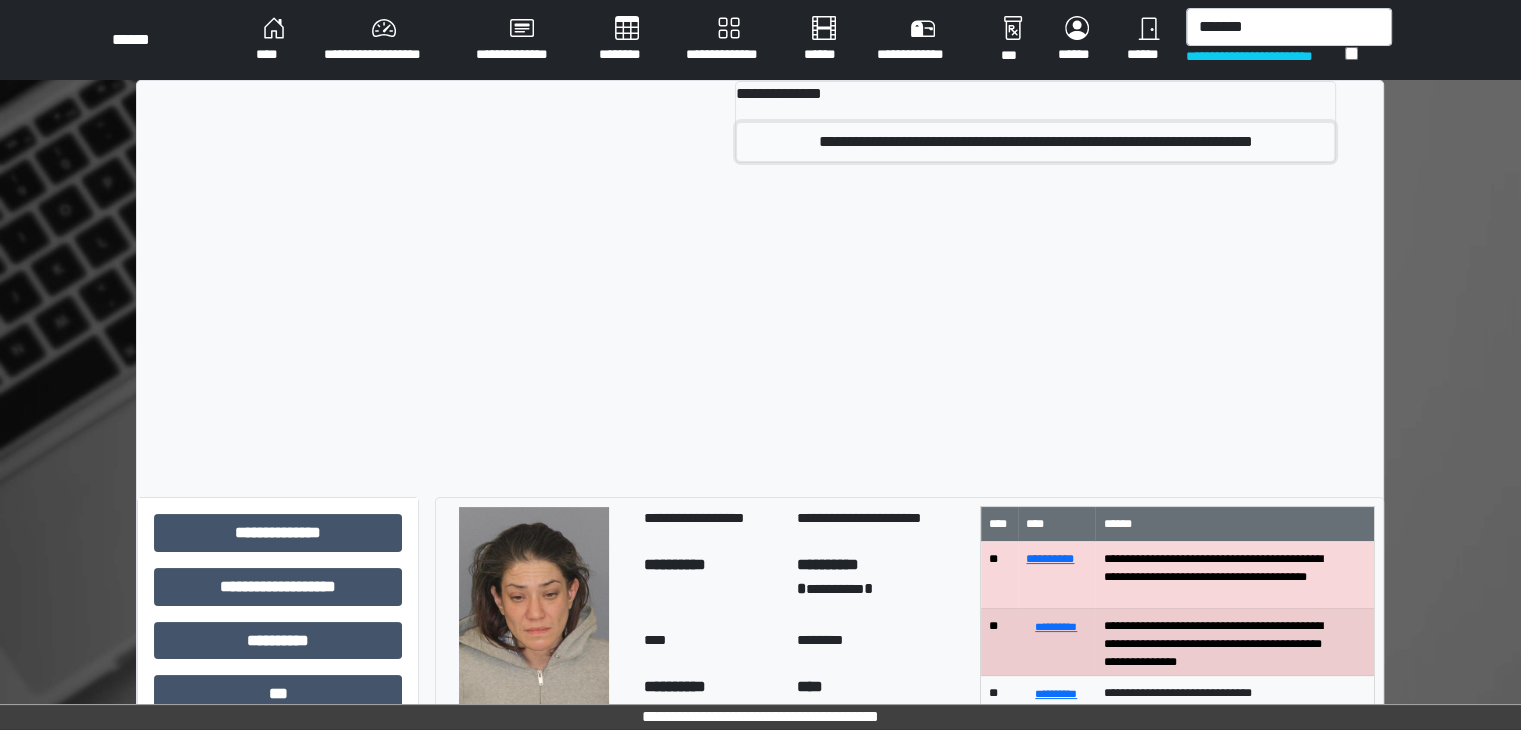 click on "**********" at bounding box center [1035, 142] 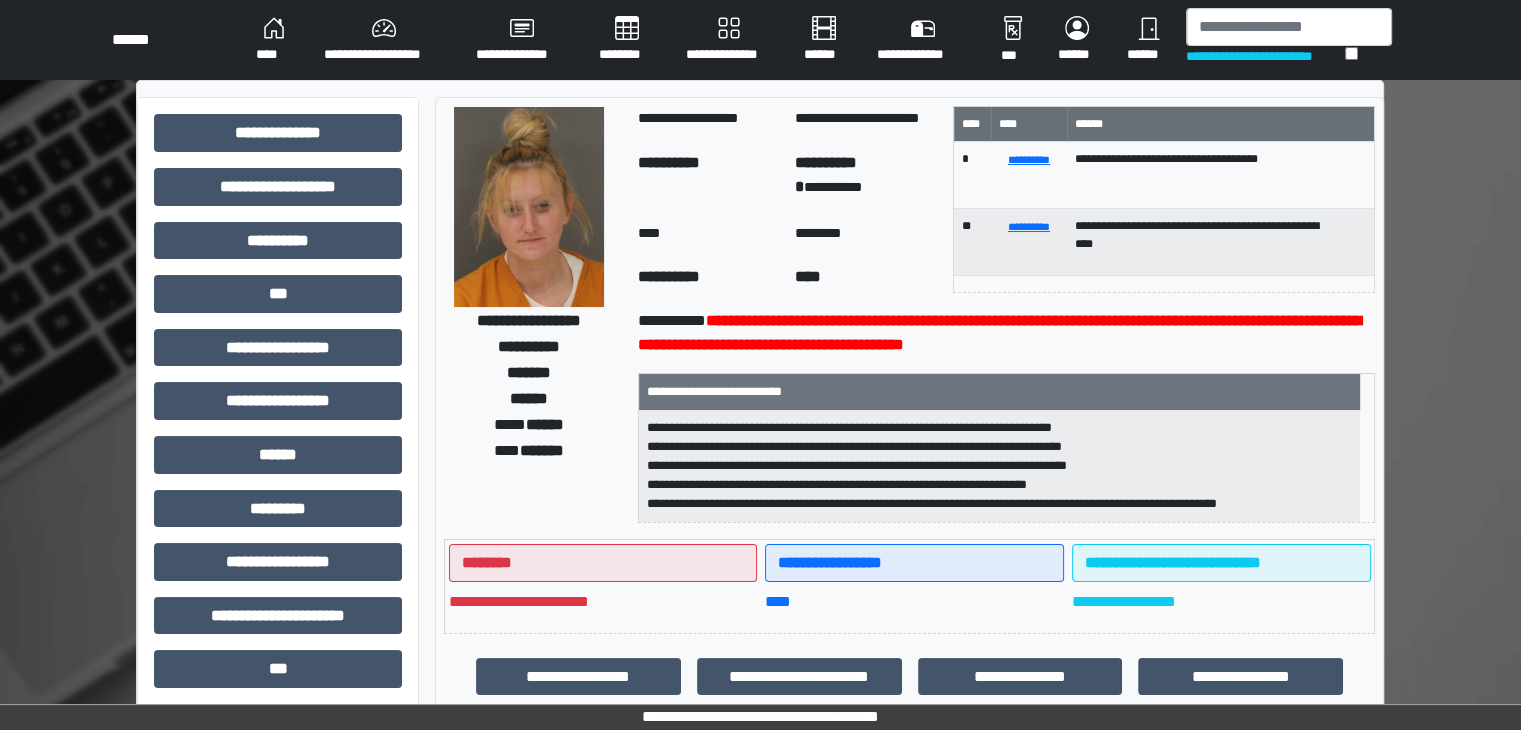 click at bounding box center (529, 207) 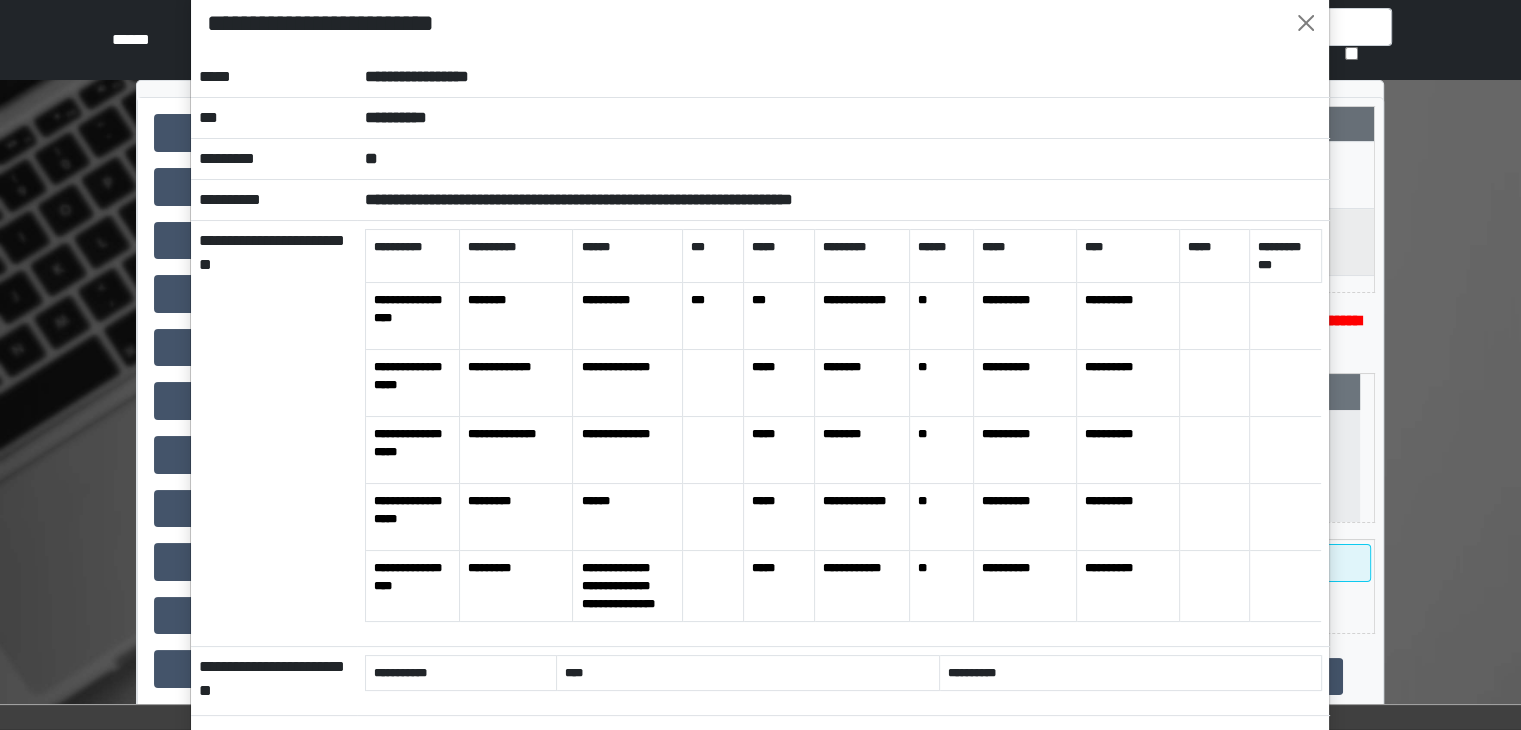 scroll, scrollTop: 0, scrollLeft: 0, axis: both 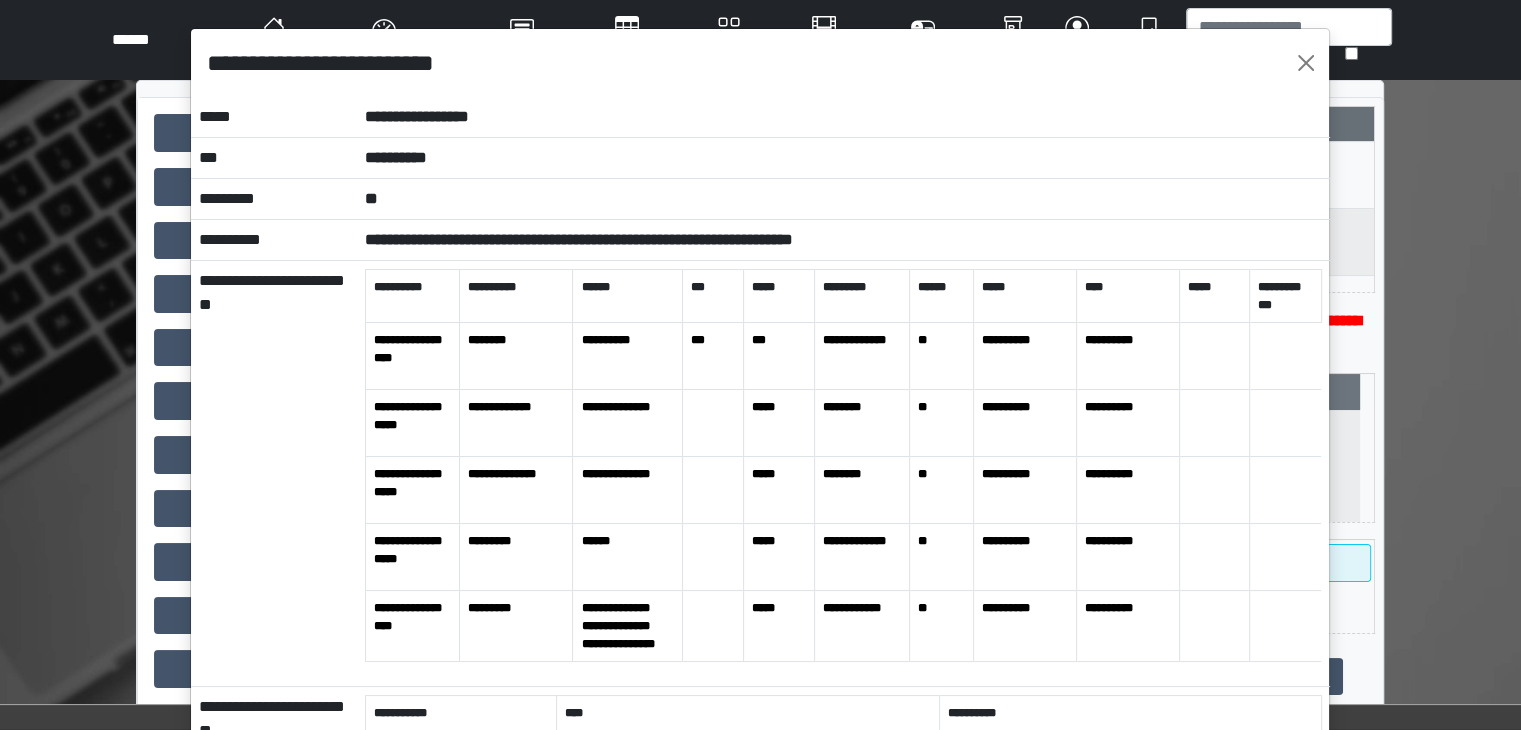 click on "**********" at bounding box center (760, 63) 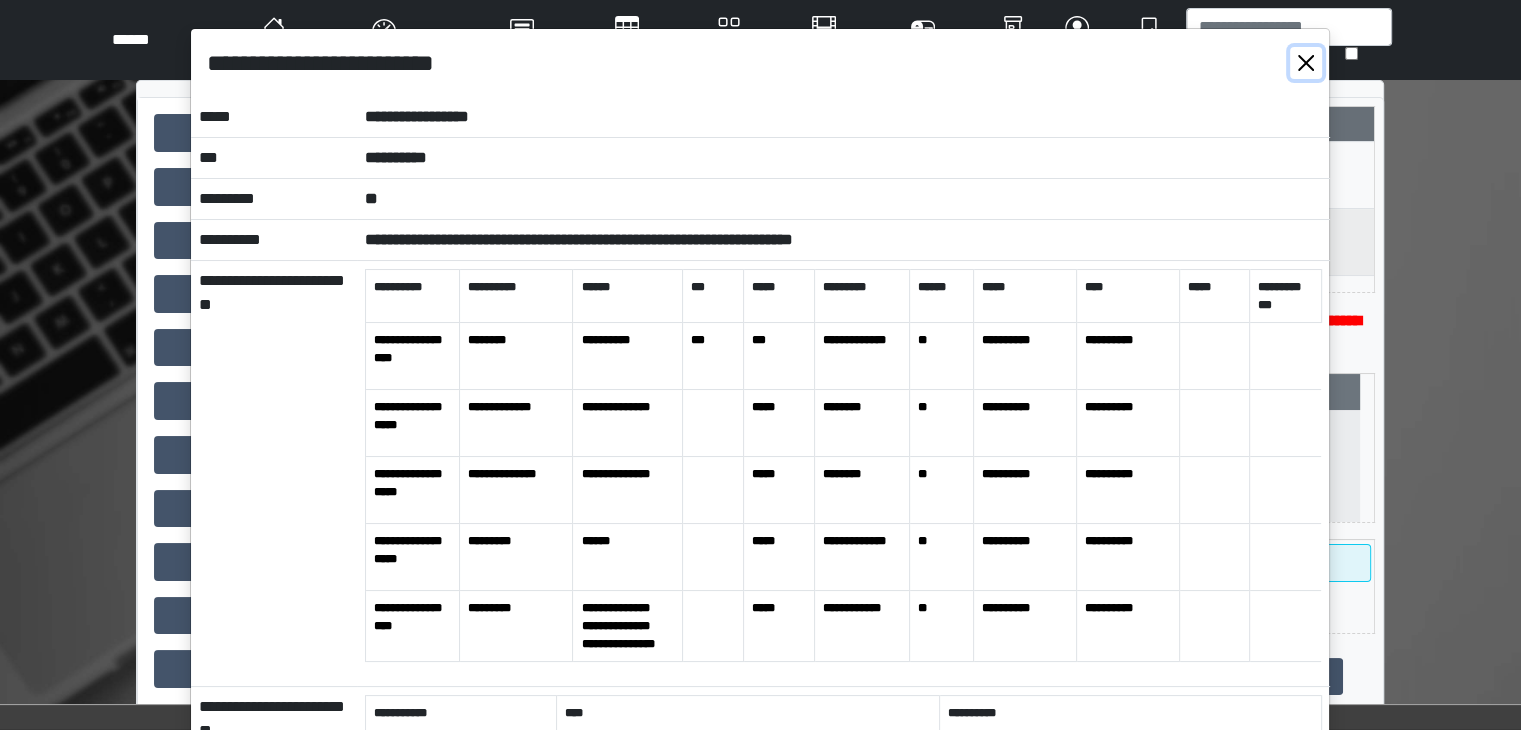 click at bounding box center [1306, 63] 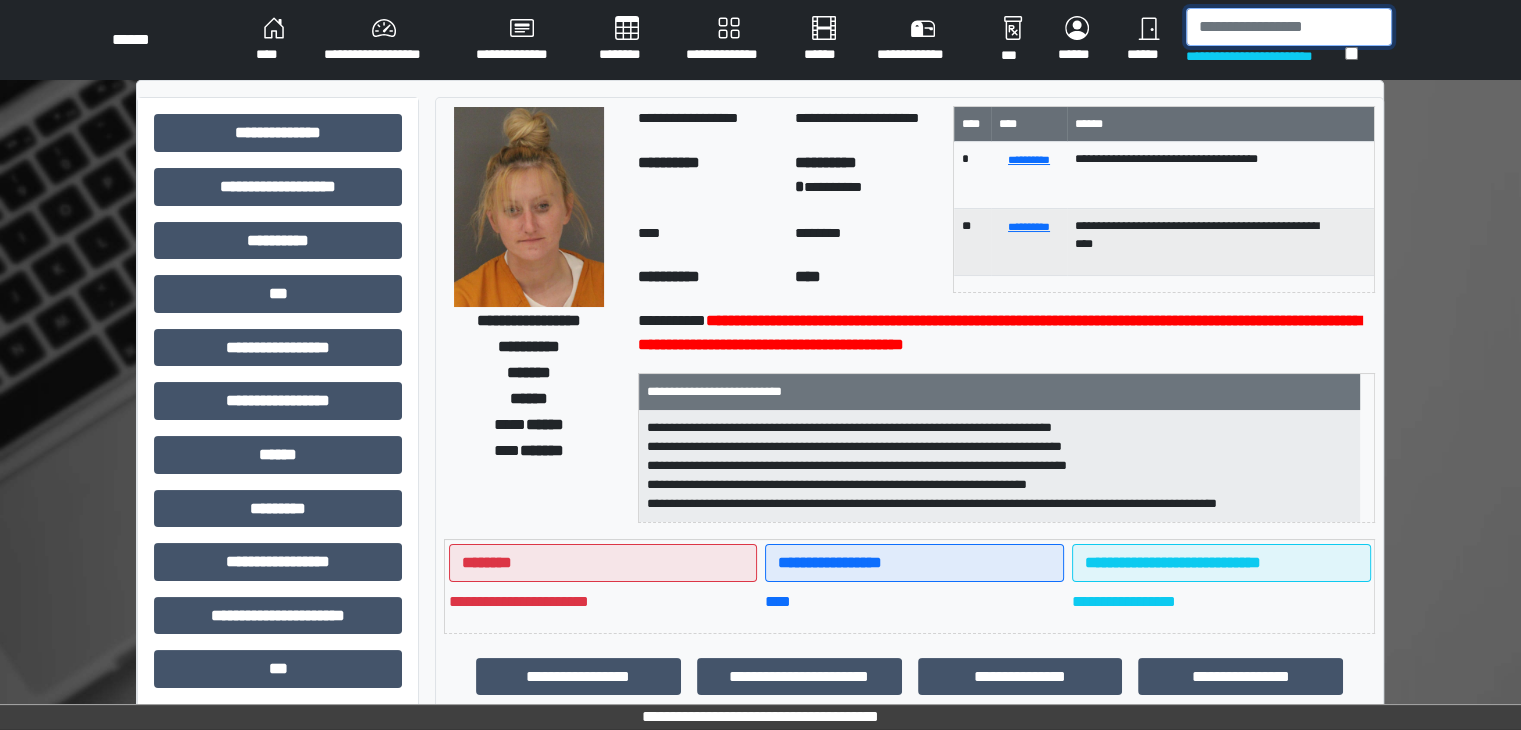 click at bounding box center (1289, 27) 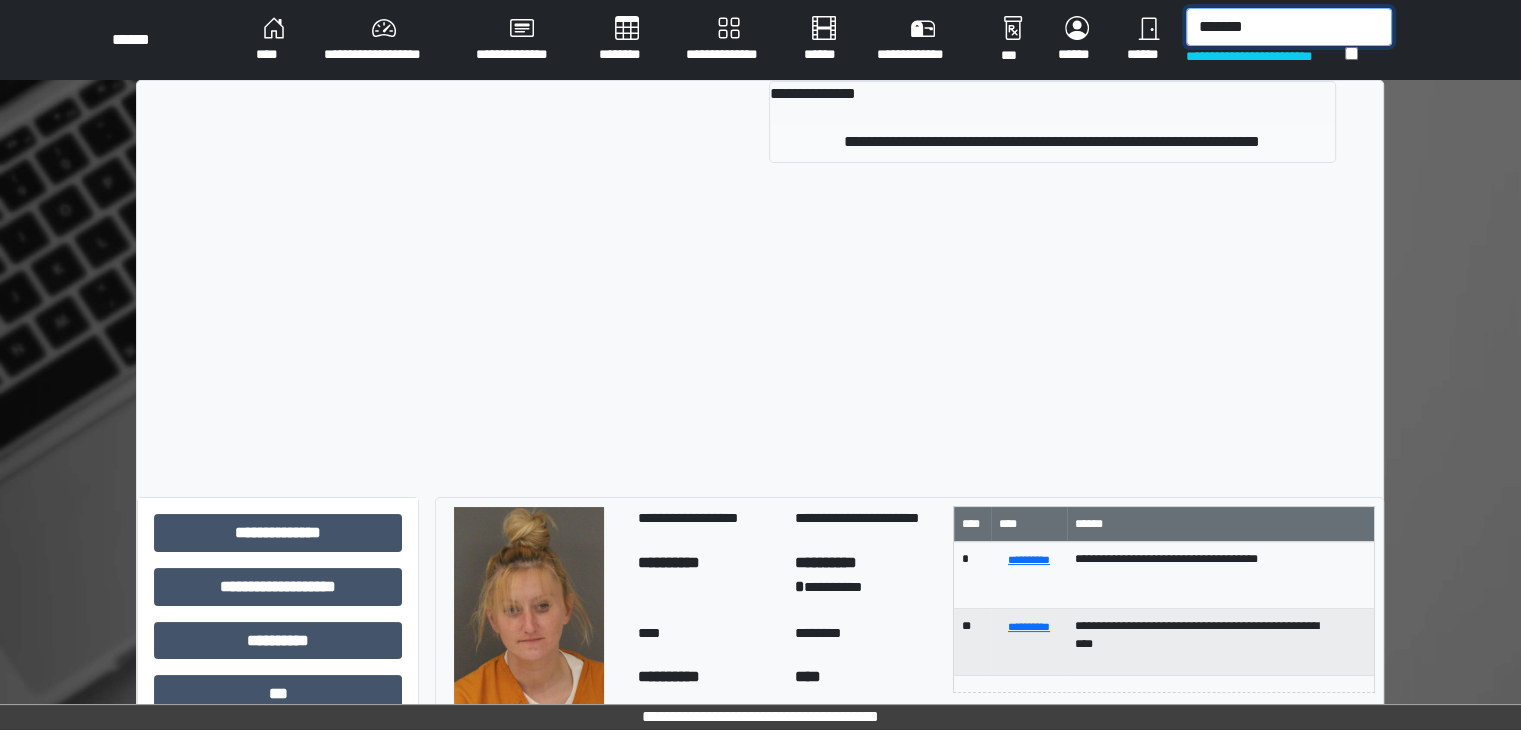 type on "*******" 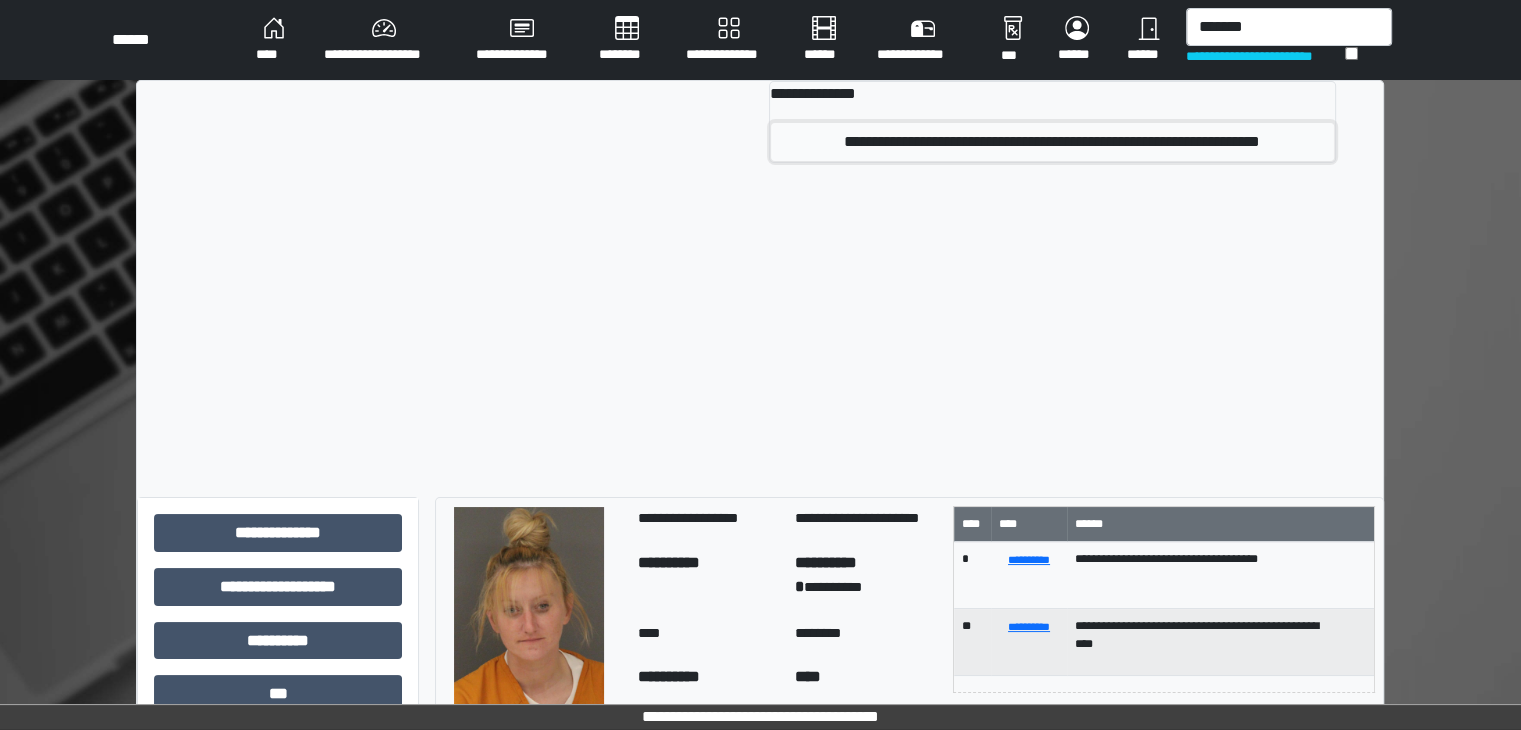 click on "**********" at bounding box center [1052, 142] 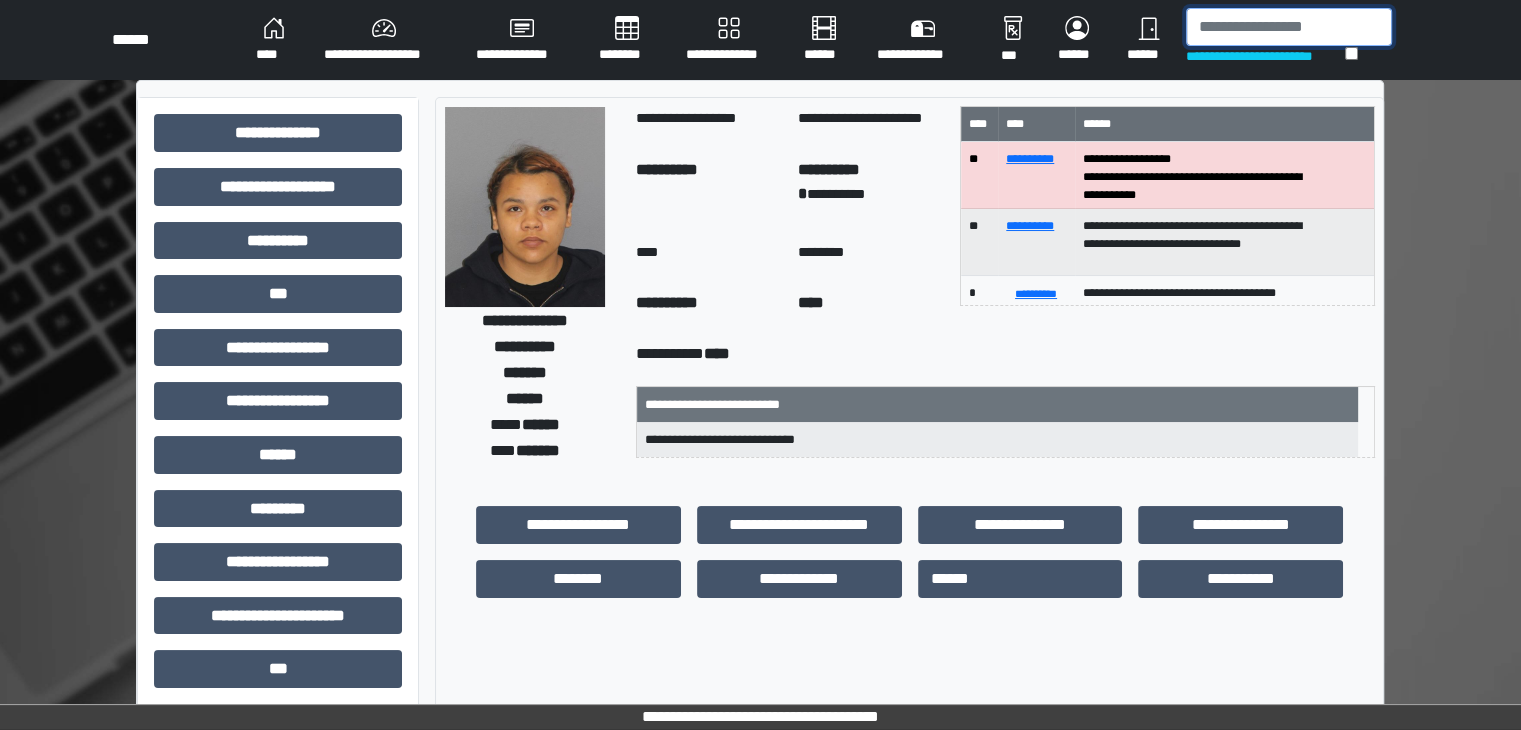 click at bounding box center [1289, 27] 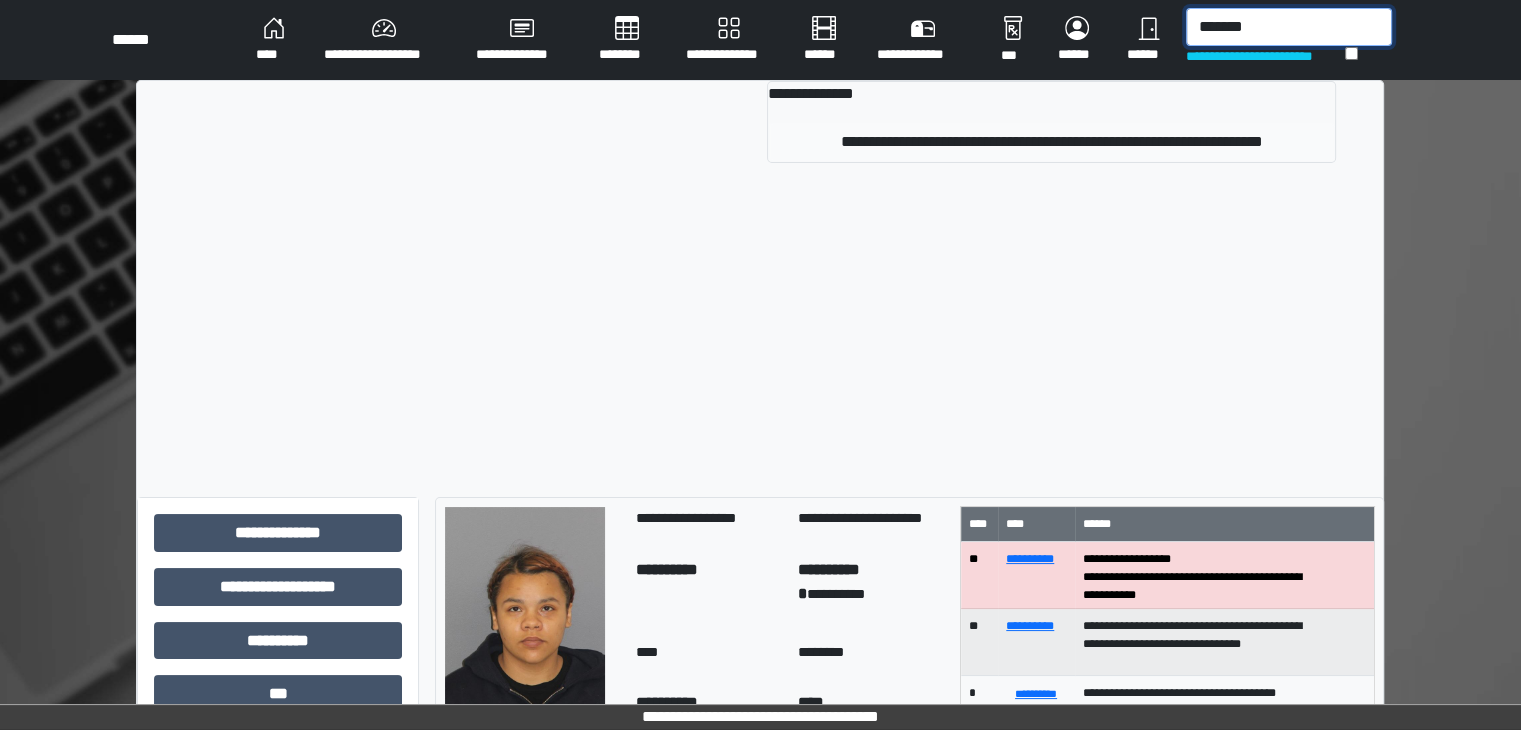 type on "*******" 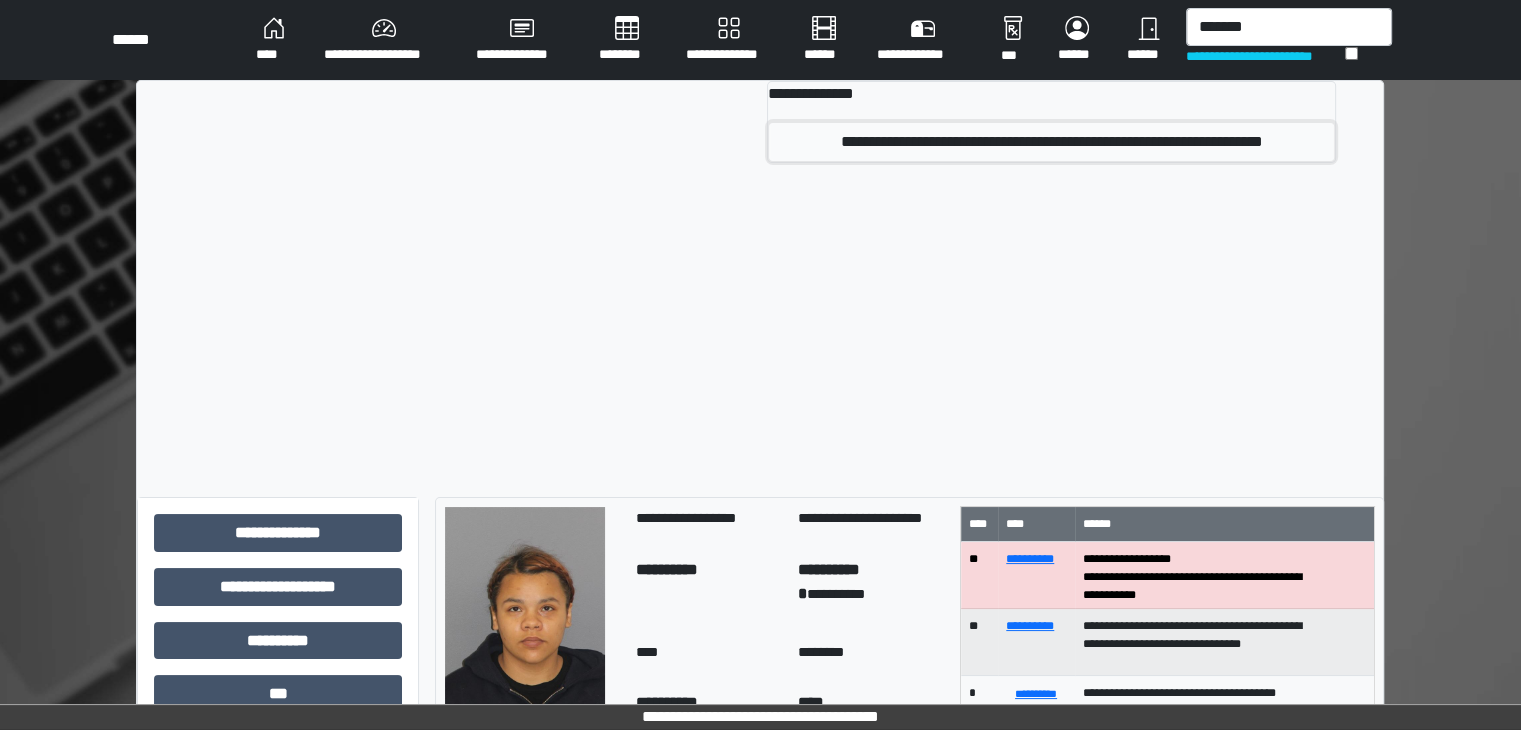 click on "**********" at bounding box center (1051, 142) 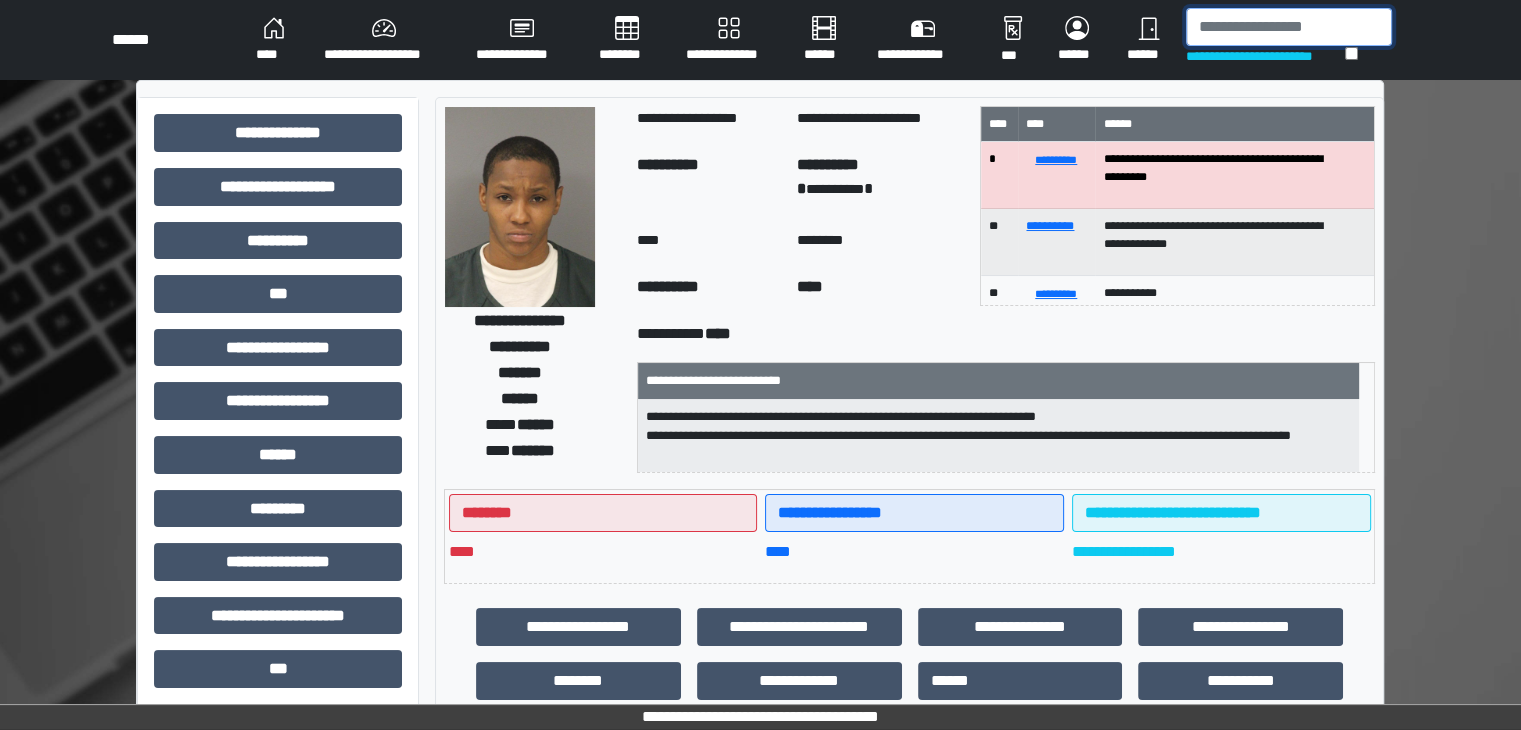 click at bounding box center (1289, 27) 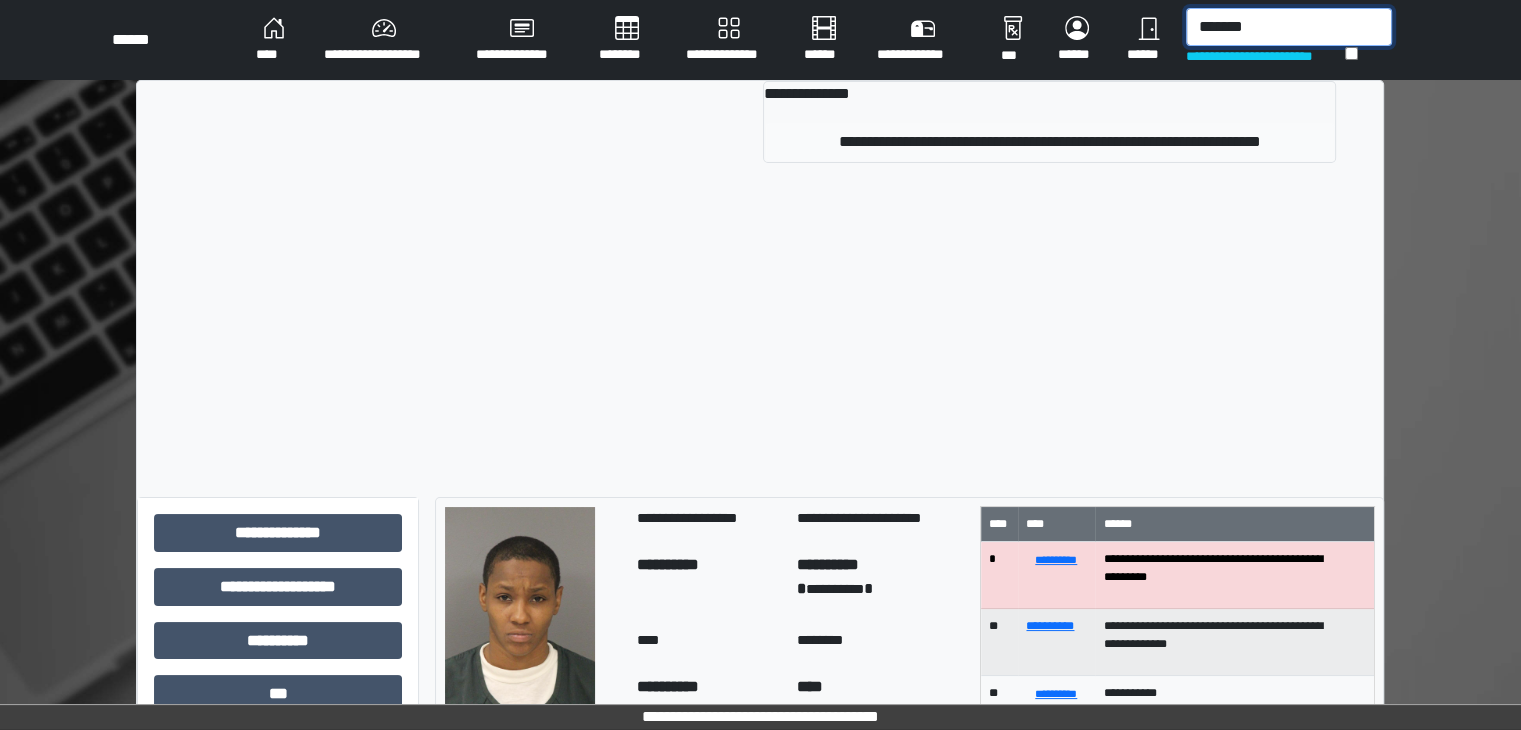 type on "*******" 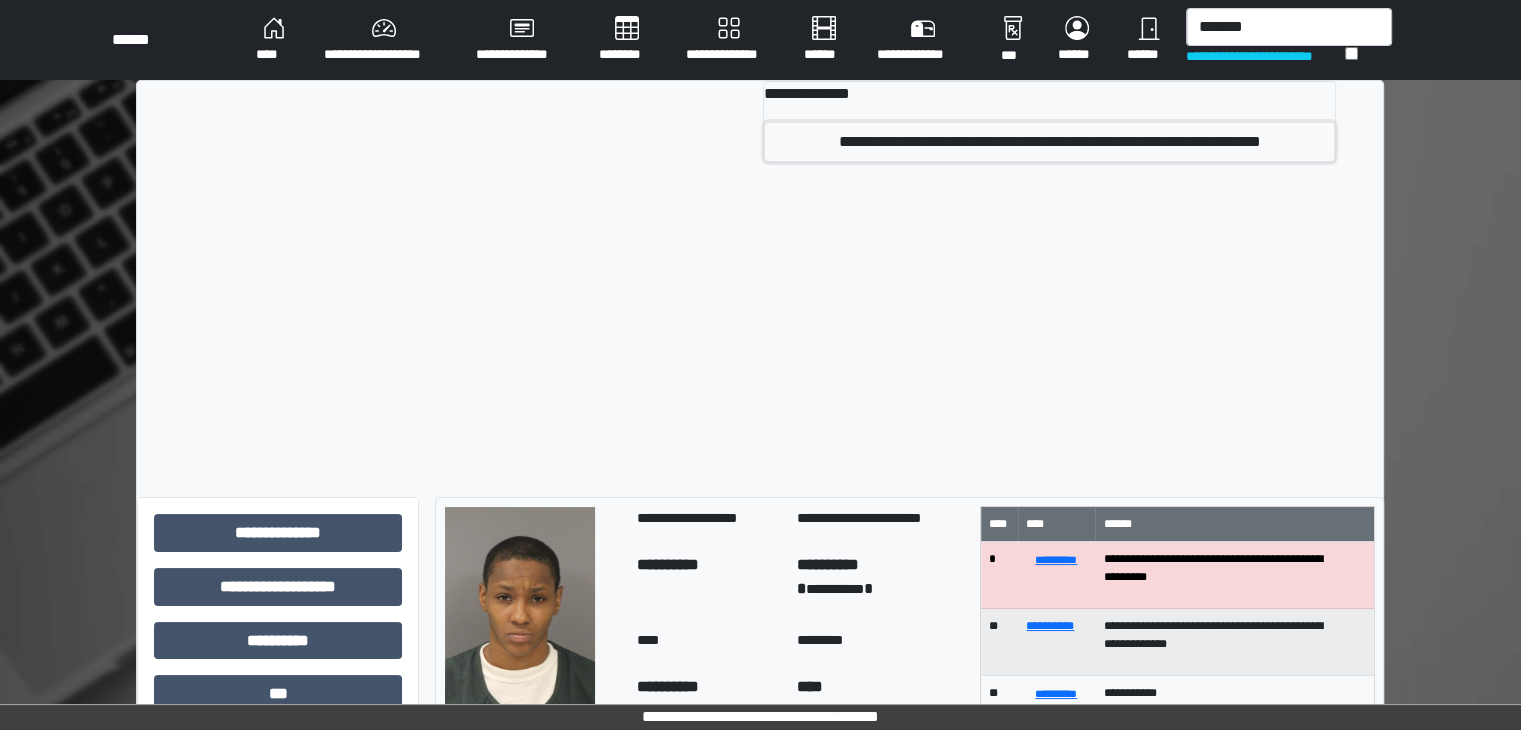 click on "**********" at bounding box center [1049, 142] 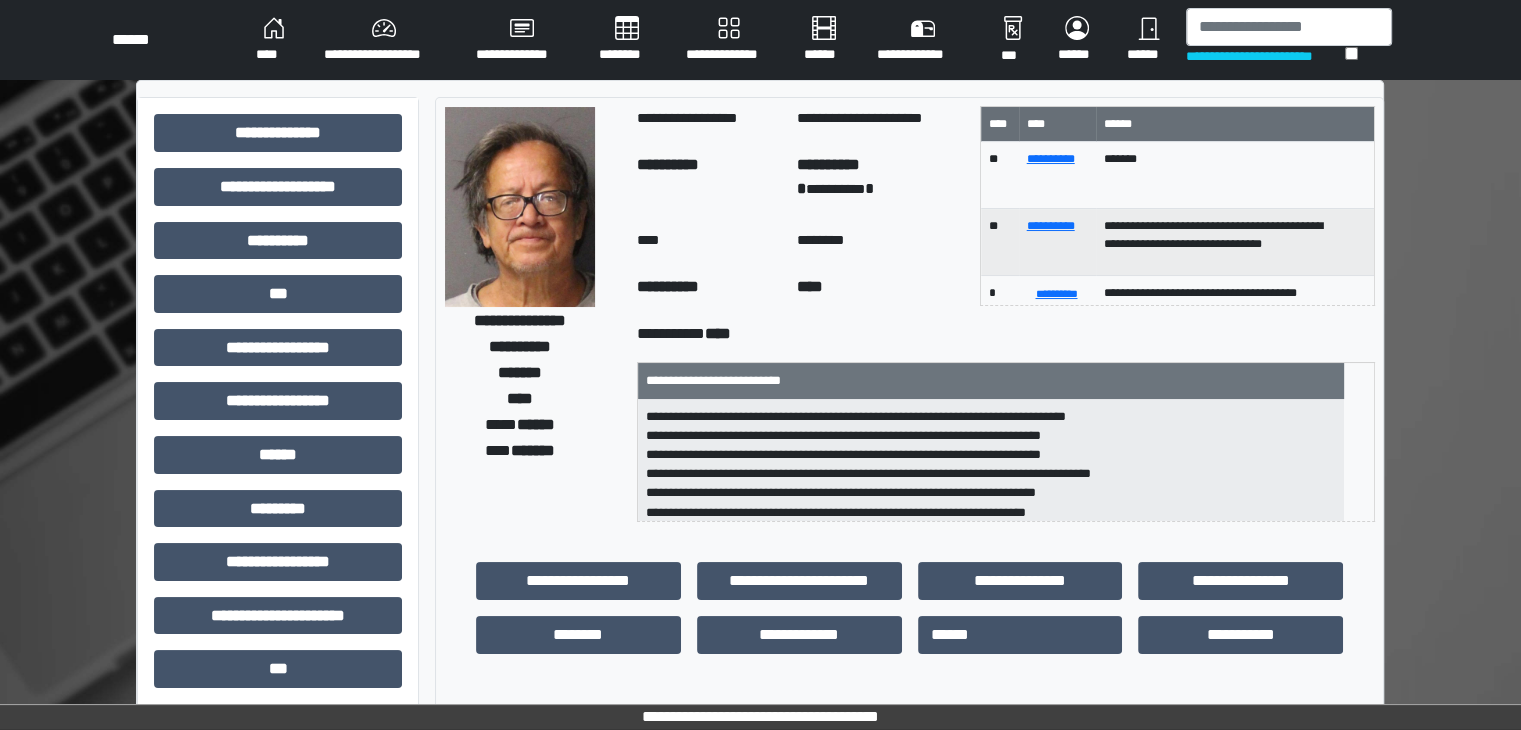 click at bounding box center [520, 207] 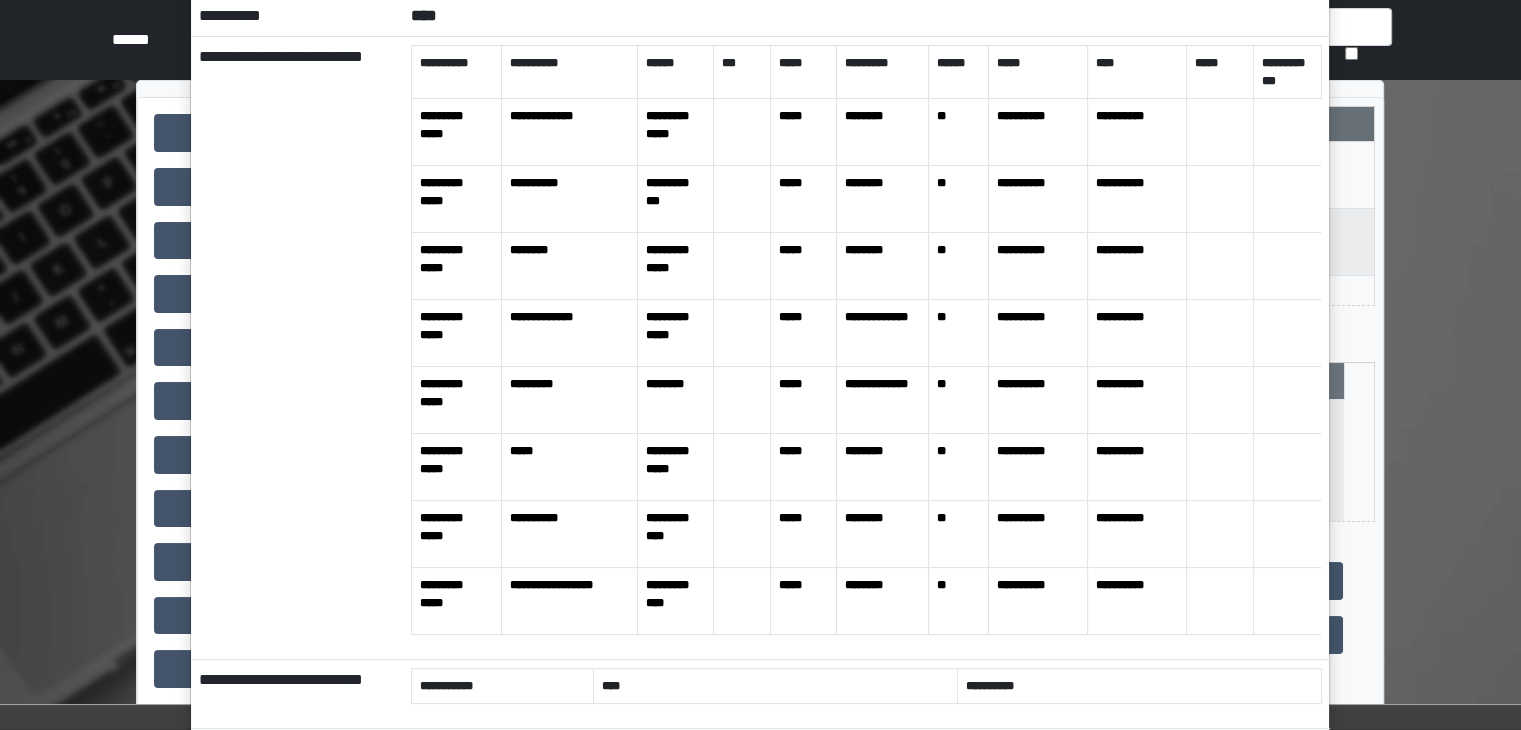 scroll, scrollTop: 0, scrollLeft: 0, axis: both 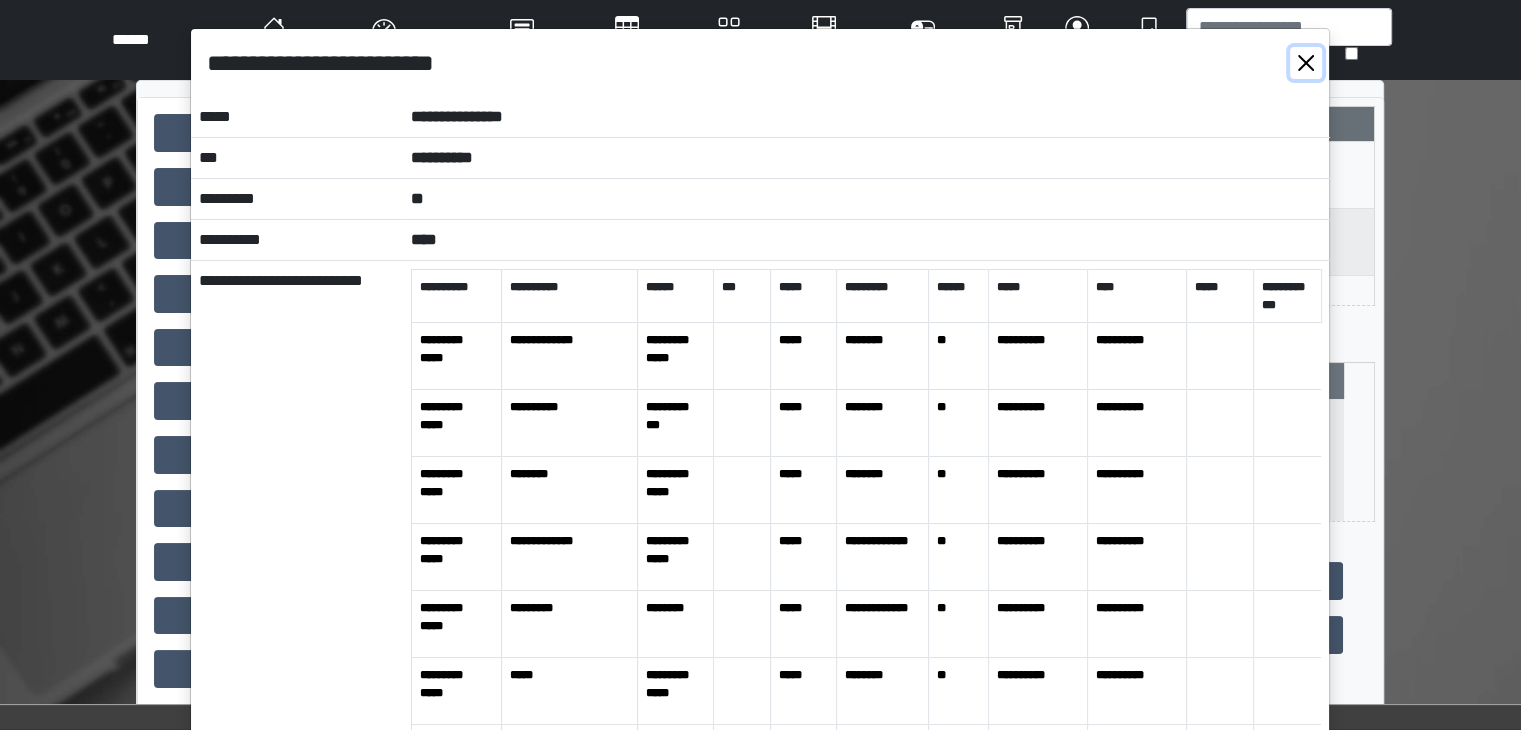 click at bounding box center [1306, 63] 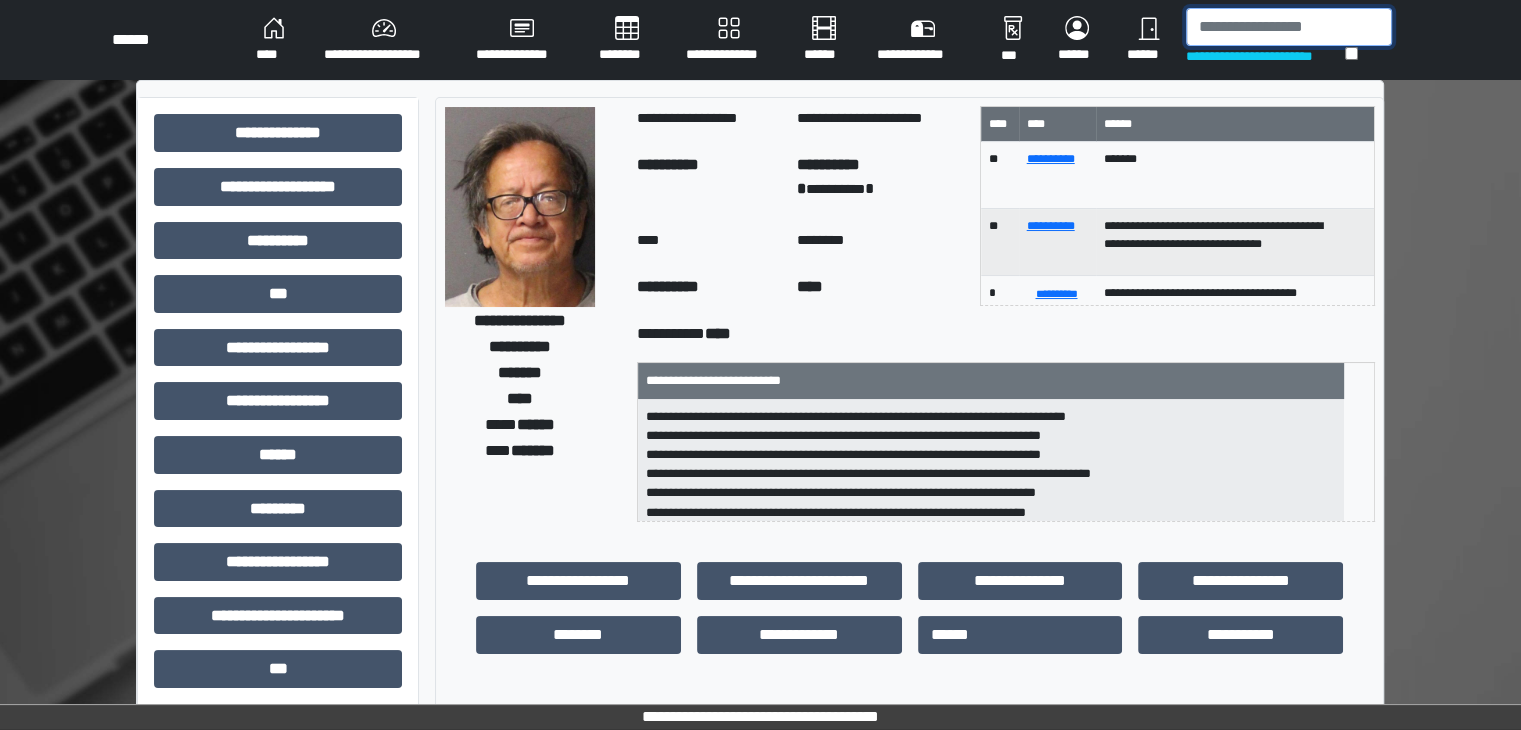click at bounding box center [1289, 27] 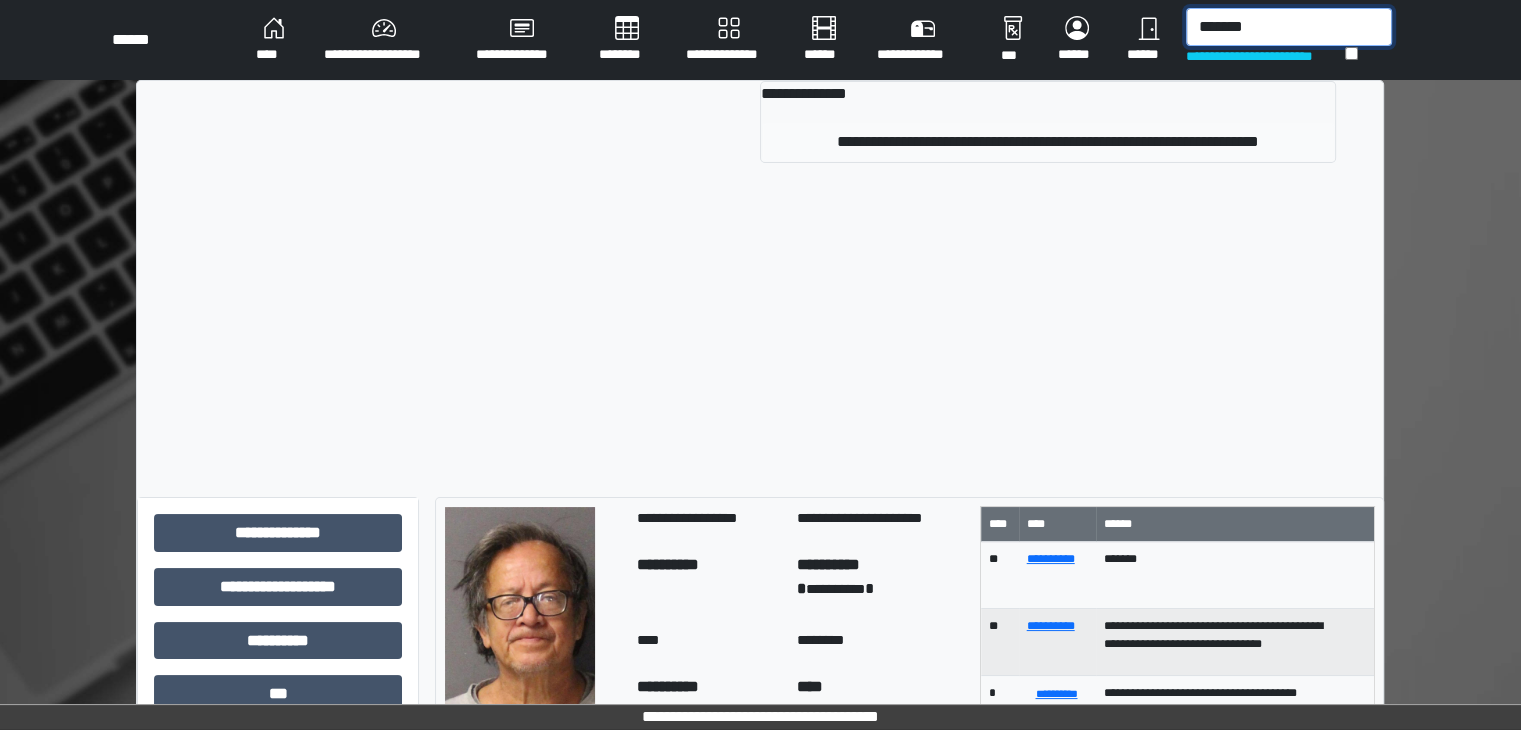 type on "*******" 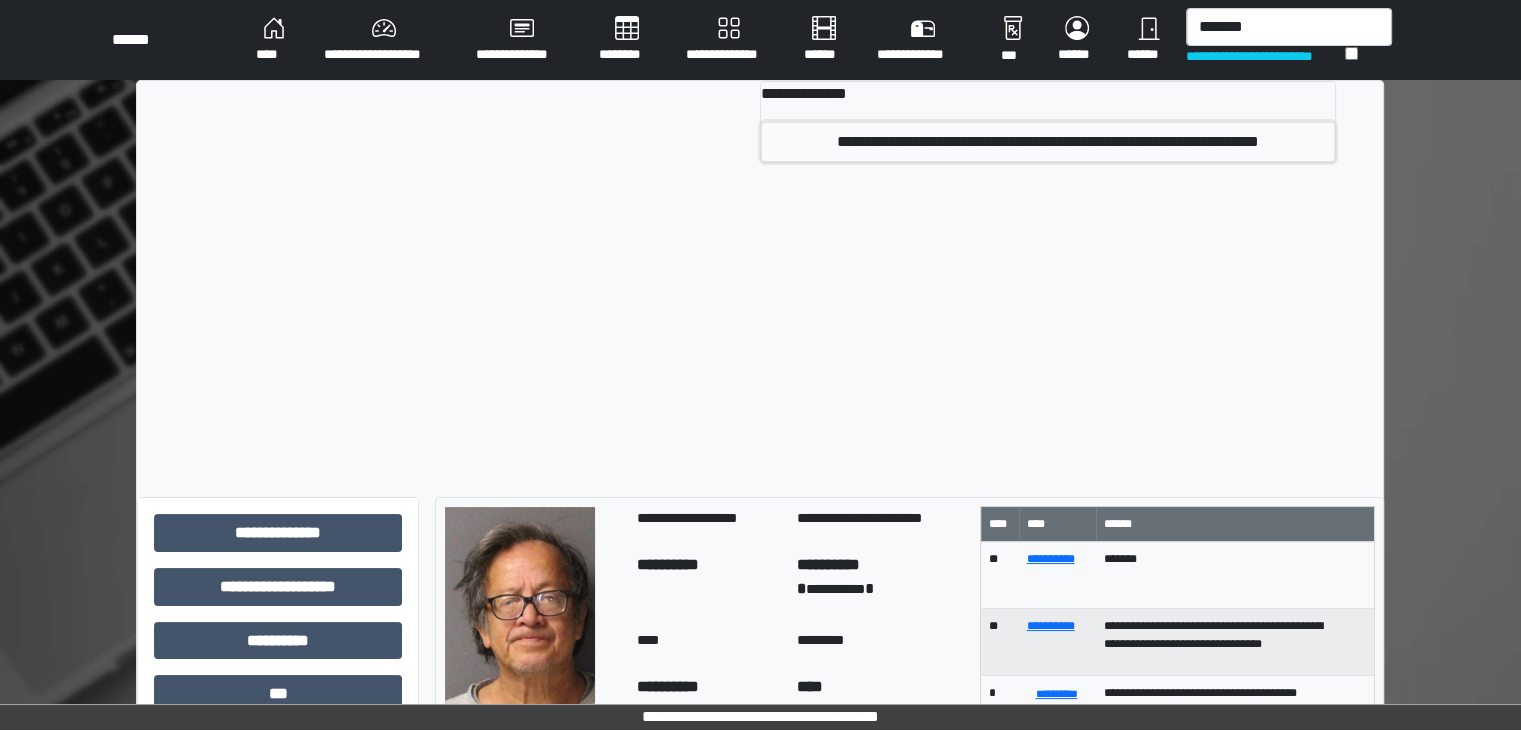click on "**********" at bounding box center [1048, 142] 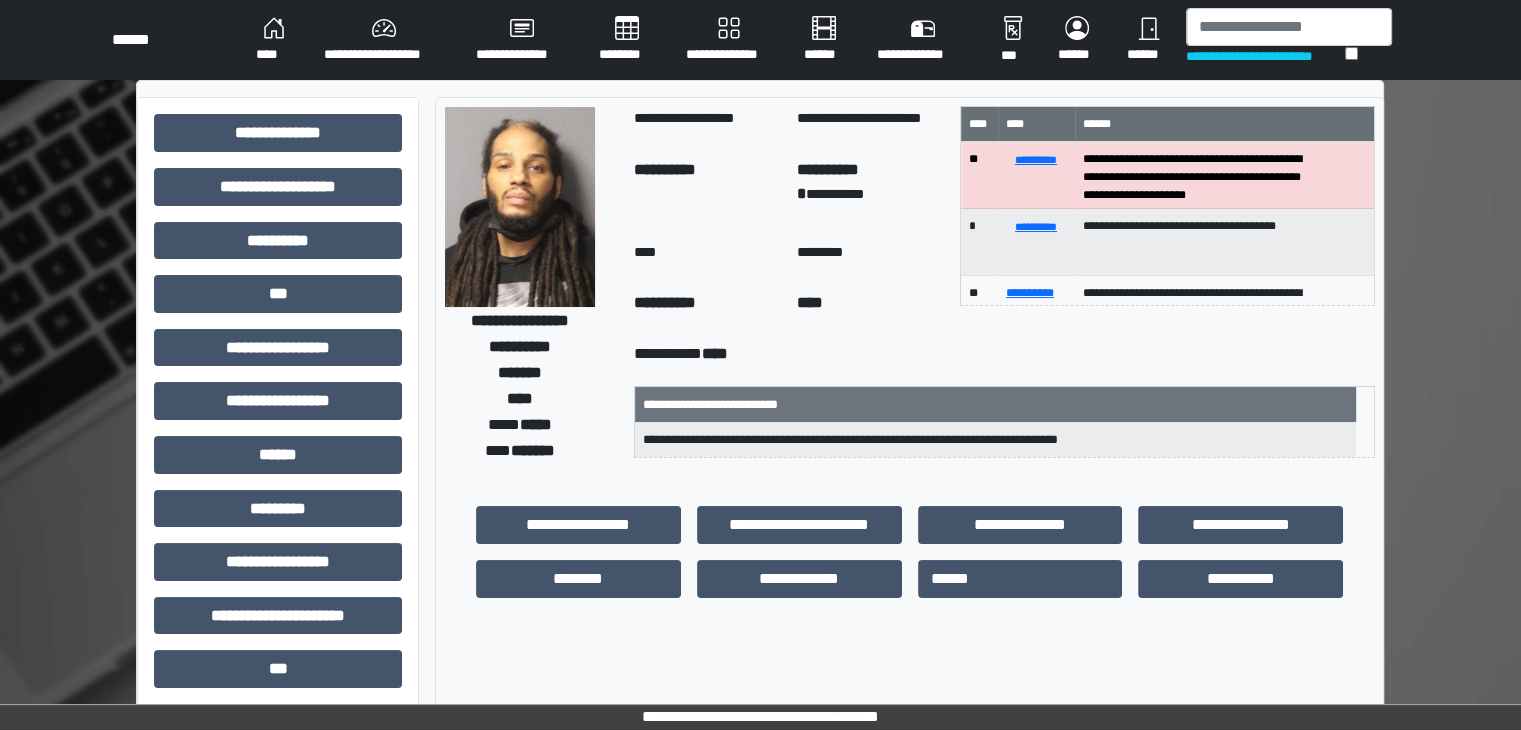 click at bounding box center [520, 207] 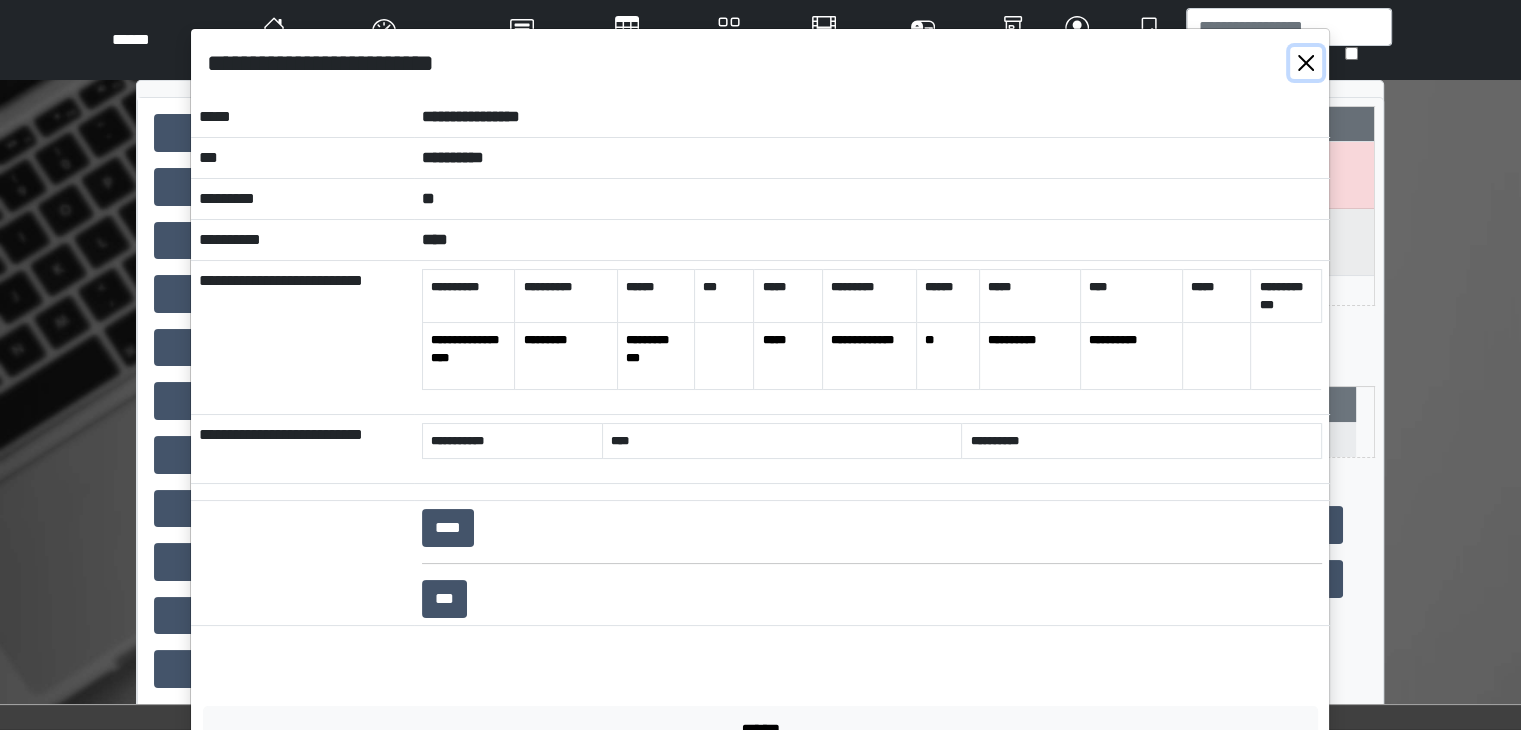 click at bounding box center (1306, 63) 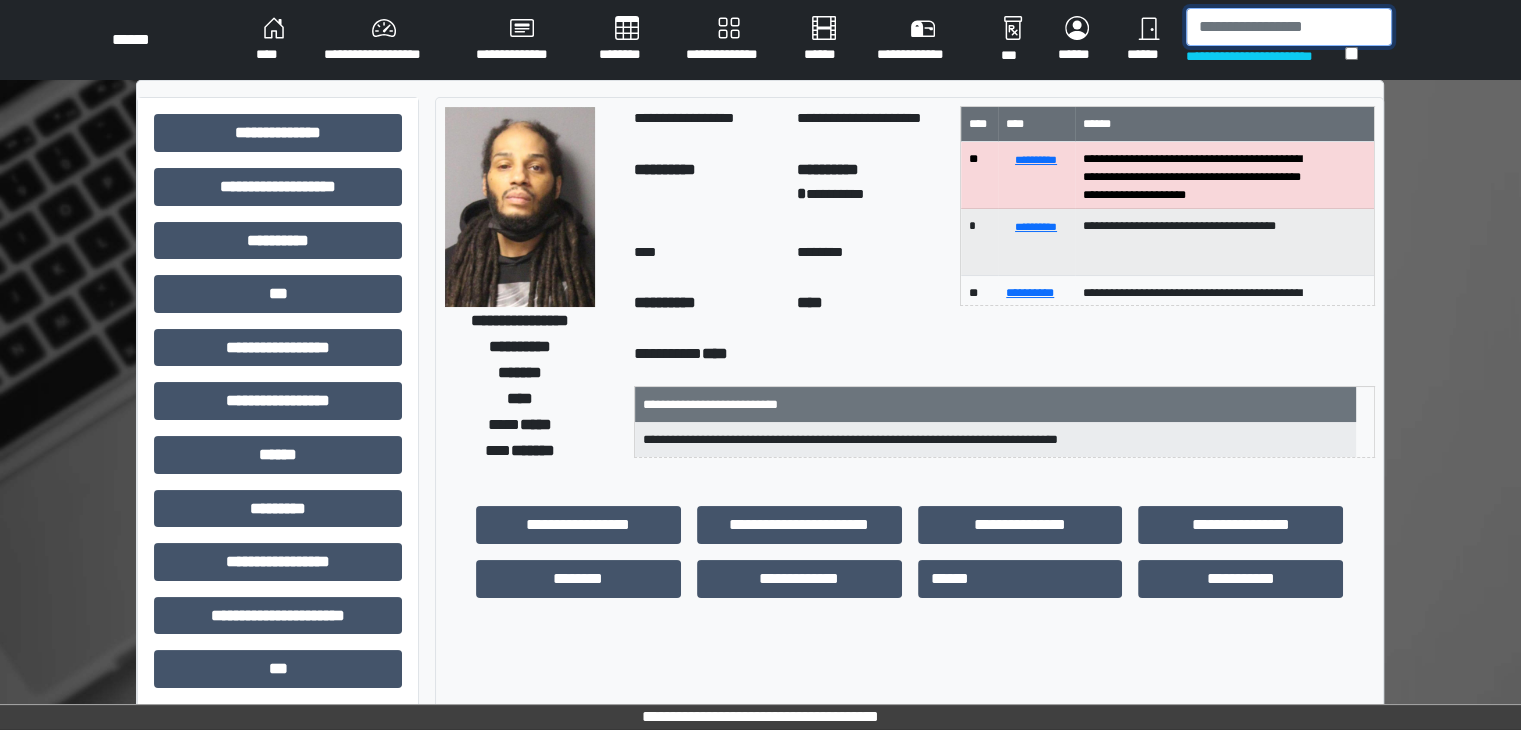 click at bounding box center [1289, 27] 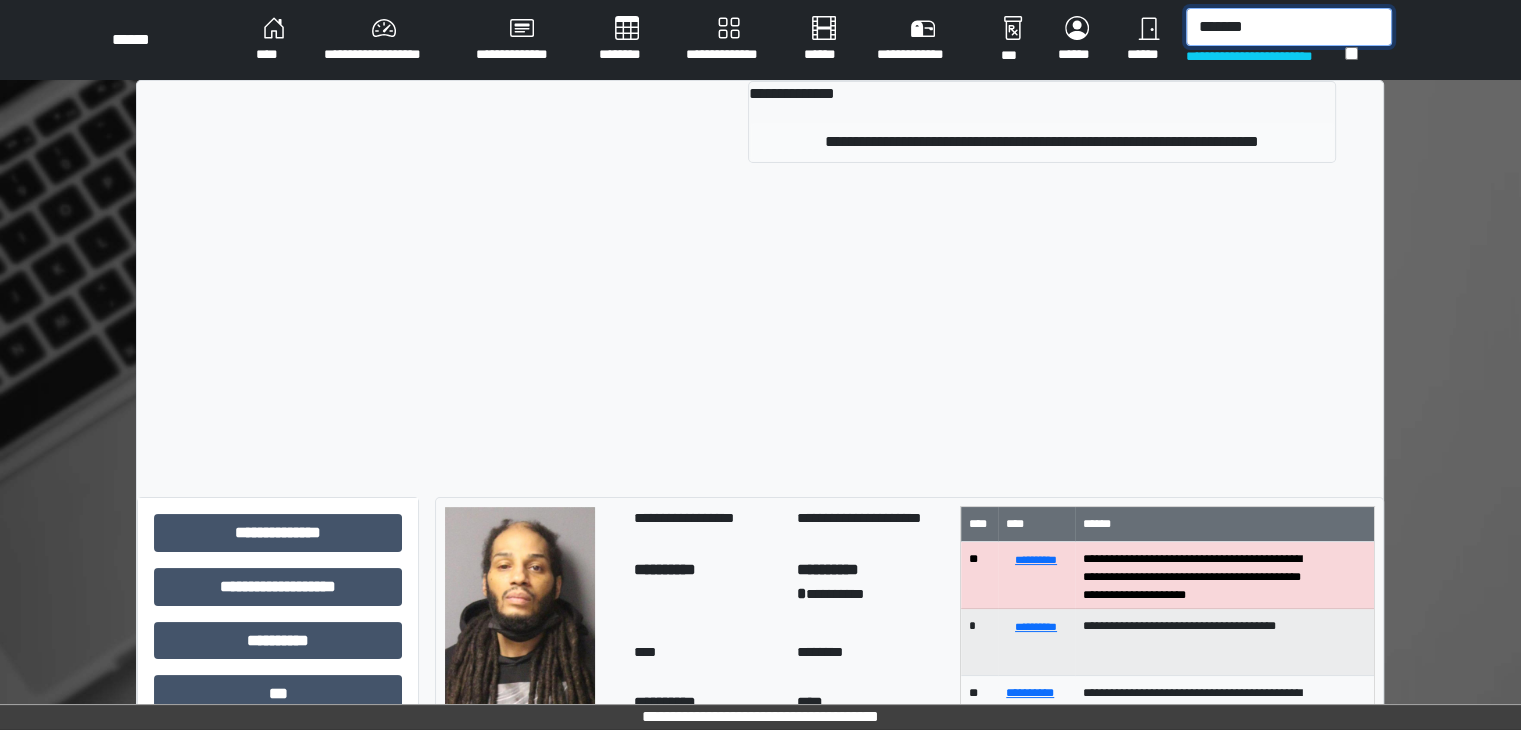 type on "*******" 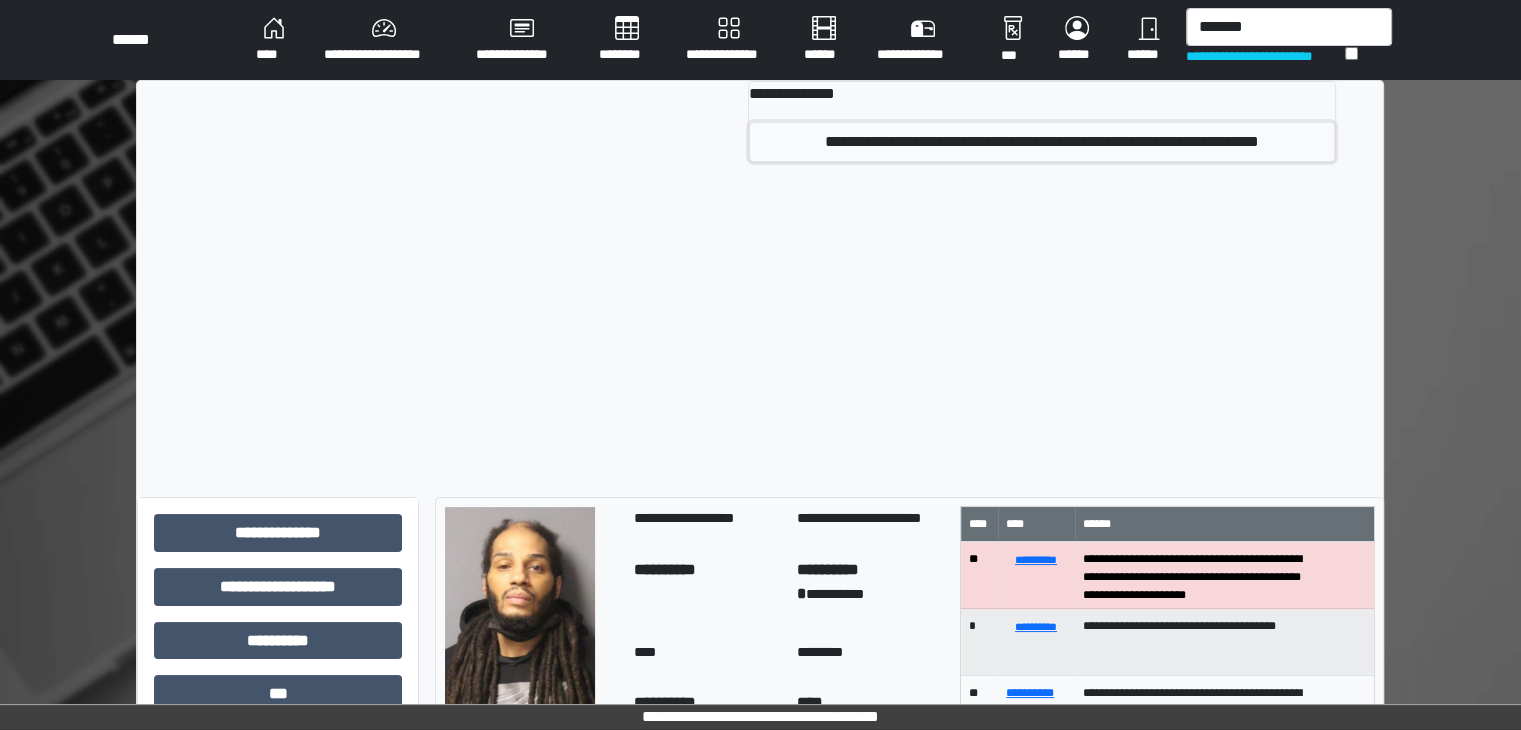 click on "**********" at bounding box center [1042, 142] 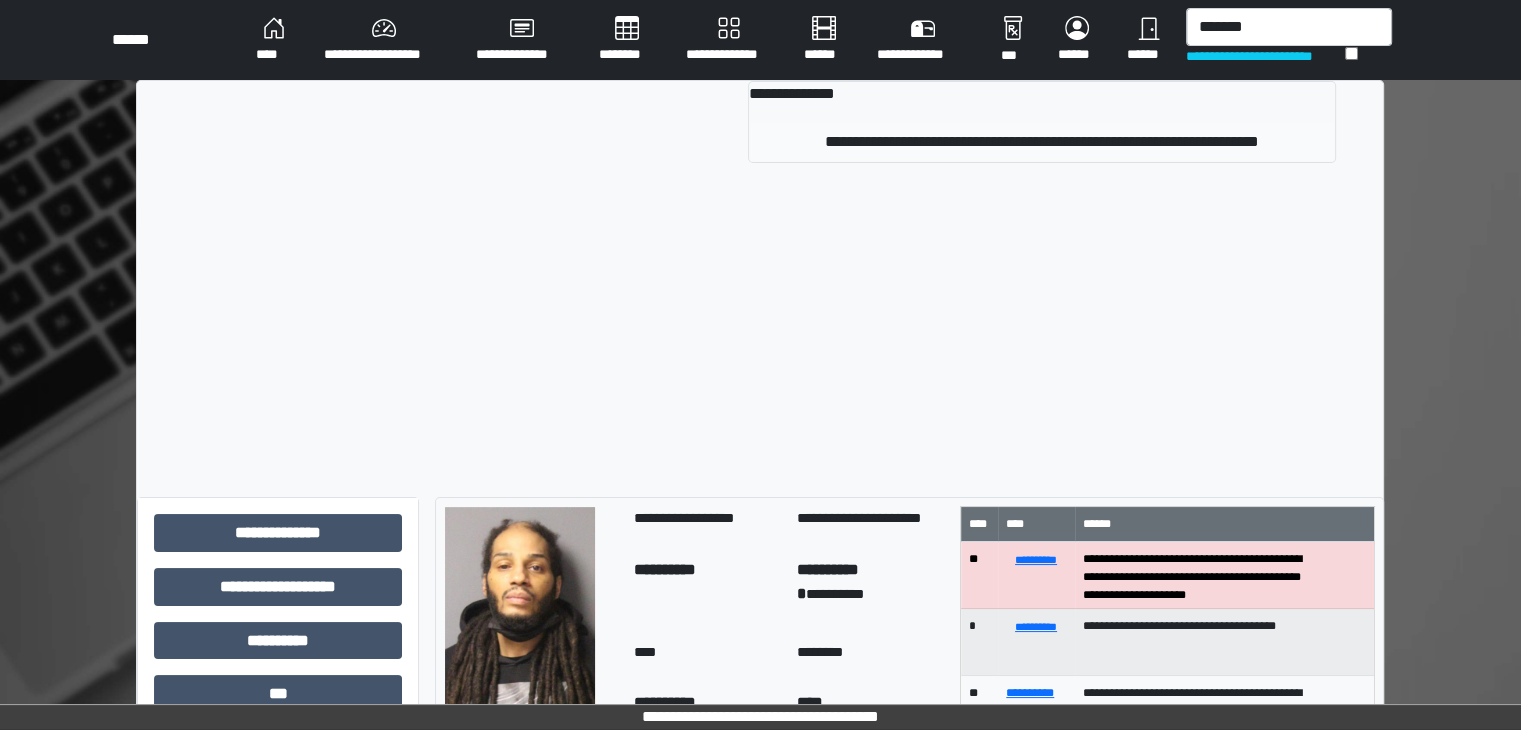 type 